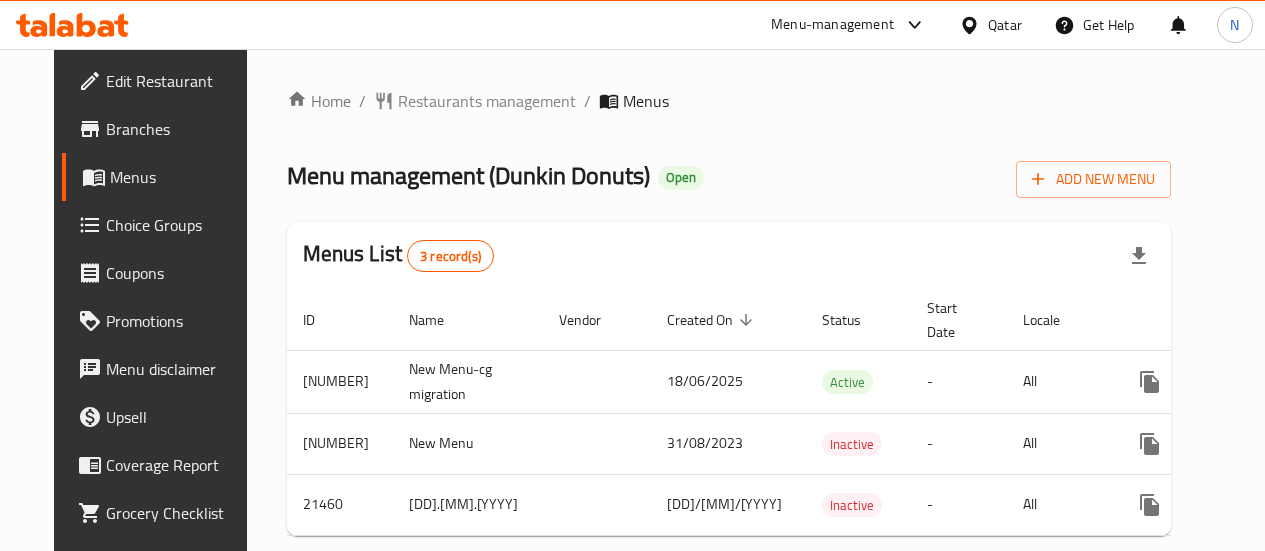scroll, scrollTop: 0, scrollLeft: 0, axis: both 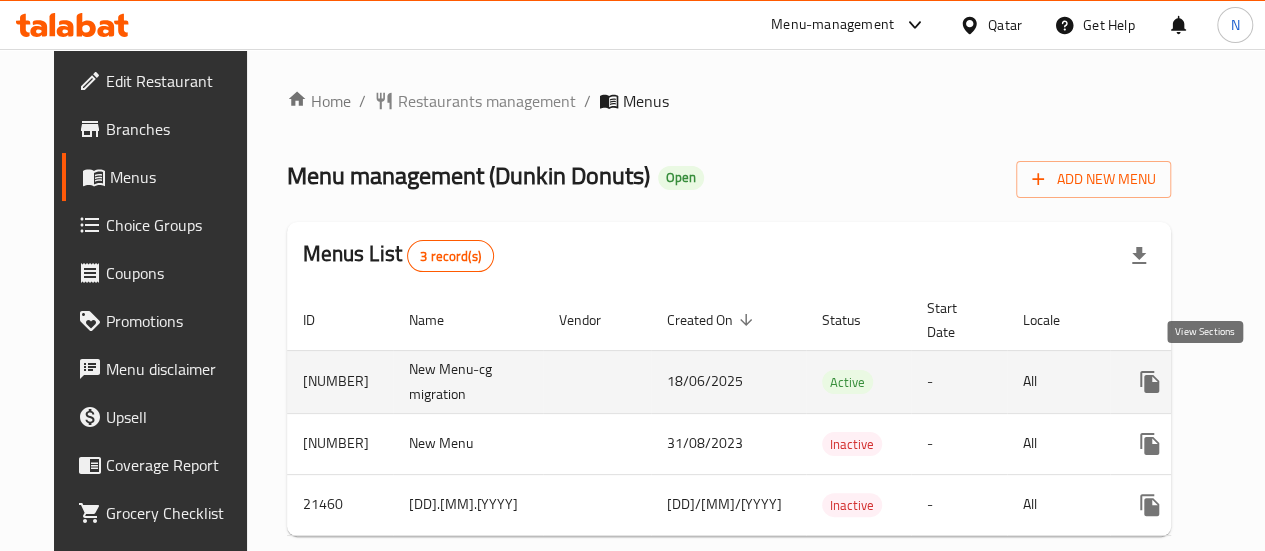 click 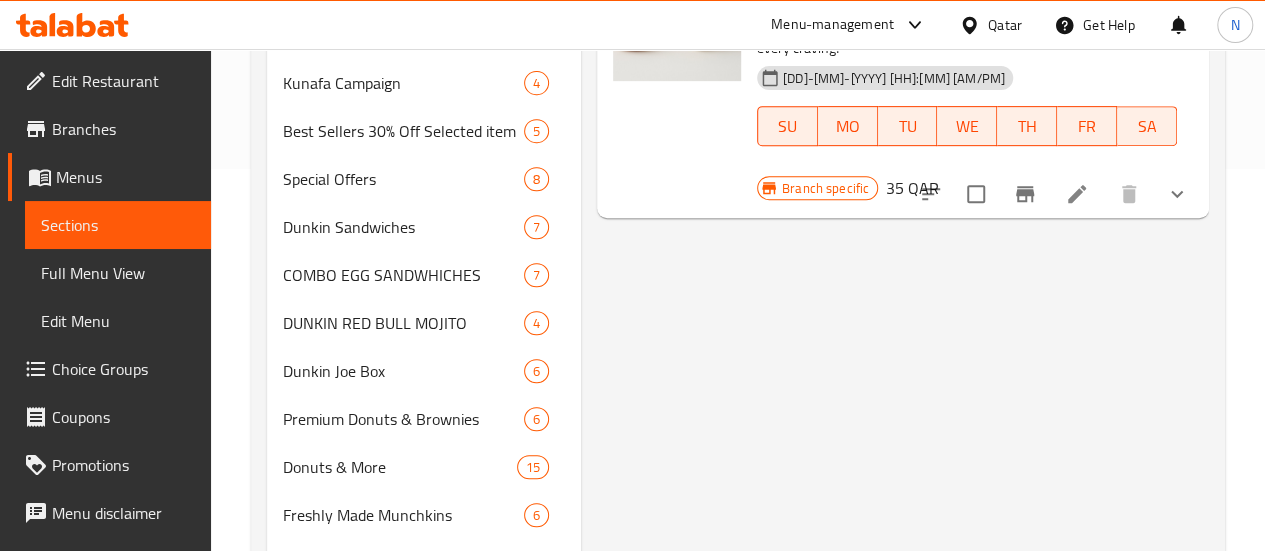 scroll, scrollTop: 386, scrollLeft: 0, axis: vertical 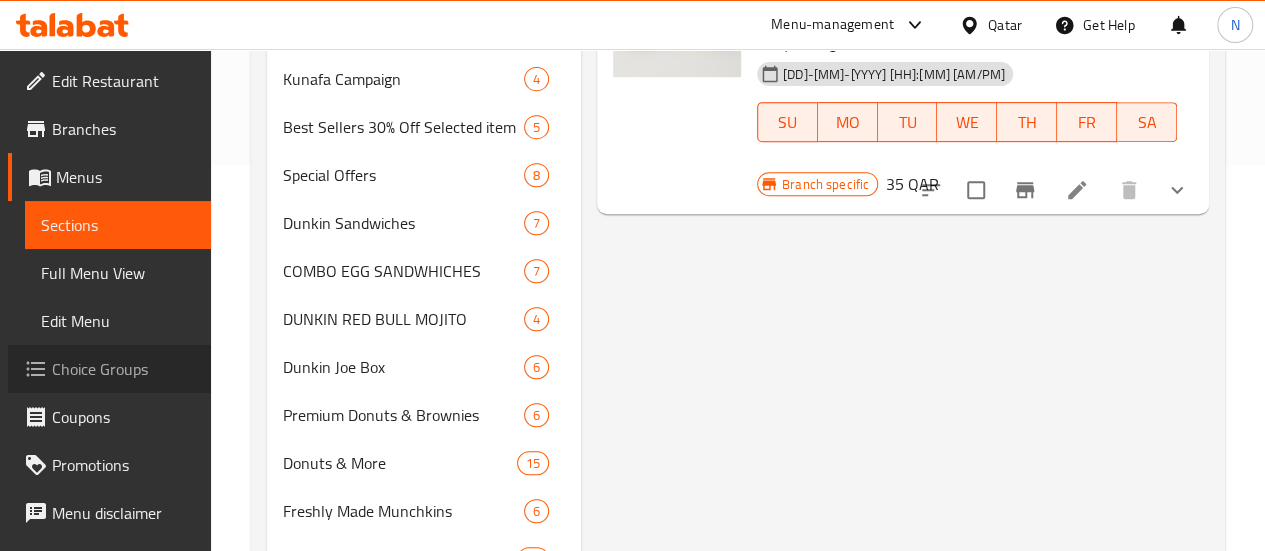 click on "Choice Groups" at bounding box center (123, 369) 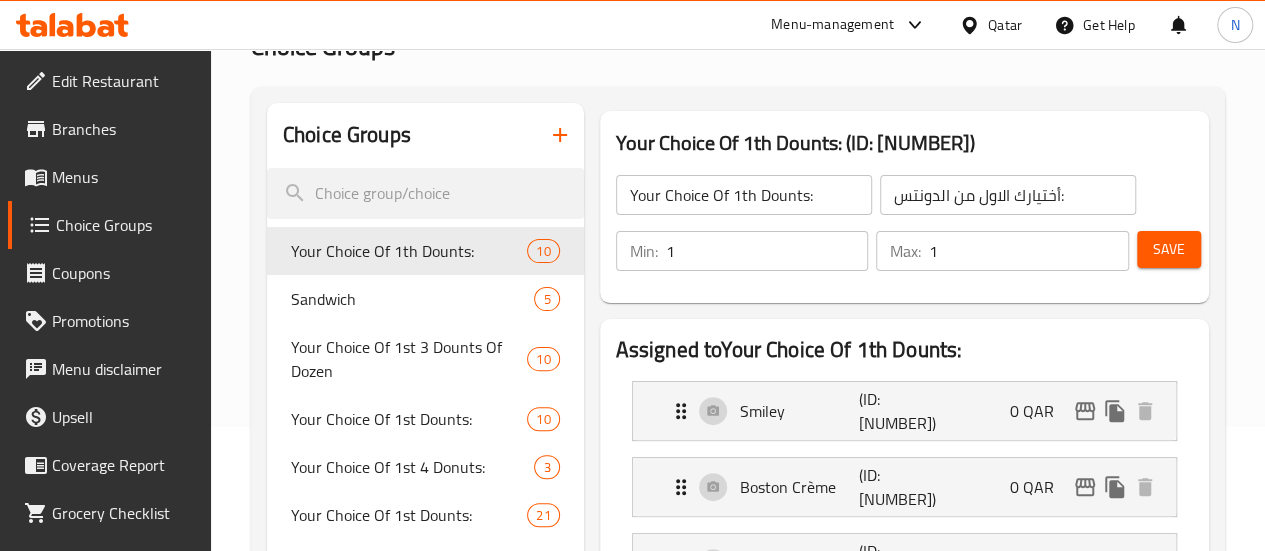 scroll, scrollTop: 0, scrollLeft: 0, axis: both 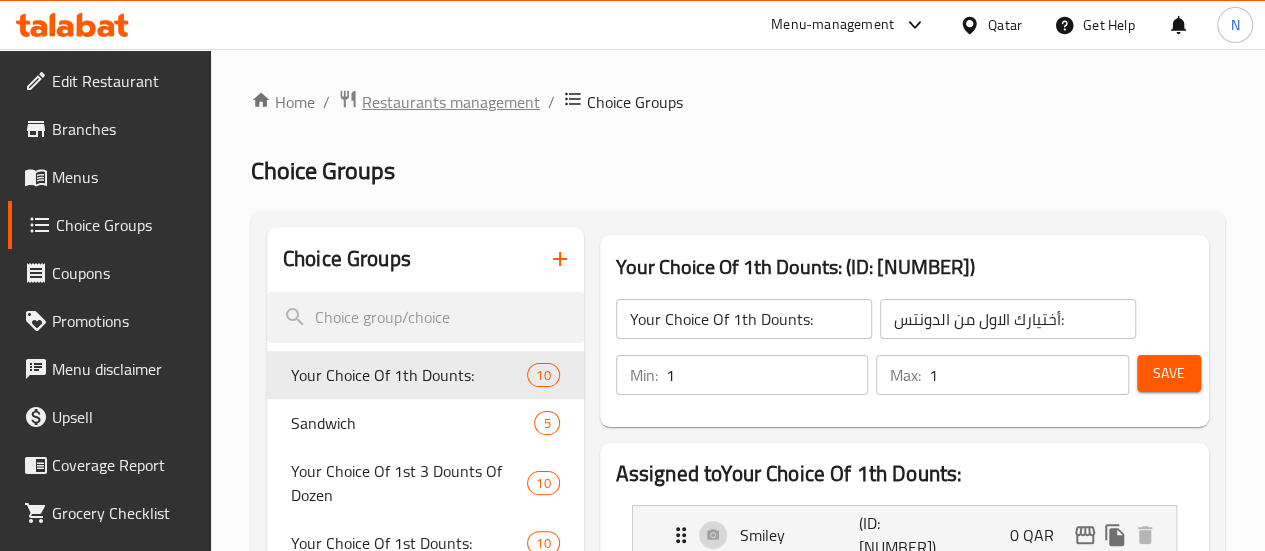click on "Restaurants management" at bounding box center [451, 102] 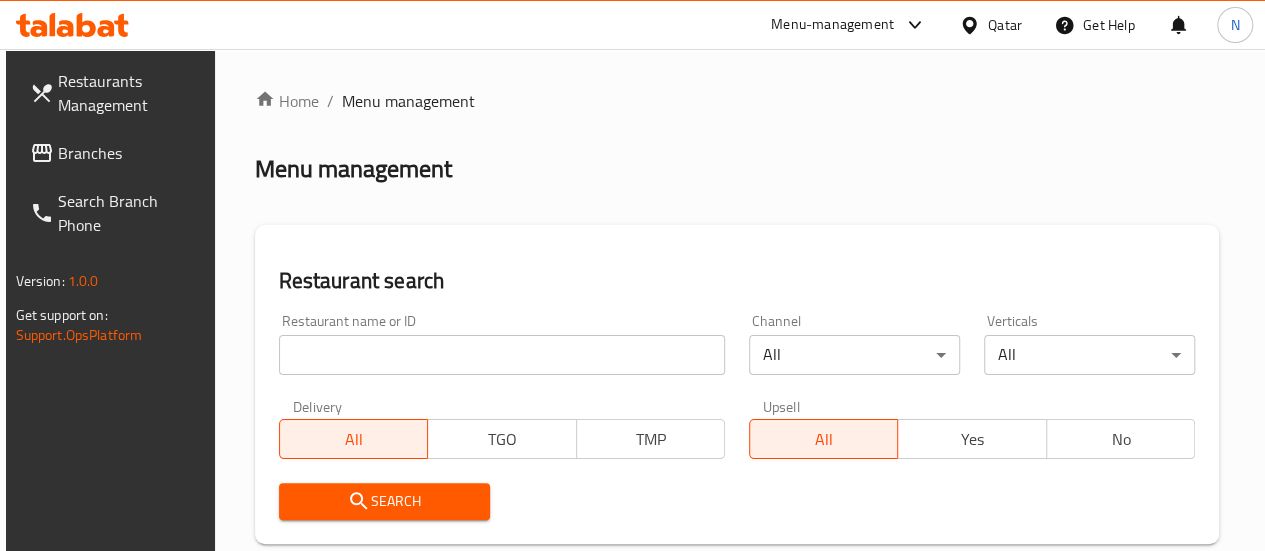 click on "Branches" at bounding box center (129, 153) 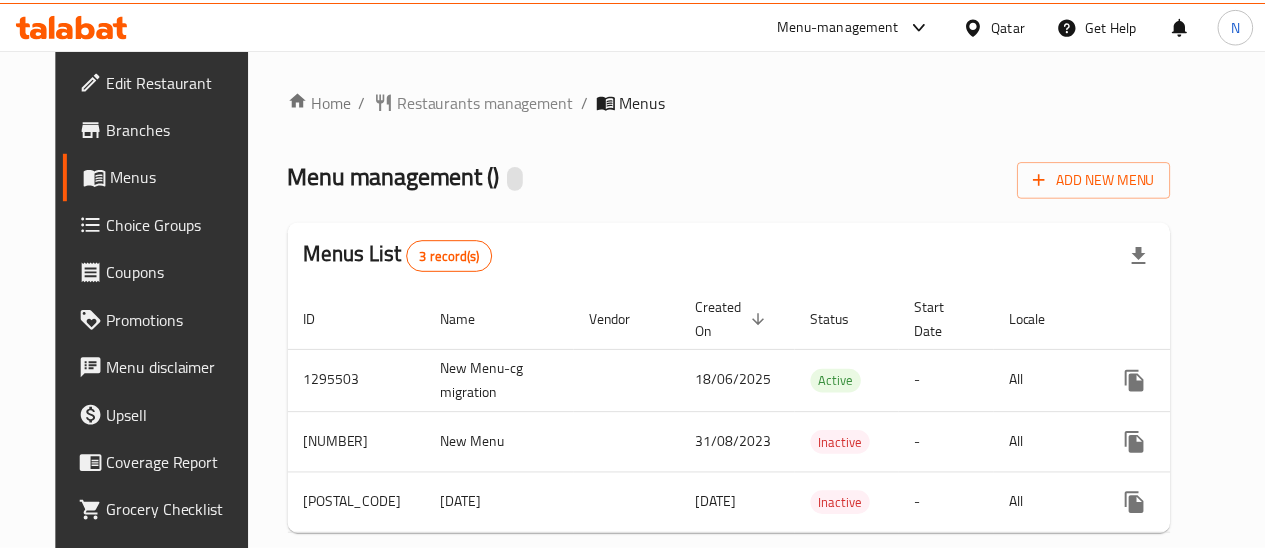 scroll, scrollTop: 0, scrollLeft: 0, axis: both 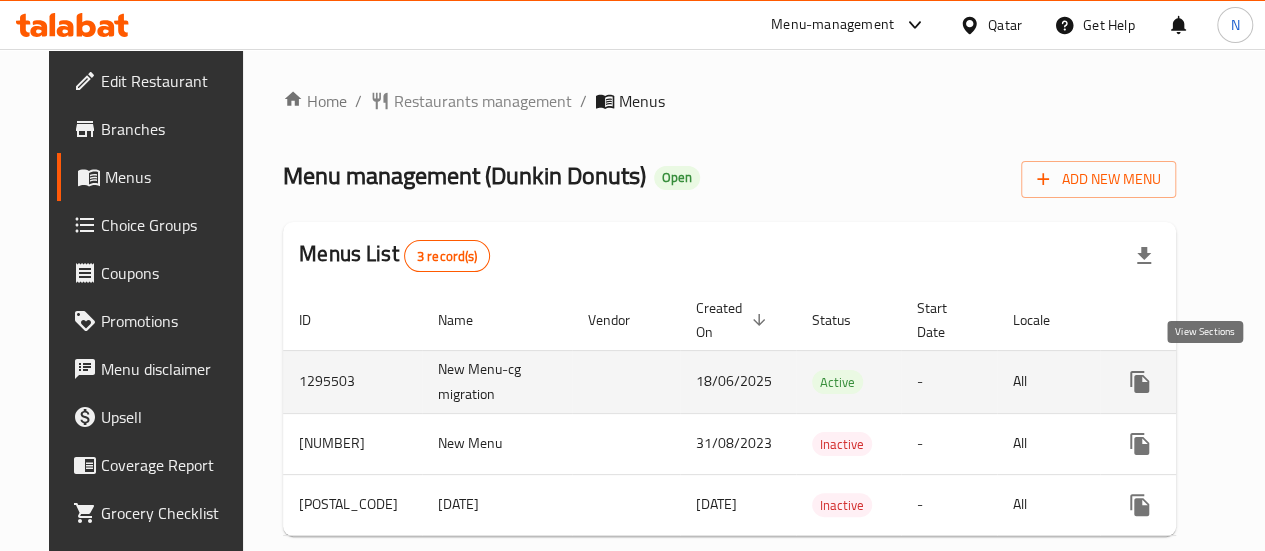 click 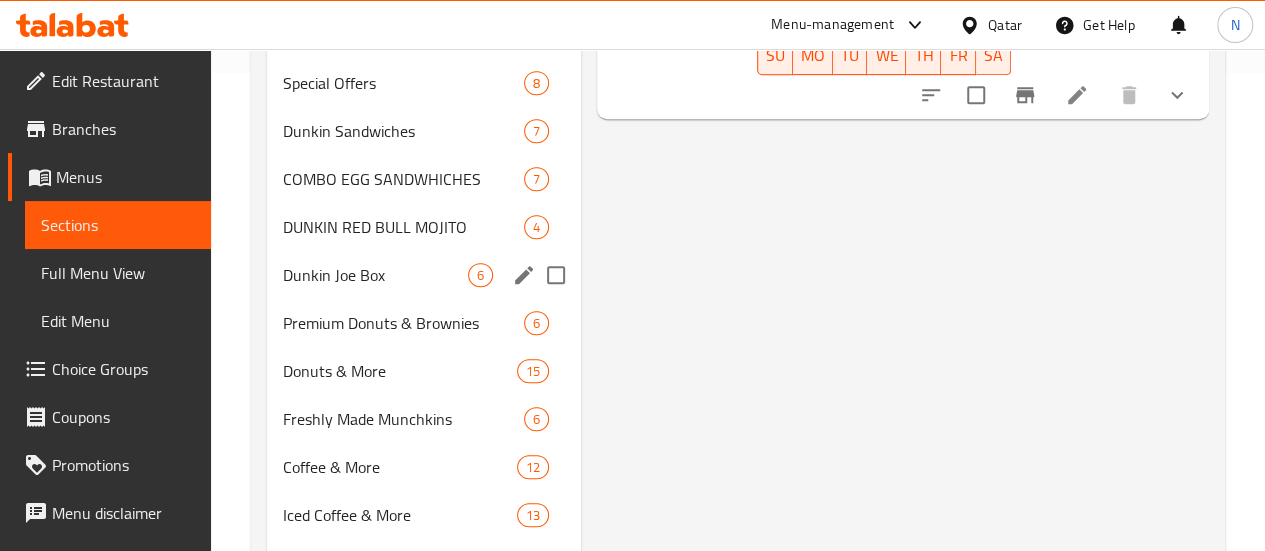 scroll, scrollTop: 479, scrollLeft: 0, axis: vertical 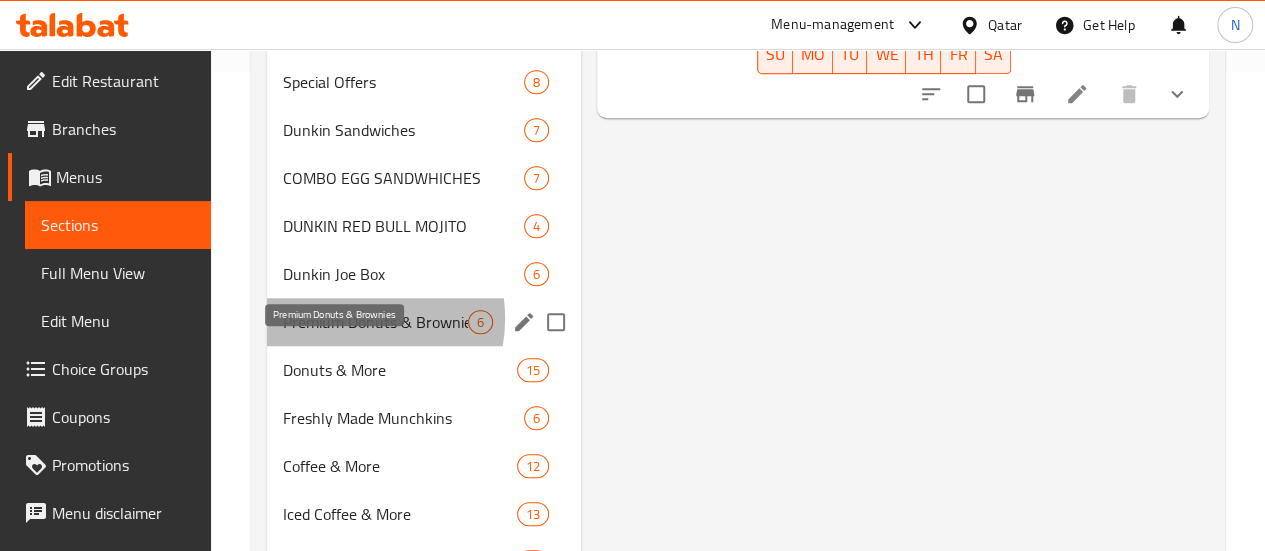 click on "Premium Donuts & Brownies" at bounding box center [375, 322] 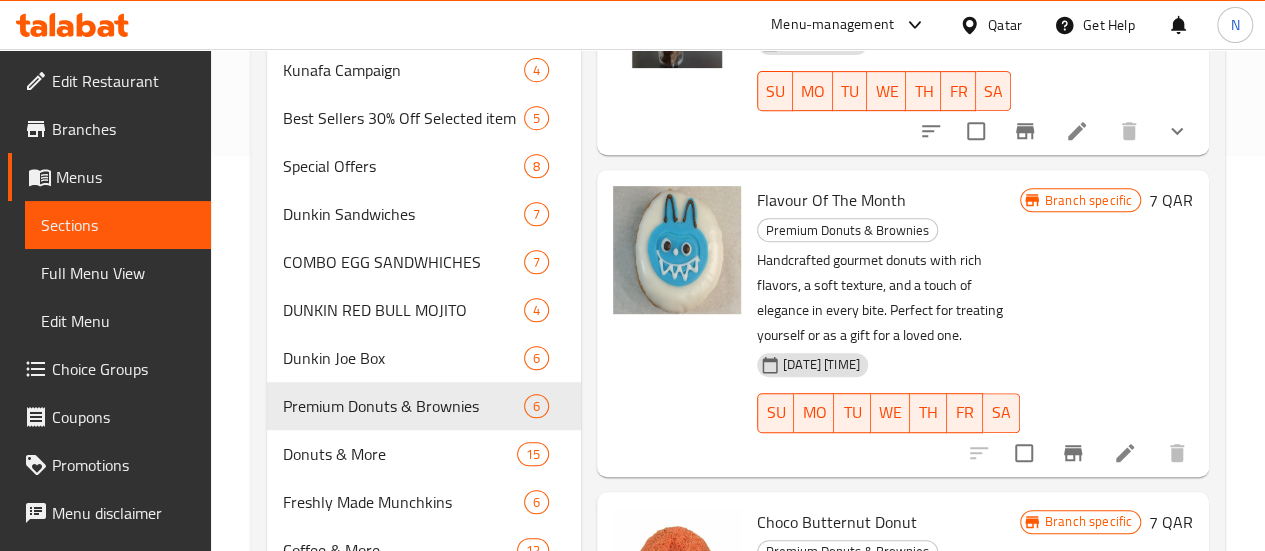 scroll, scrollTop: 401, scrollLeft: 0, axis: vertical 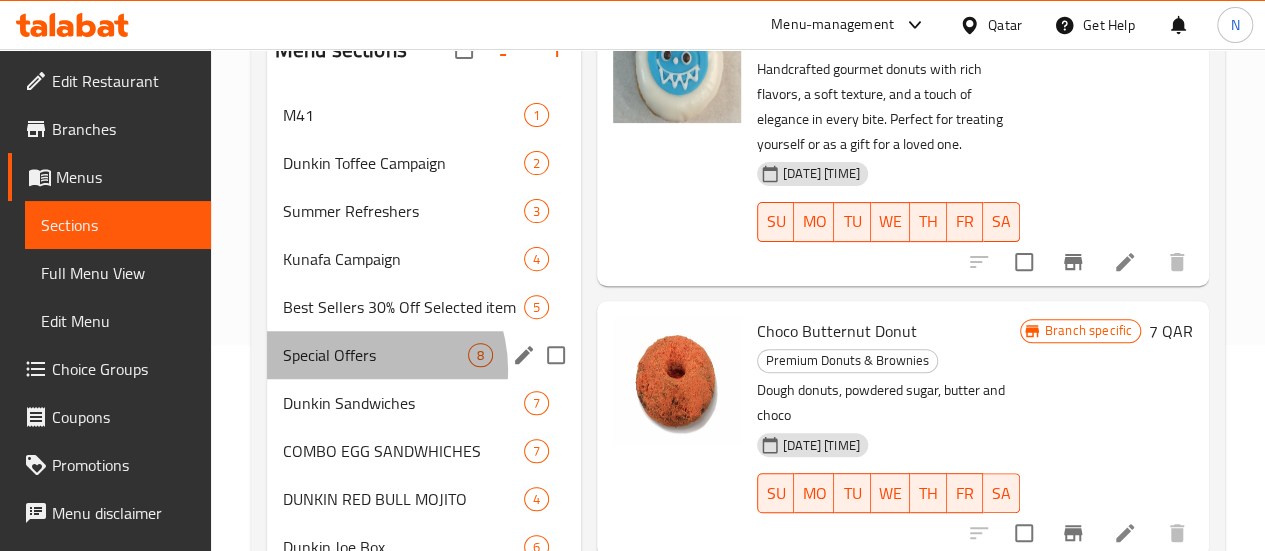 click on "Special Offers  8" at bounding box center (424, 355) 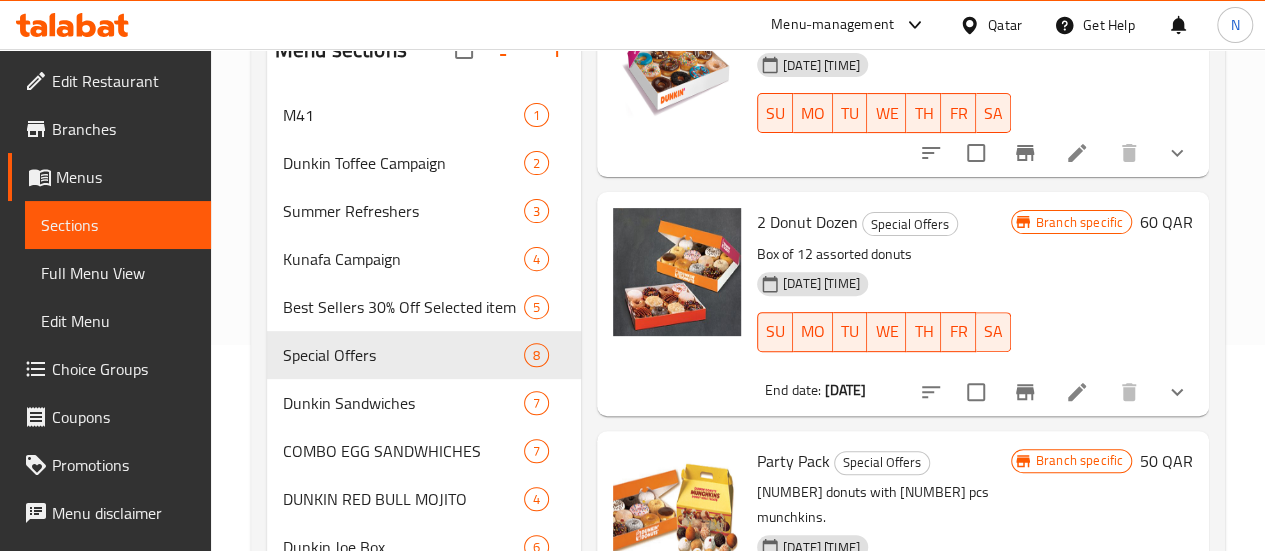 scroll, scrollTop: 809, scrollLeft: 0, axis: vertical 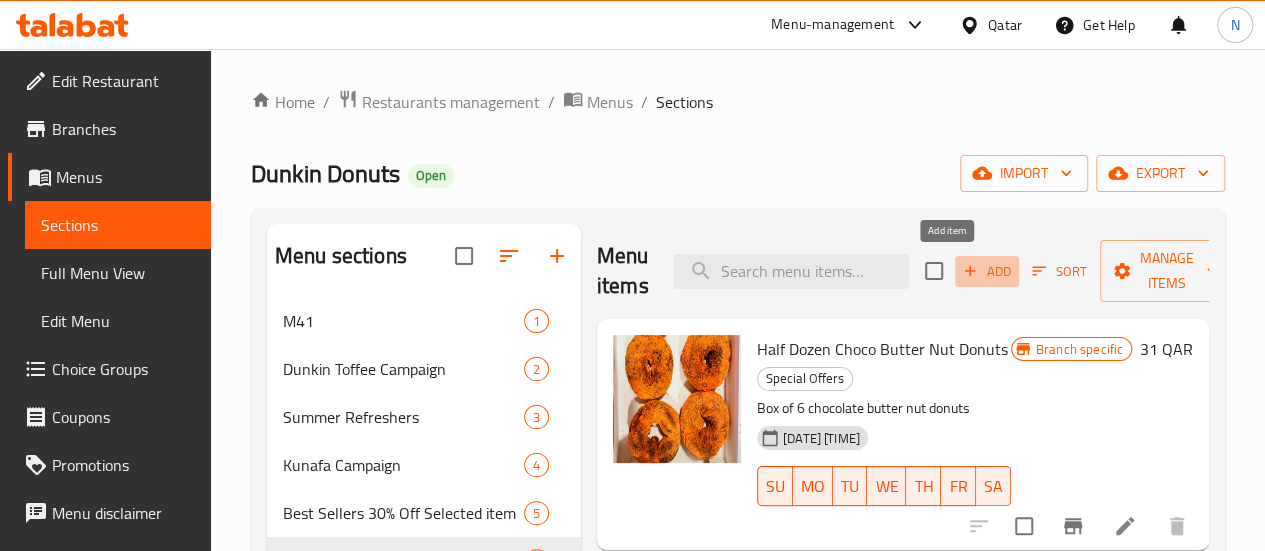 click on "Add" at bounding box center (987, 271) 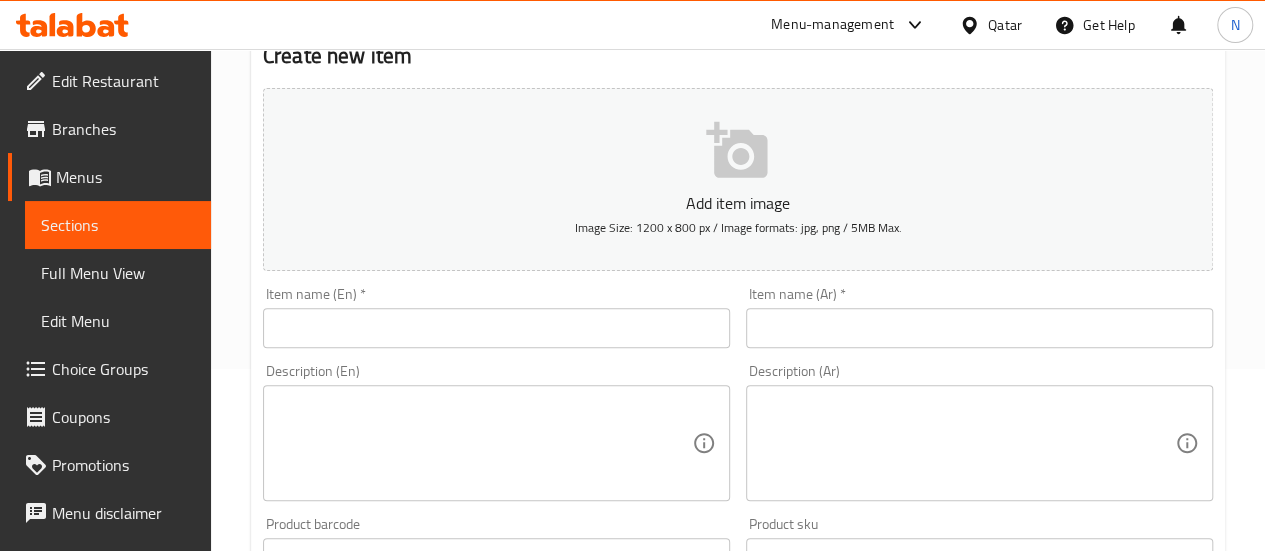 scroll, scrollTop: 184, scrollLeft: 0, axis: vertical 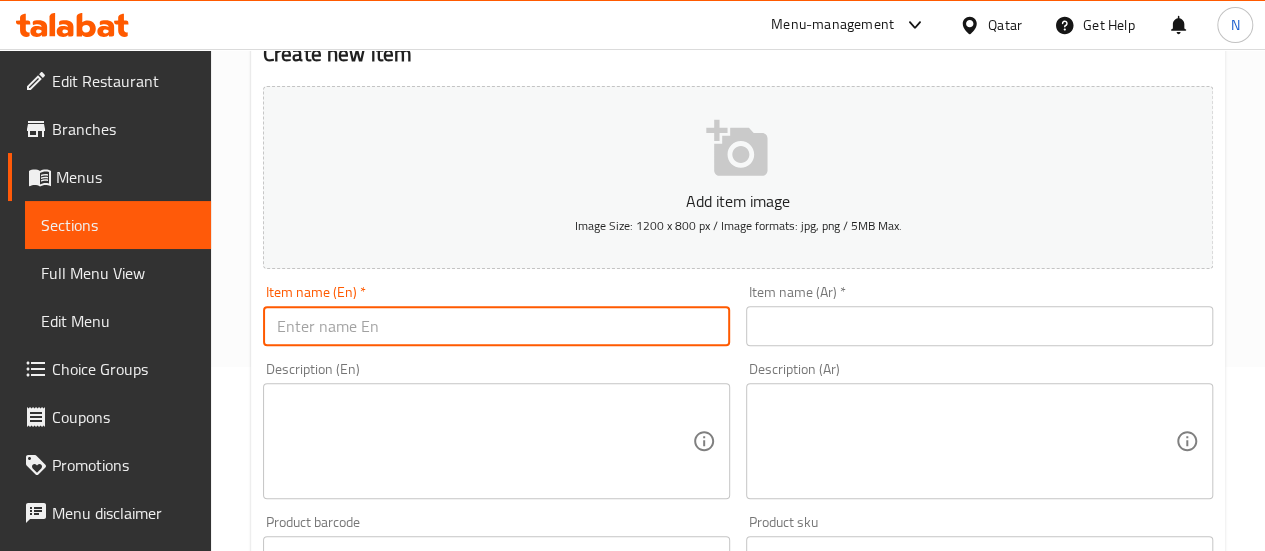 click at bounding box center [496, 326] 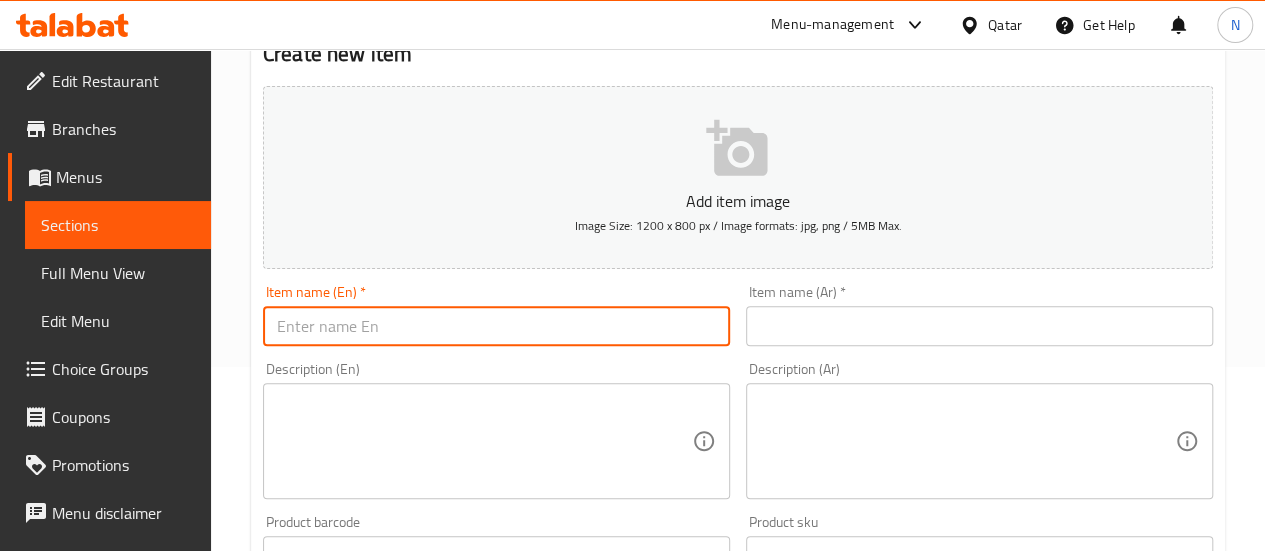 paste on "H" 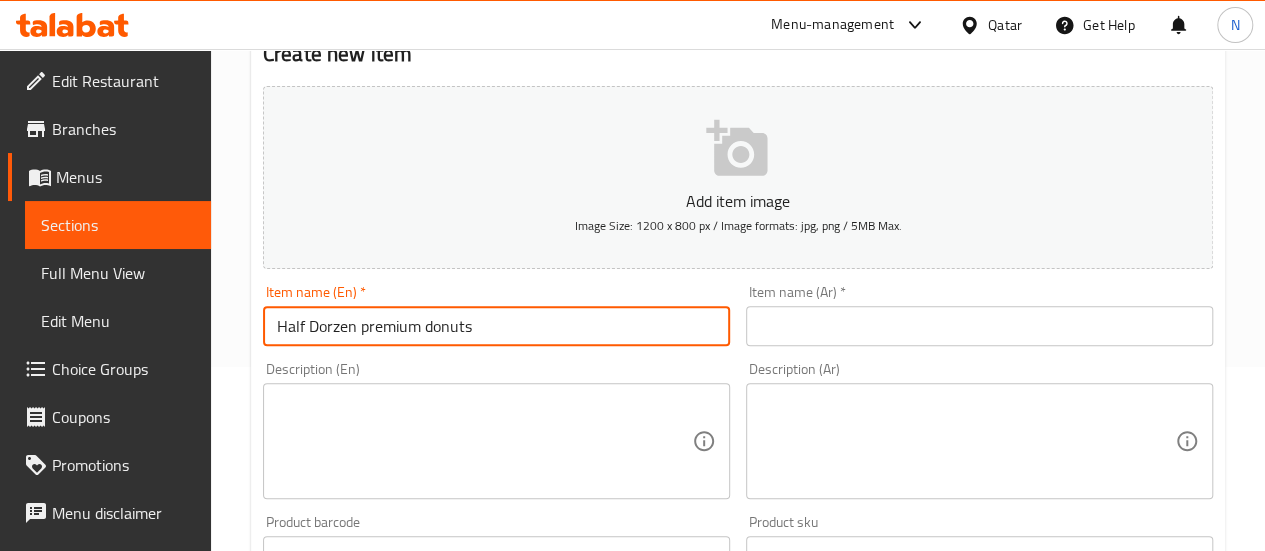click on "Half Dorzen premium donuts" at bounding box center [496, 326] 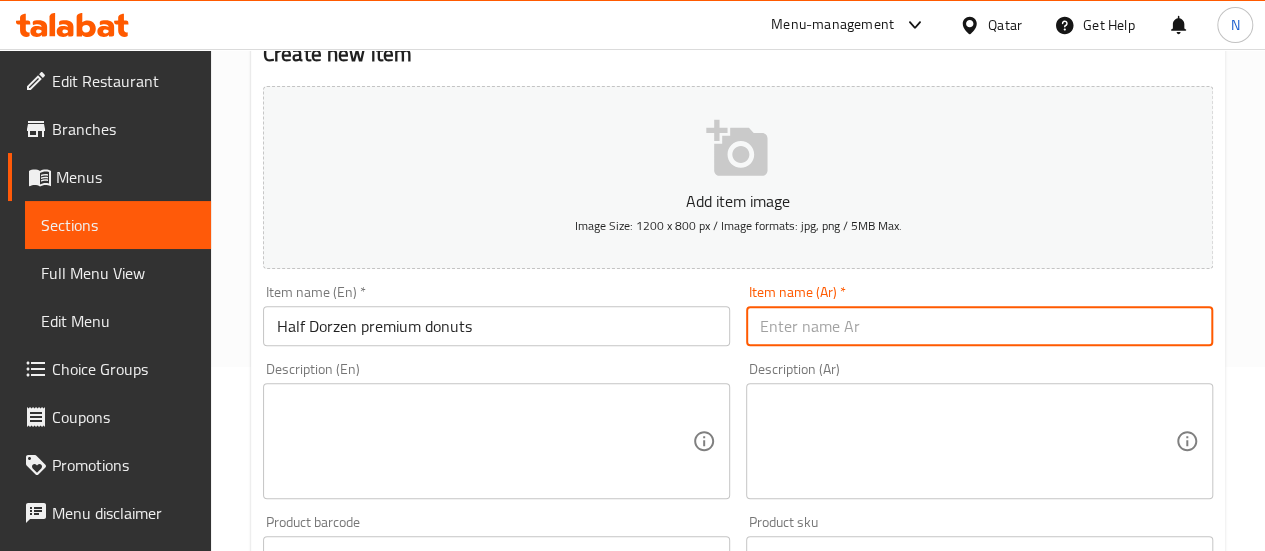 click at bounding box center (979, 326) 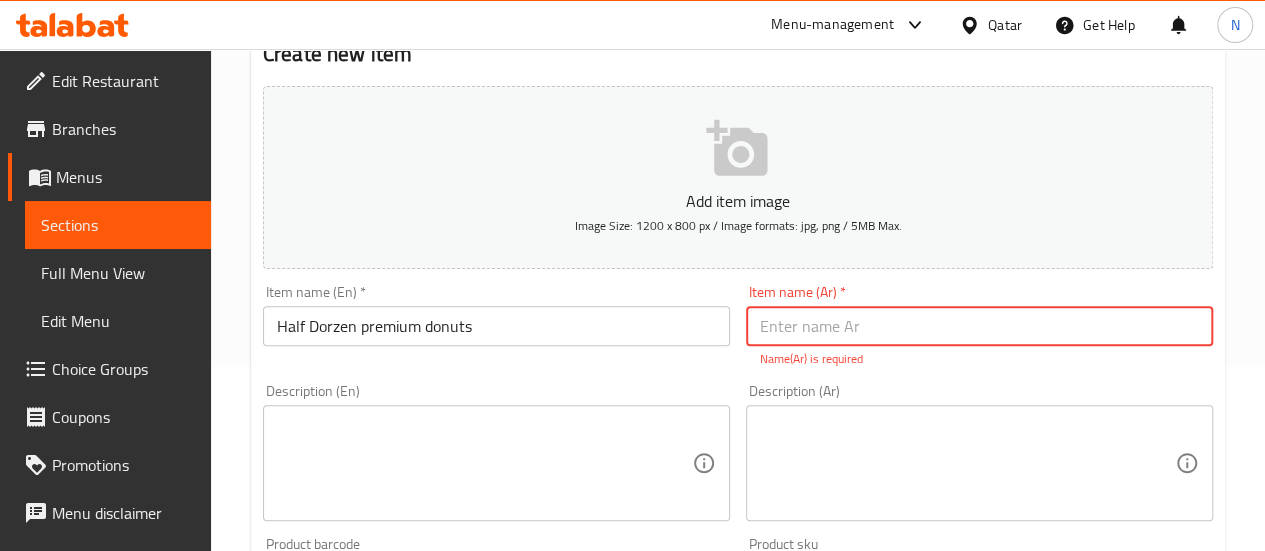 click on "Half Dorzen premium donuts" at bounding box center (496, 326) 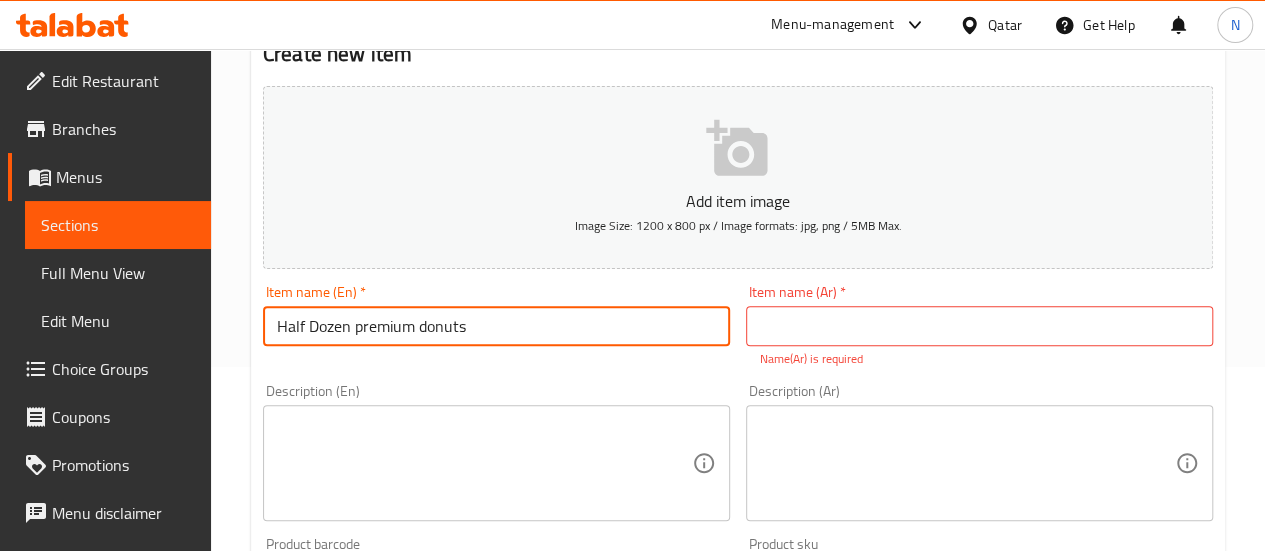 type on "Half Dozen premium donuts" 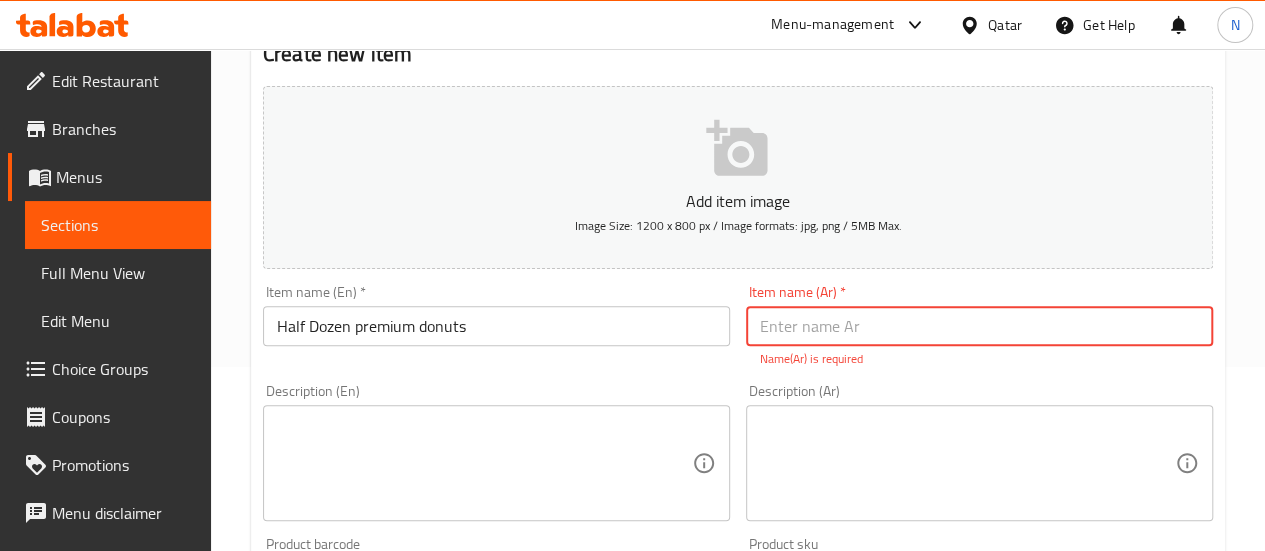 click at bounding box center (979, 326) 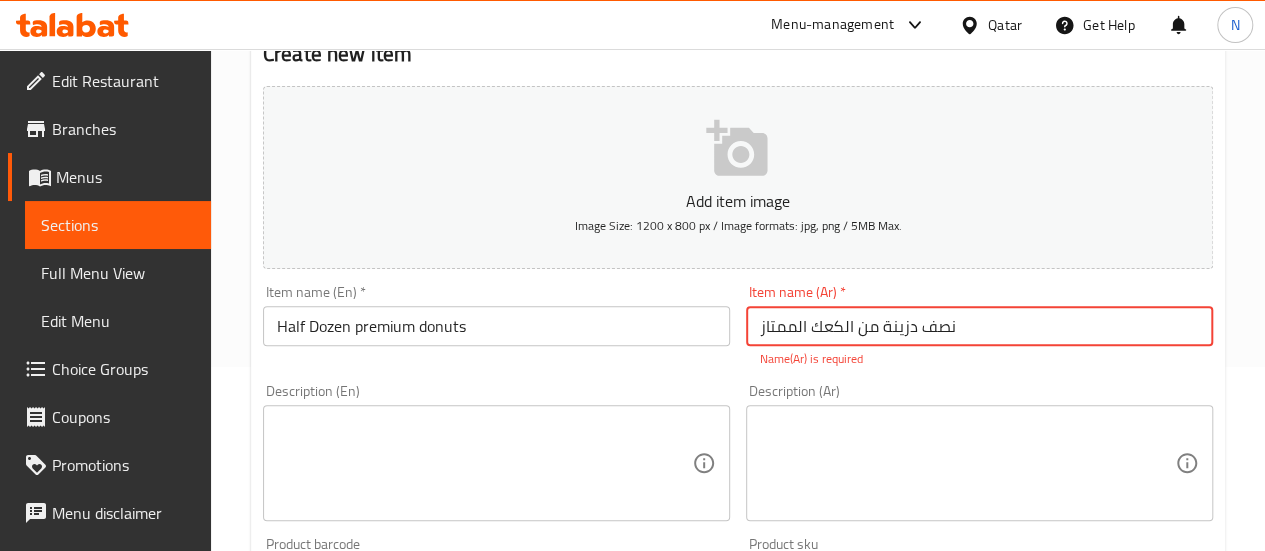 type on "نصف دزينة من الكعك الممتاز" 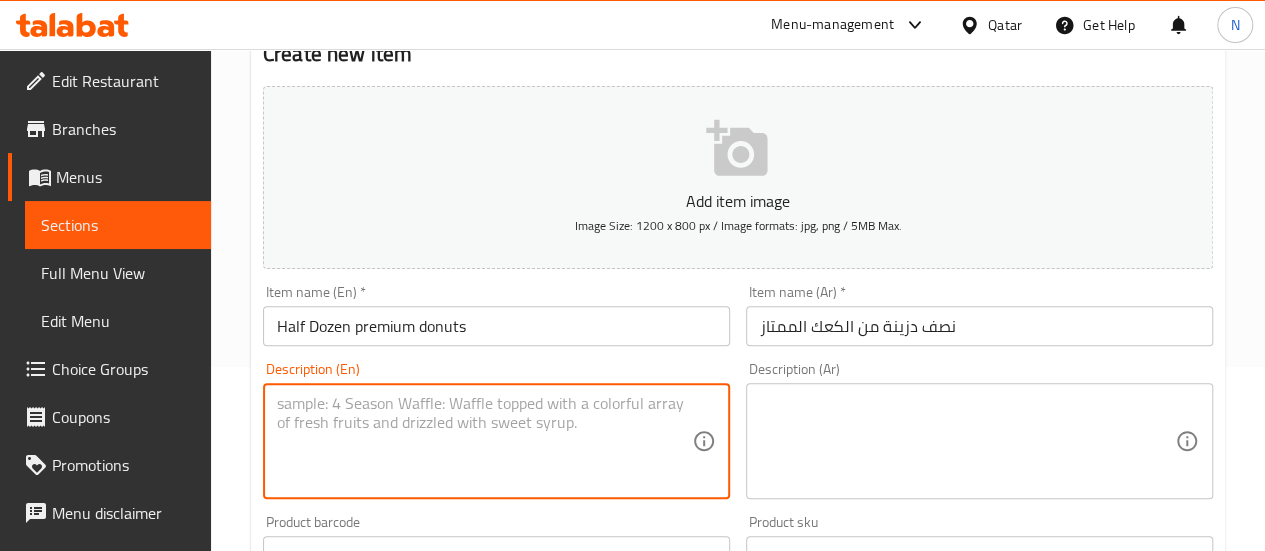 click at bounding box center [484, 441] 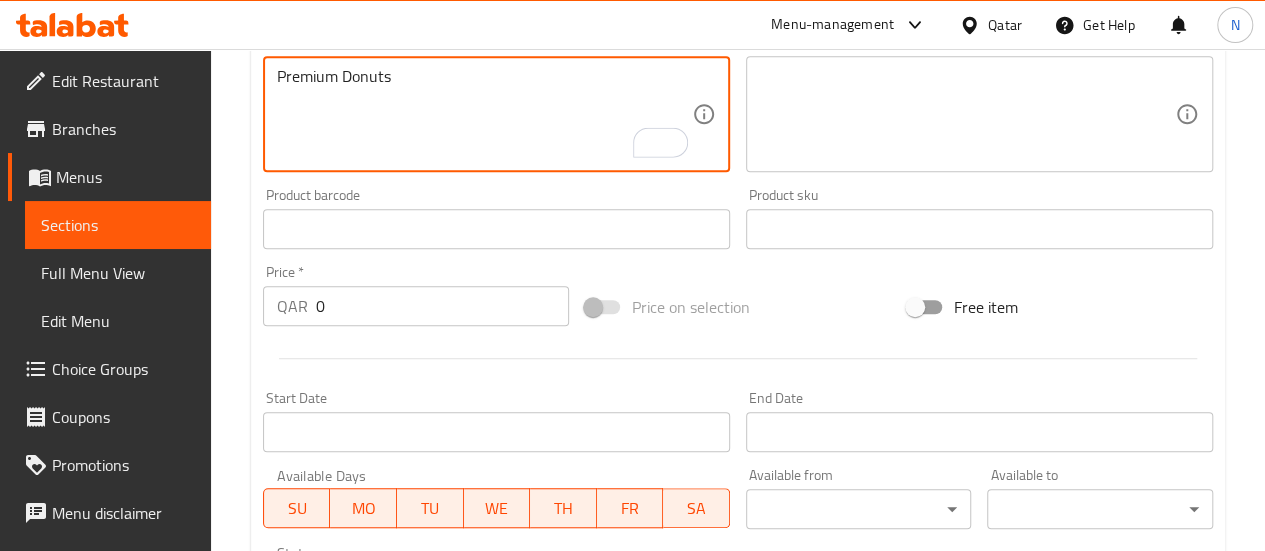 scroll, scrollTop: 512, scrollLeft: 0, axis: vertical 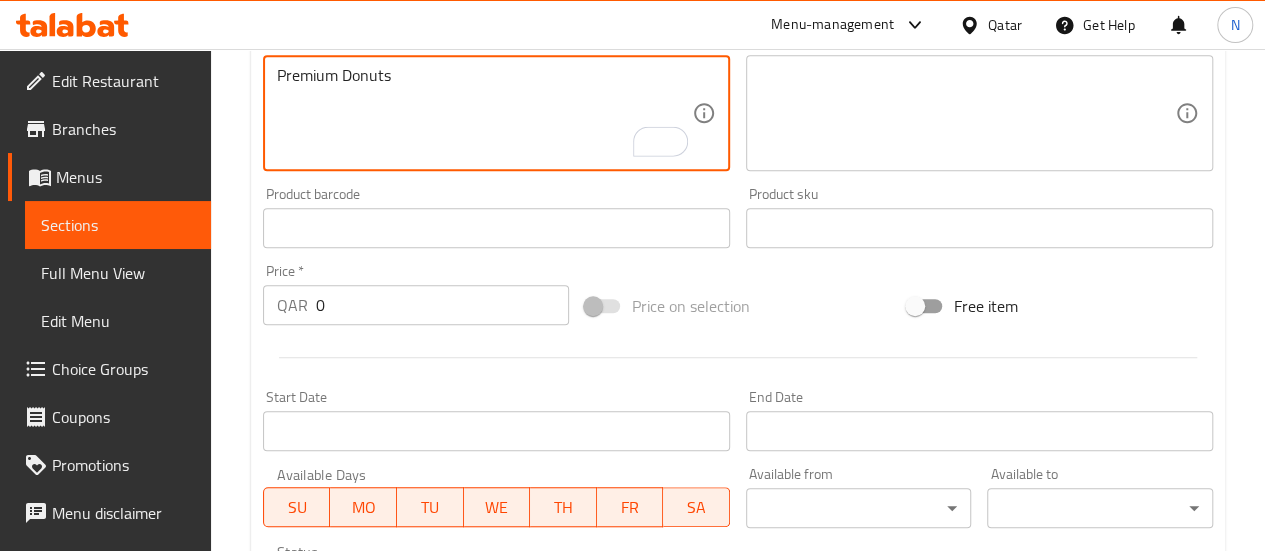 type on "Premium Donuts" 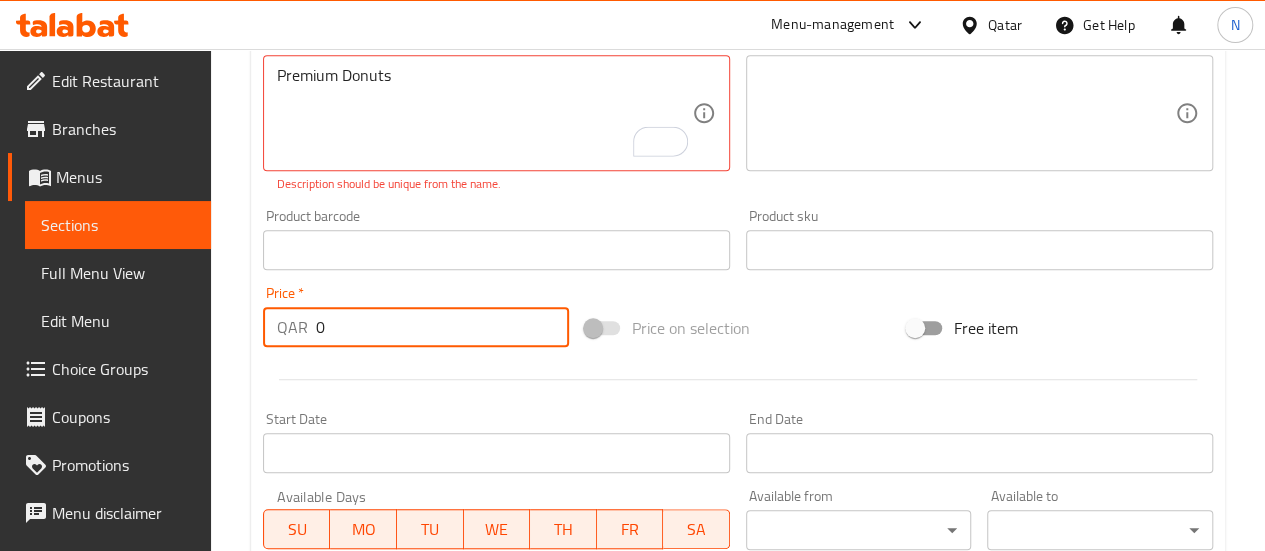 click on "0" at bounding box center [442, 327] 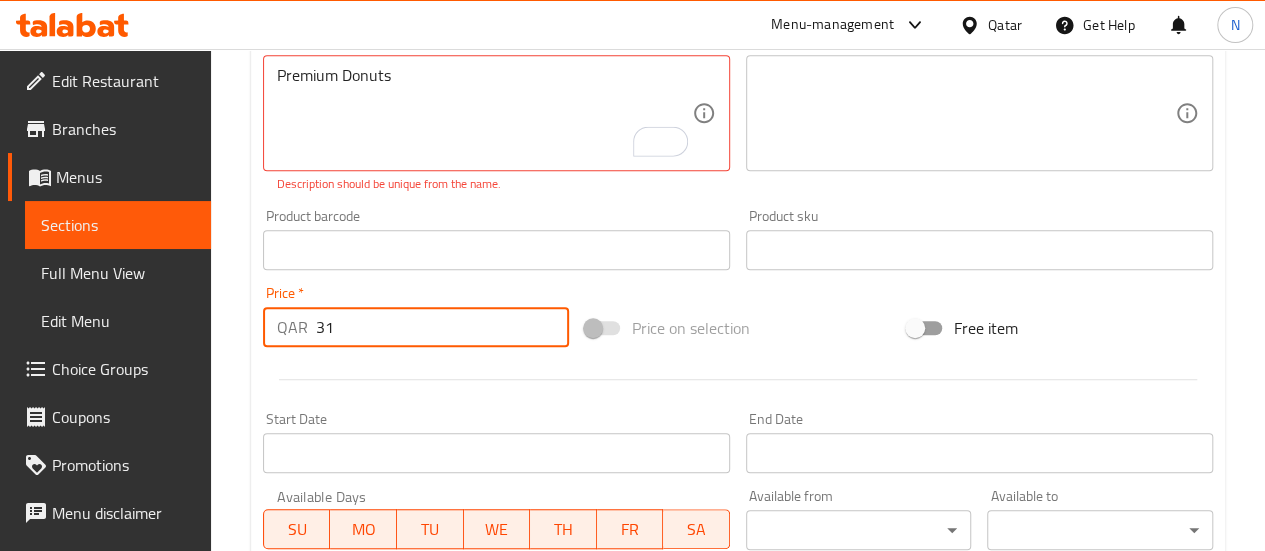 type on "31" 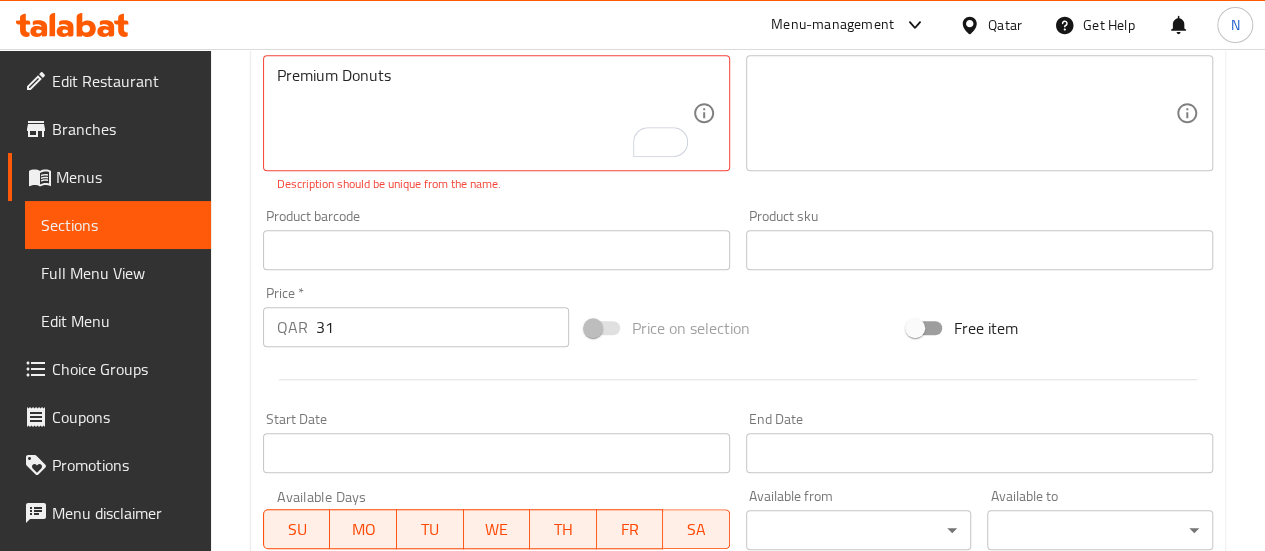 click on "Price on selection" at bounding box center (662, 328) 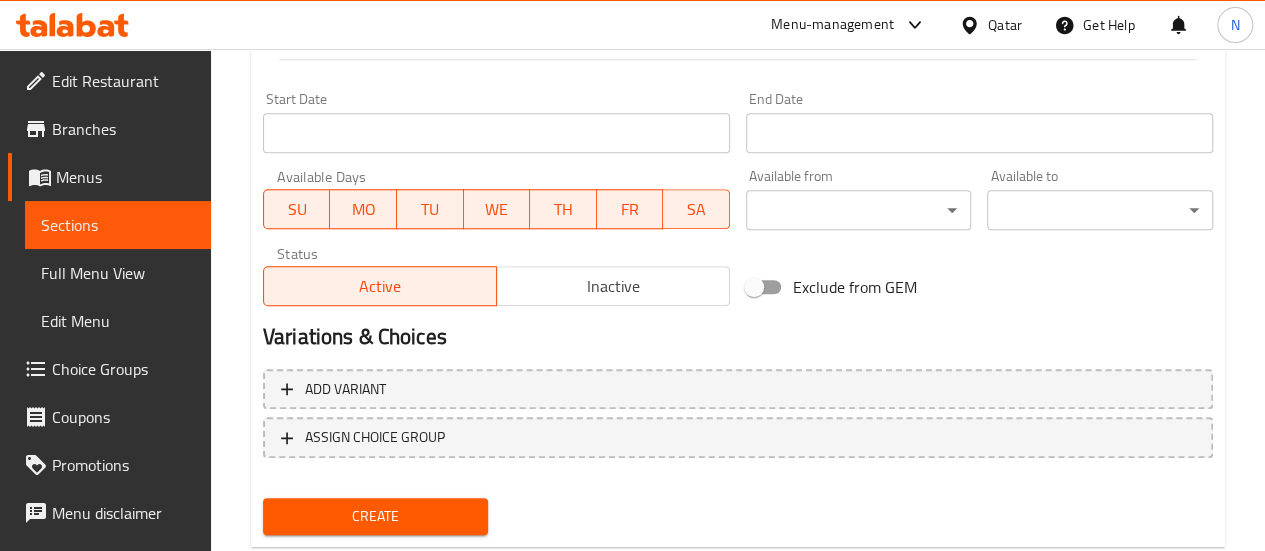 scroll, scrollTop: 883, scrollLeft: 0, axis: vertical 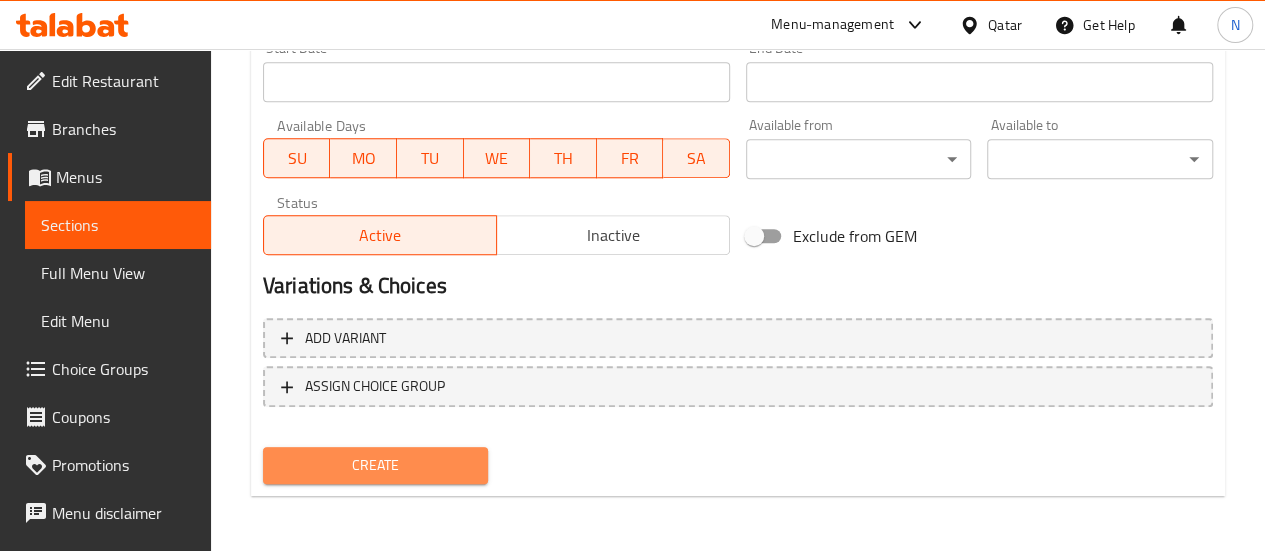 click on "Create" at bounding box center (376, 465) 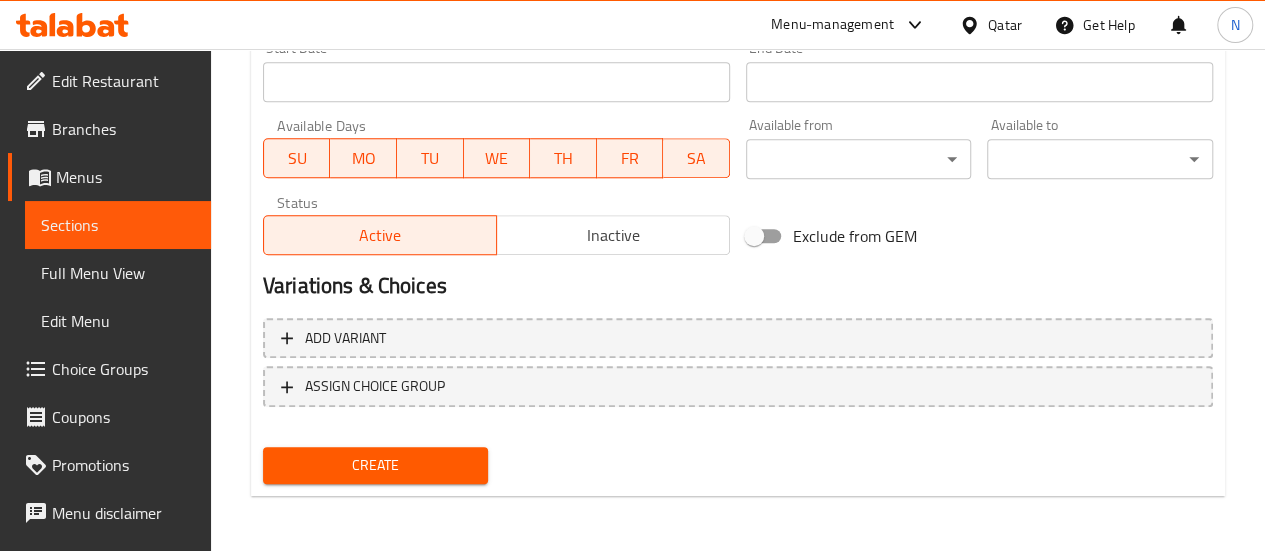 scroll, scrollTop: 313, scrollLeft: 0, axis: vertical 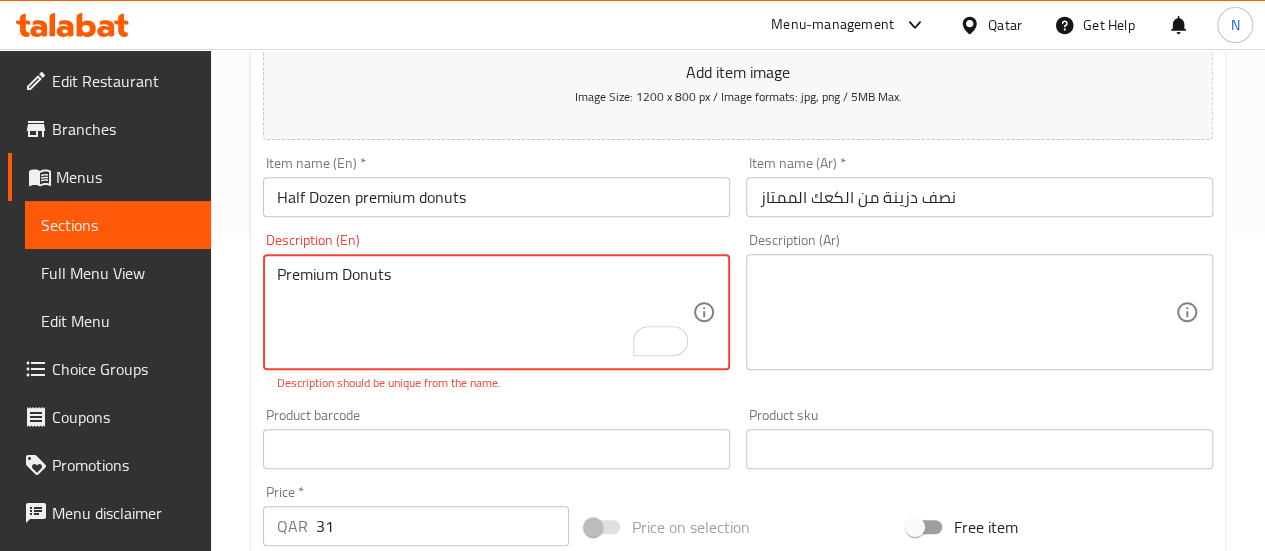 click on "Premium Donuts" at bounding box center [484, 312] 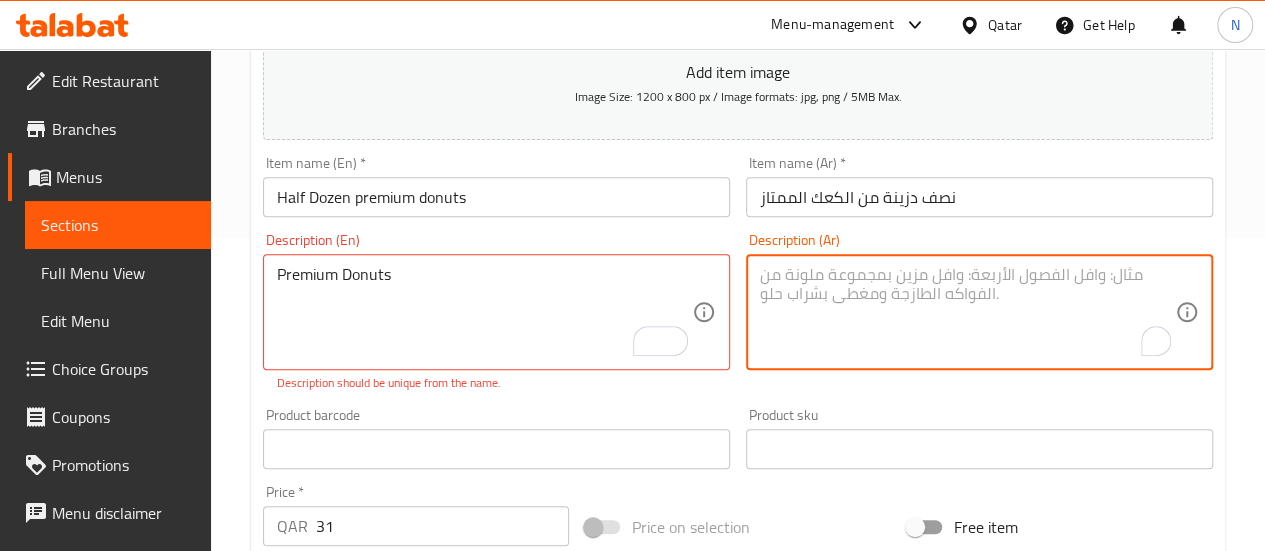 click at bounding box center [967, 312] 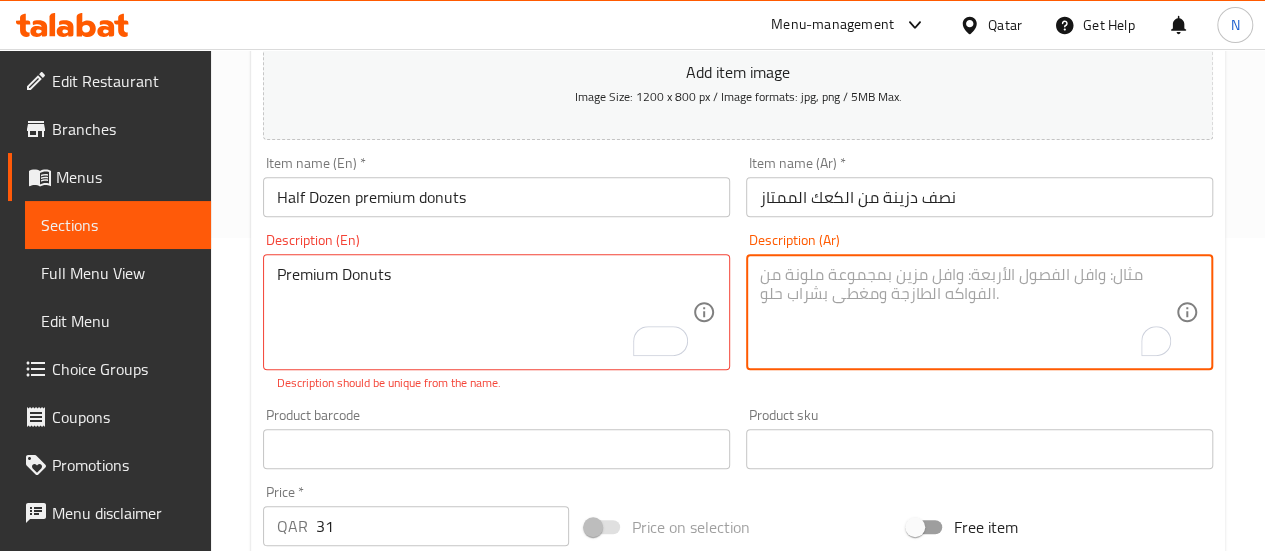paste on "الكعك المميز" 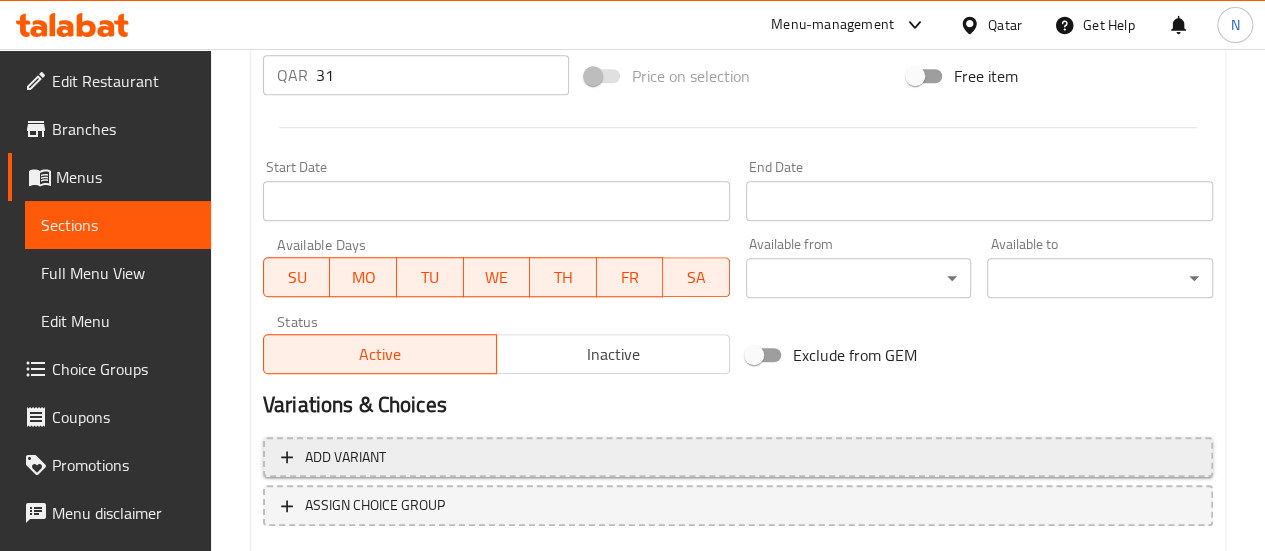 scroll, scrollTop: 883, scrollLeft: 0, axis: vertical 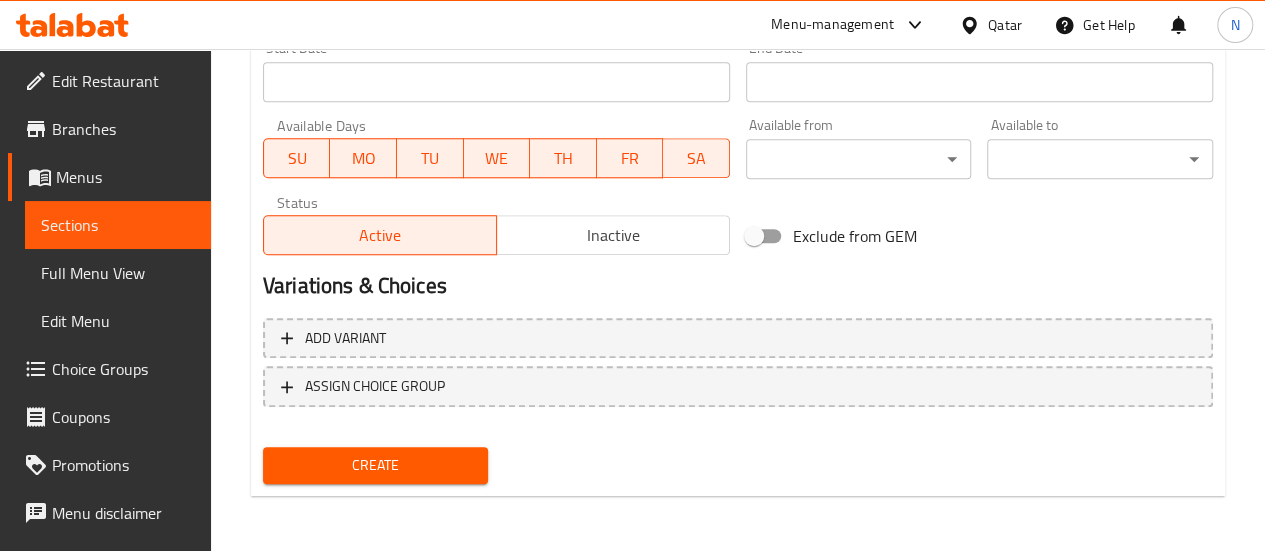 type on "الكعك المميز" 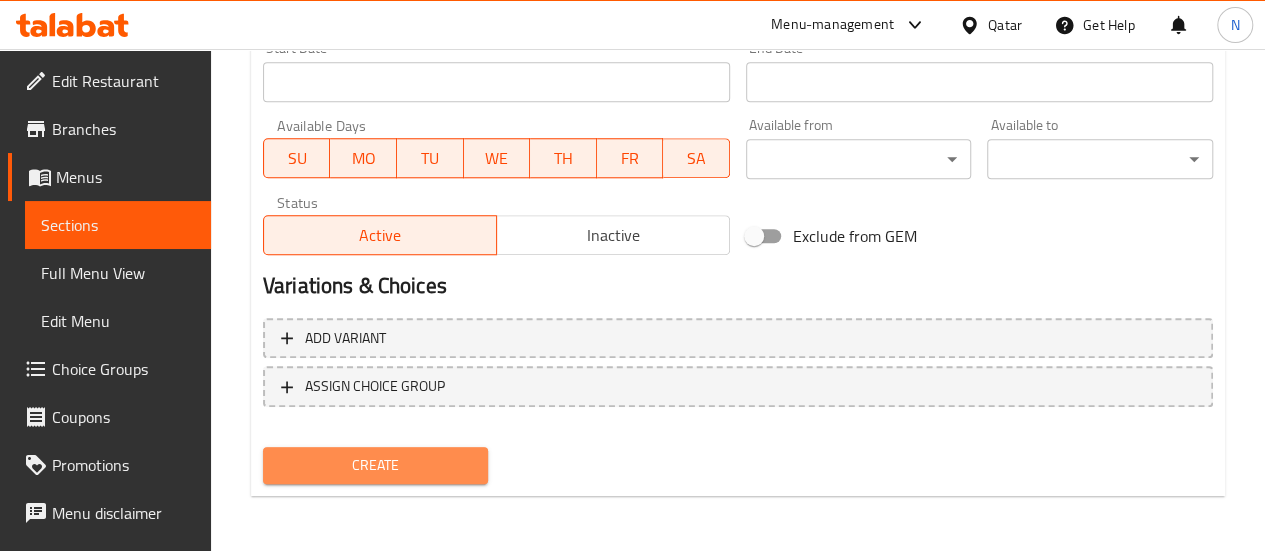 click on "Create" at bounding box center [376, 465] 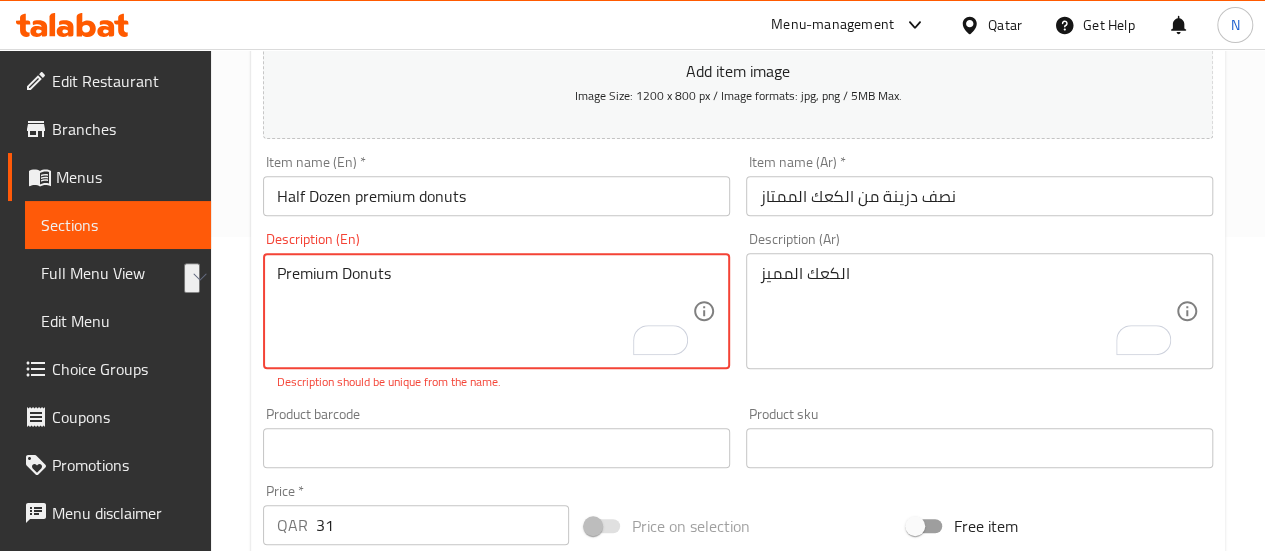 click on "Premium Donuts" at bounding box center [484, 311] 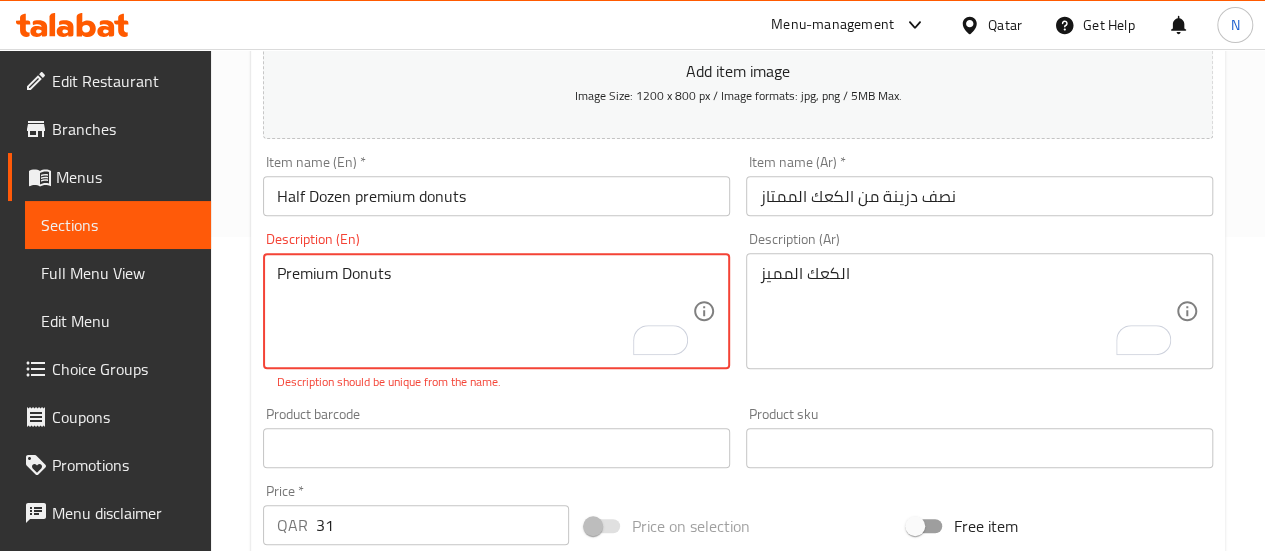 click on "Premium Donuts" at bounding box center (484, 311) 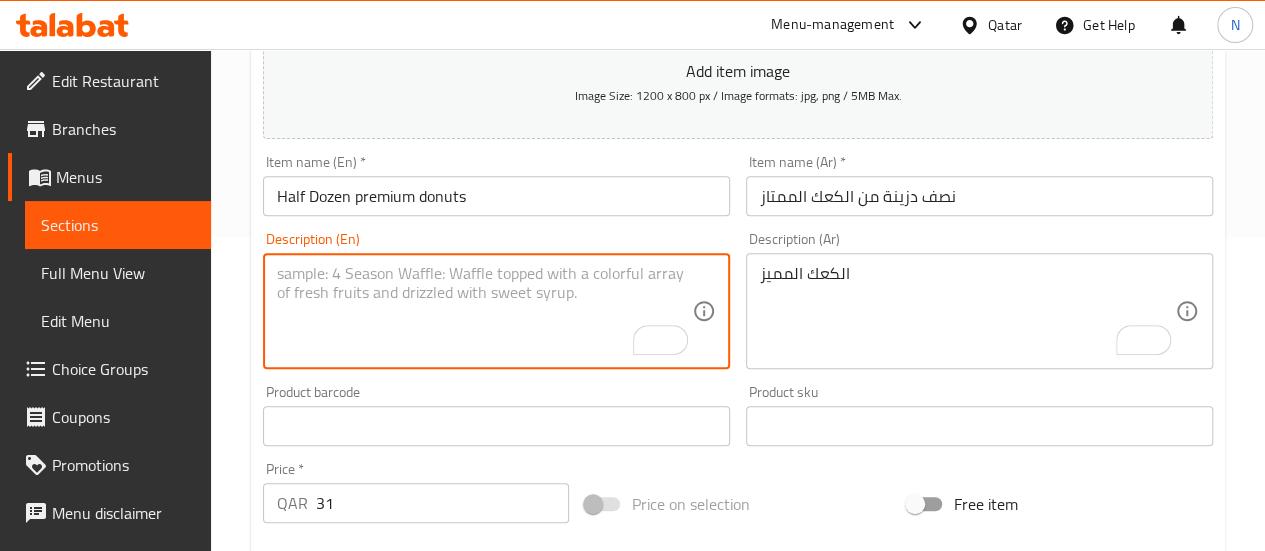 type 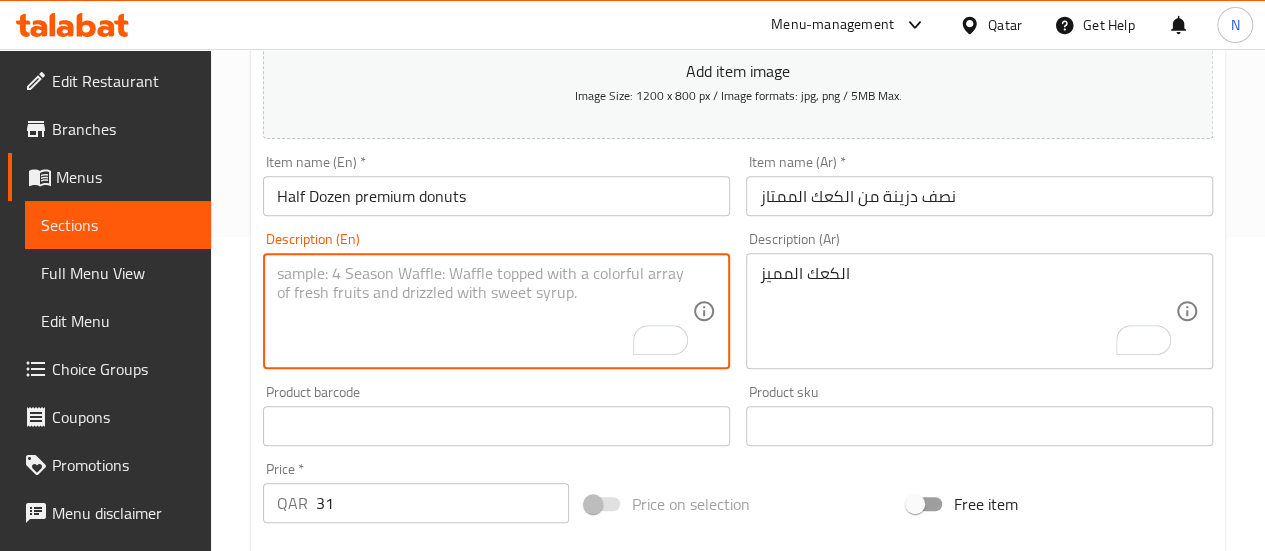 type 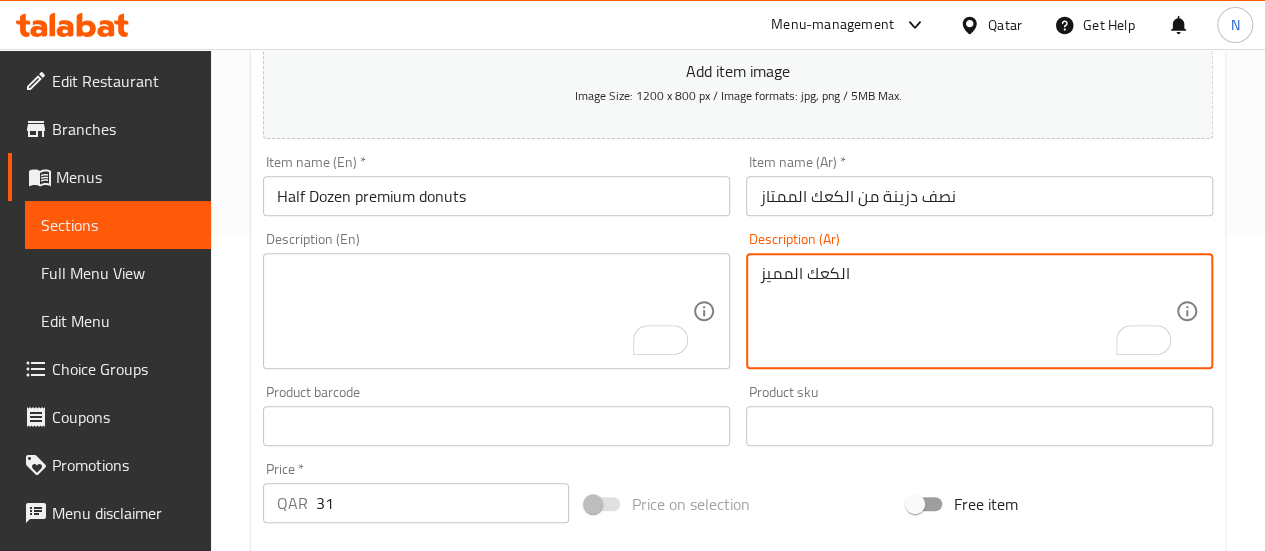 click on "الكعك المميز" at bounding box center (967, 311) 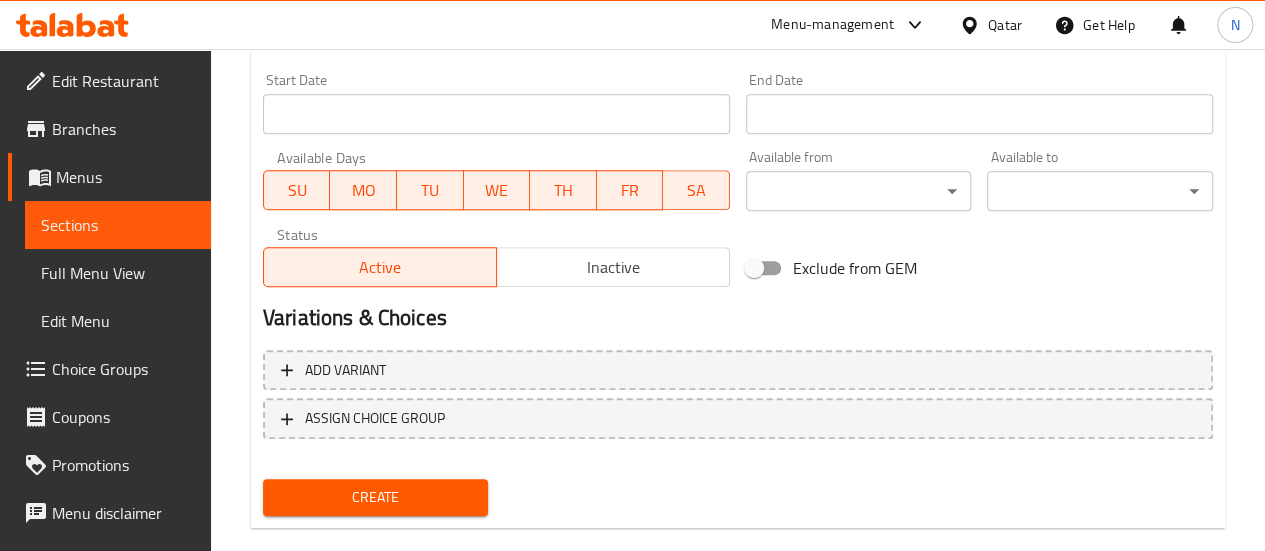 scroll, scrollTop: 861, scrollLeft: 0, axis: vertical 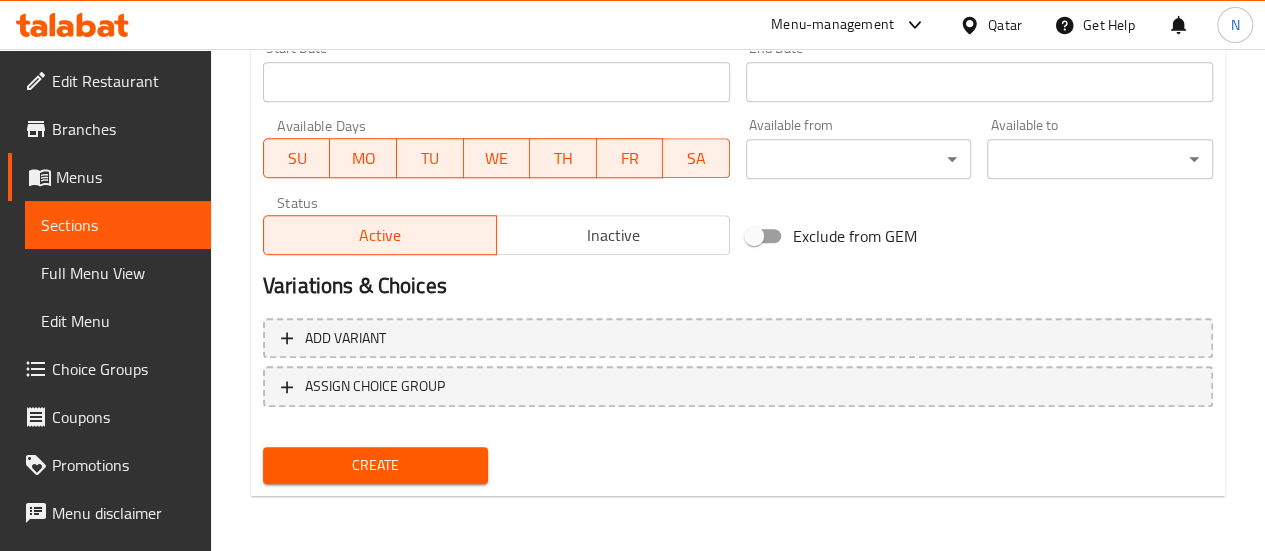 type 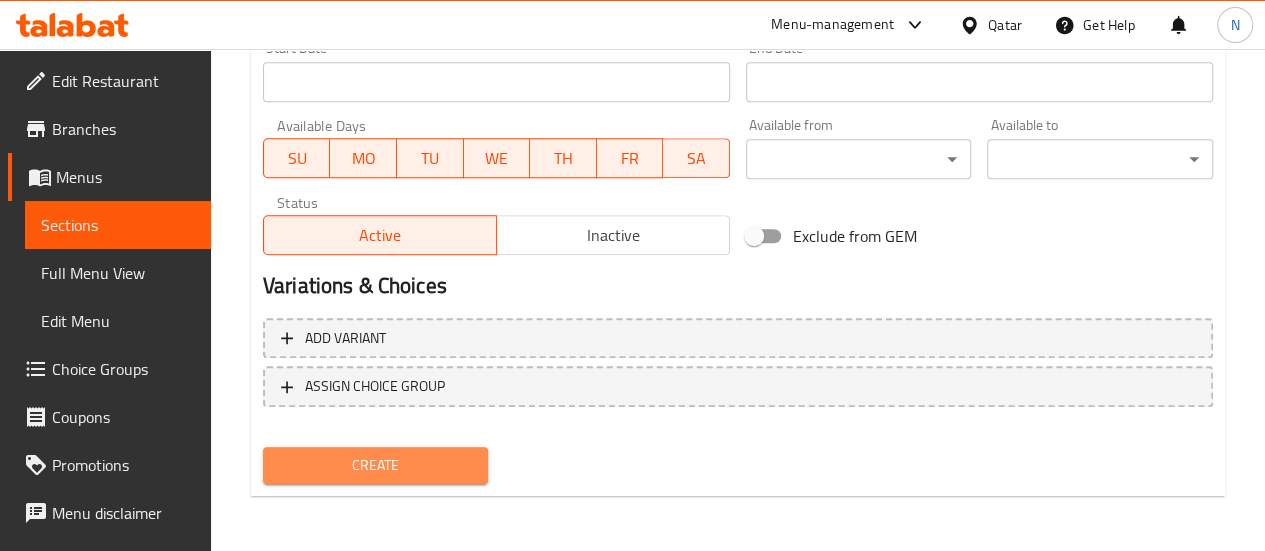click on "Create" at bounding box center (376, 465) 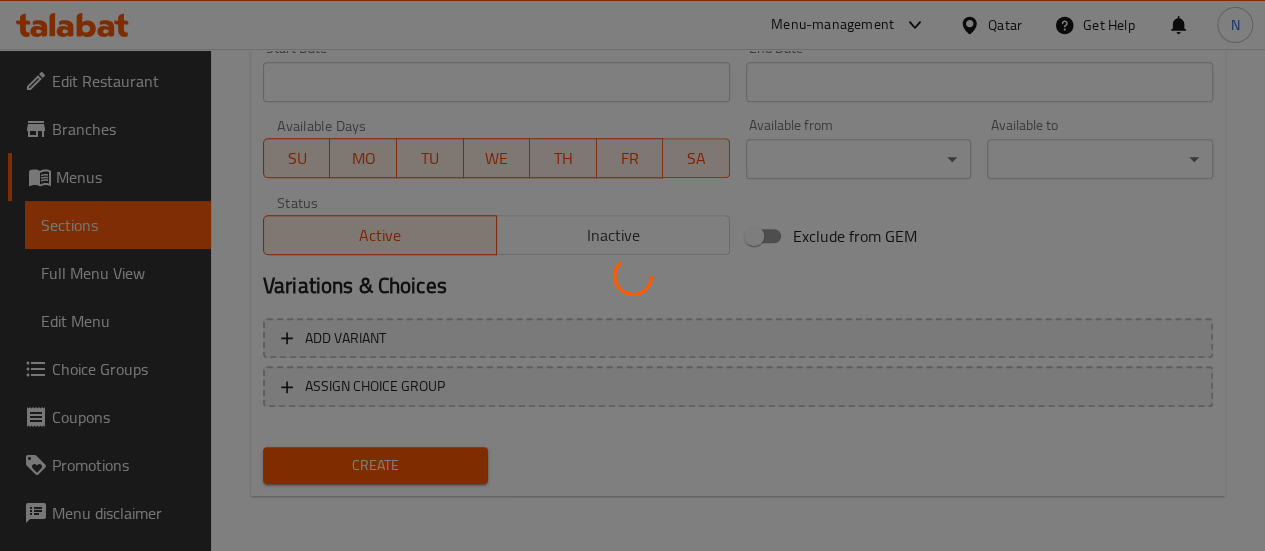 type 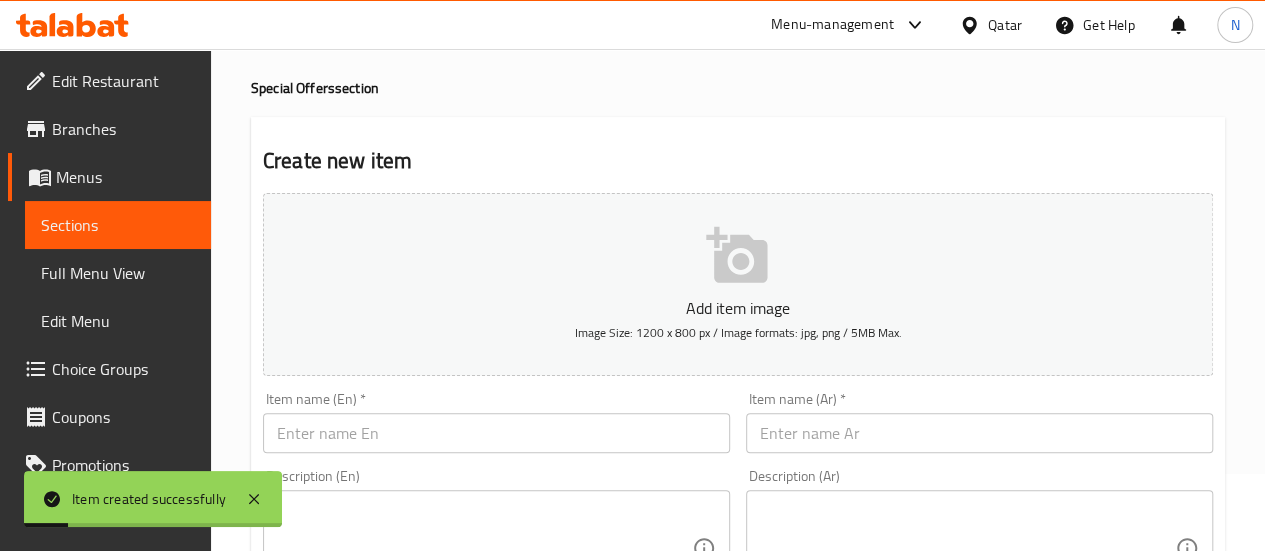 scroll, scrollTop: 0, scrollLeft: 0, axis: both 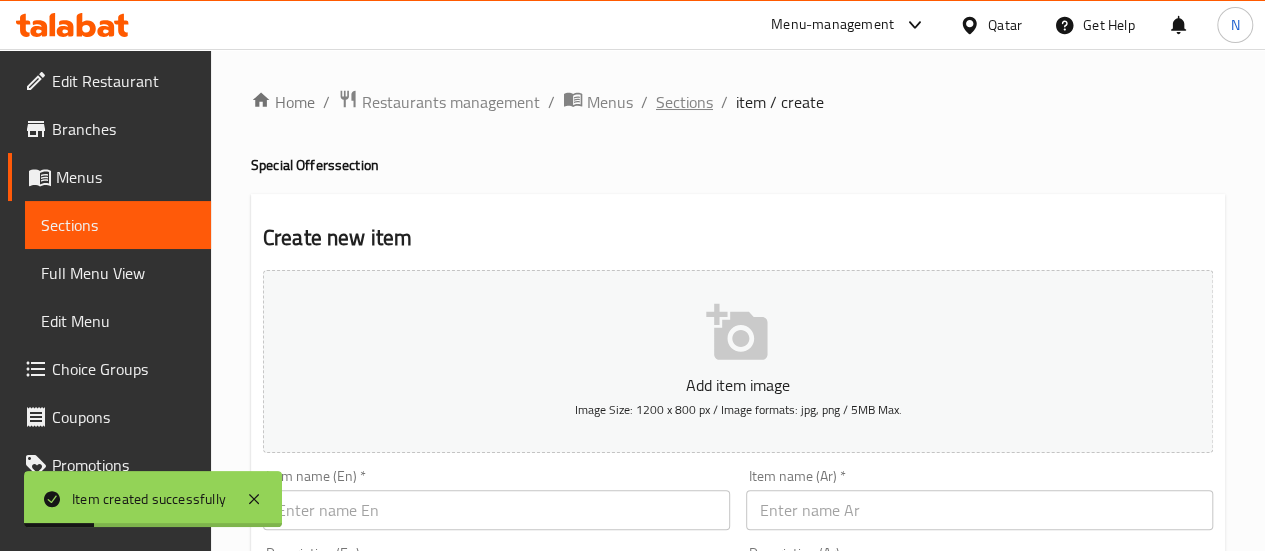 click on "Sections" at bounding box center [684, 102] 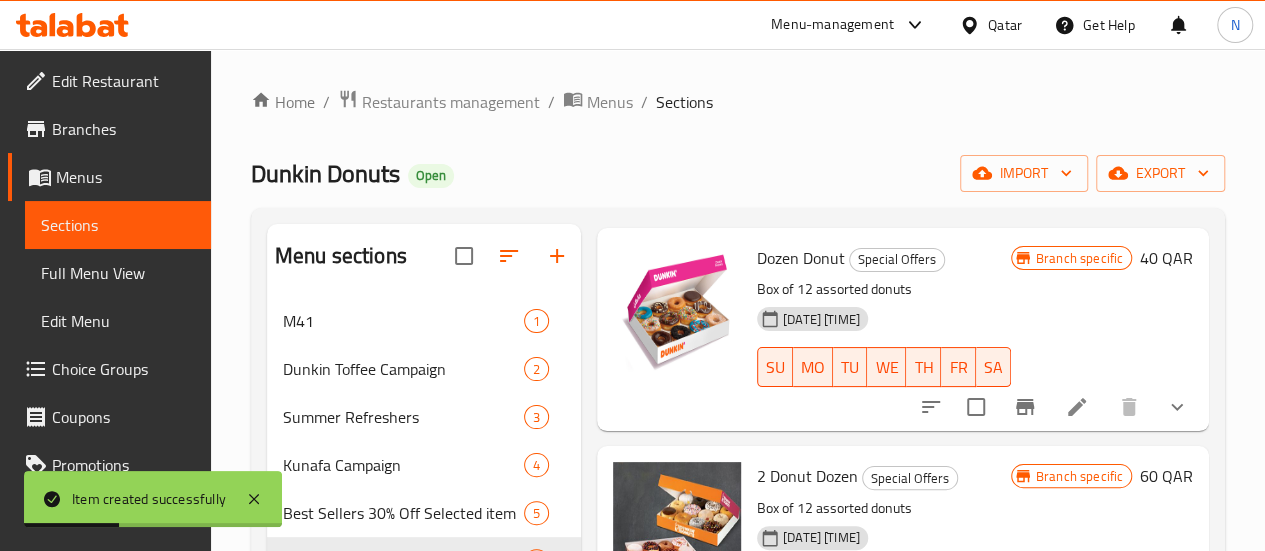 scroll, scrollTop: 809, scrollLeft: 0, axis: vertical 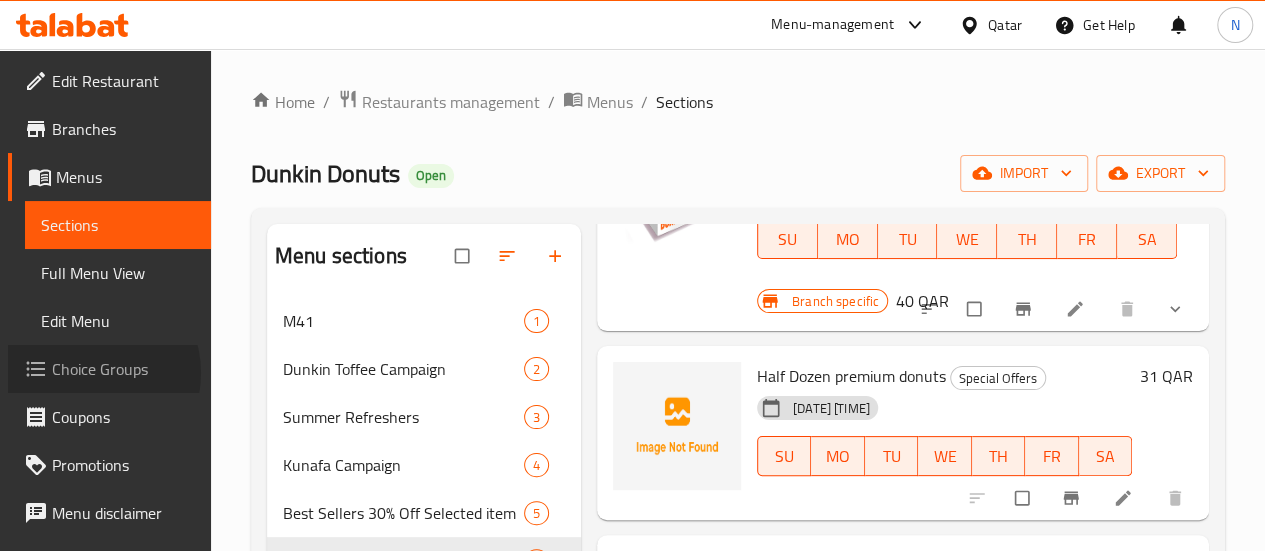 click on "Choice Groups" at bounding box center [123, 369] 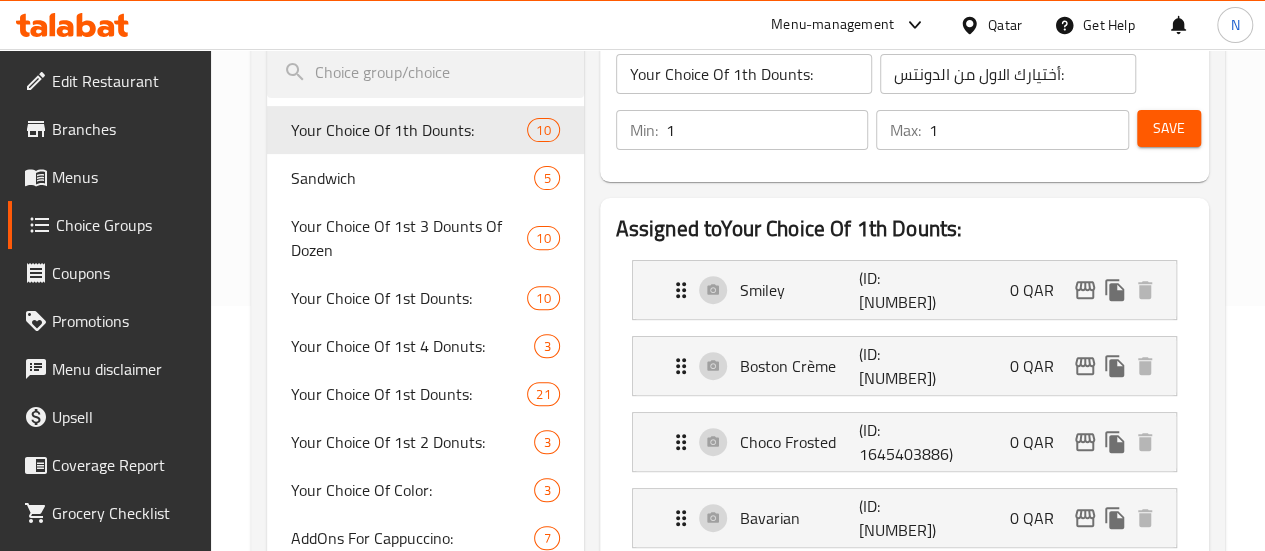 scroll, scrollTop: 255, scrollLeft: 0, axis: vertical 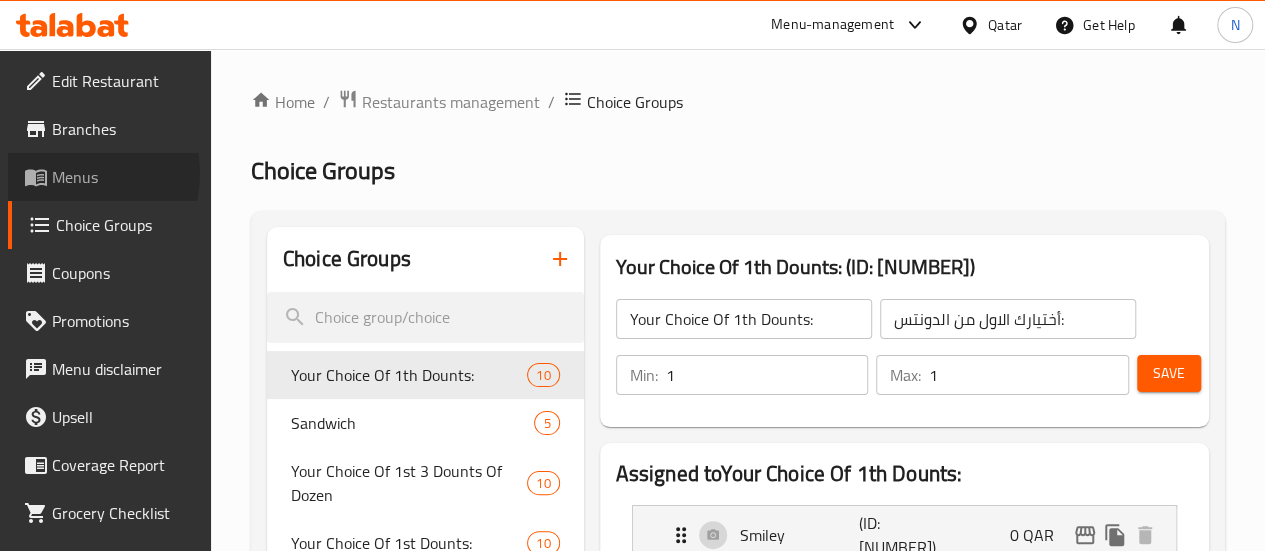 click on "Menus" at bounding box center [123, 177] 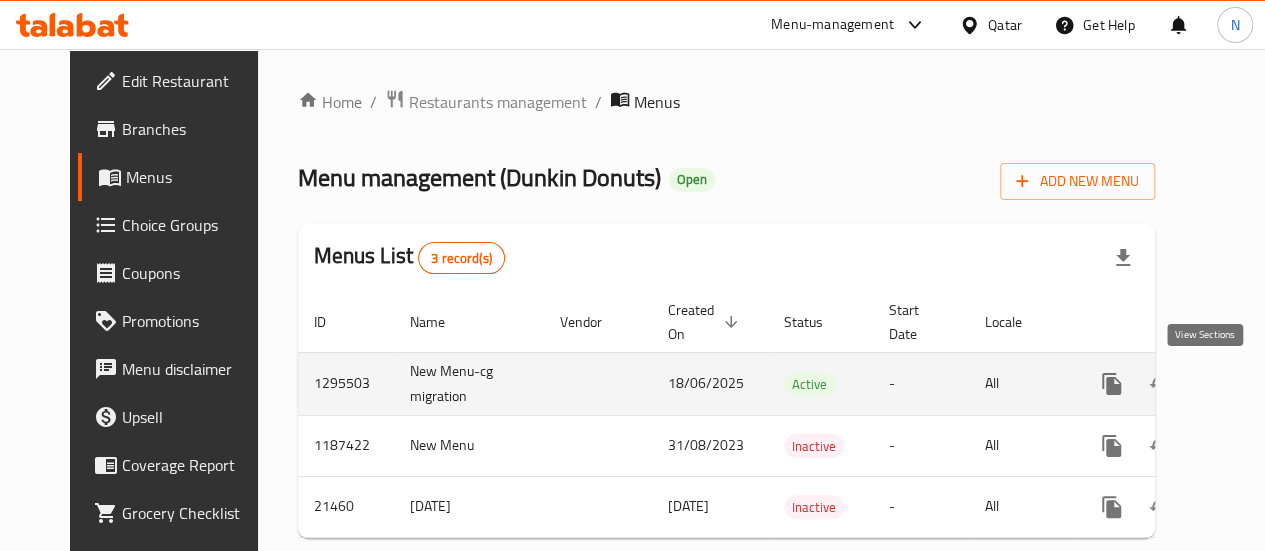 click 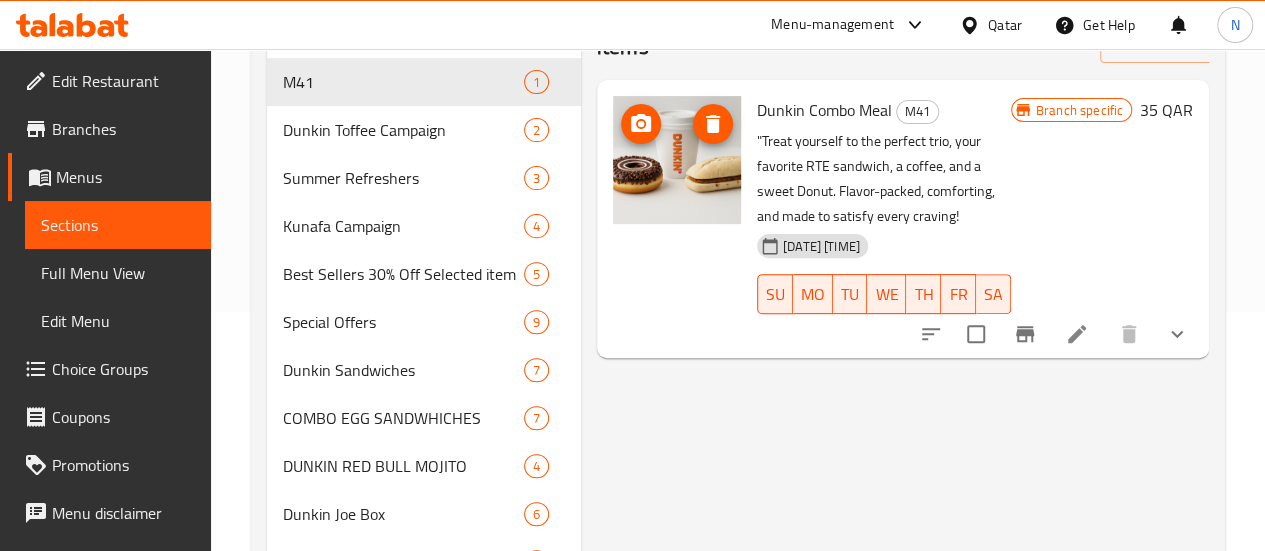 scroll, scrollTop: 240, scrollLeft: 0, axis: vertical 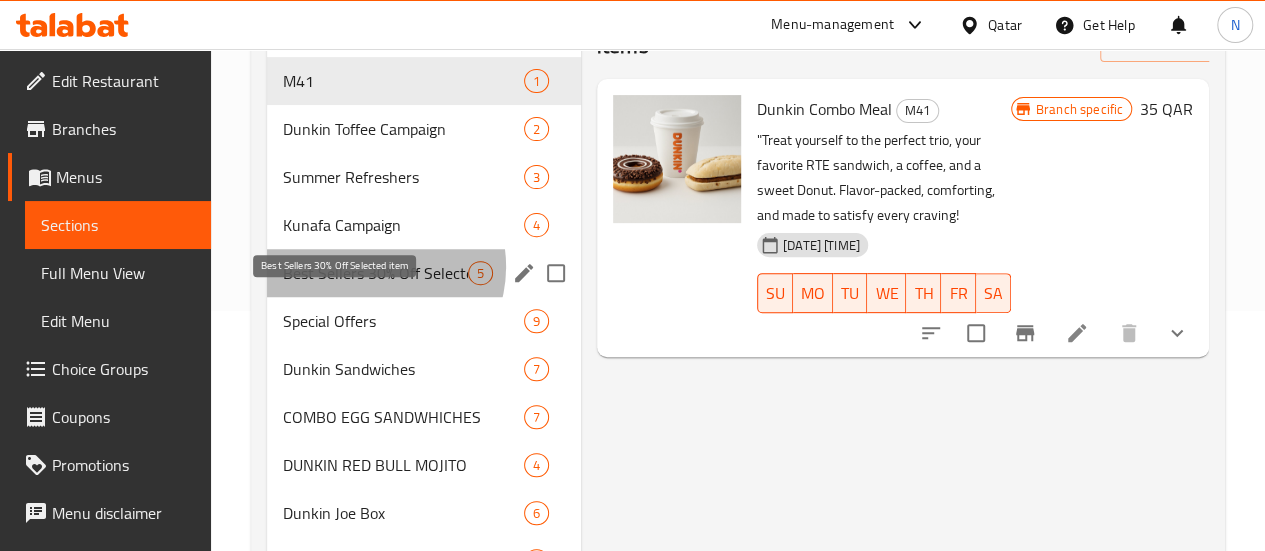 click on "Best Sellers 30% Off Selected item" at bounding box center [375, 273] 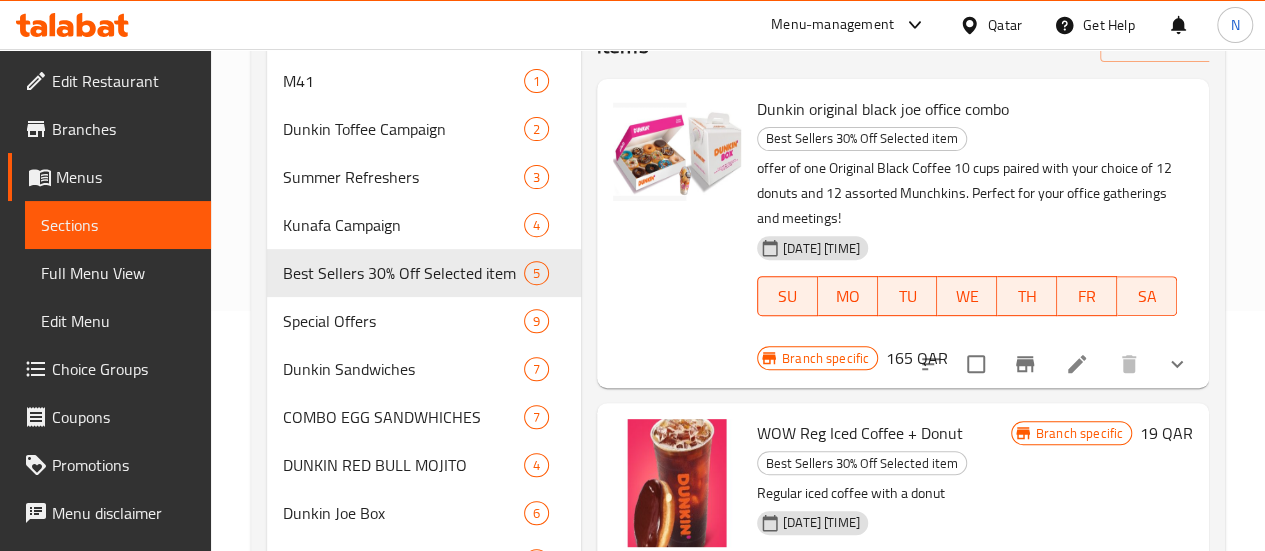 scroll, scrollTop: 272, scrollLeft: 0, axis: vertical 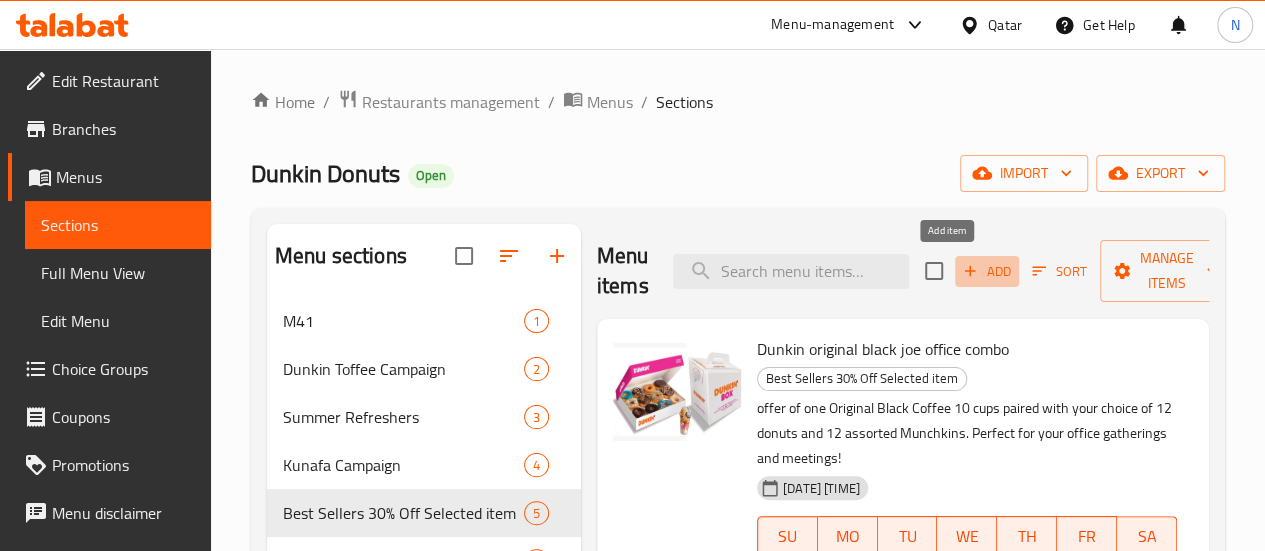click on "Add" at bounding box center (987, 271) 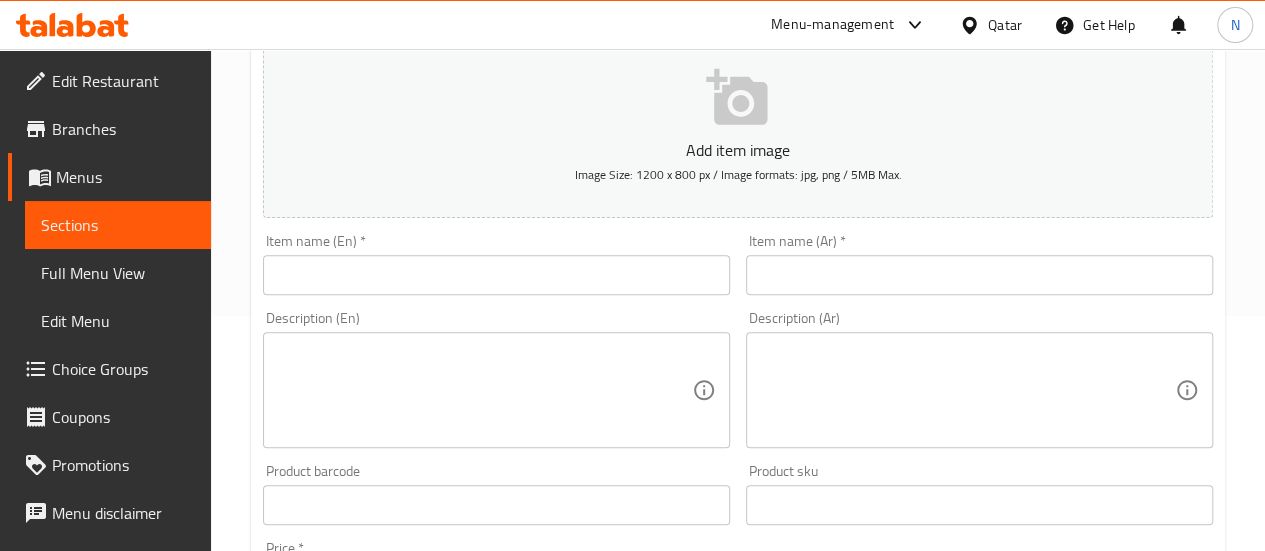 scroll, scrollTop: 236, scrollLeft: 0, axis: vertical 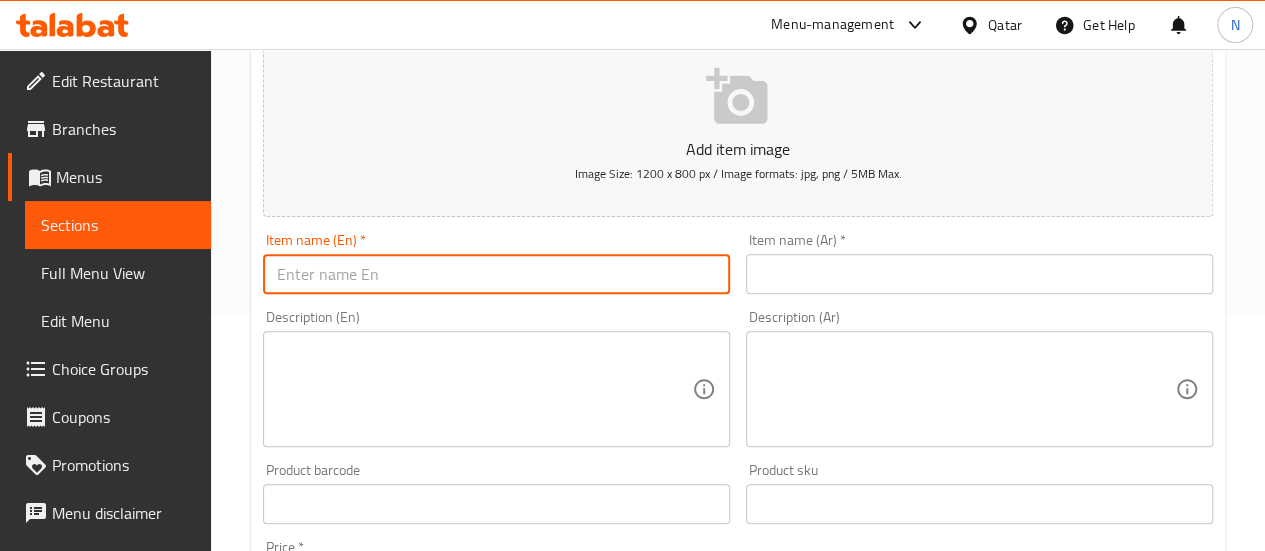 click at bounding box center [496, 274] 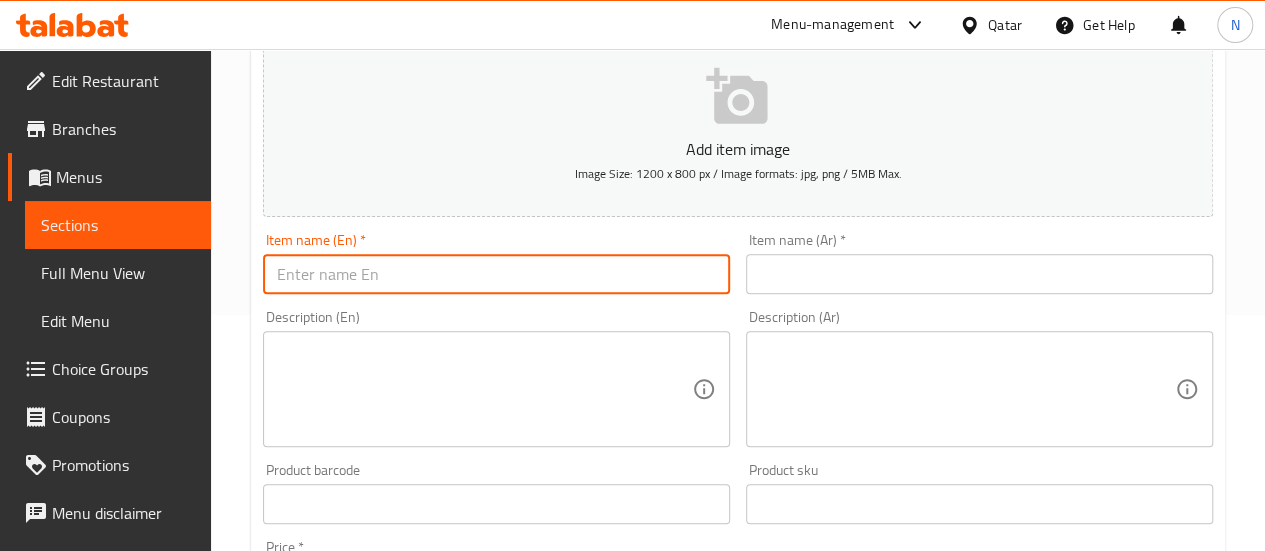 paste on "Half Dozen Premium Donuts" 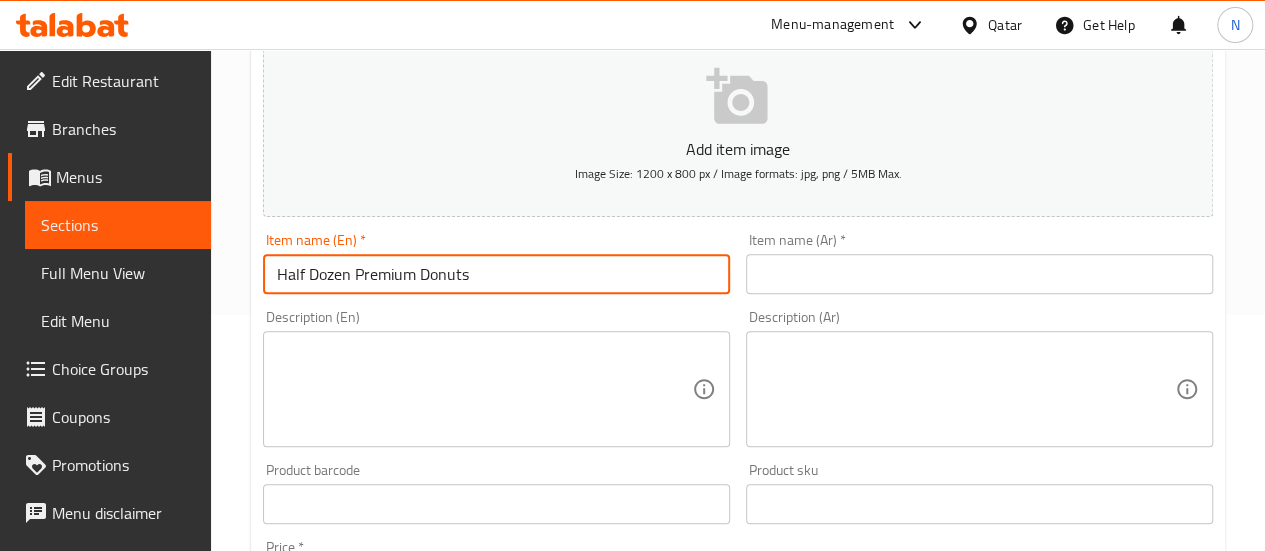 type on "Half Dozen Premium Donuts" 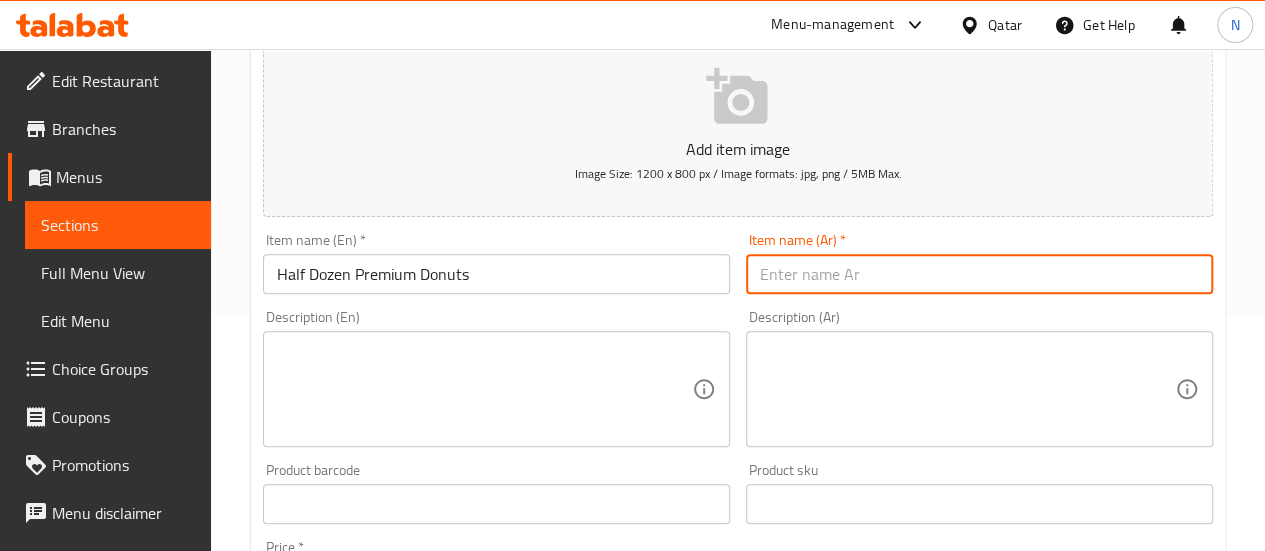 click at bounding box center (979, 274) 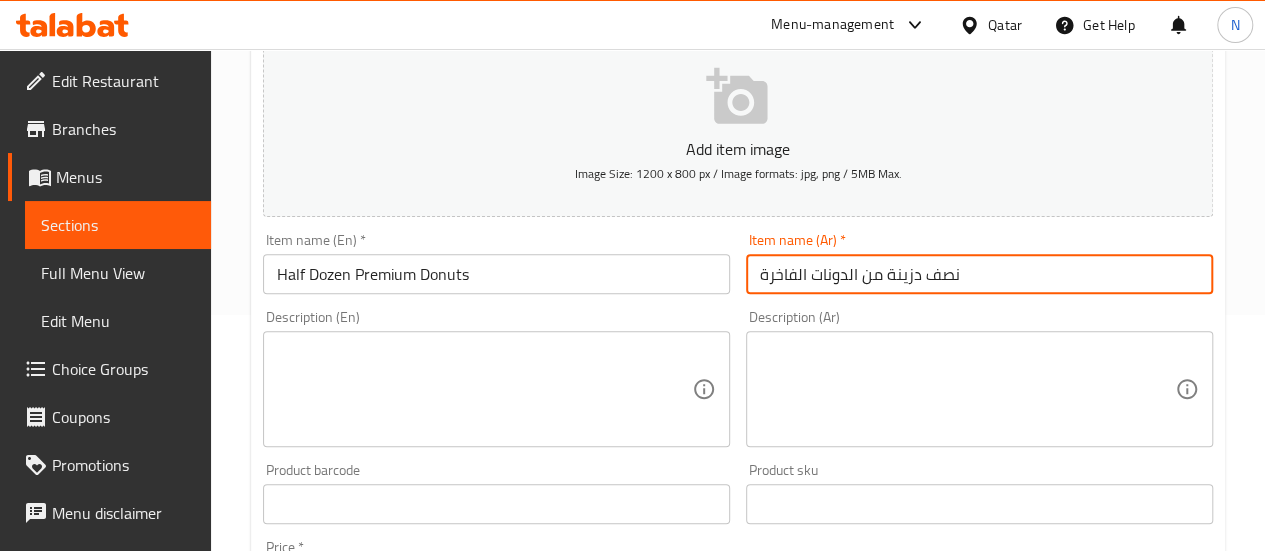 type on "نصف دزينة من الدونات الفاخرة" 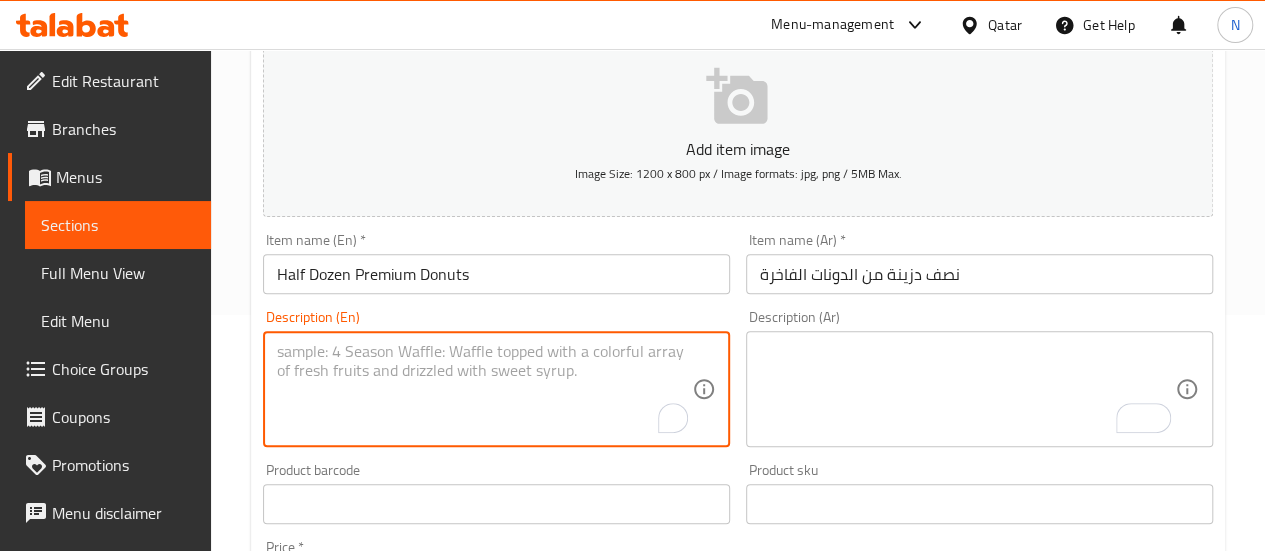 click at bounding box center [484, 389] 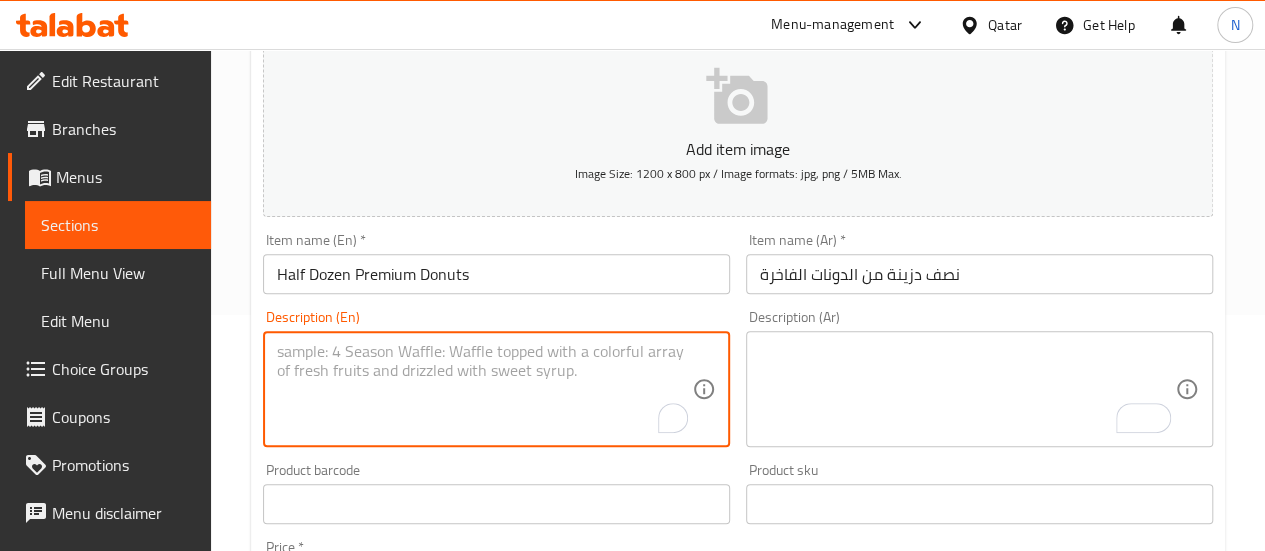 paste on "Choice of 6 premium donuts" 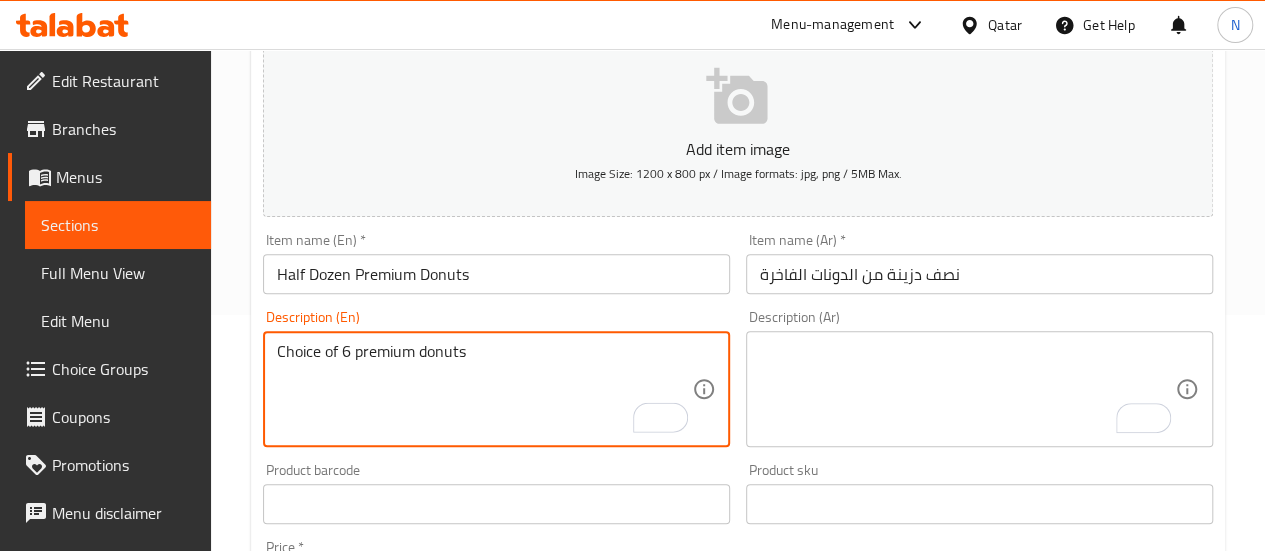 type on "Choice of 6 premium donuts" 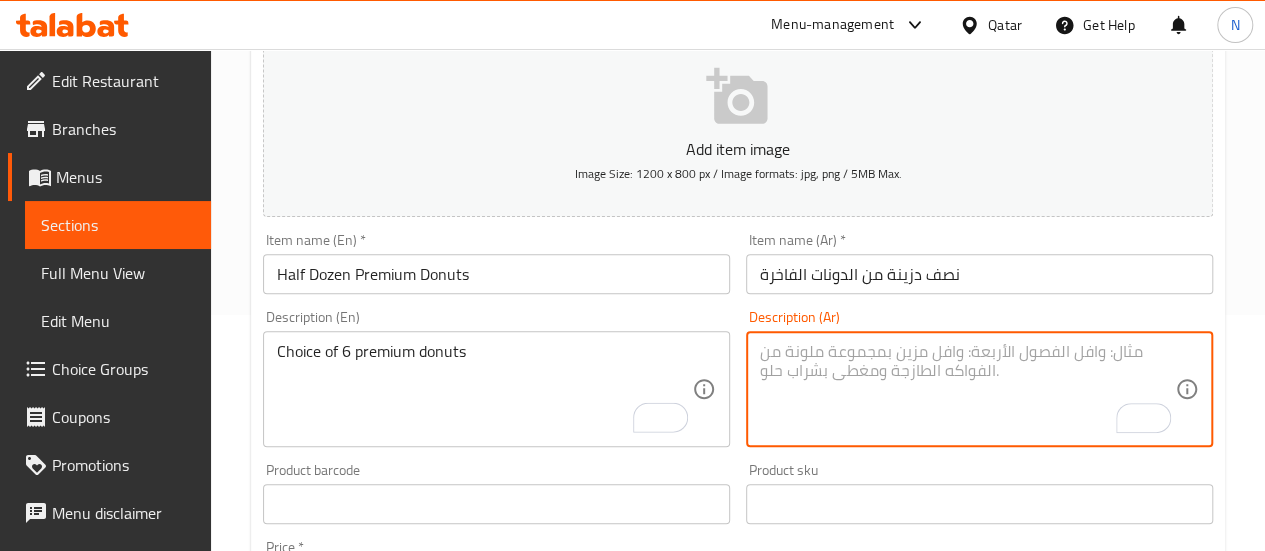 click at bounding box center [967, 389] 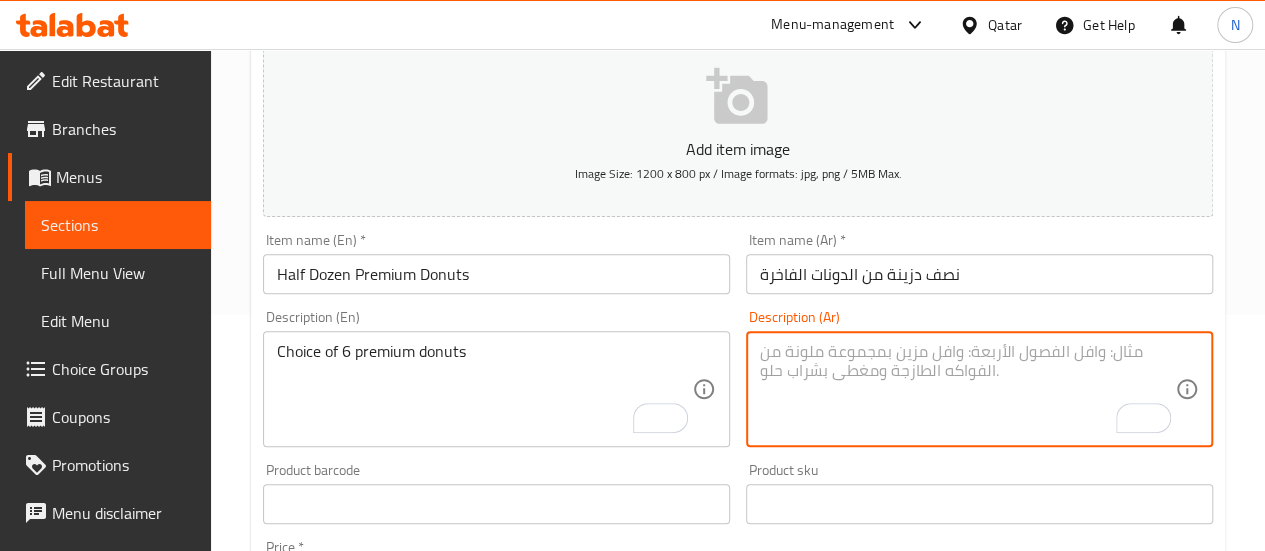 click at bounding box center (967, 389) 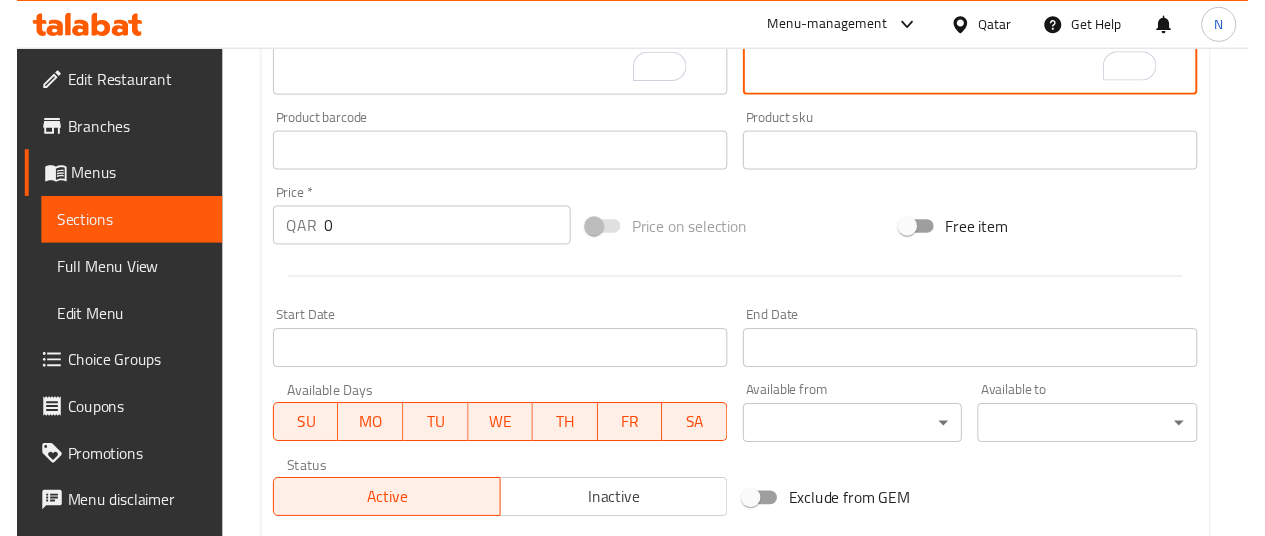 scroll, scrollTop: 592, scrollLeft: 0, axis: vertical 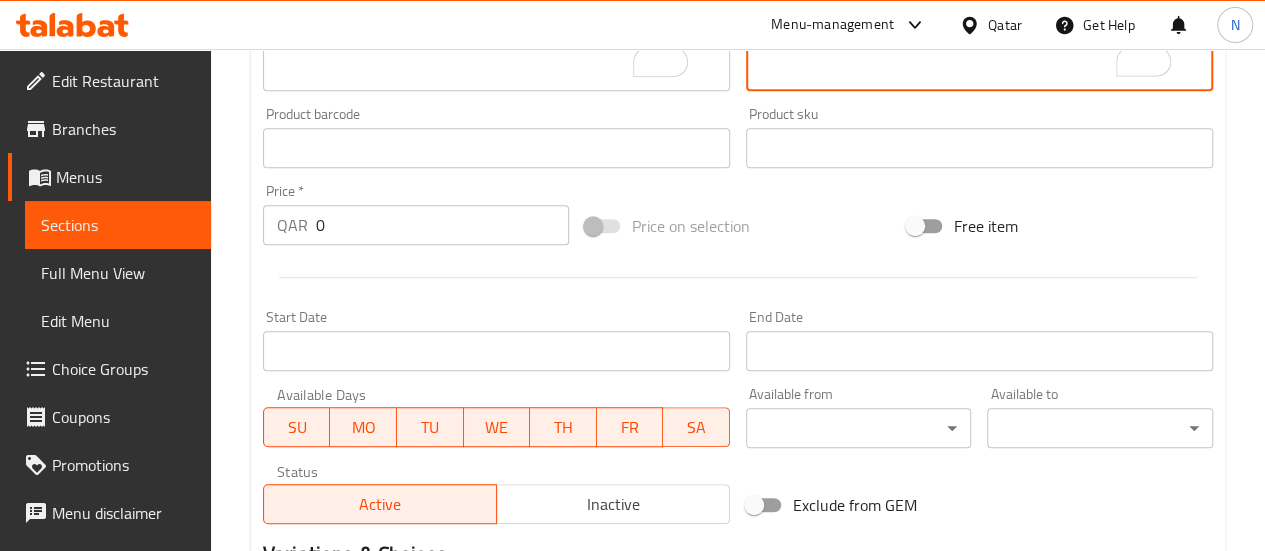 type on "اختيار 6 دونات مميزة" 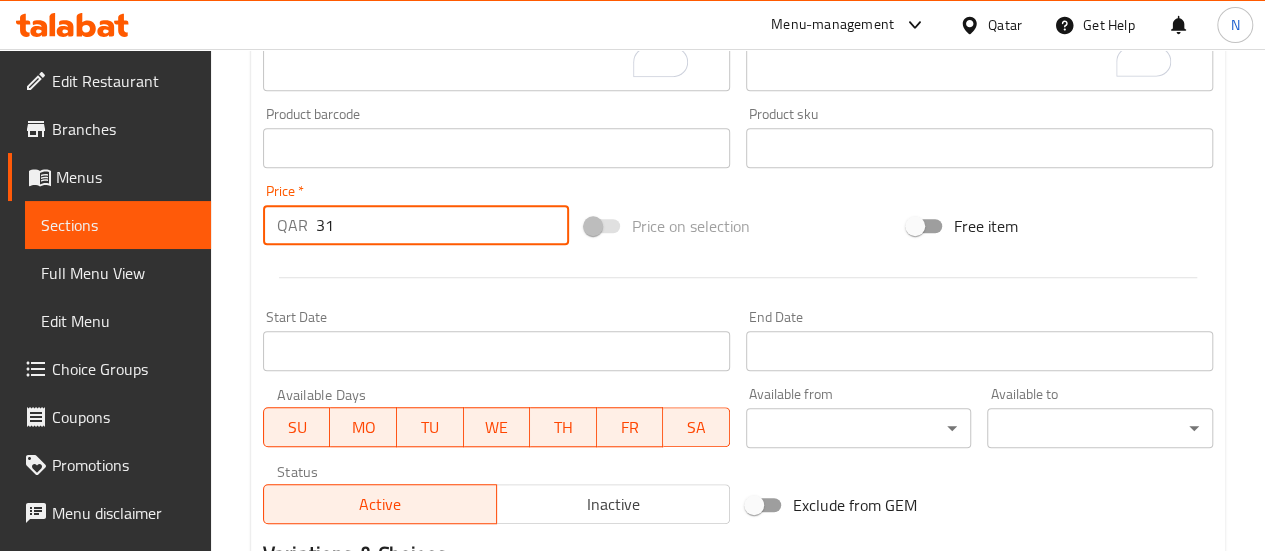 type on "31" 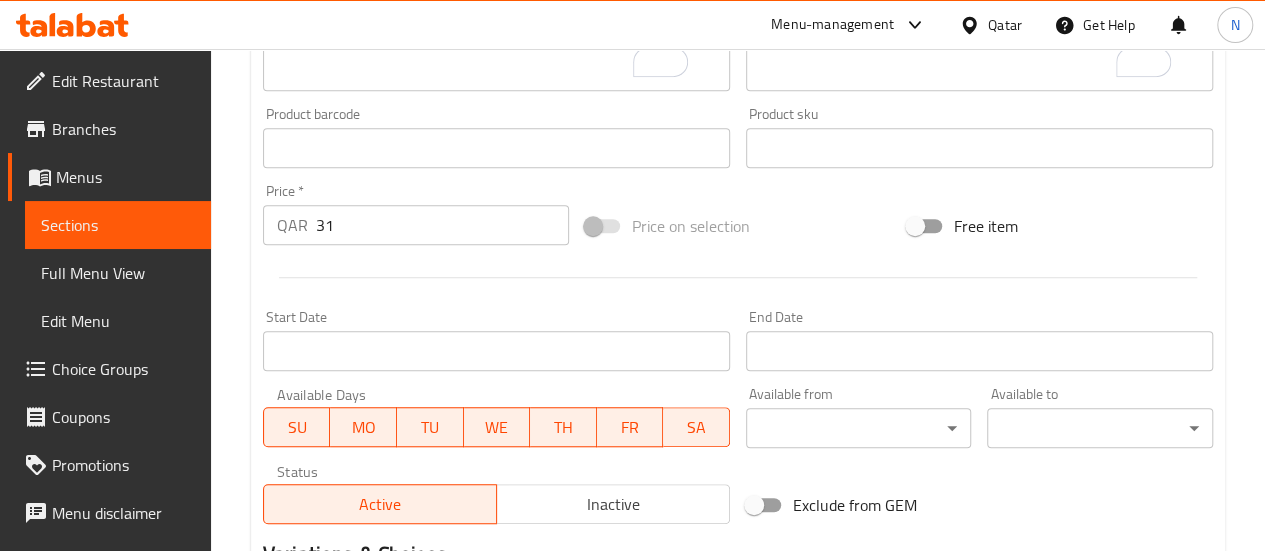 click on "Start Date Start Date" at bounding box center (496, 340) 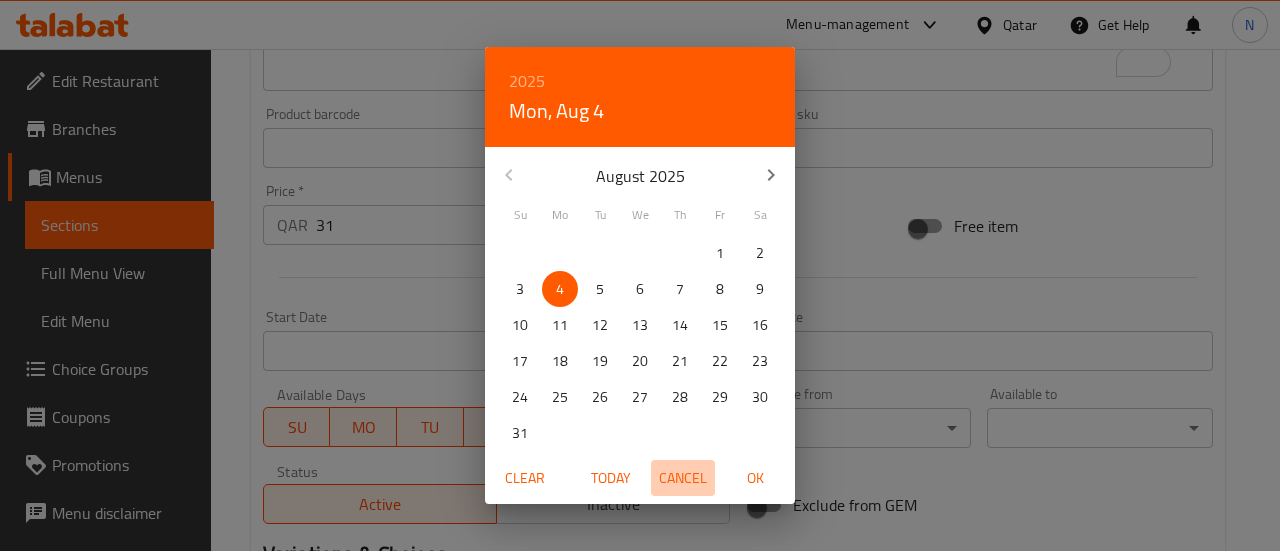 click on "Cancel" at bounding box center (683, 478) 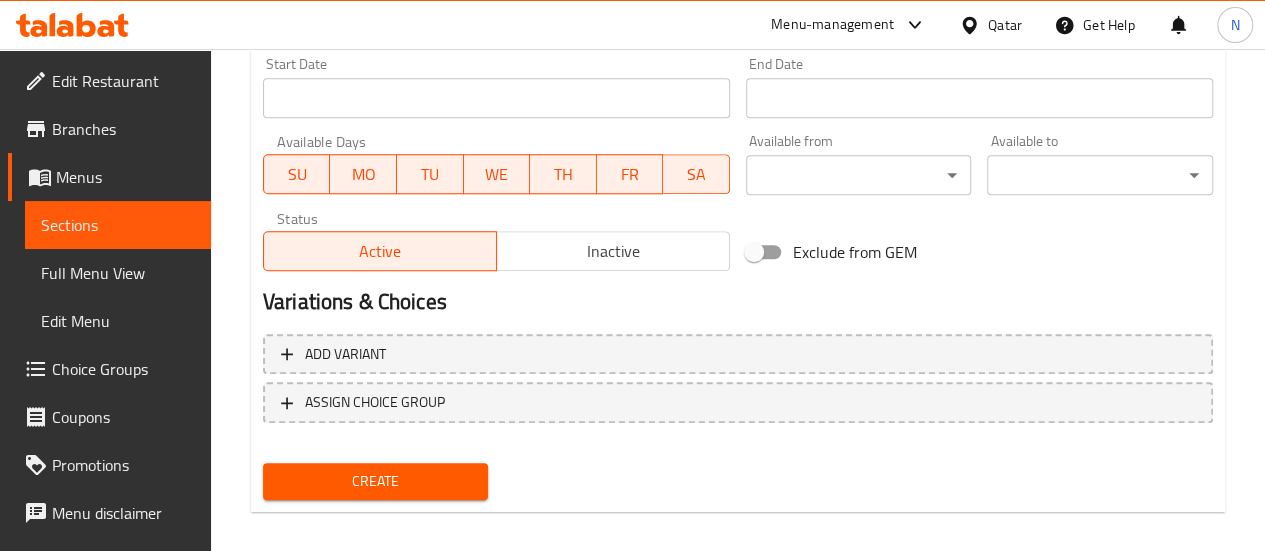 scroll, scrollTop: 861, scrollLeft: 0, axis: vertical 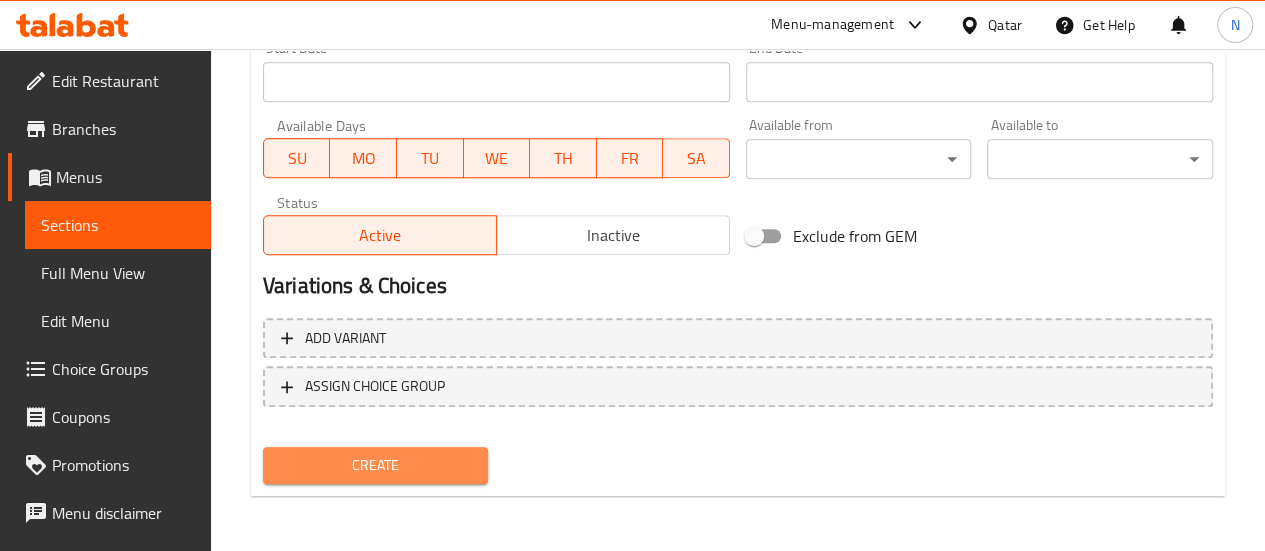 click on "Create" at bounding box center [376, 465] 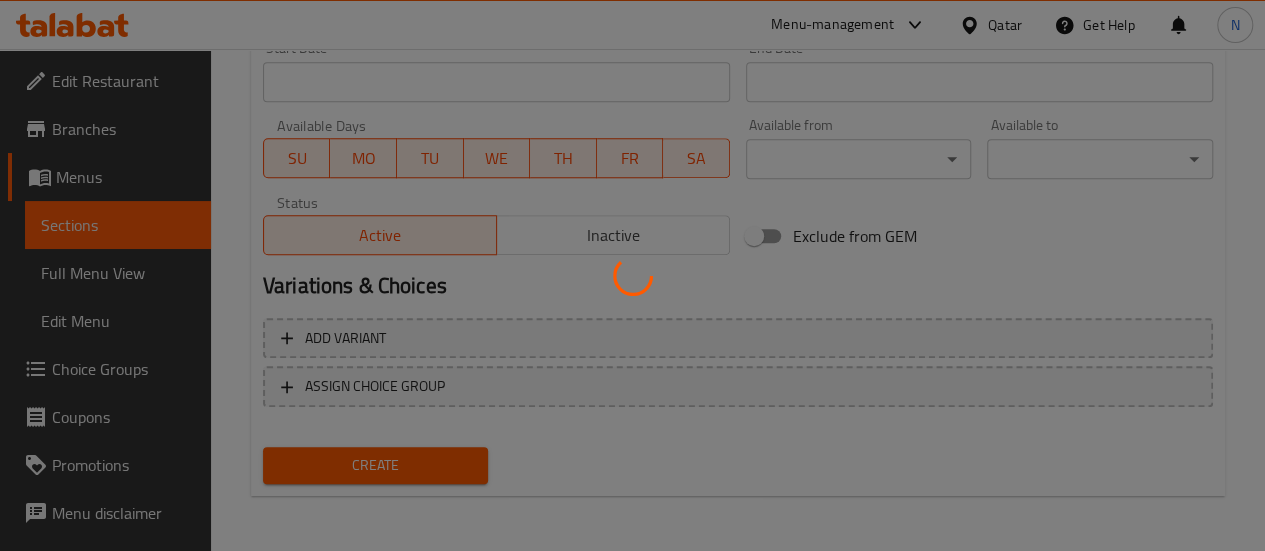 type 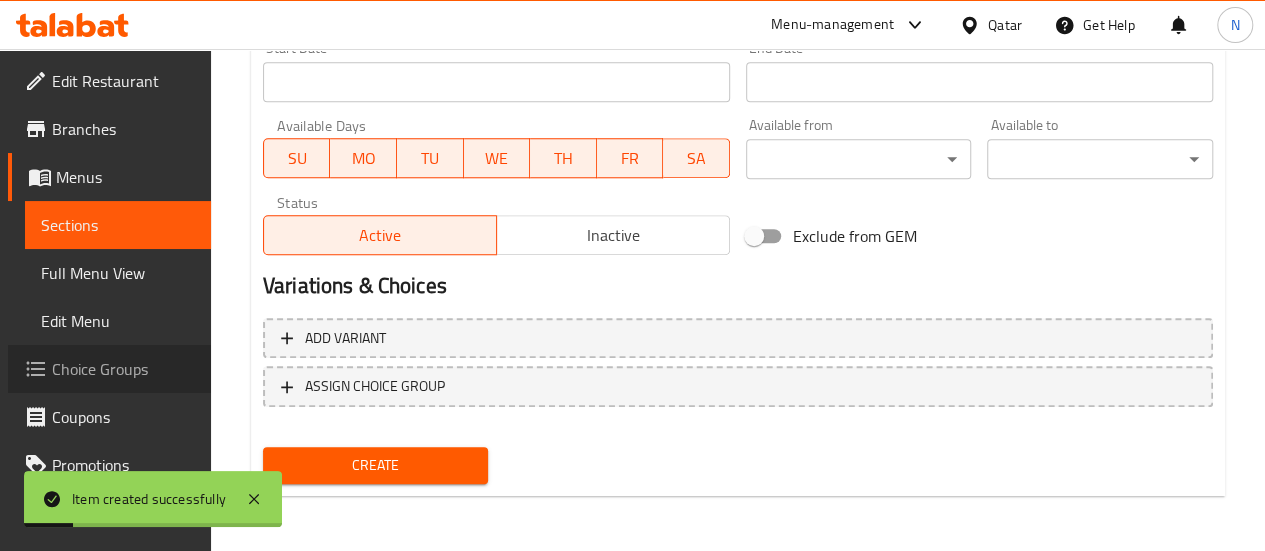 click on "Choice Groups" at bounding box center (123, 369) 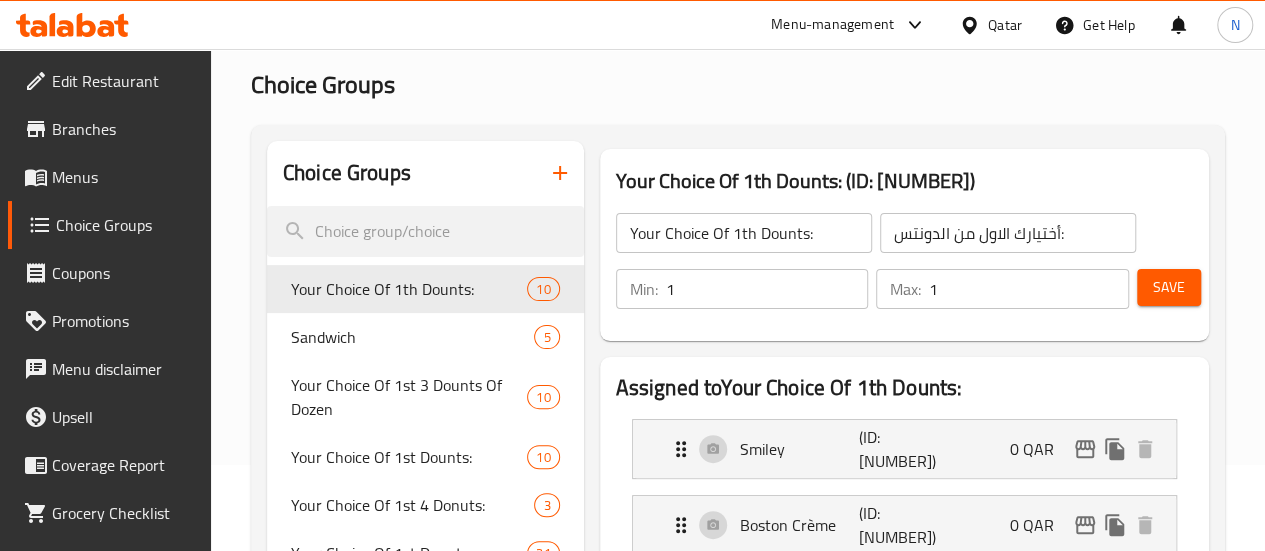 scroll, scrollTop: 0, scrollLeft: 0, axis: both 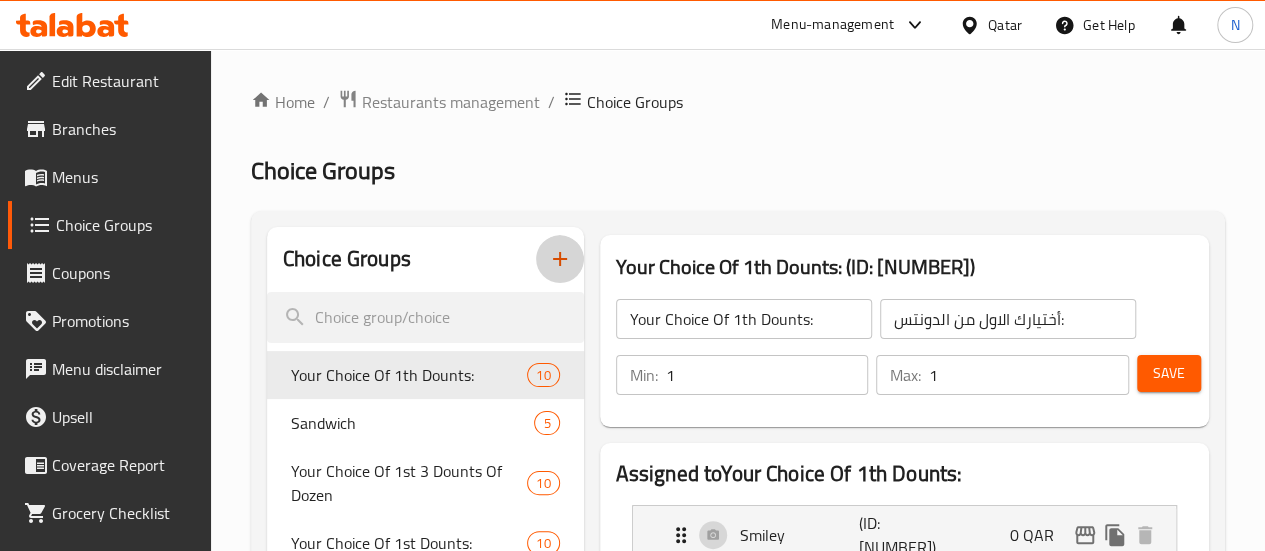 click 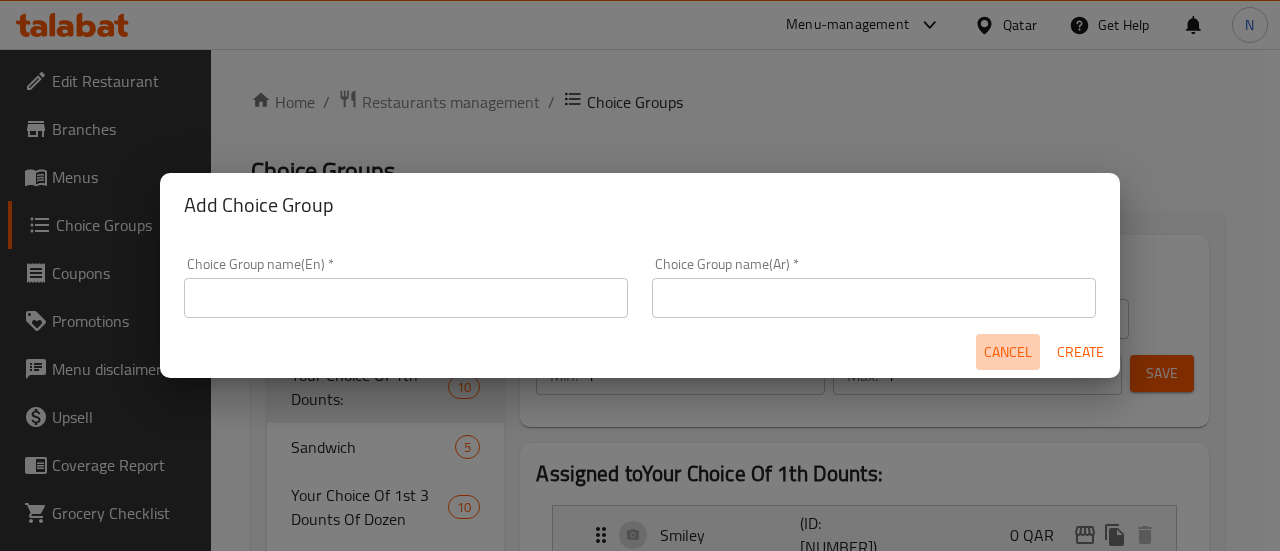 click on "Cancel" at bounding box center [1008, 352] 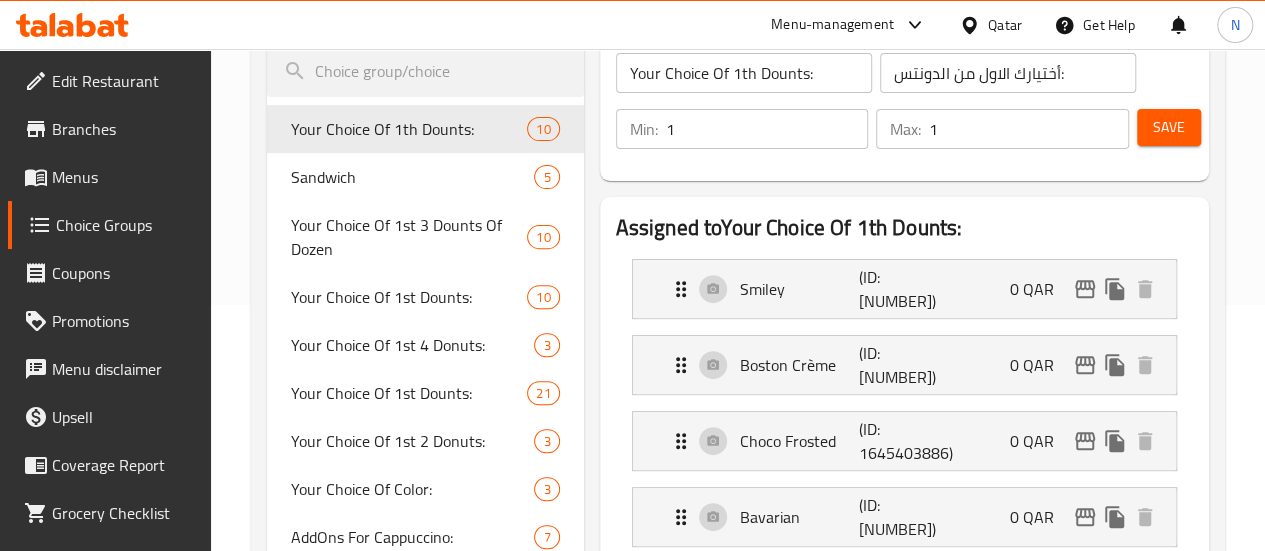 scroll, scrollTop: 248, scrollLeft: 0, axis: vertical 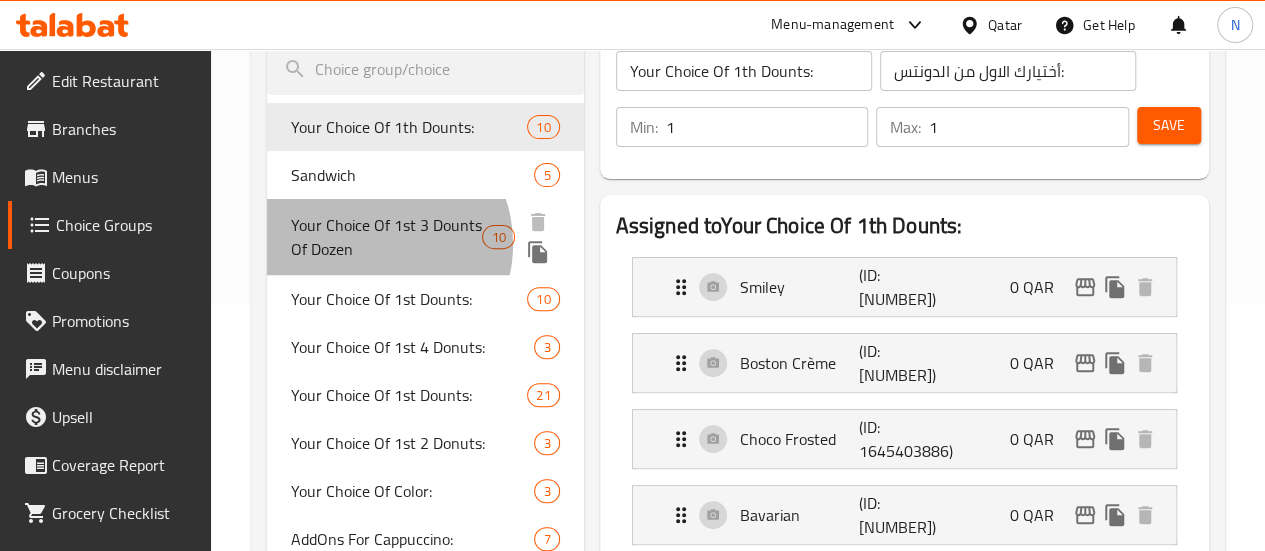 click on "Your Choice Of 1st 3 Dounts Of Dozen" at bounding box center [387, 237] 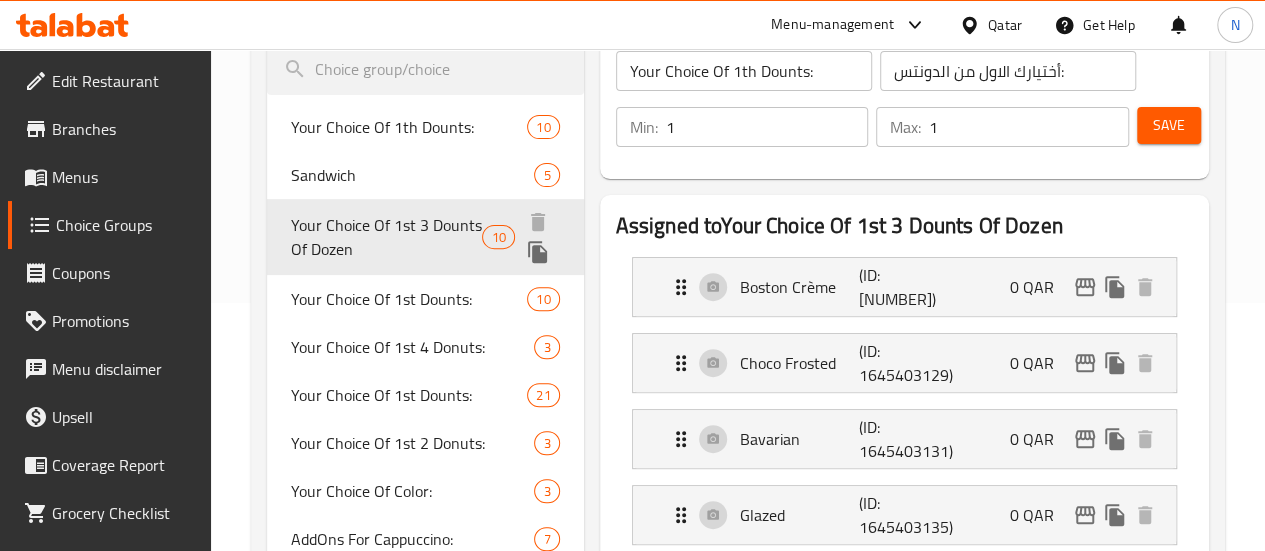 type on "Your Choice Of 1st 3 Dounts Of Dozen" 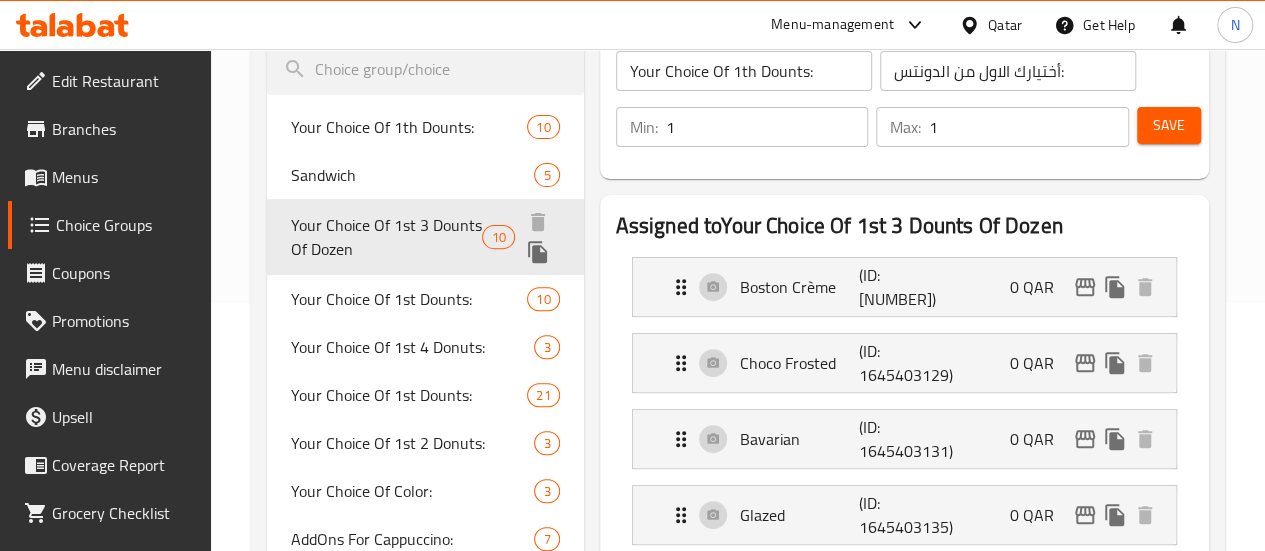 type on "أختيارك اول 3 دونات لدزينه:" 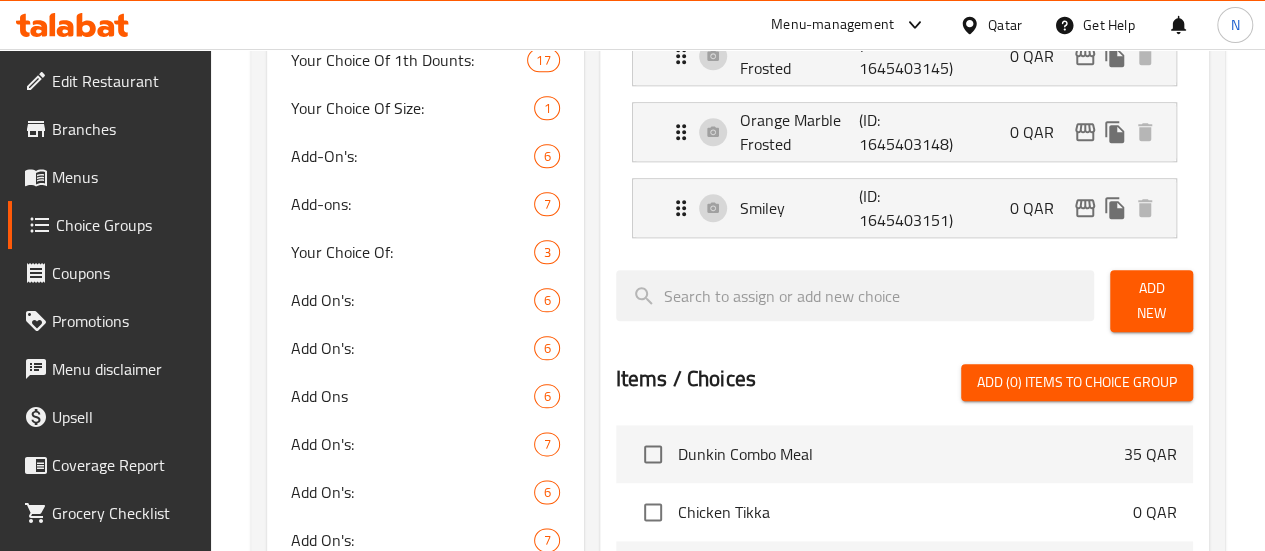 scroll, scrollTop: 1050, scrollLeft: 0, axis: vertical 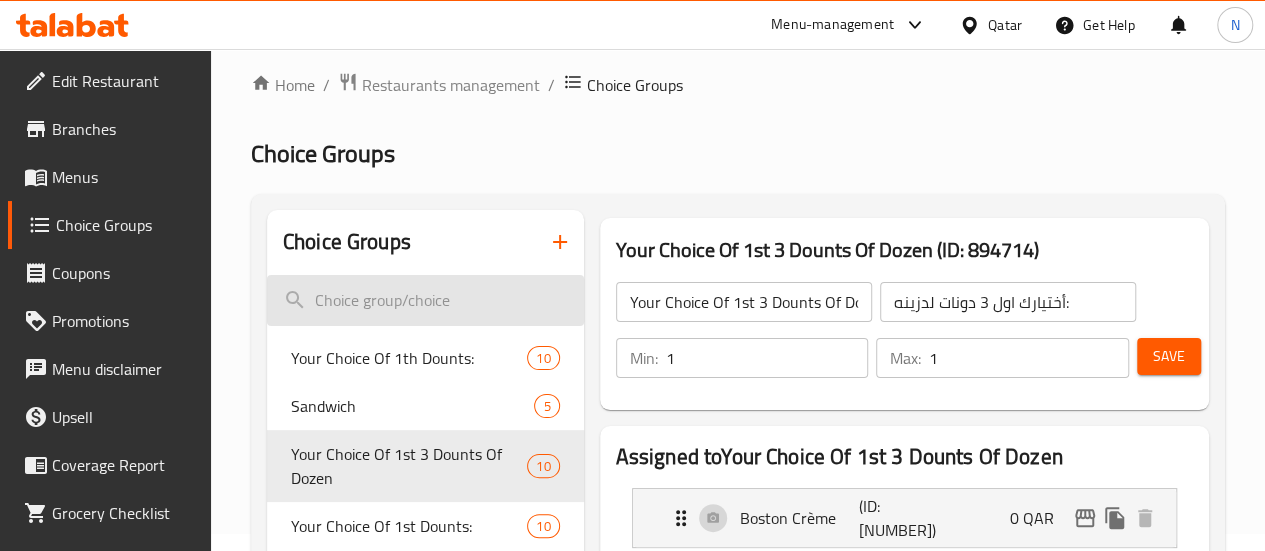 click at bounding box center [425, 300] 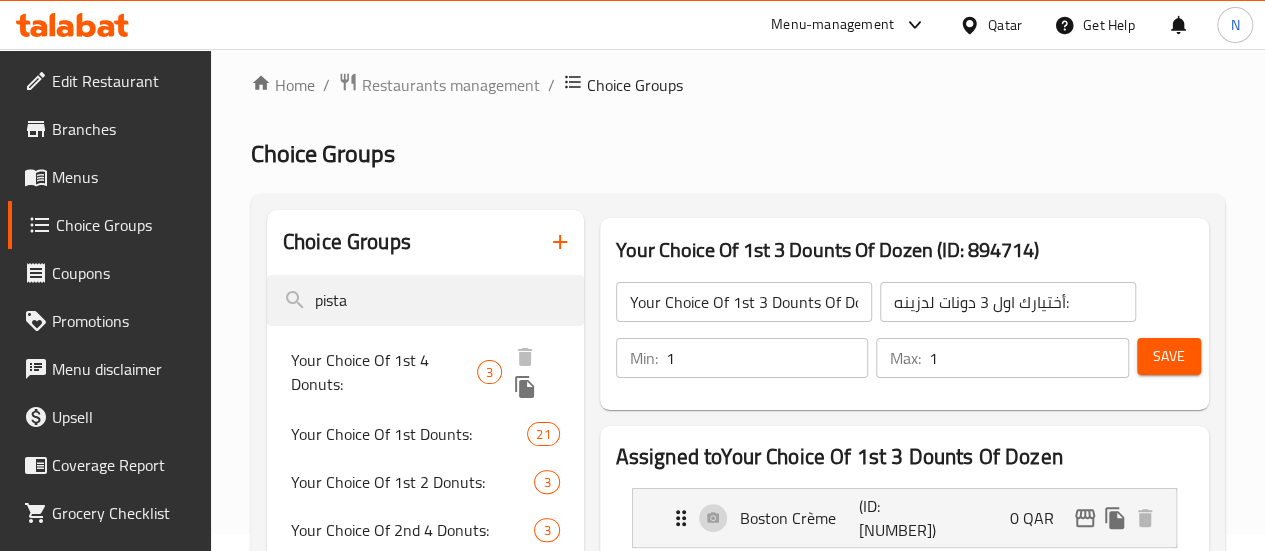 type on "pista" 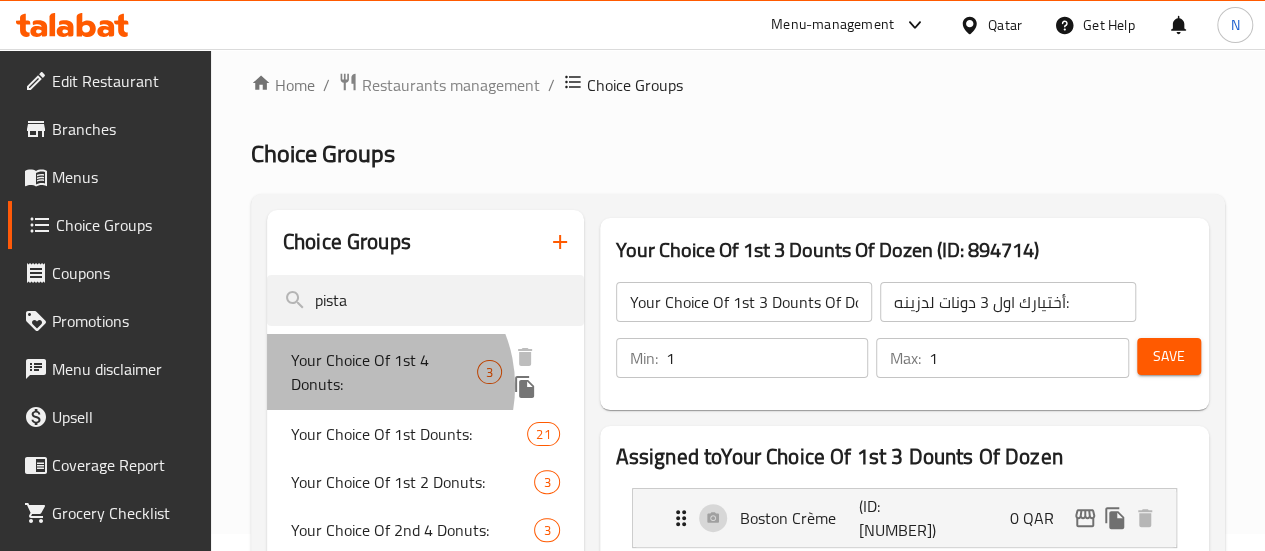 click on "Your Choice Of 1st 4 Donuts:" at bounding box center [384, 372] 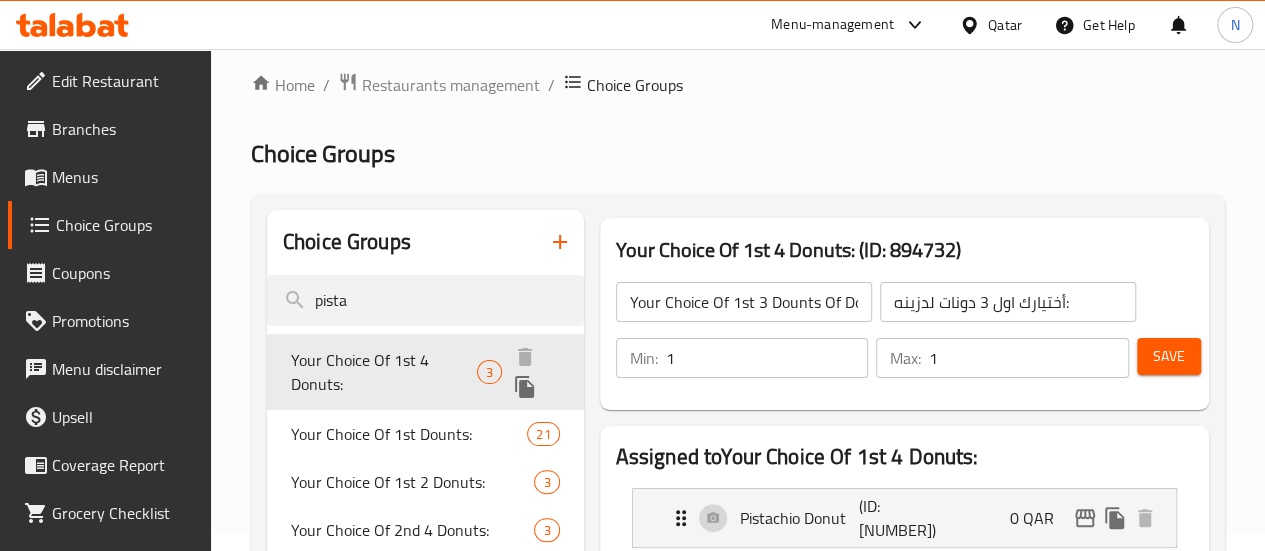 type on "Your Choice Of 1st 4 Donuts:" 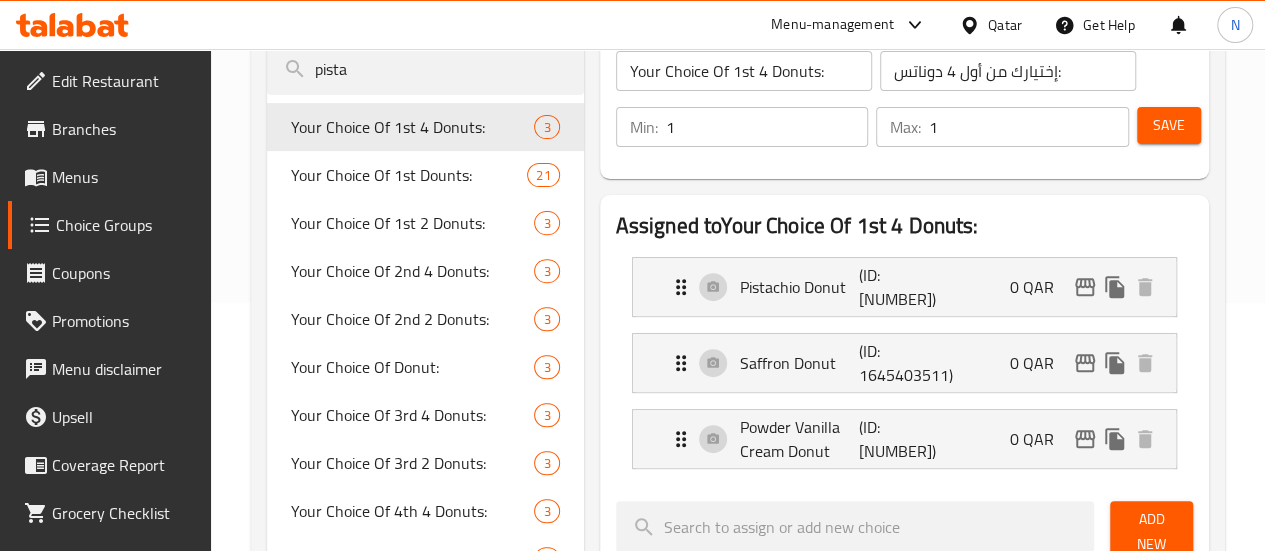 scroll, scrollTop: 249, scrollLeft: 0, axis: vertical 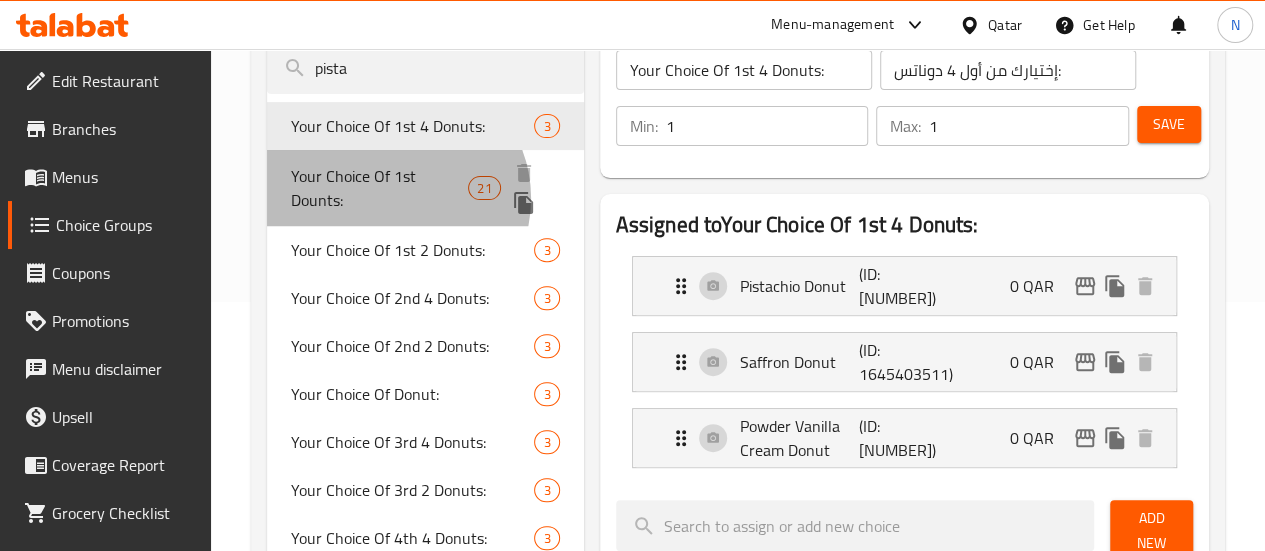 click on "Your Choice Of 1st Dounts:" at bounding box center [380, 188] 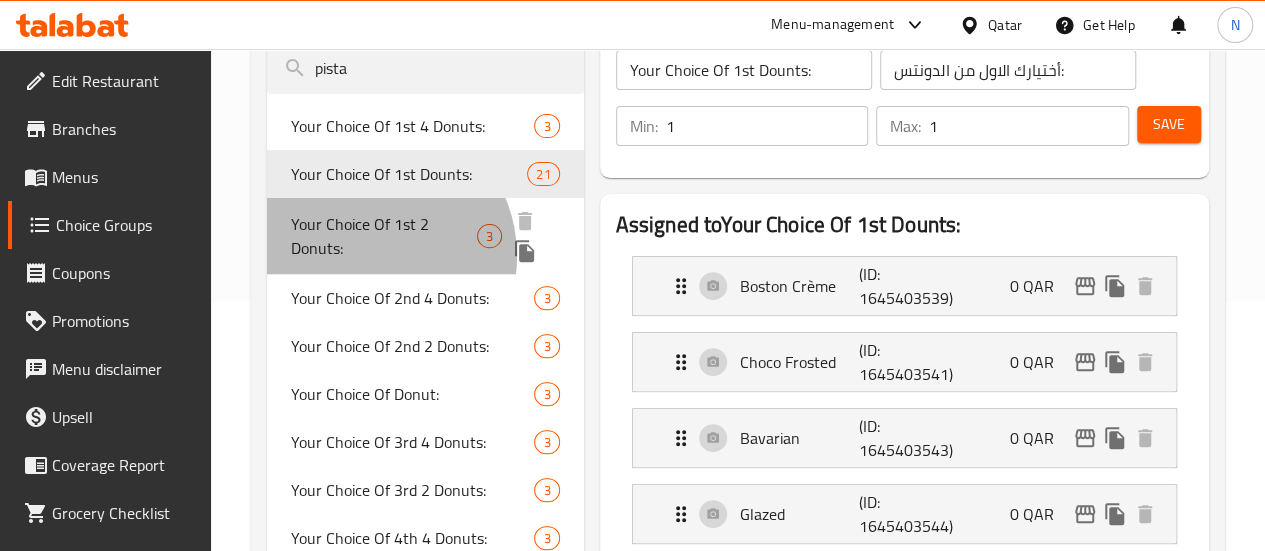 click on "Your Choice Of 1st 2 Donuts:" at bounding box center (384, 236) 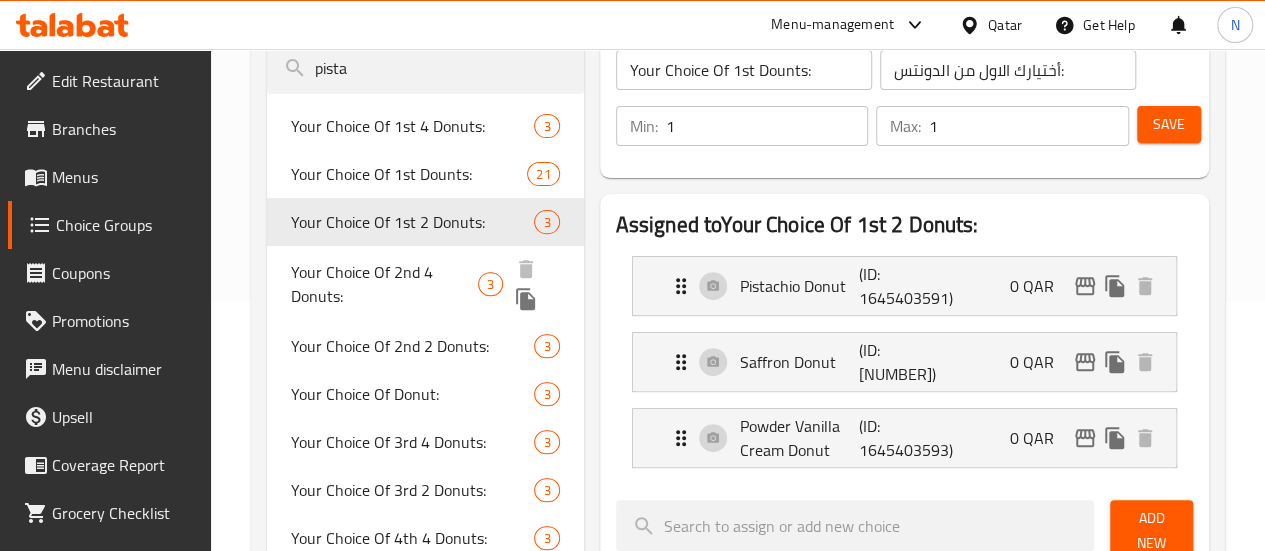 type on "Your Choice Of 1st 2 Donuts:" 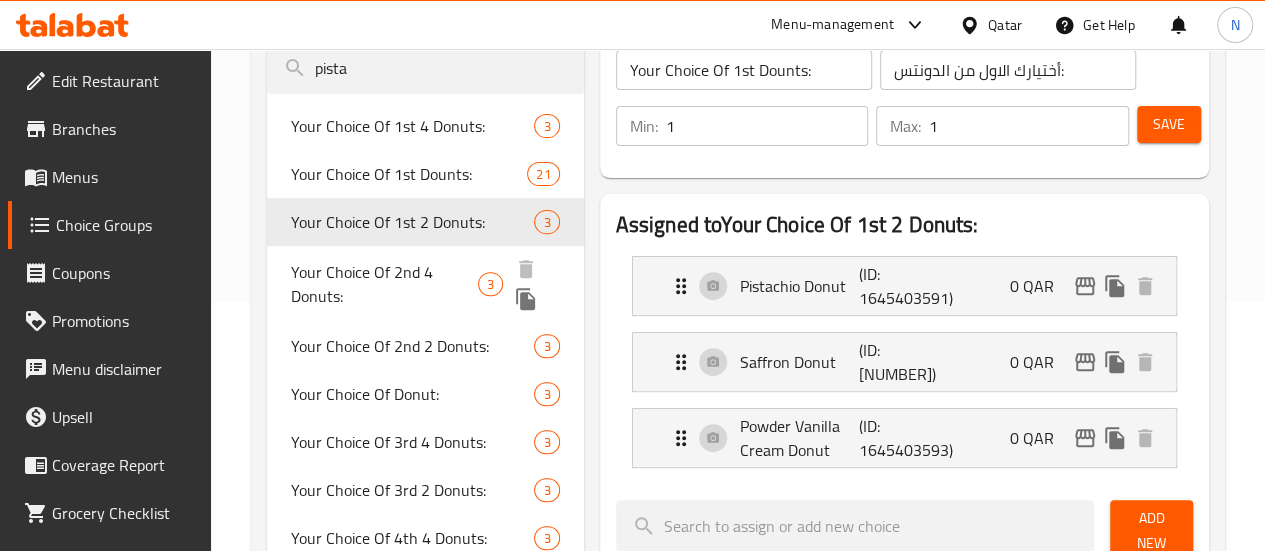 type on "إختيارك من أول 2 دونات:" 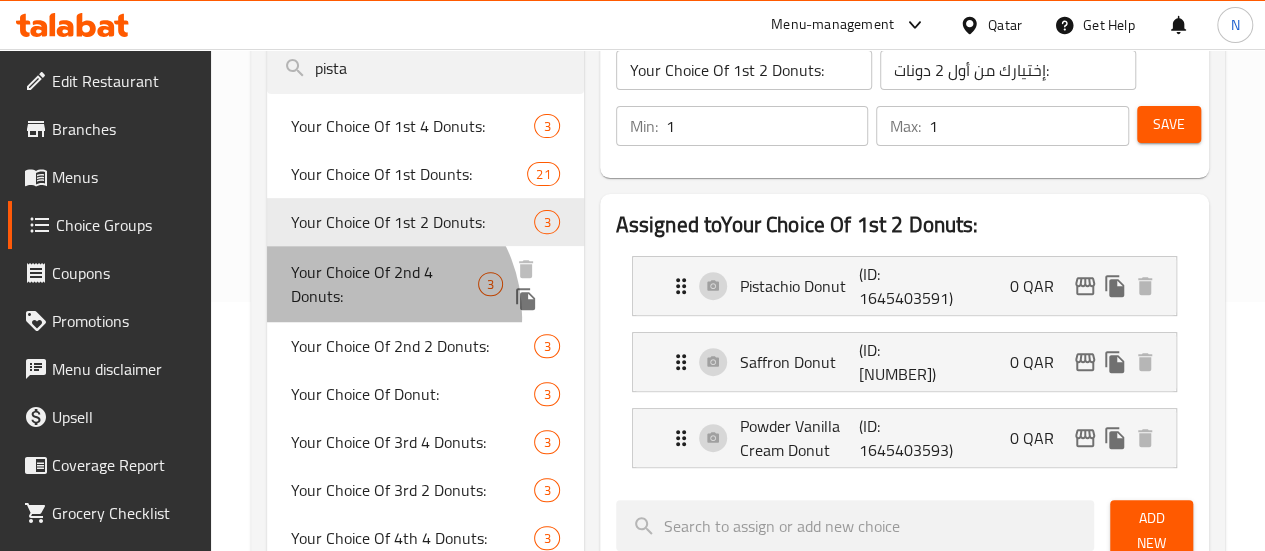 click on "Your Choice Of 2nd 4 Donuts: 3" at bounding box center [425, 284] 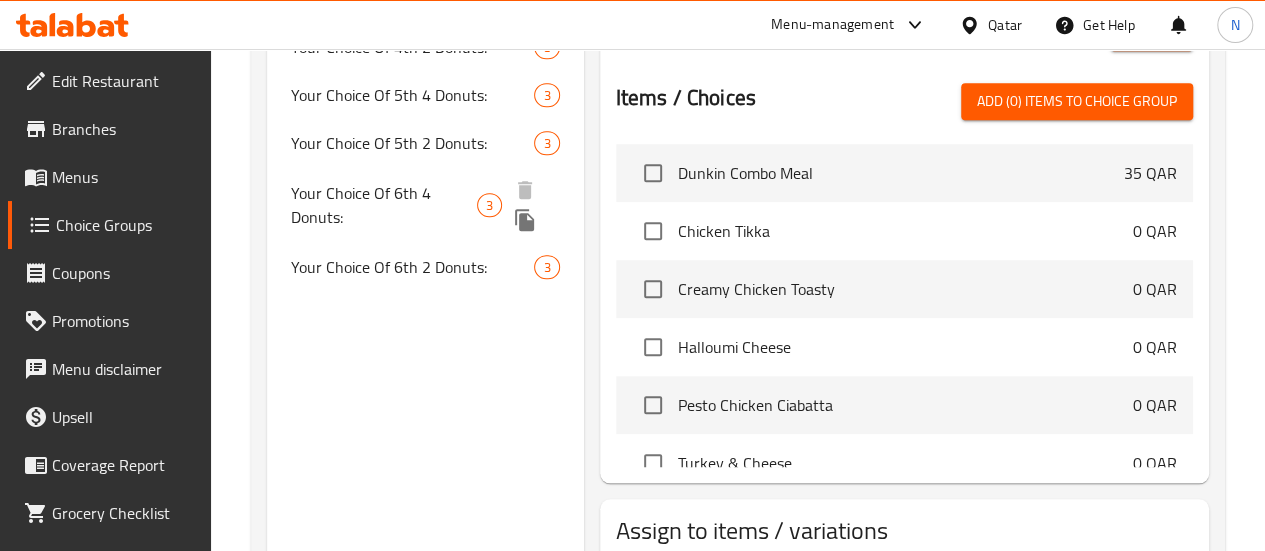scroll, scrollTop: 883, scrollLeft: 0, axis: vertical 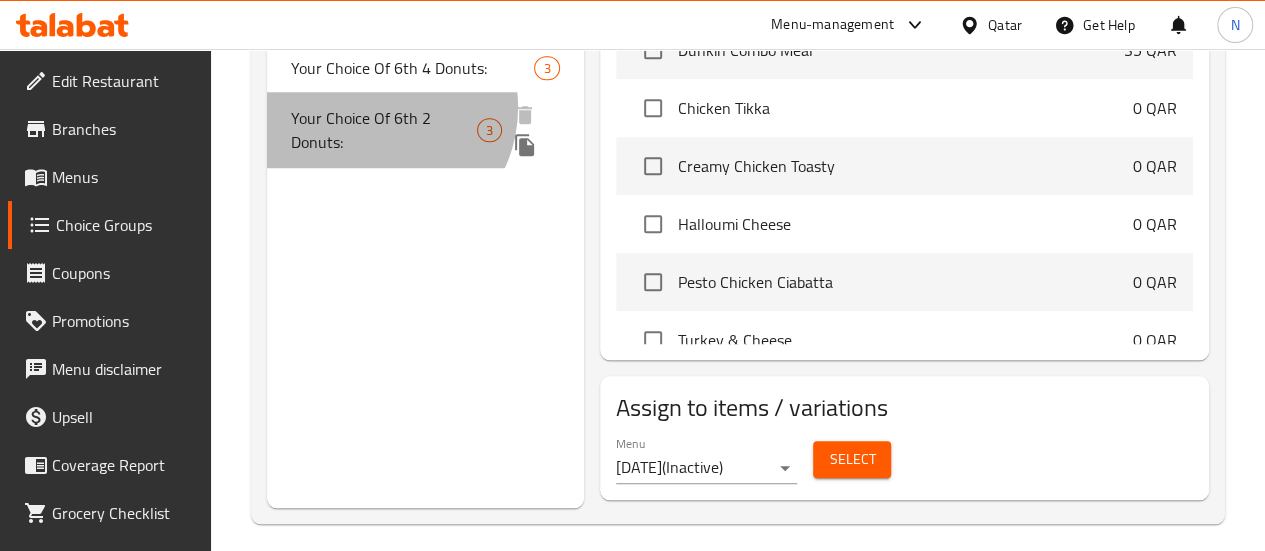 click on "Your Choice Of 6th 2 Donuts:" at bounding box center [384, 130] 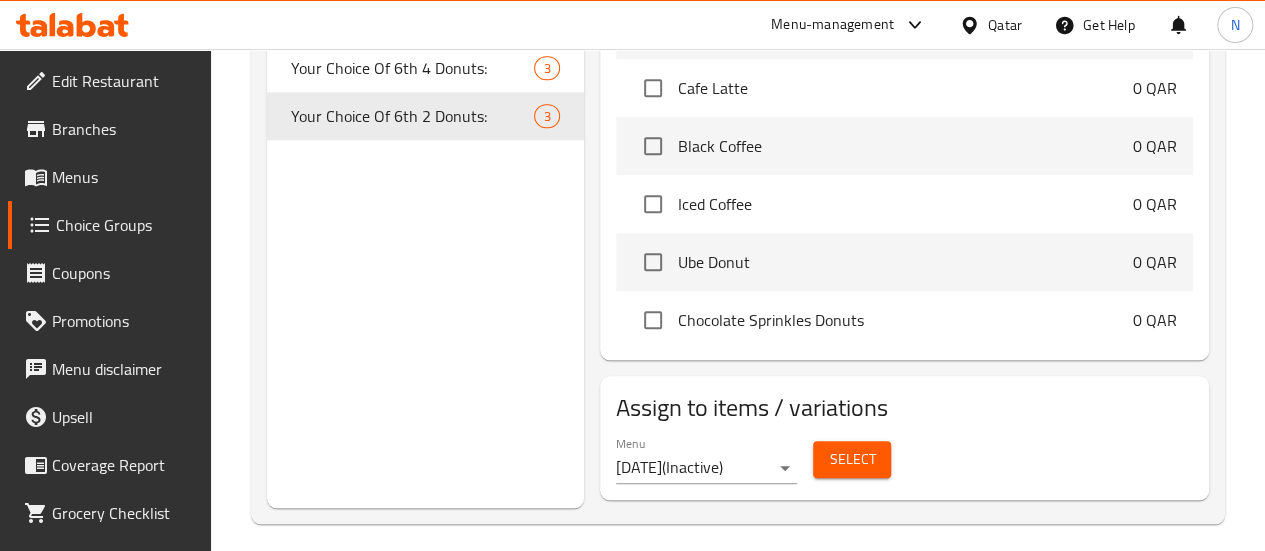 scroll, scrollTop: 0, scrollLeft: 0, axis: both 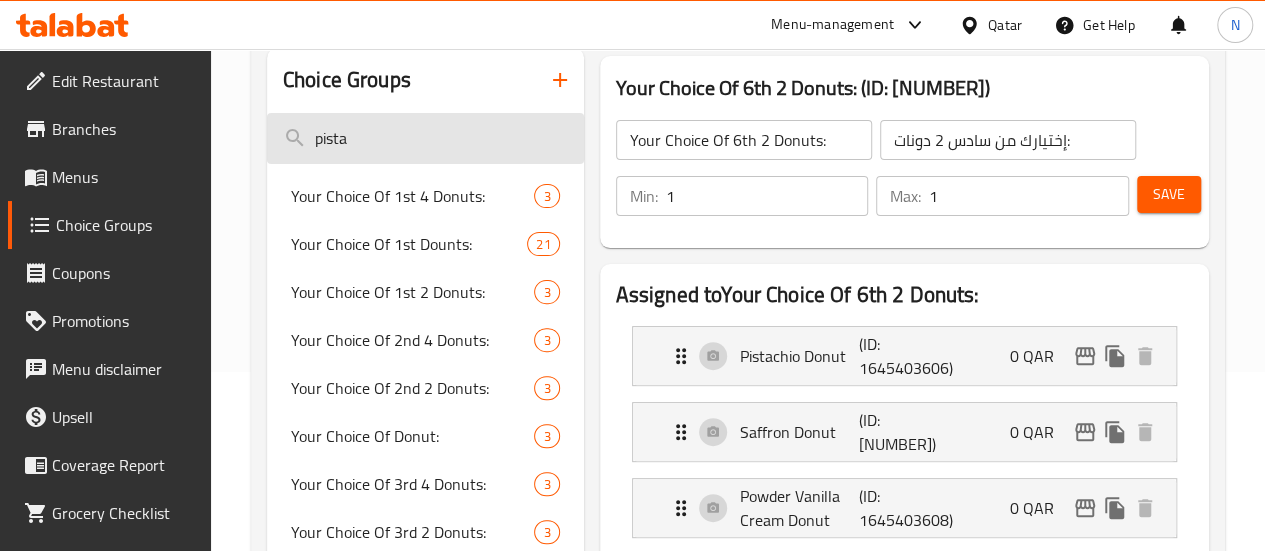 click on "pista" at bounding box center (425, 138) 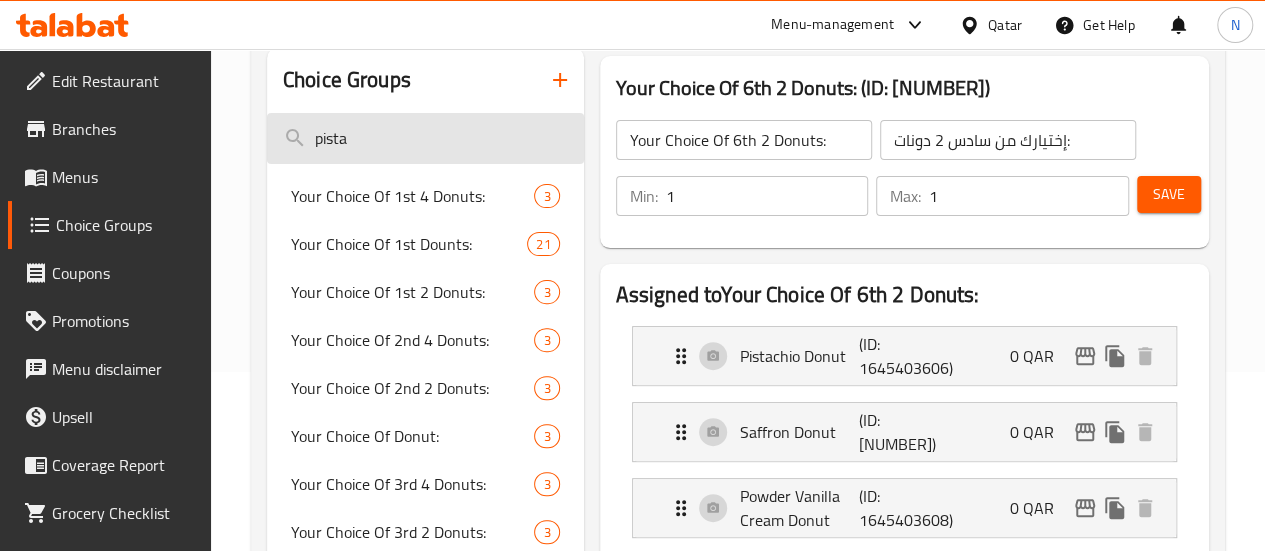 click on "pista" at bounding box center (425, 138) 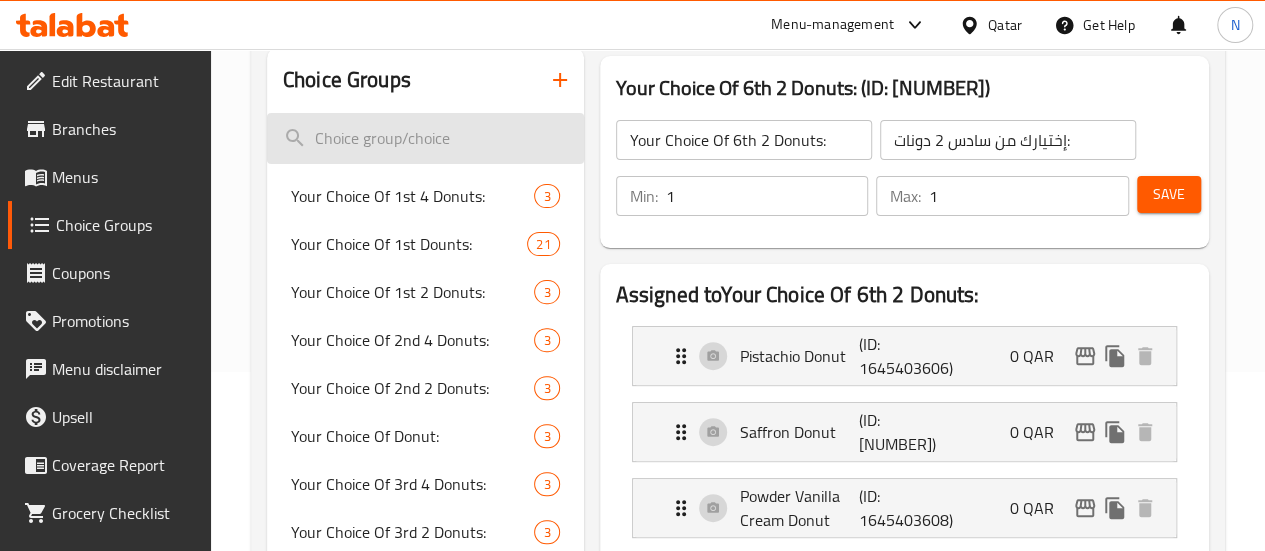 click at bounding box center [425, 138] 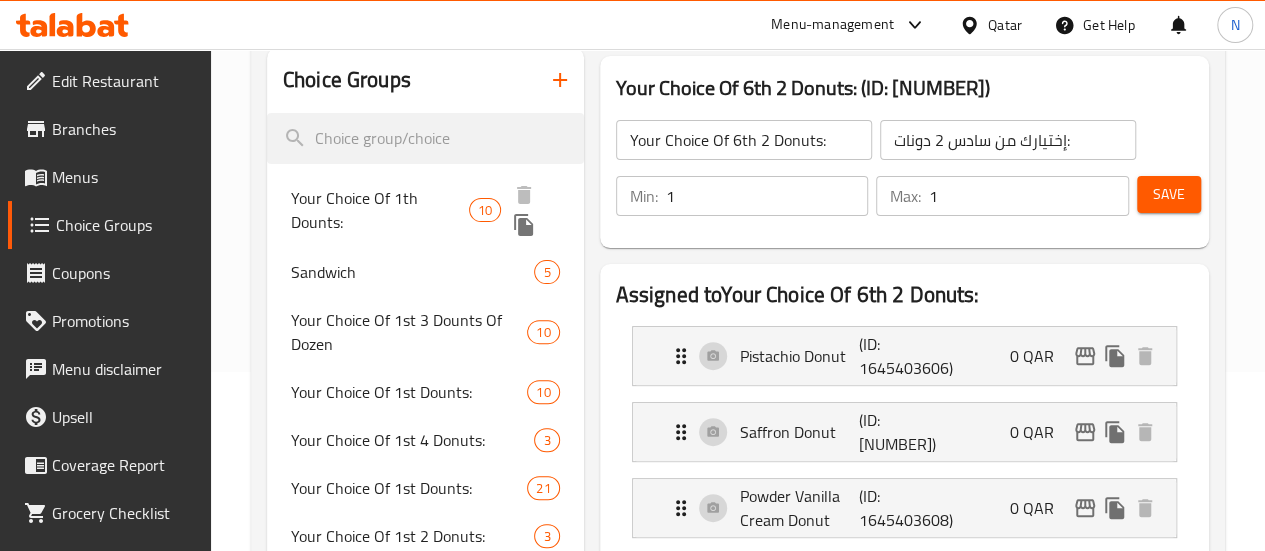 type 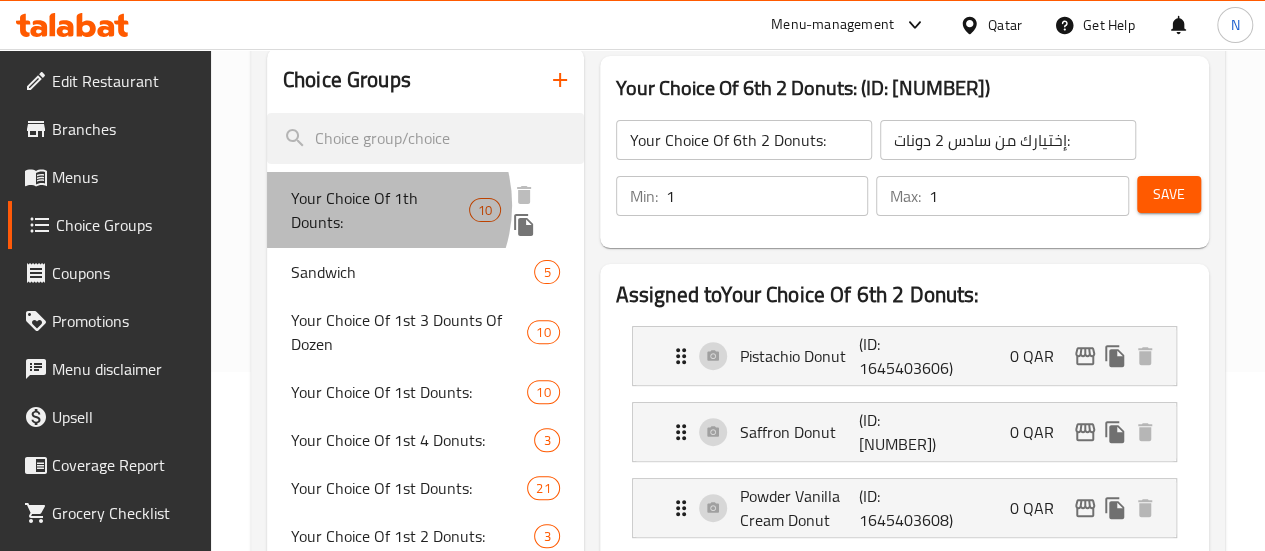 click on "Your Choice Of 1th Dounts:" at bounding box center (380, 210) 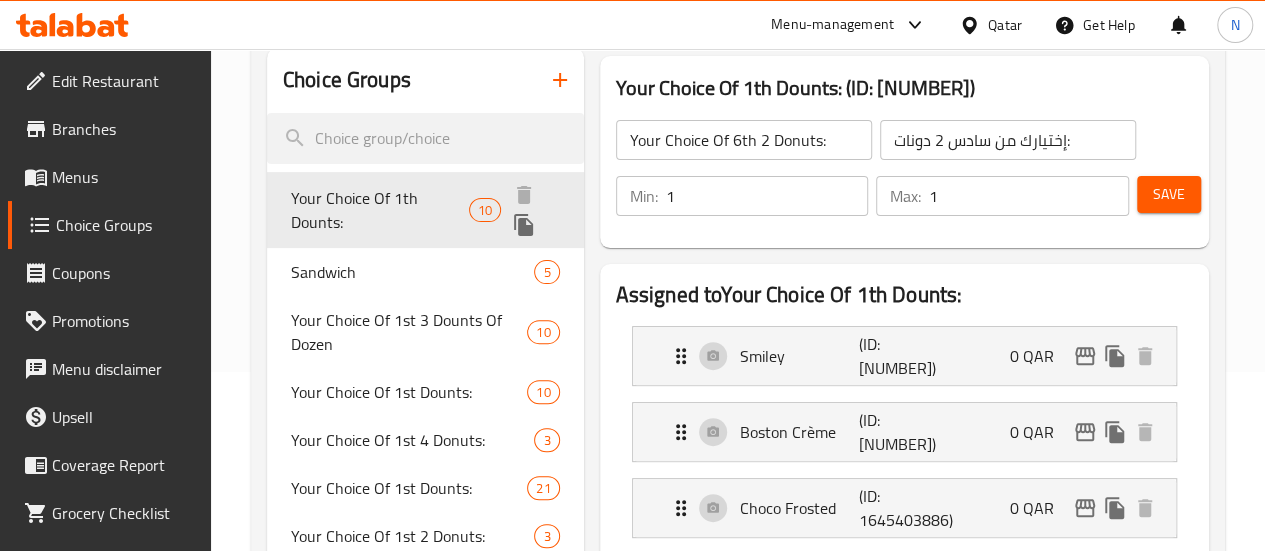 type on "Your Choice Of 1th Dounts:" 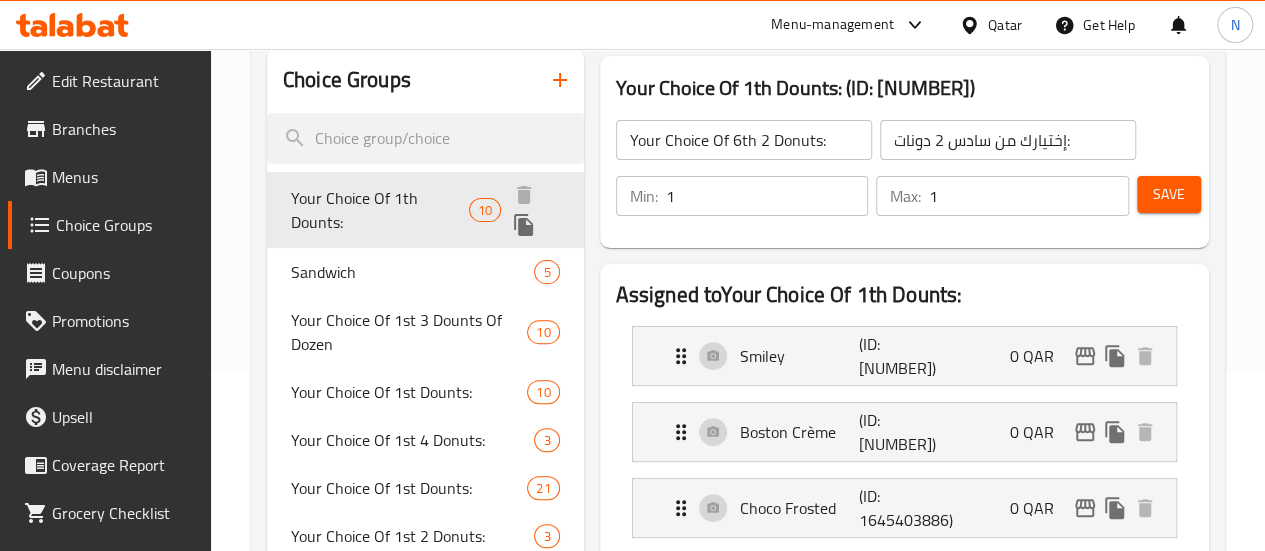 type on "أختيارك الاول من الدونتس:" 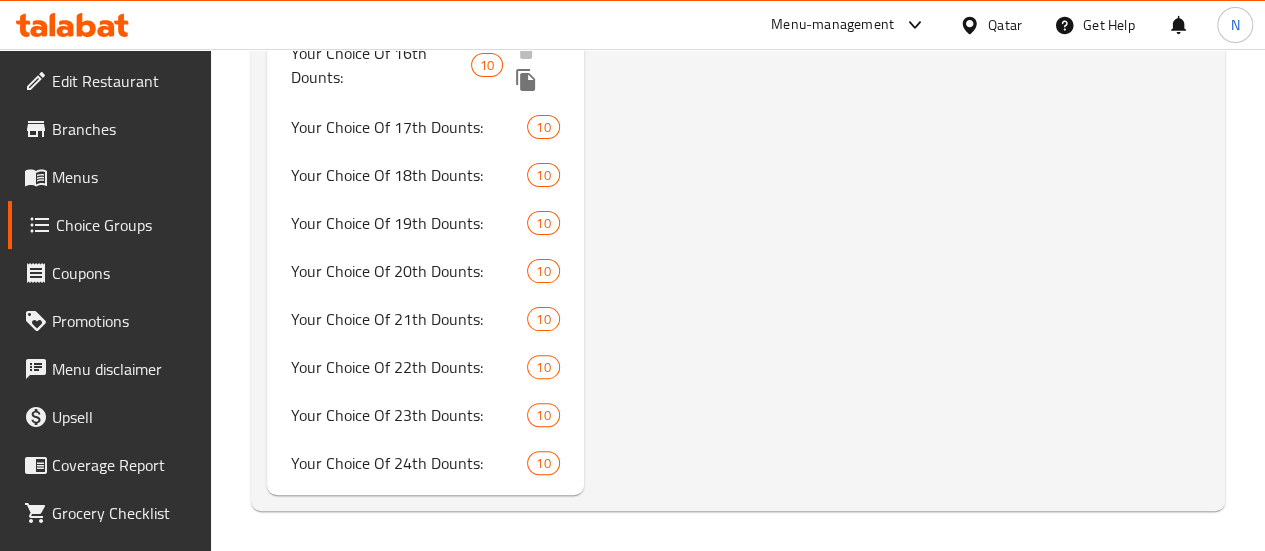 scroll, scrollTop: 4621, scrollLeft: 0, axis: vertical 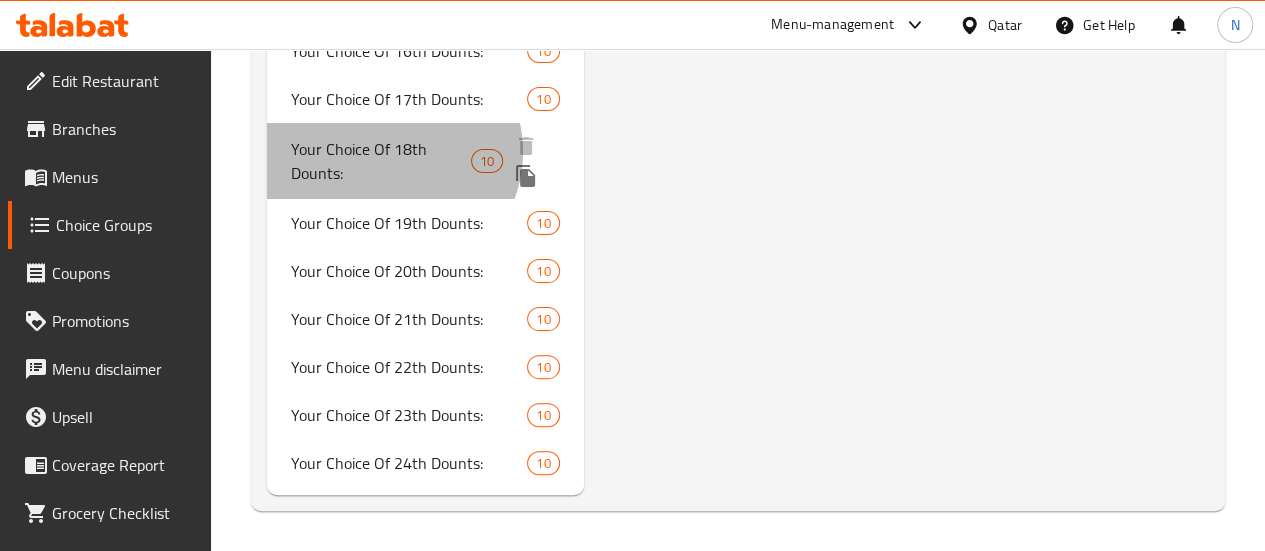 click on "Your Choice Of 18th Dounts:" at bounding box center (381, 161) 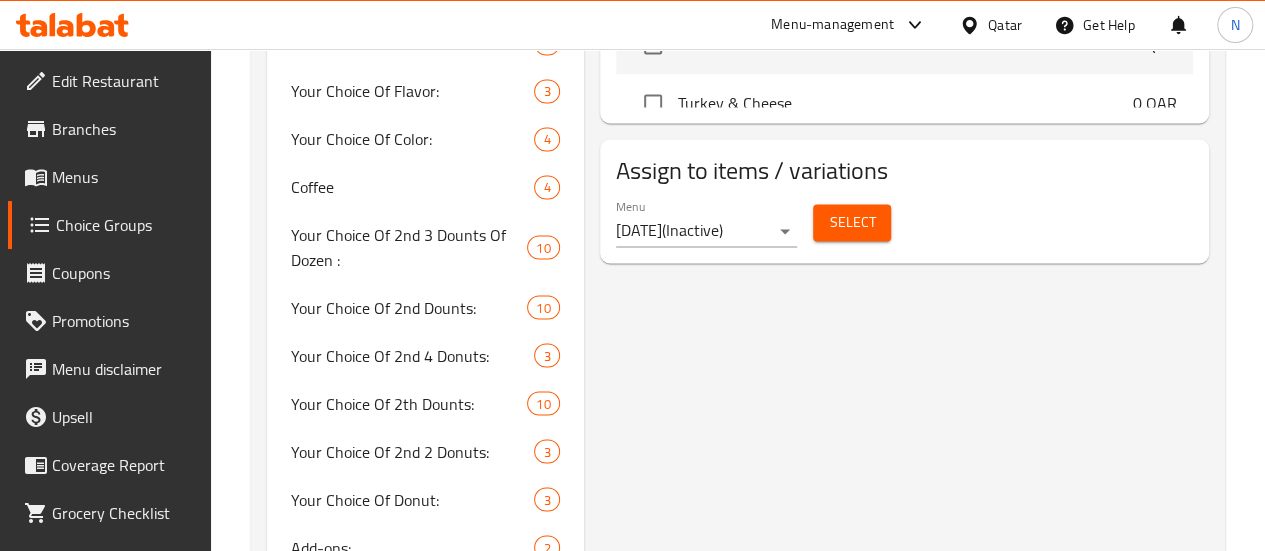 scroll, scrollTop: 1653, scrollLeft: 0, axis: vertical 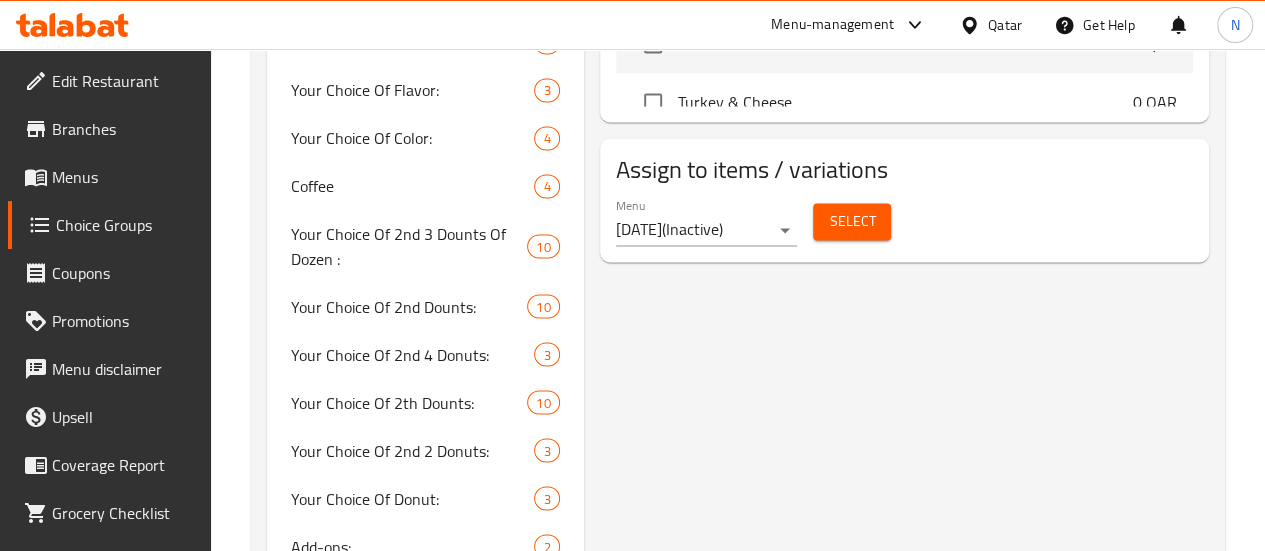 click on "Your Choice Of Flavor:" at bounding box center (383, -6) 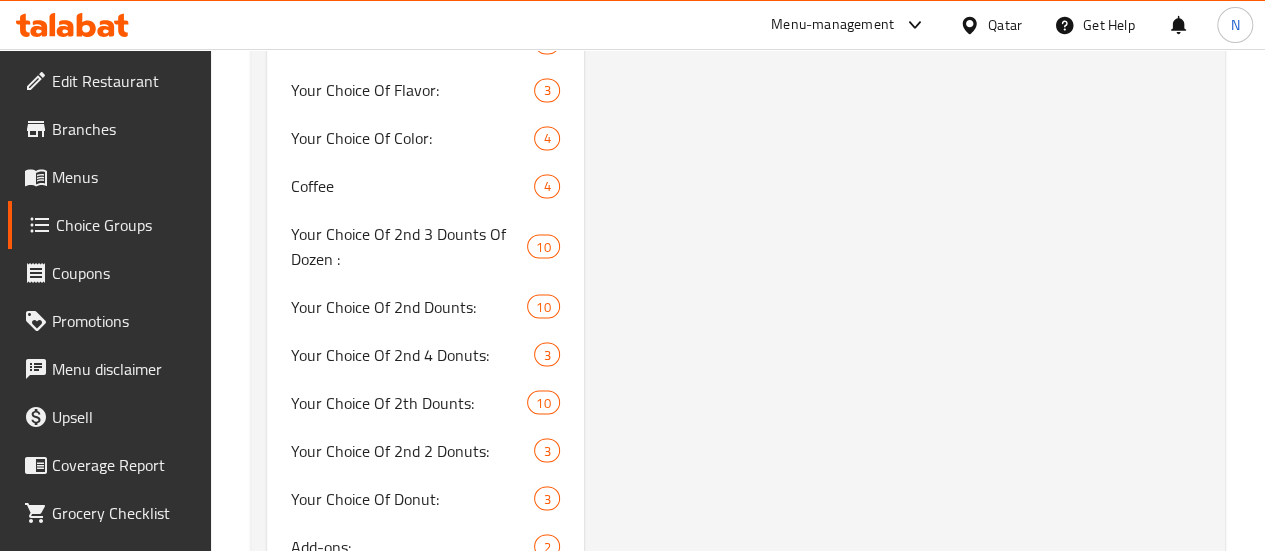 type on "Your Choice Of Flavor:" 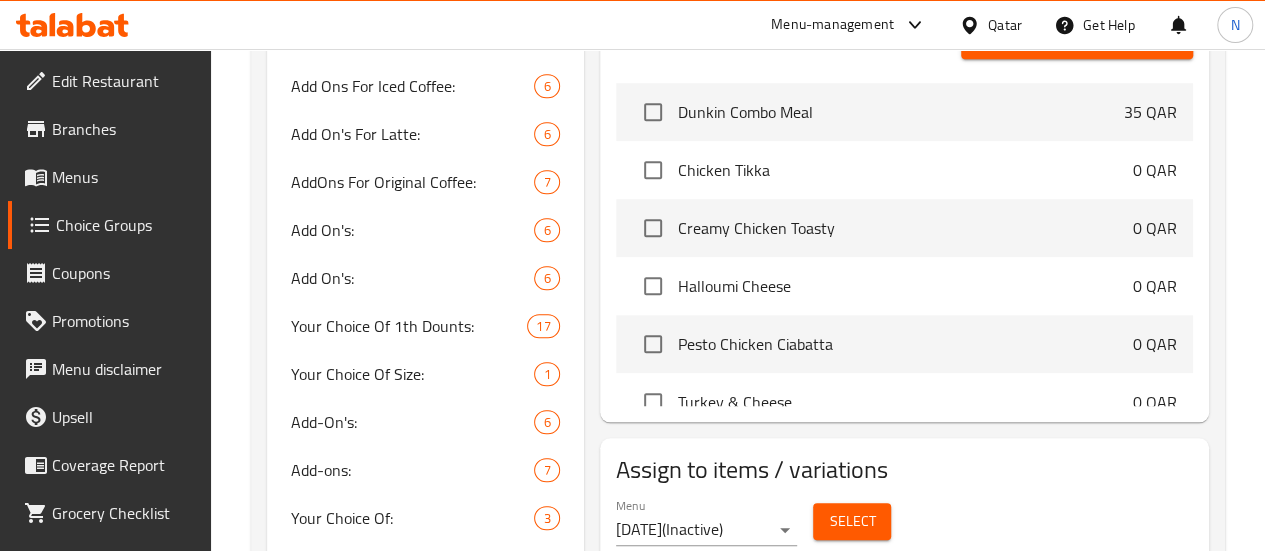 scroll, scrollTop: 744, scrollLeft: 0, axis: vertical 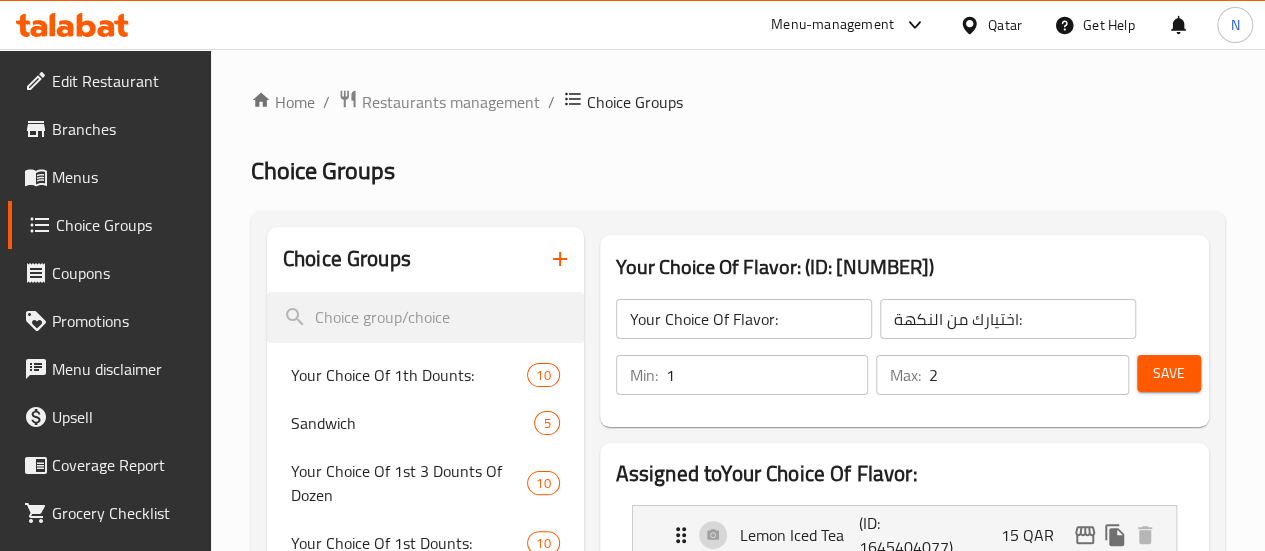 click on "Home / Restaurants management / Choice Groups Choice Groups Choice Groups Your Choice Of 1th Dounts: 10 Sandwich 5 Your Choice Of 1st 3 Dounts Of Dozen 10 Your Choice Of 1st Dounts: 10 Your Choice Of 1st 4 Donuts: 3 Your Choice Of 1st Dounts: 21 Your Choice Of 1st 2 Donuts: 3 Your Choice Of Color: 3 AddOns For Cappuccino: 7 AddOns For Iced Coffee: 6 Add On's For Latte: 6 AddOns For Original Coffee: 7 Add On's: 6 Add On's: 6 Your Choice Of 1th Dounts: 17 Your Choice Of Size: 1 Add-On's: 6 Add-ons: 7 Your Choice Of: 3 Add On's: 6 Add On's: 6 AddOns 6 Add On's: 7 Add On's: 6 Add On's: 7 Add On's: 5 Your Choice Of Flavor: 2 Your Choice Of Flavor: 3 Your Choice Of Flavor: 3 Your Choice Of Color: 4 Coffee 4 Your Choice Of 2nd 3 Dounts  Of Dozen : 10 Your Choice Of 2nd Dounts: 10 Your Choice Of 2nd 4 Donuts: 3 Your Choice Of 2th Dounts: 10 Your Choice Of 2nd 2 Donuts: 3 Your Choice Of Donut: 3 Add-ons: 2 Add-ons: 7 Add-Ons: 7 Add On's: 3 AddOns: 6 Add On's: 5 Add On's: 6 AddOns: 1 Donuts 16 10 10 3 10 3 10 10" at bounding box center (738, 2248) 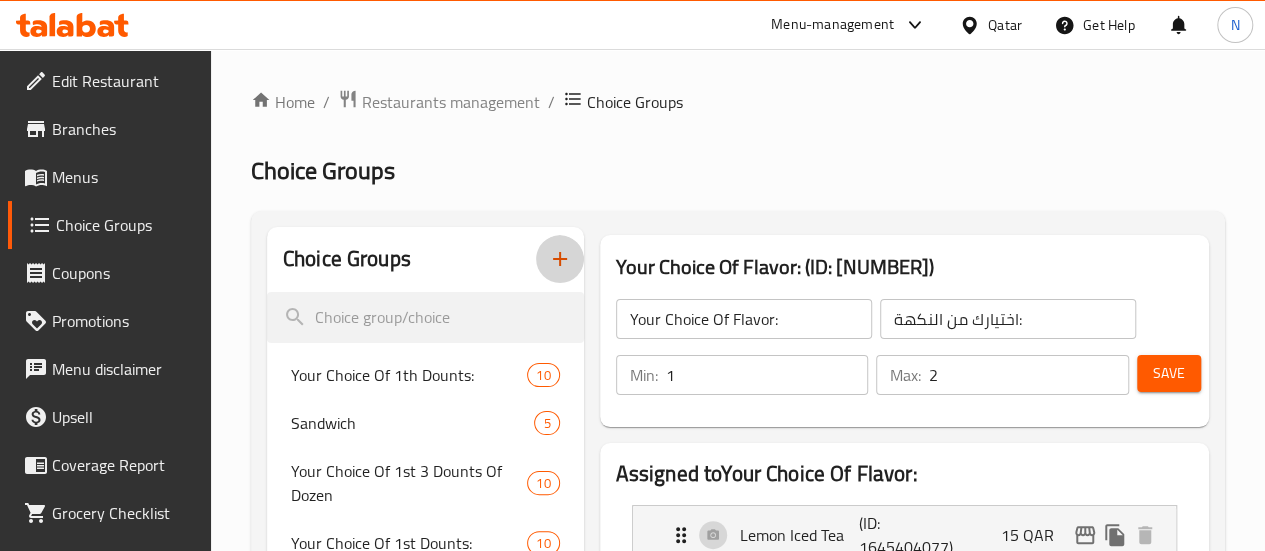 click 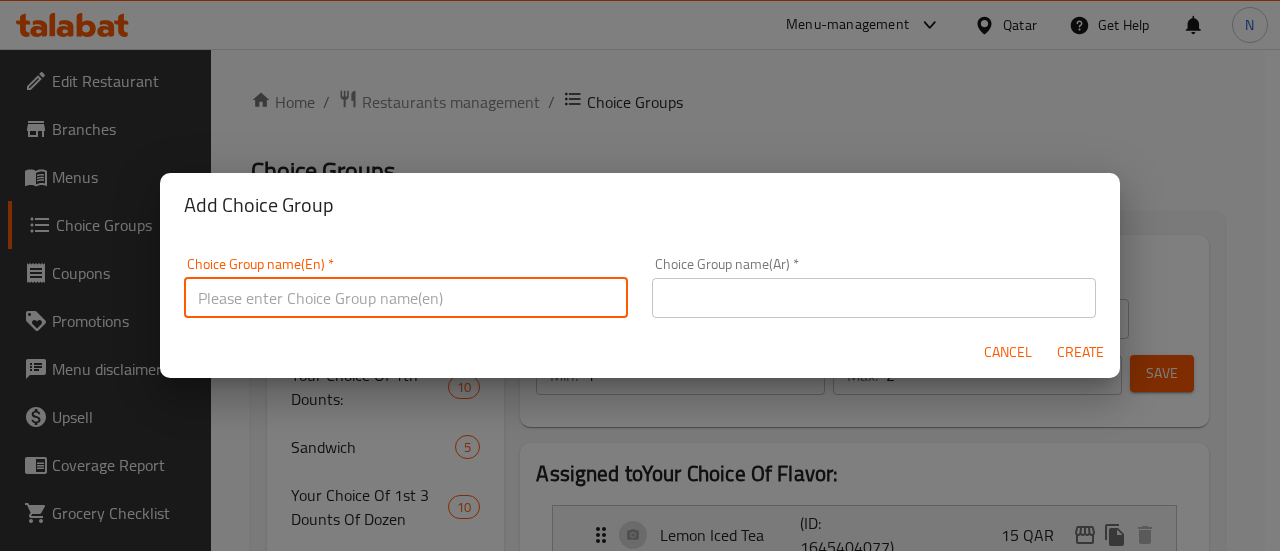 click at bounding box center [406, 298] 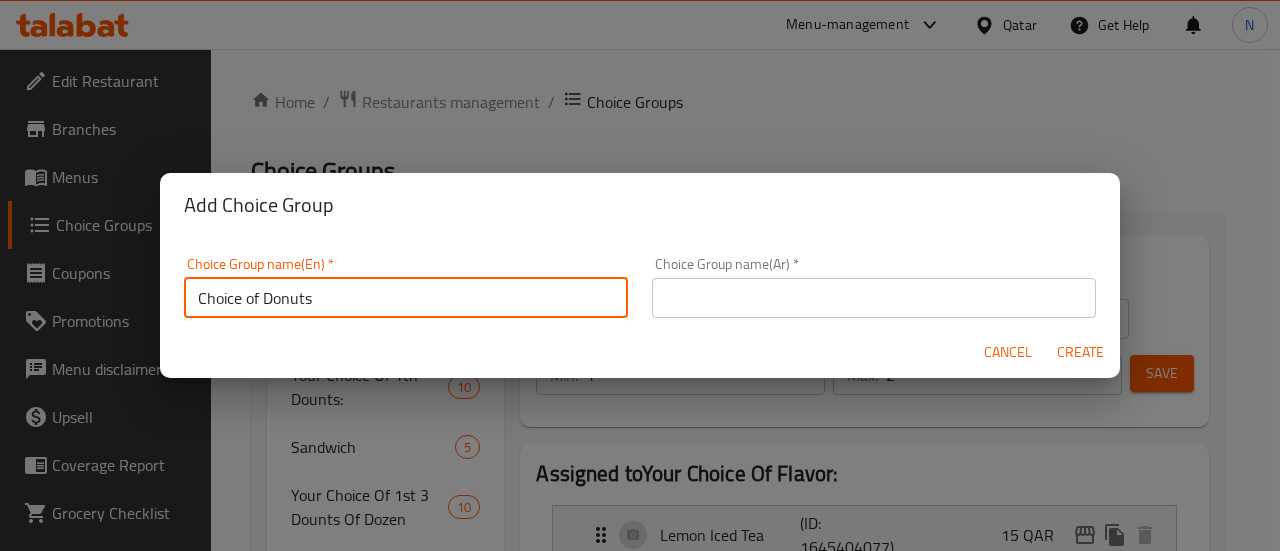 type on "Choice of Donuts" 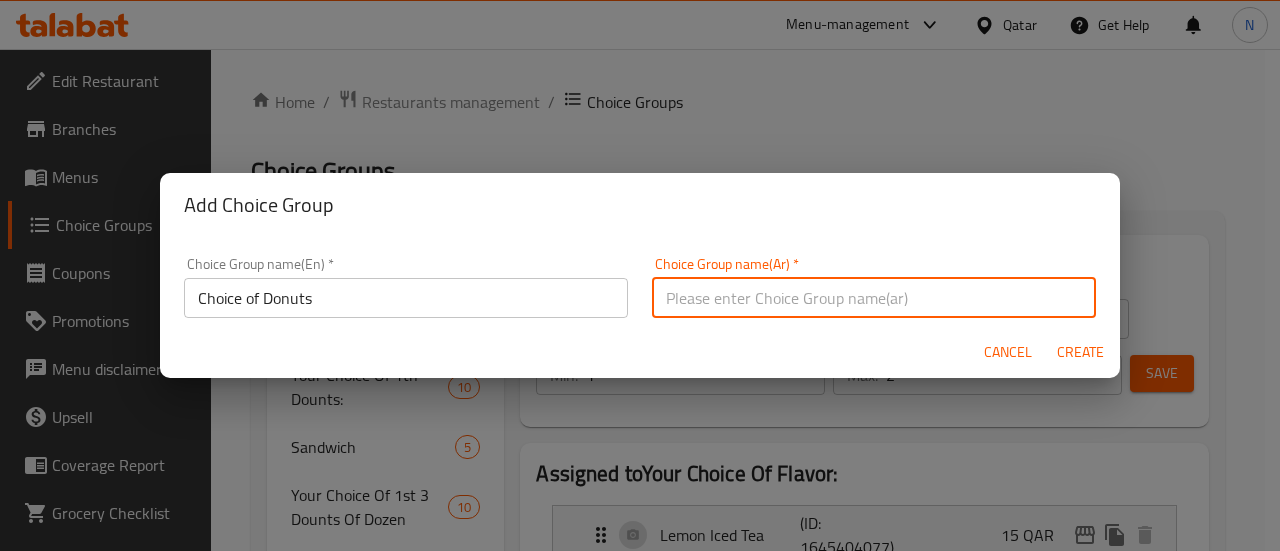 click on "Choice of Donuts" at bounding box center (406, 298) 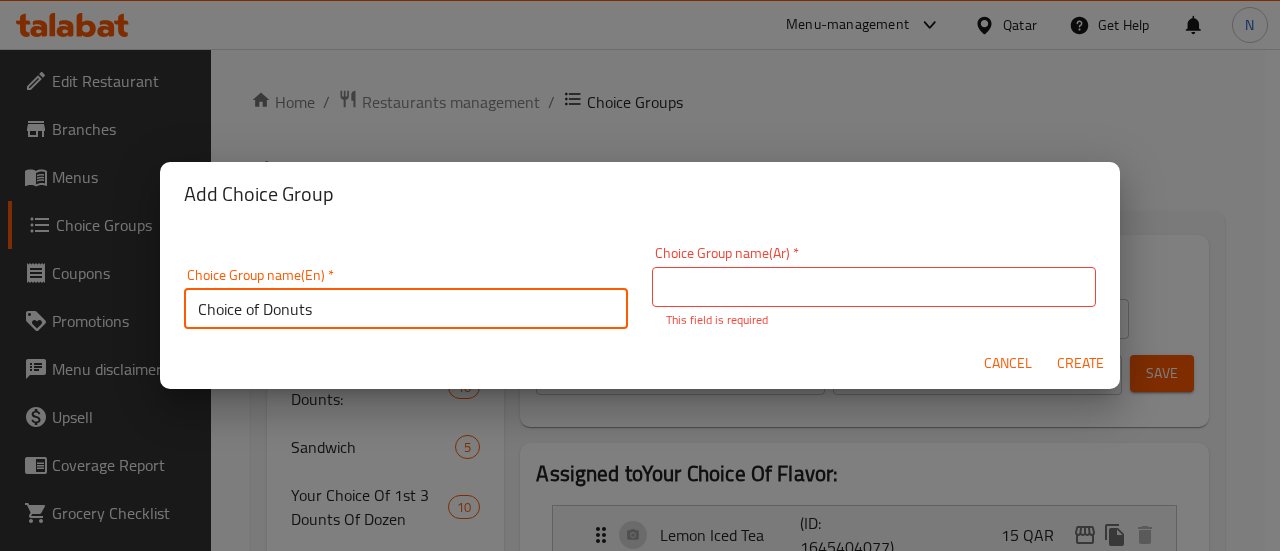 click on "Choice of Donuts" at bounding box center (406, 309) 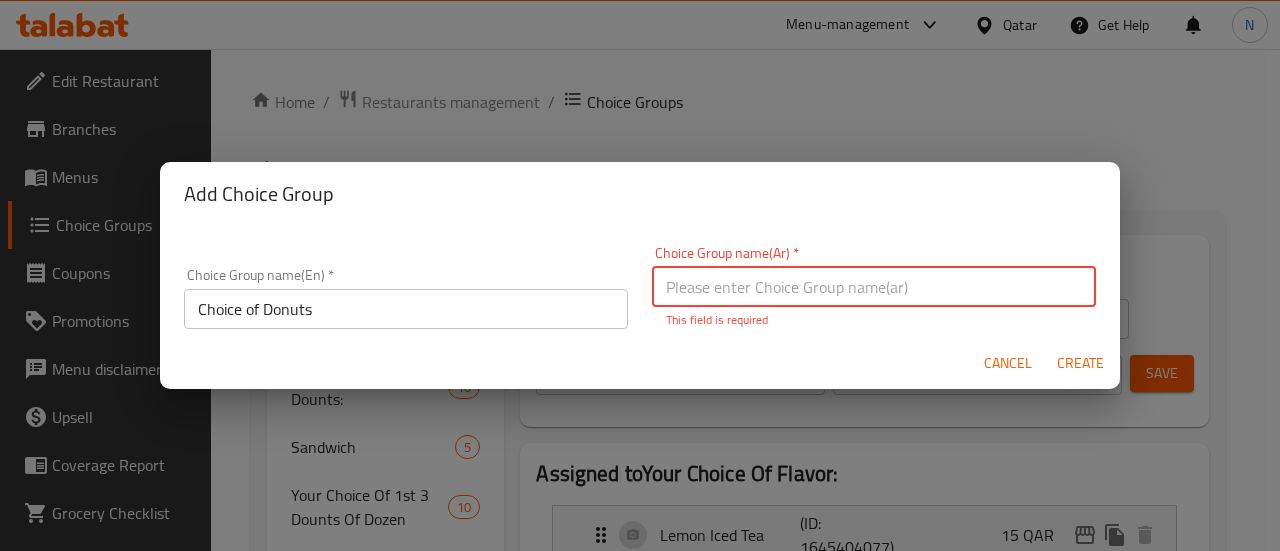 click at bounding box center (874, 287) 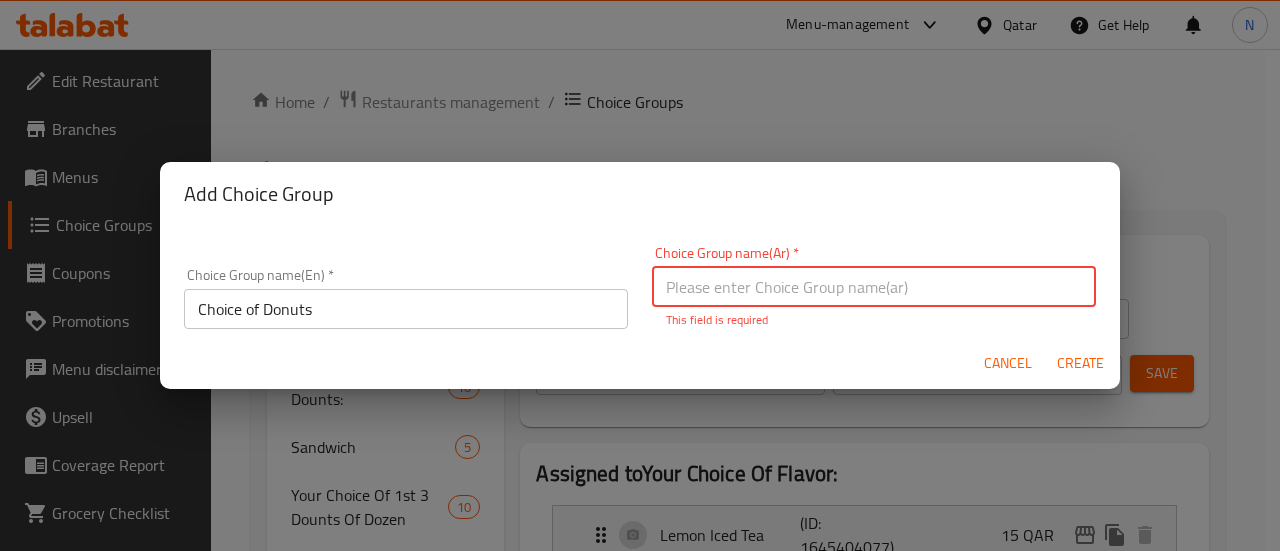 paste on "اختيار الدونات" 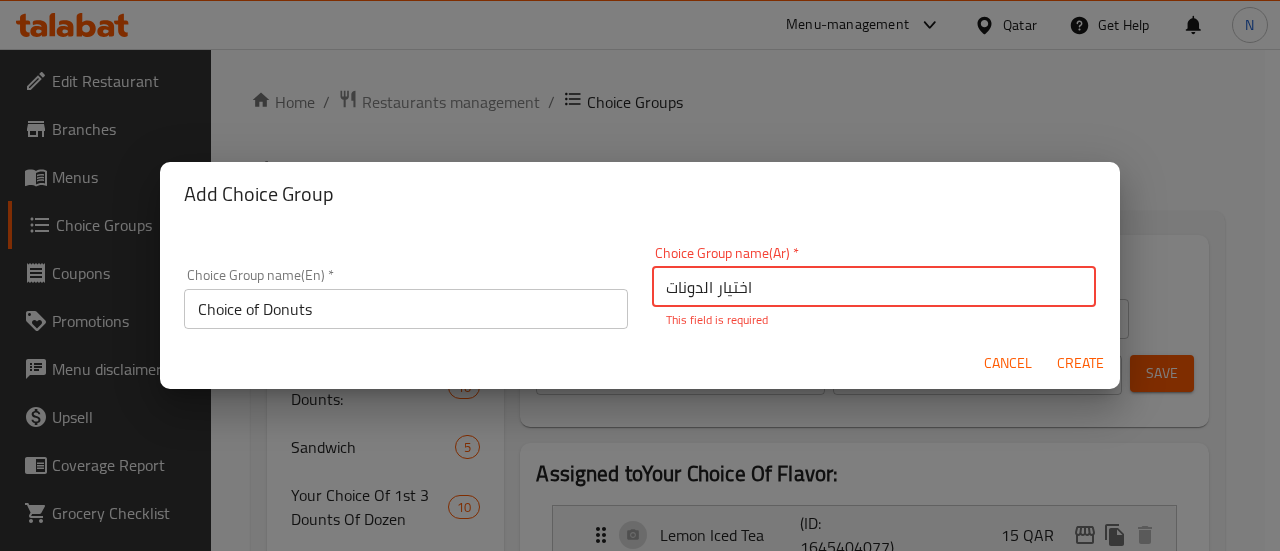type on "اختيار الدونات" 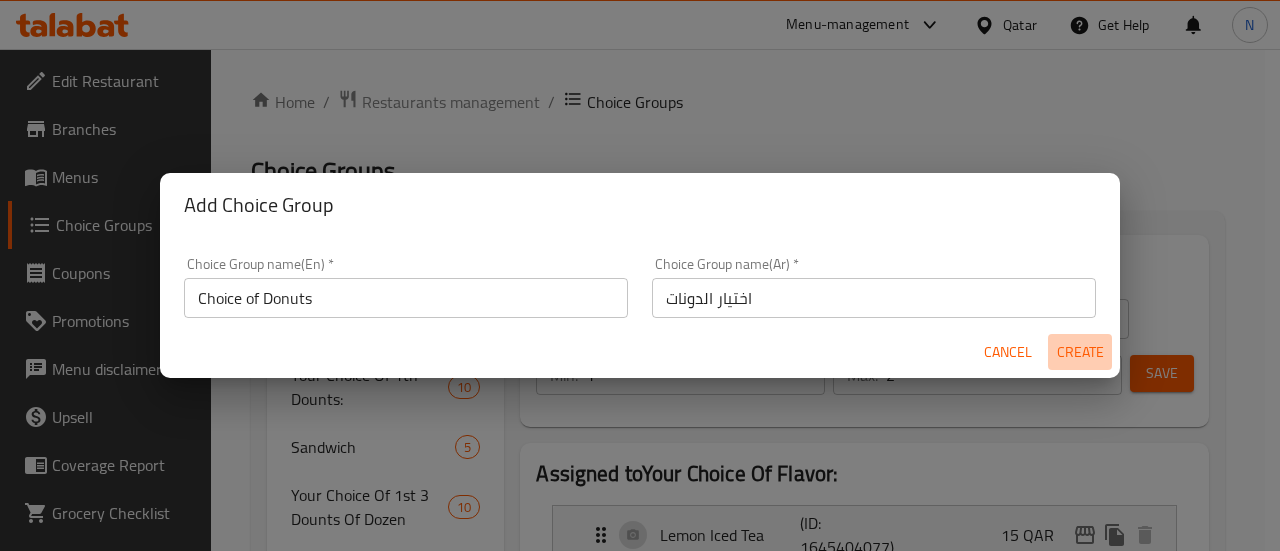 click on "Create" at bounding box center [1080, 352] 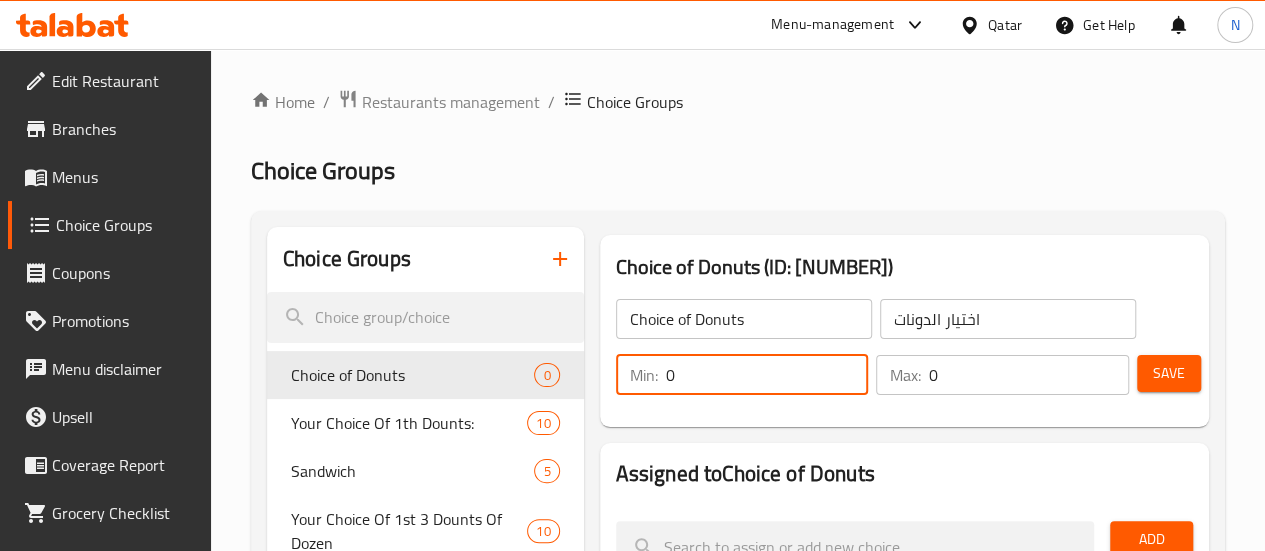 click on "0" at bounding box center (767, 375) 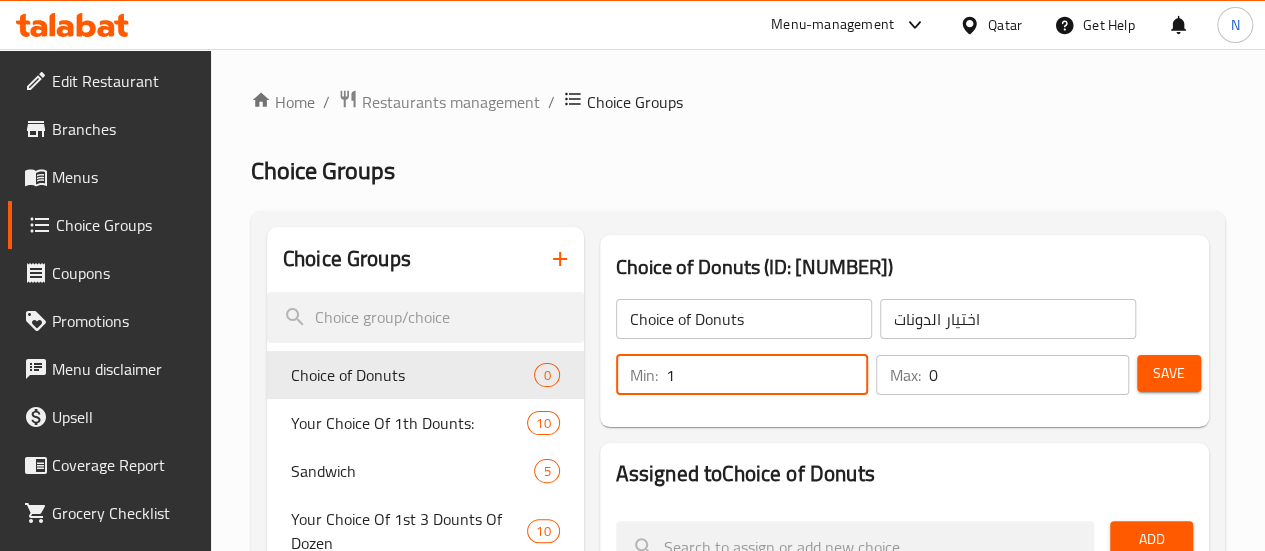 type on "1" 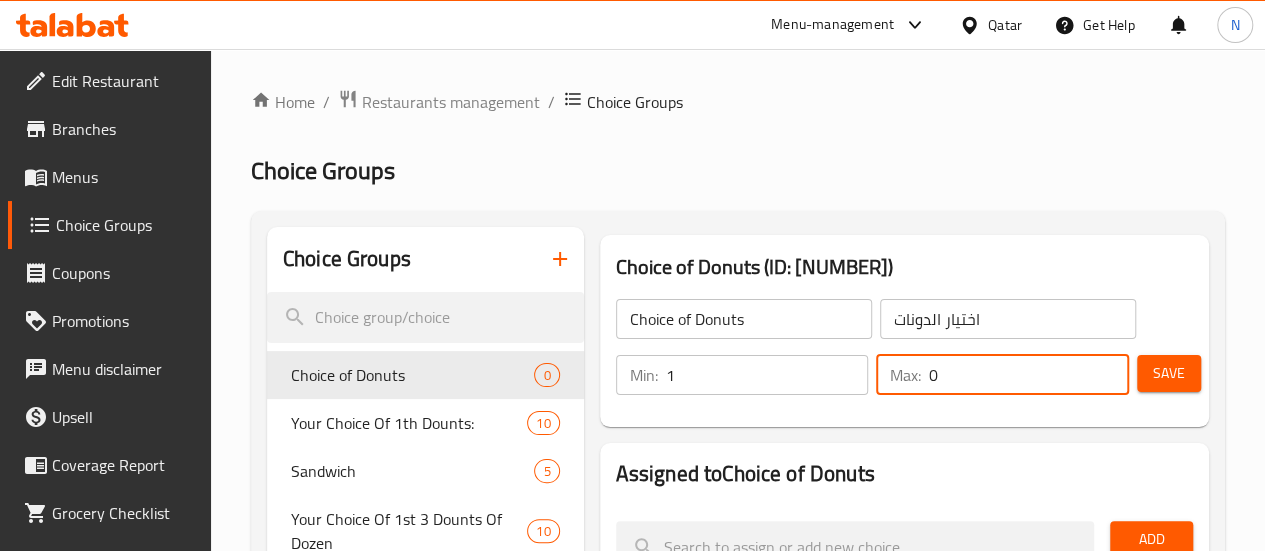 click on "0" at bounding box center [1029, 375] 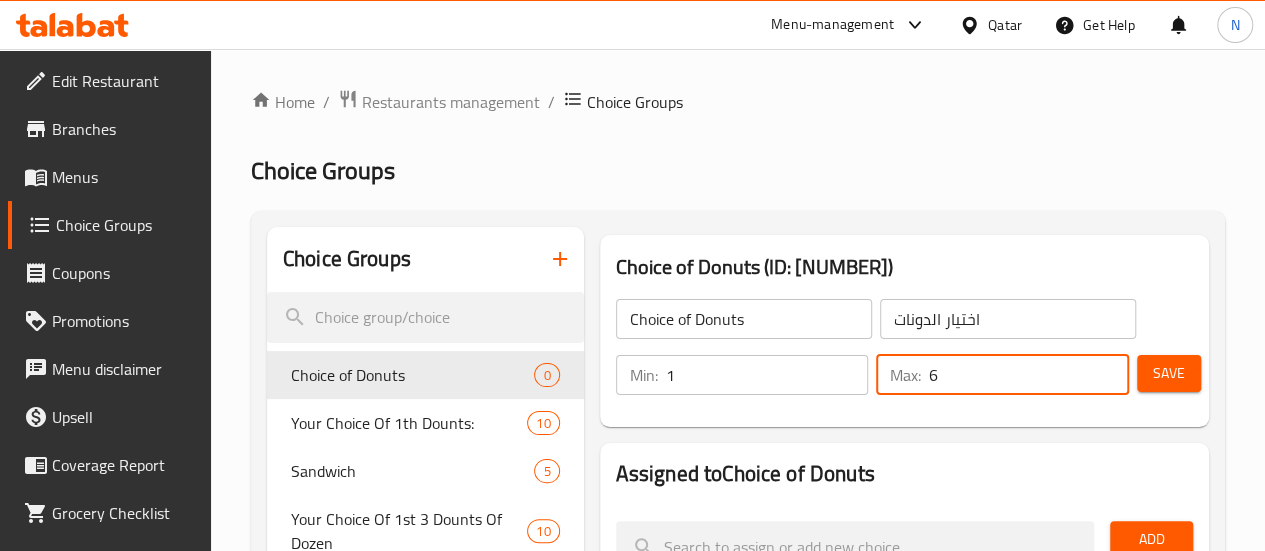type on "6" 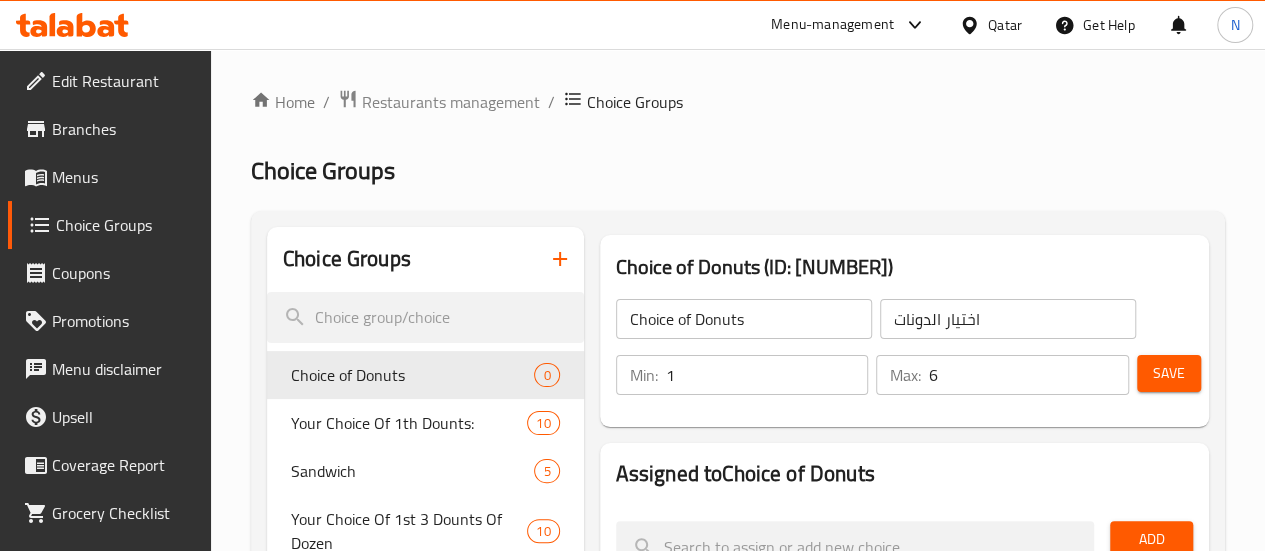click on "Home / Restaurants management / Choice Groups Choice Groups Choice Groups Choice of Donuts 0 Your Choice Of 1th Dounts: 10 Sandwich 5 Your Choice Of 1st 3 Dounts Of Dozen 10 Your Choice Of 1st Dounts: 10 Your Choice Of 1st 4 Donuts: 3 Your Choice Of 1st Dounts: 21 Your Choice Of 1st 2 Donuts: 3 Your Choice Of Color: 3 AddOns For Cappuccino: 7 AddOns For Iced Coffee: 6 Add On's For Latte: 6 AddOns For Original Coffee: 7 Add On's: 6 Add On's: 6 Your Choice Of 1th Dounts: 17 Your Choice Of Size: 1 Add-On's: 6 Add-ons: 7 Your Choice Of: 3 Add On's: 6 Add On's: 6 AddOns 6 Add On's: 7 Add On's: 6 Add On's: 7 Add On's: 5 Your Choice Of Flavor: 2 Your Choice Of Flavor: 3 Your Choice Of Flavor: 3 Your Choice Of Color: 4 Coffee 4 Your Choice Of 2nd 3 Dounts  Of Dozen : 10 Your Choice Of 2nd Dounts: 10 Your Choice Of 2nd 4 Donuts: 3 Your Choice Of 2th Dounts: 10 Your Choice Of 2nd 2 Donuts: 3 Your Choice Of Donut: 3 Add-ons: 2 Add-ons: 7 Add-Ons: 7 Add On's: 3 AddOns: 6 Add On's: 5 Add On's: 6 AddOns: 1 Donuts 16" at bounding box center [738, 2272] 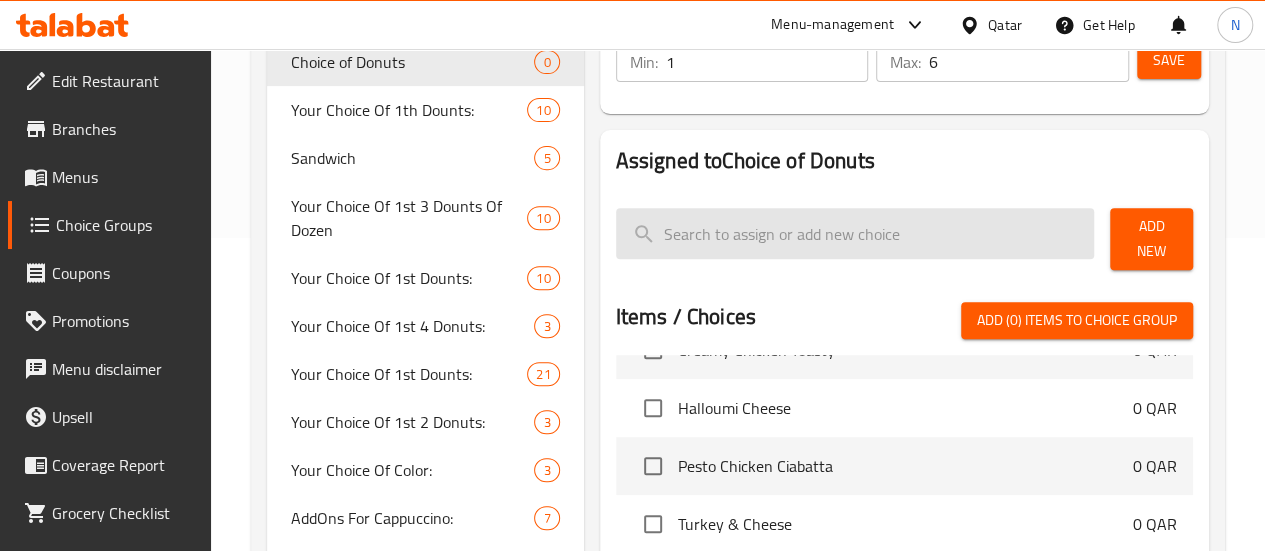 scroll, scrollTop: 316, scrollLeft: 0, axis: vertical 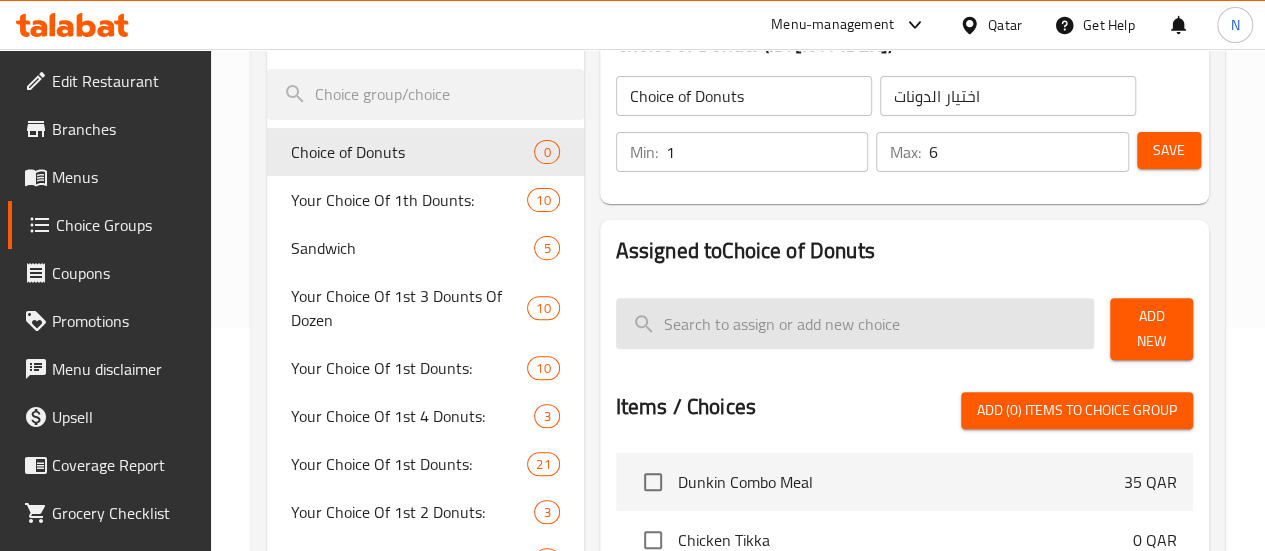 click at bounding box center [855, 323] 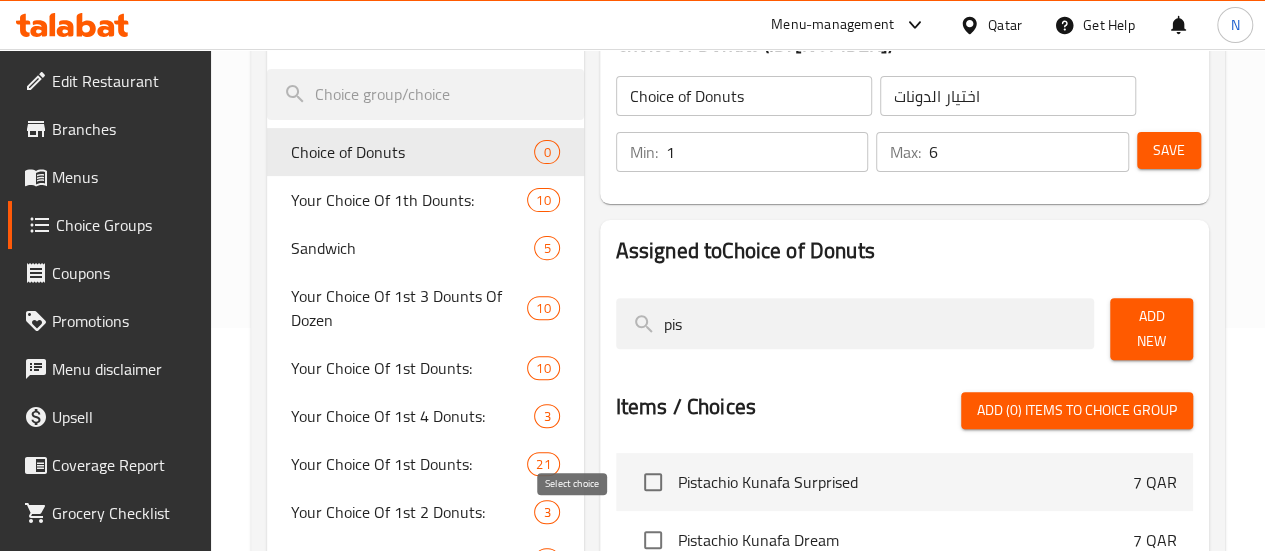 scroll, scrollTop: 281, scrollLeft: 0, axis: vertical 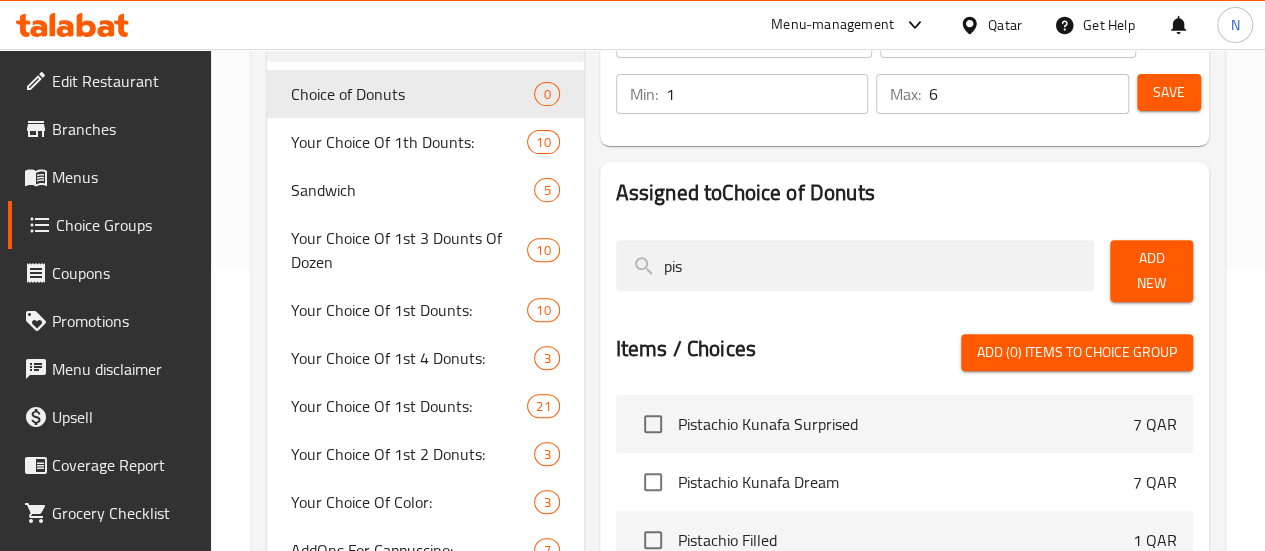 type on "pis" 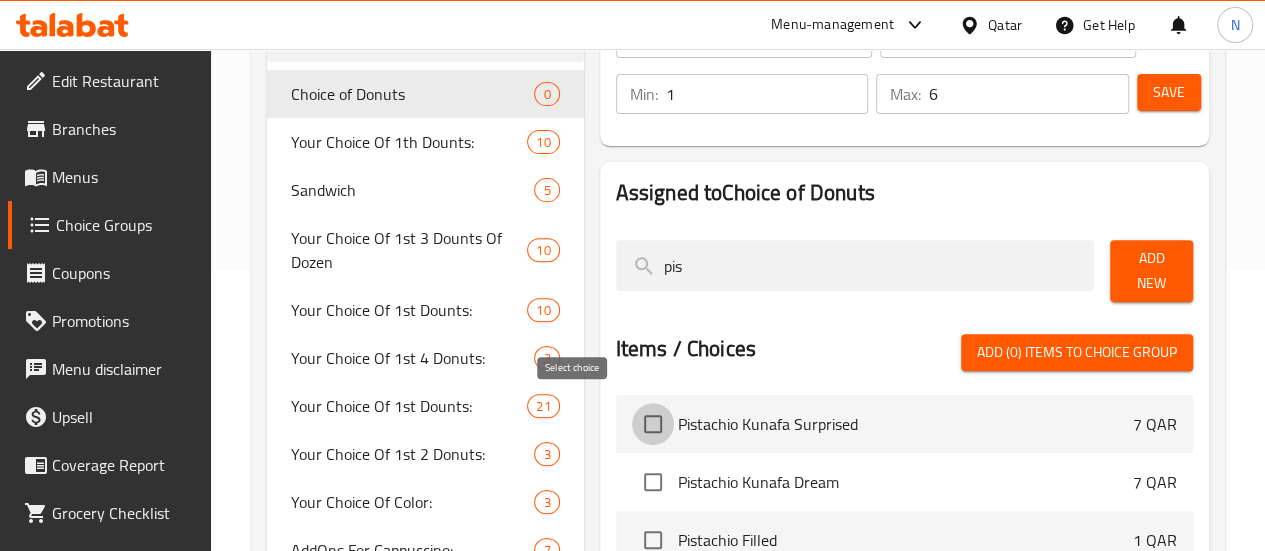 click at bounding box center (653, 424) 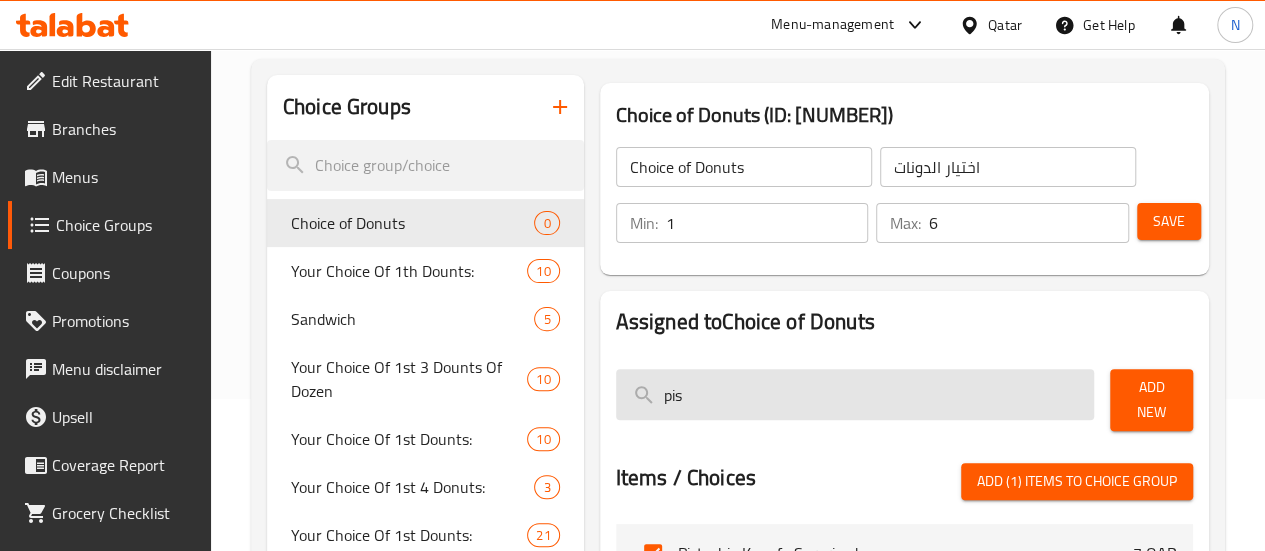 scroll, scrollTop: 153, scrollLeft: 0, axis: vertical 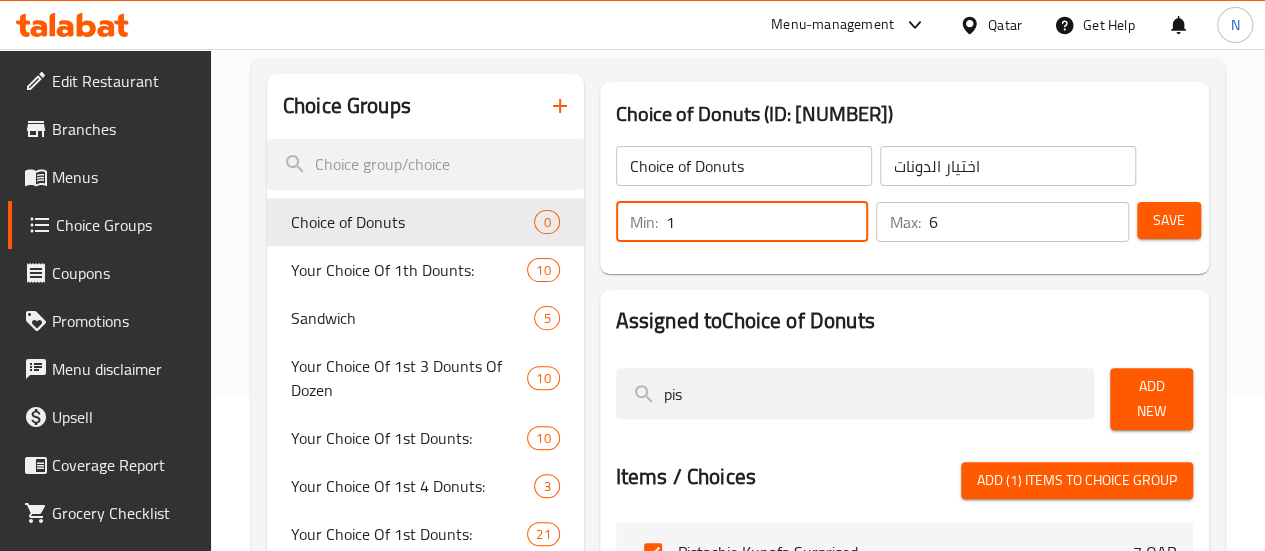 click on "1" at bounding box center (767, 222) 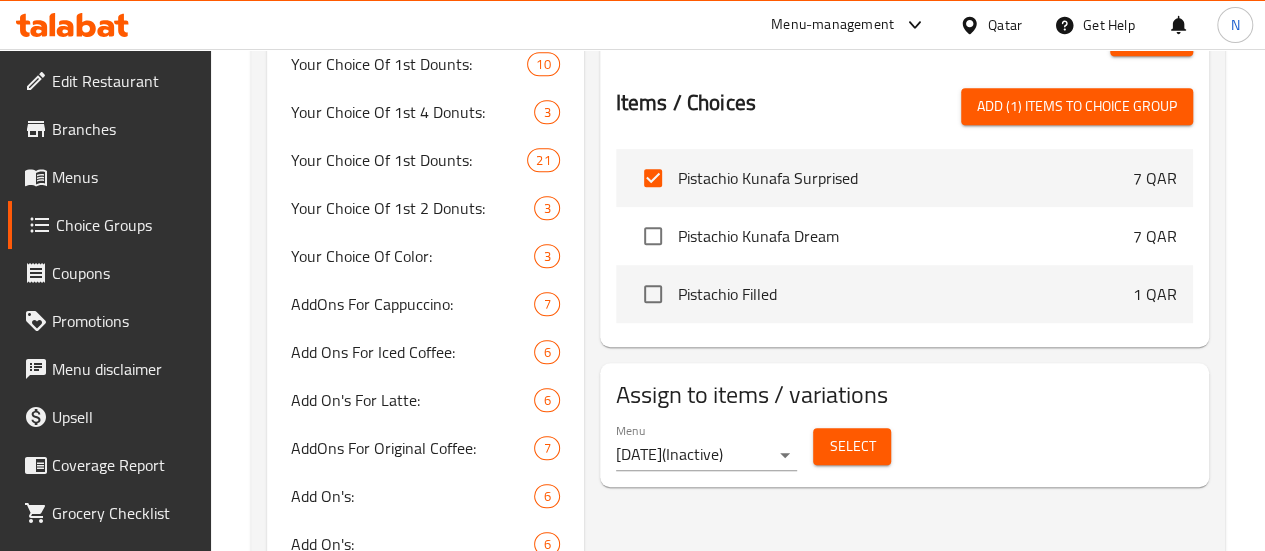 scroll, scrollTop: 526, scrollLeft: 0, axis: vertical 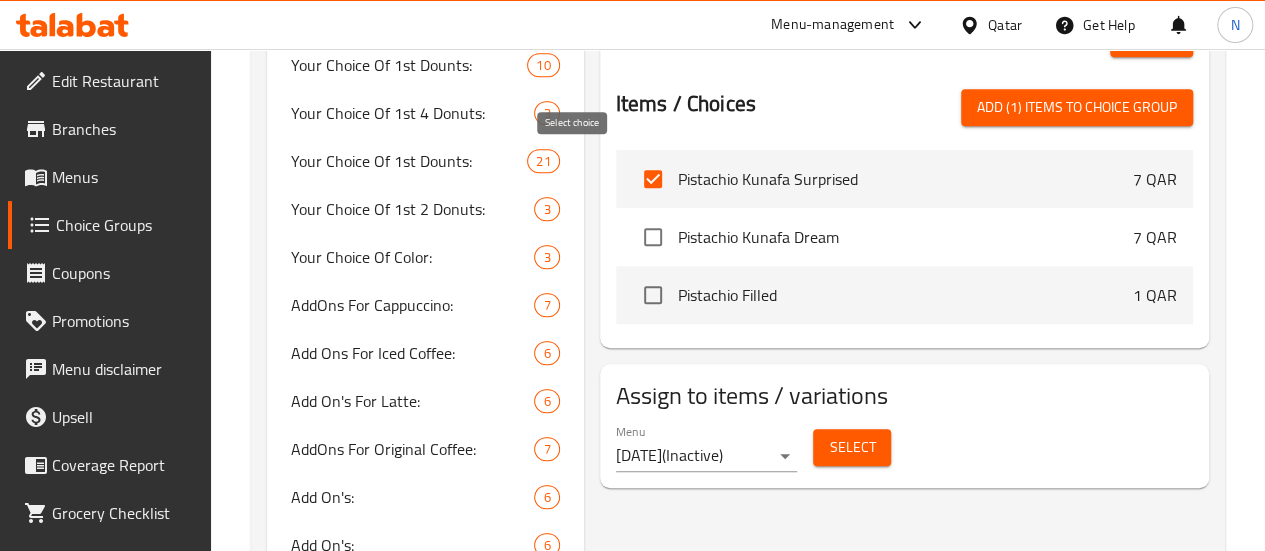 type on "0" 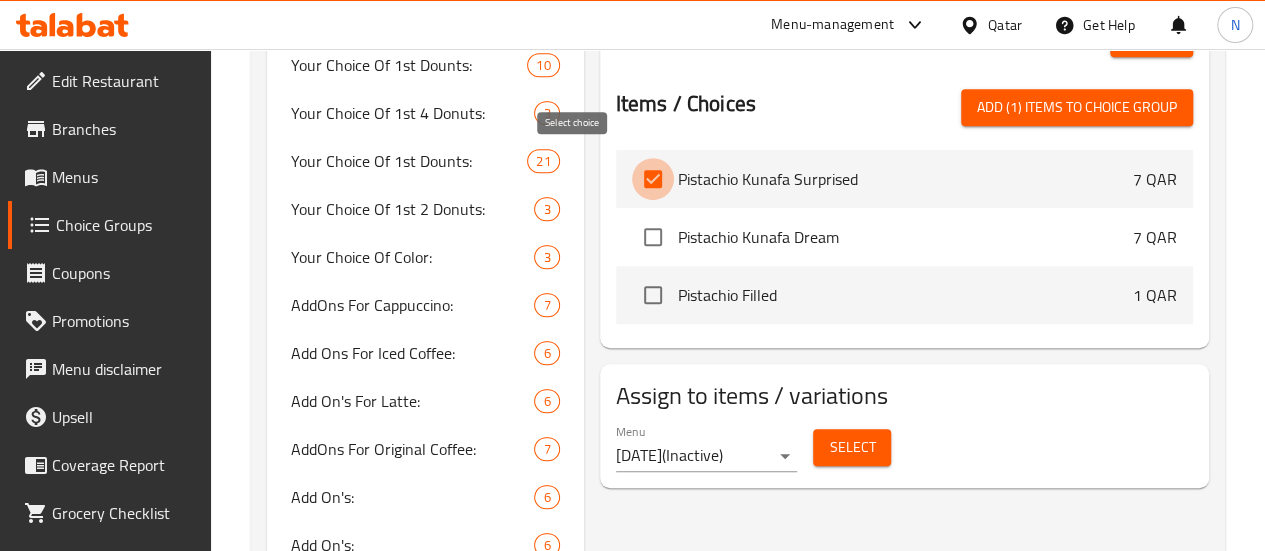 click at bounding box center (653, 179) 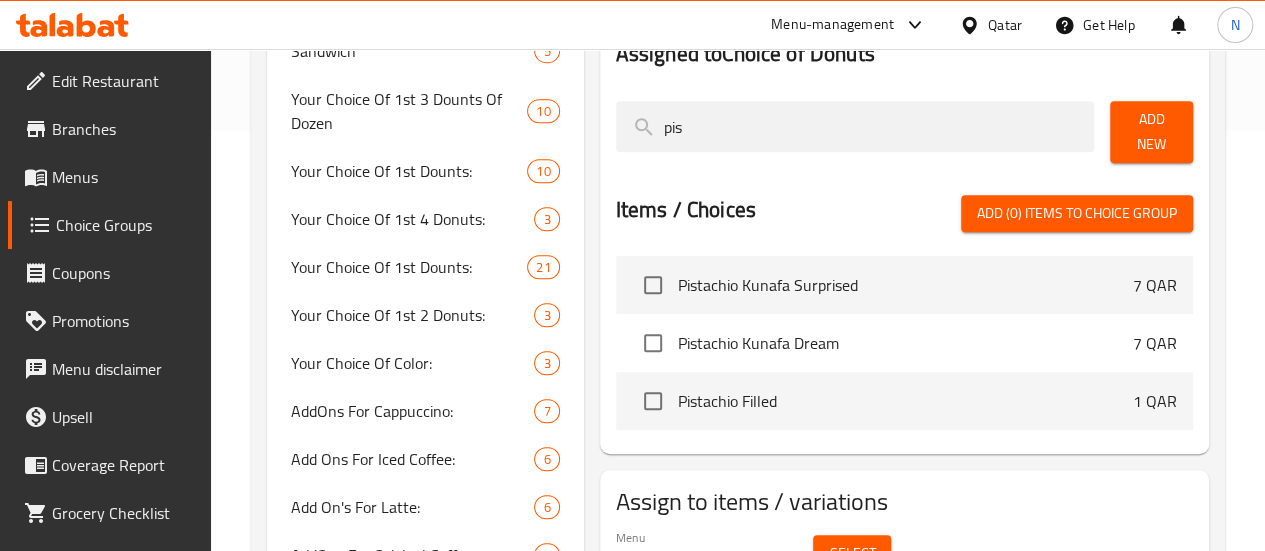 scroll, scrollTop: 410, scrollLeft: 0, axis: vertical 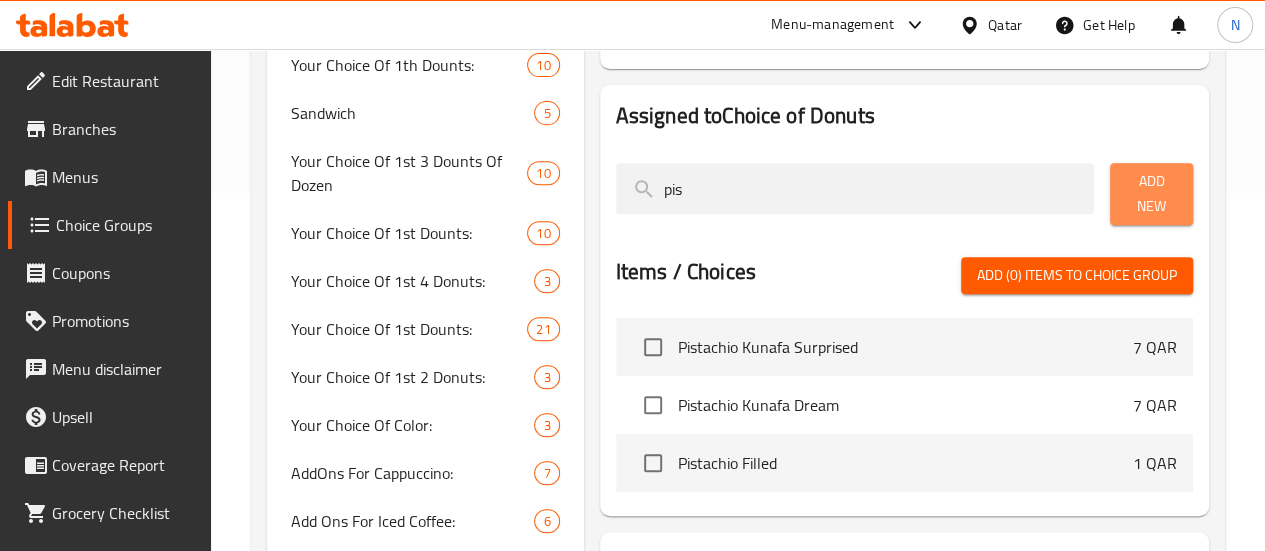 click on "Add New" at bounding box center [1151, 194] 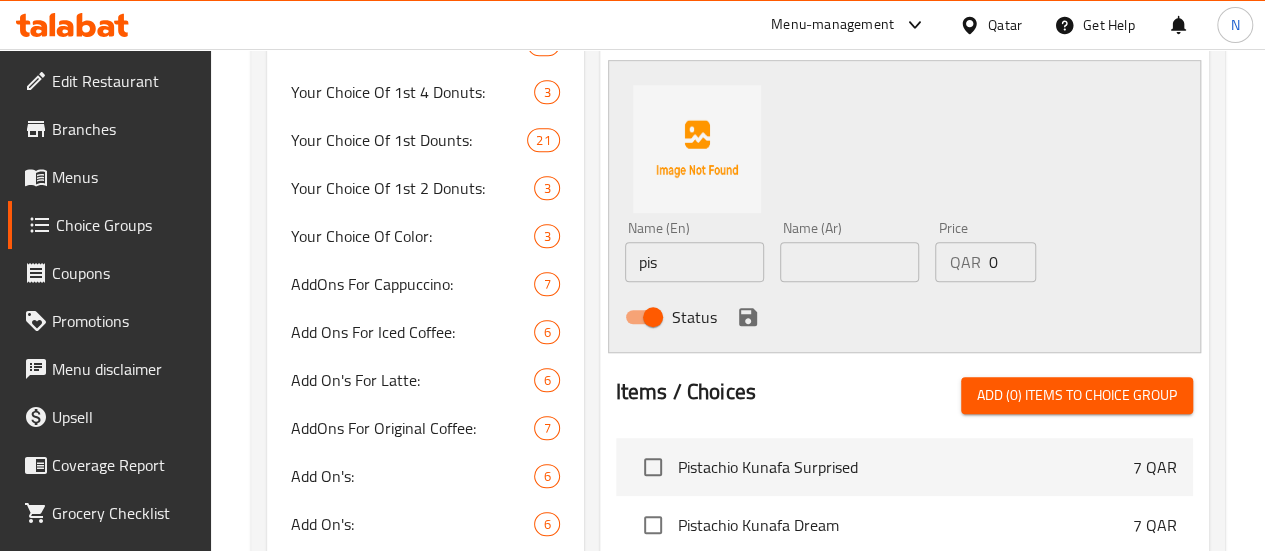 scroll, scrollTop: 546, scrollLeft: 0, axis: vertical 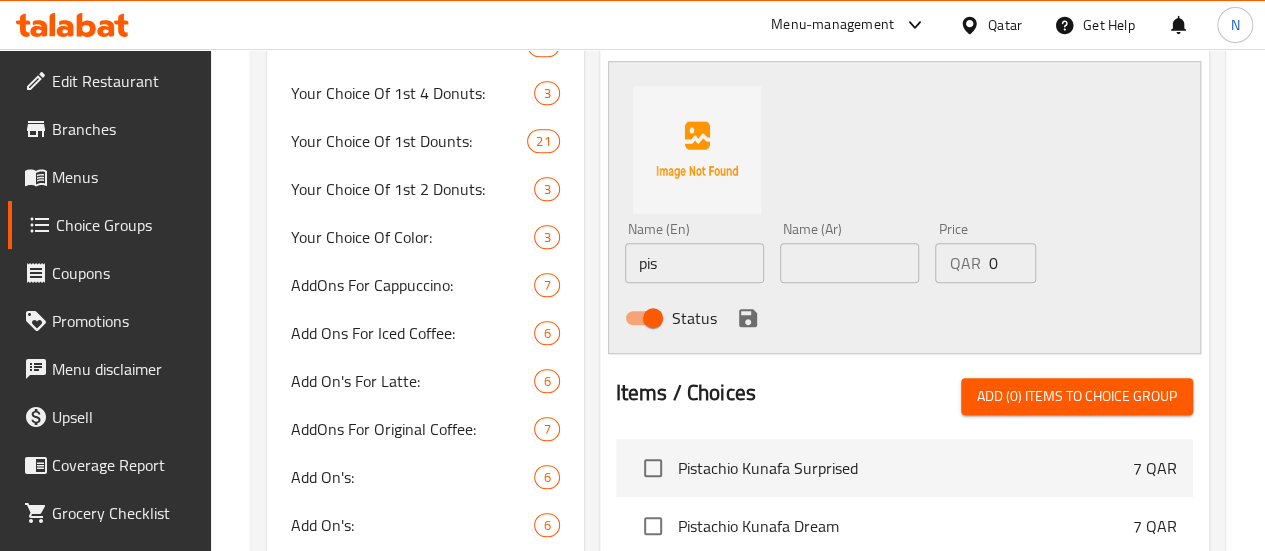 click on "pis" at bounding box center [694, 263] 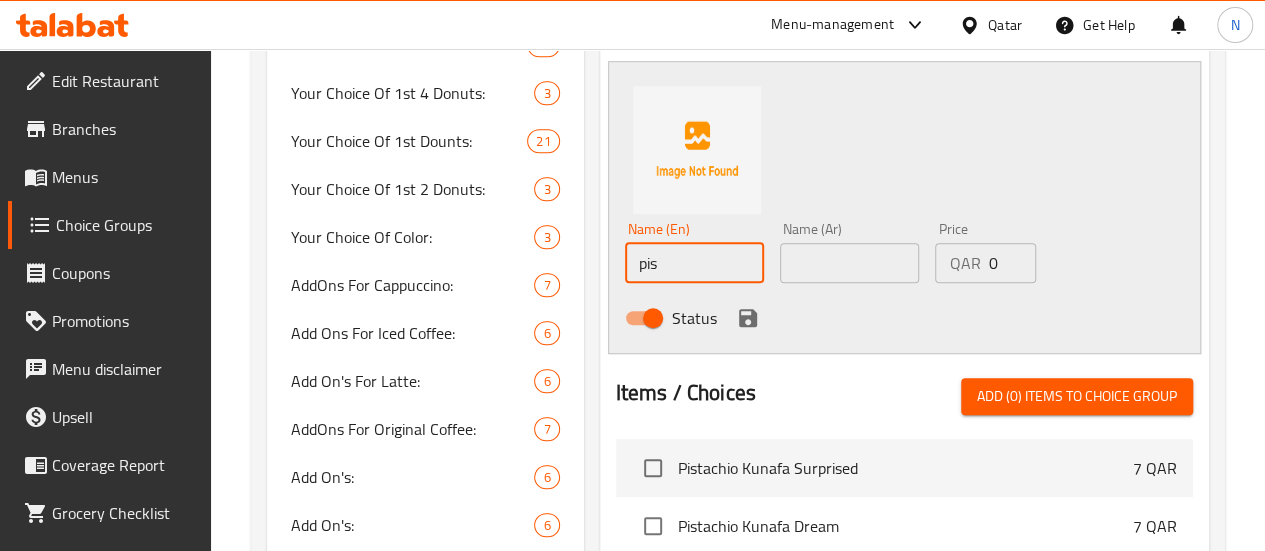 click on "pis" at bounding box center (694, 263) 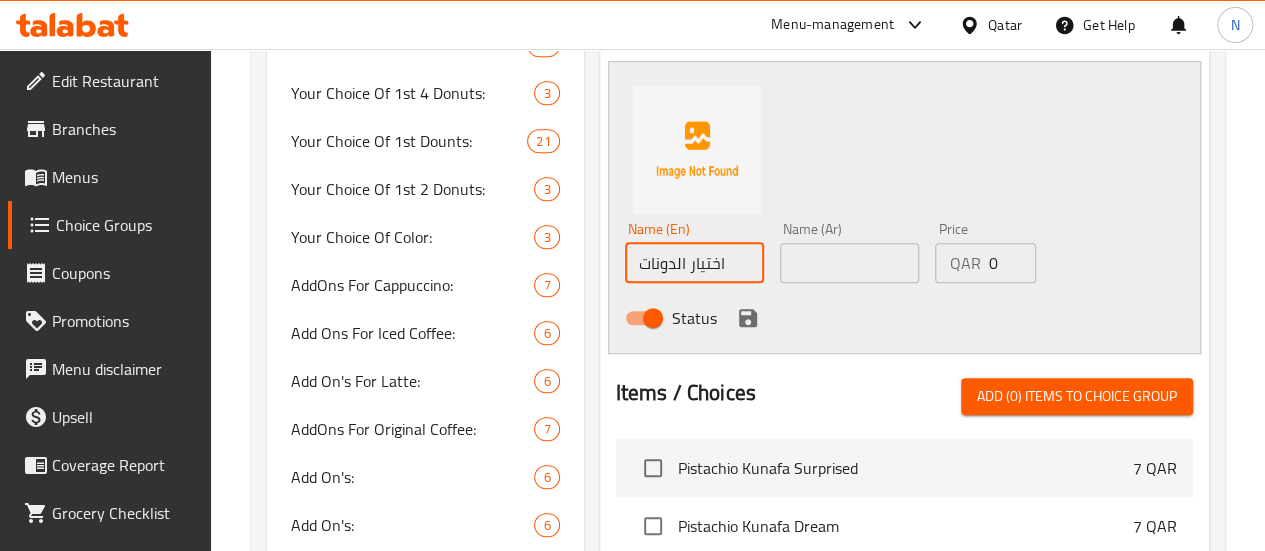 type on "اختيار الدونات" 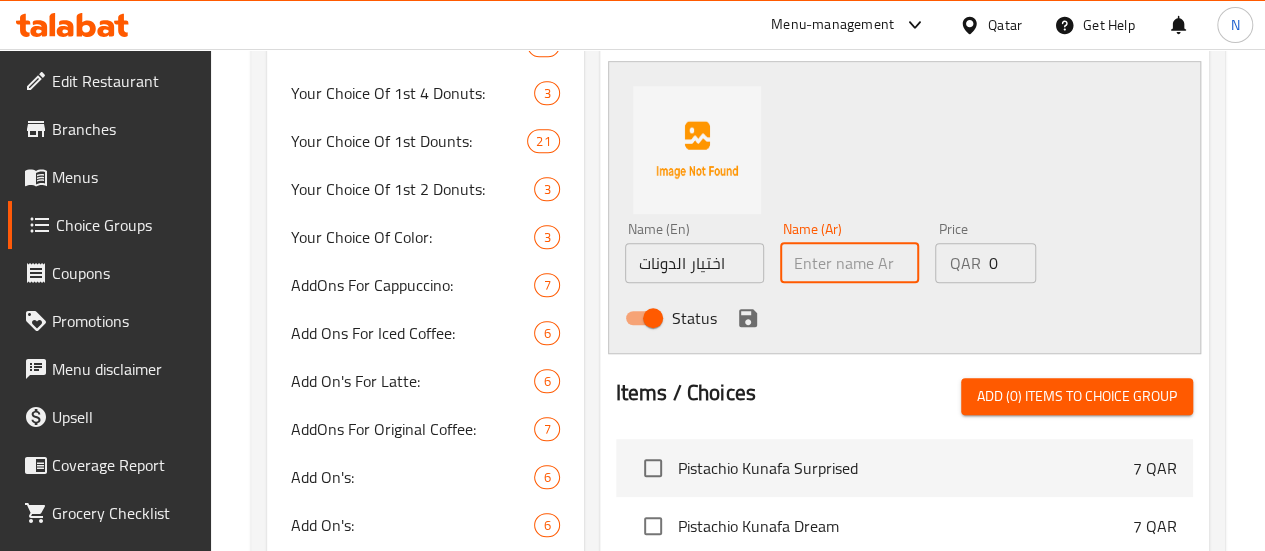 click at bounding box center [849, 263] 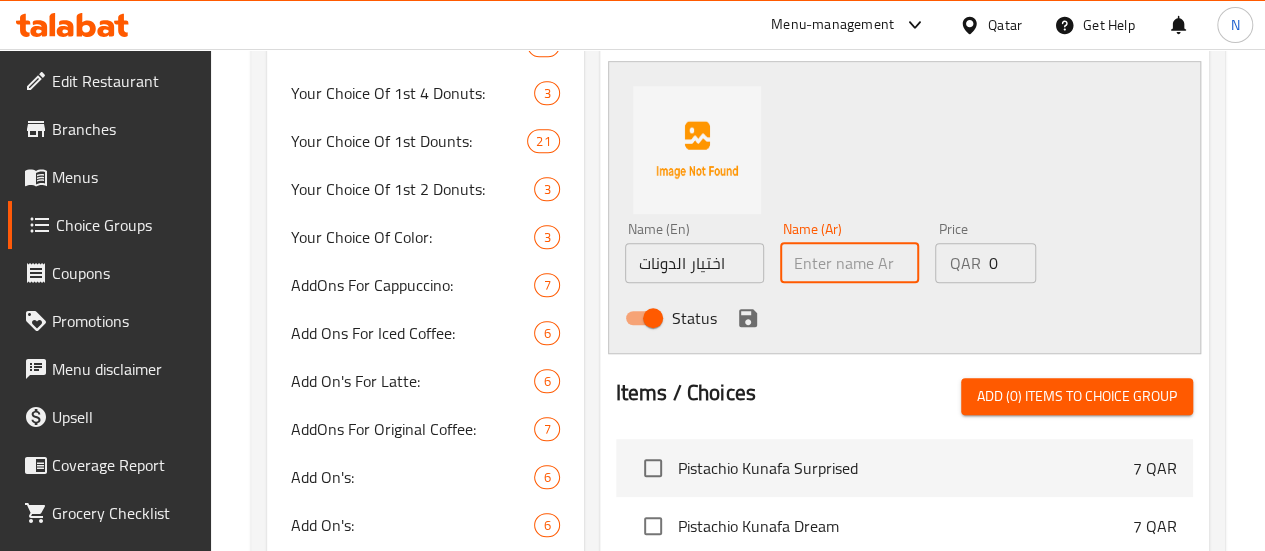 paste on "اختيار الدونات" 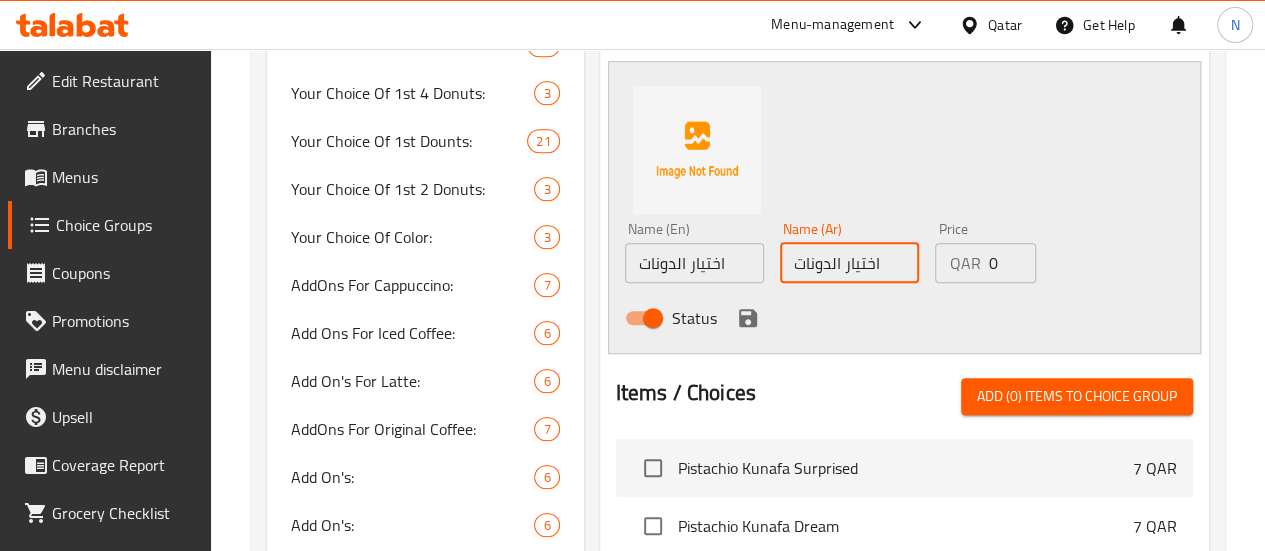 type on "اختيار الدونات" 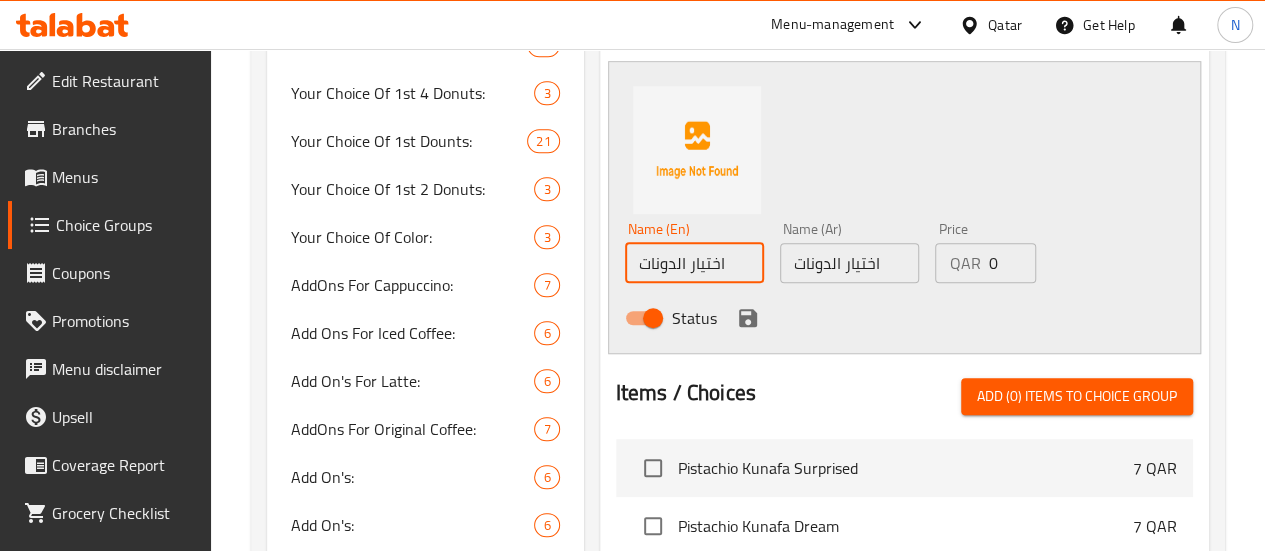click on "اختيار الدونات" at bounding box center (694, 263) 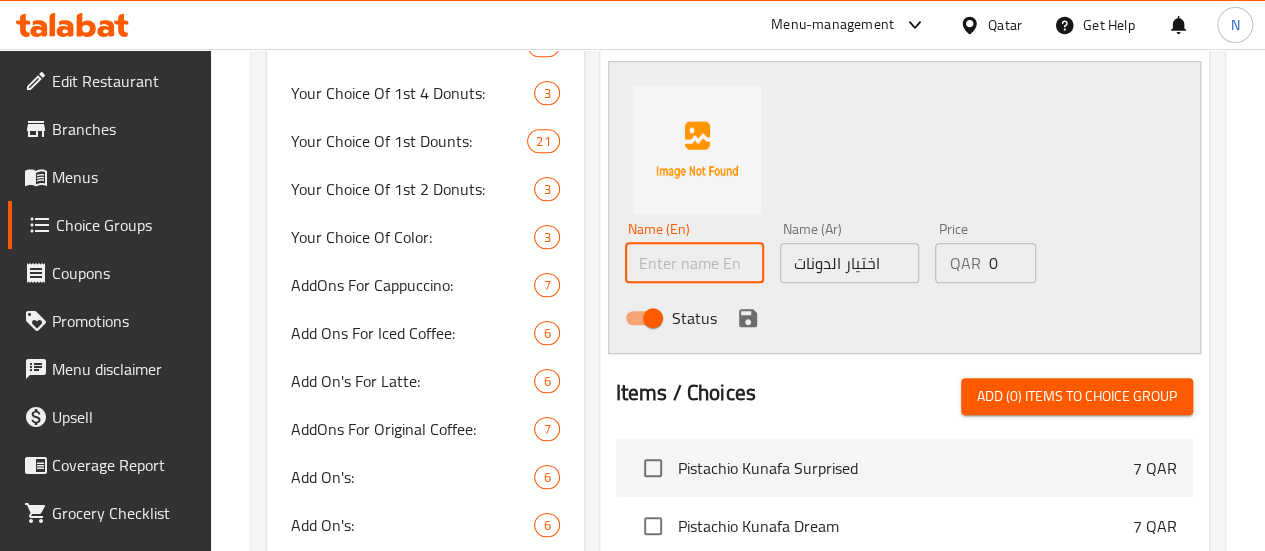 paste on "Pistachio kunafa surprise" 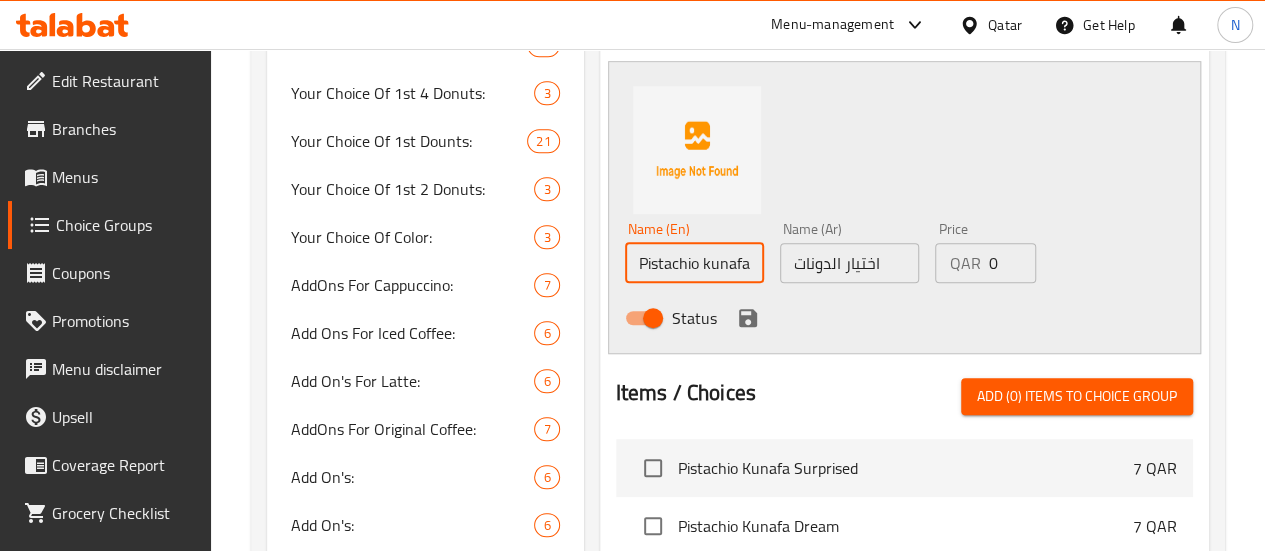 scroll, scrollTop: 0, scrollLeft: 35, axis: horizontal 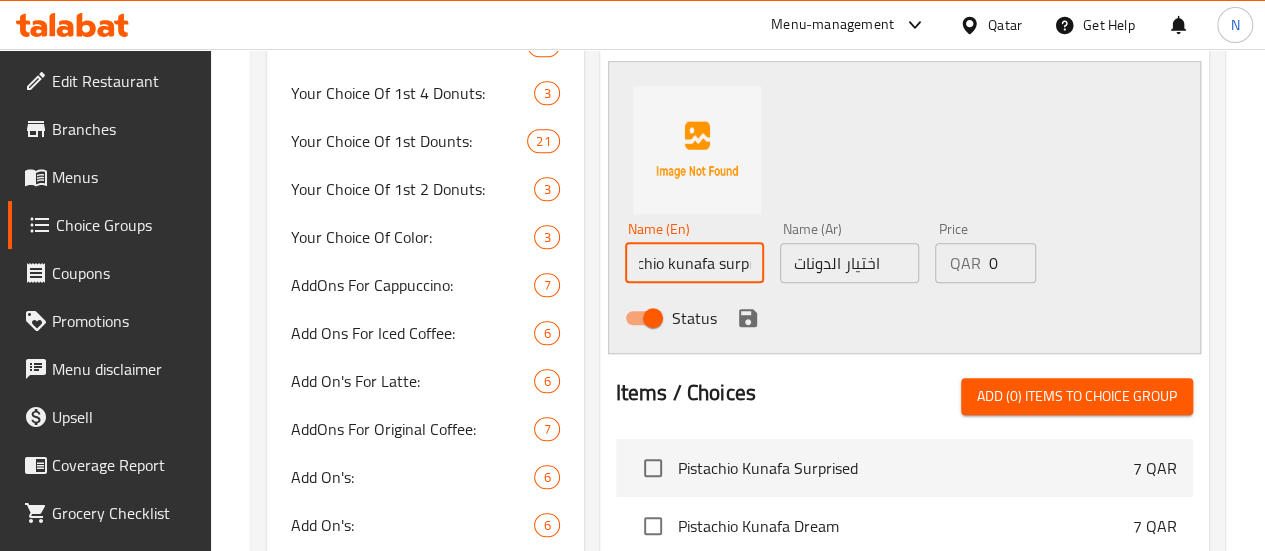 type on "Pistachio kunafa surprise" 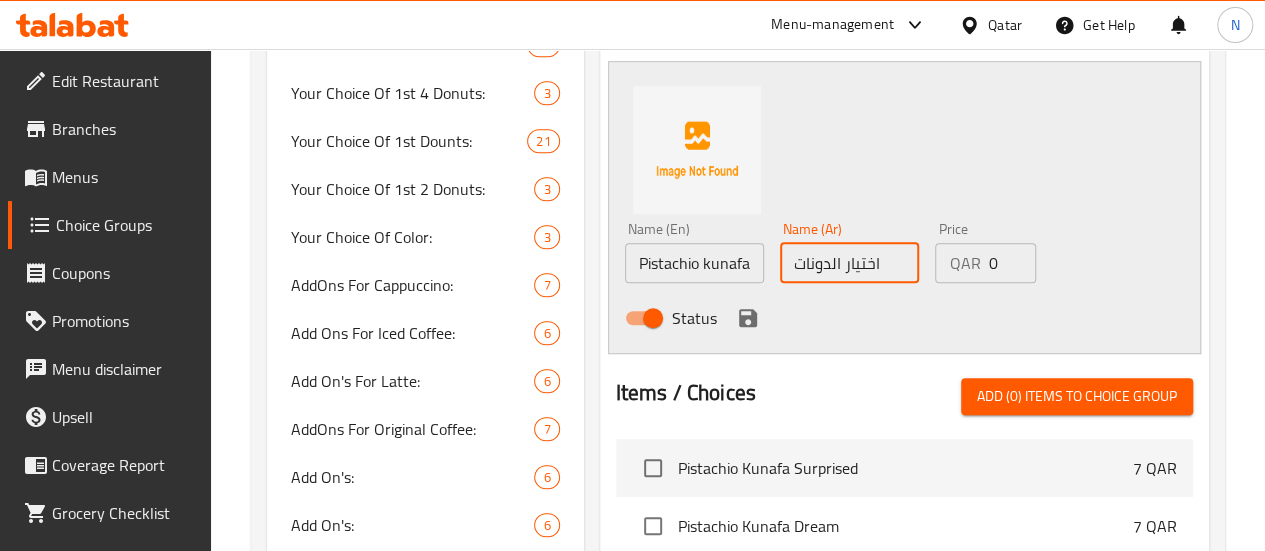 click on "اختيار الدونات" at bounding box center (849, 263) 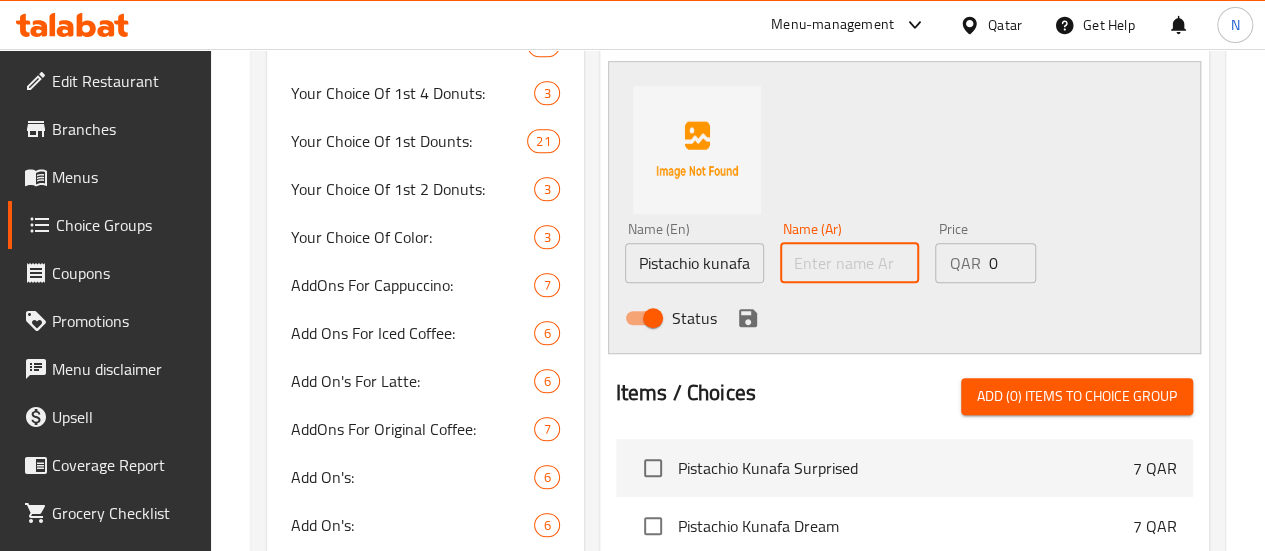 paste on "مفاجأة كنافة بالفستق" 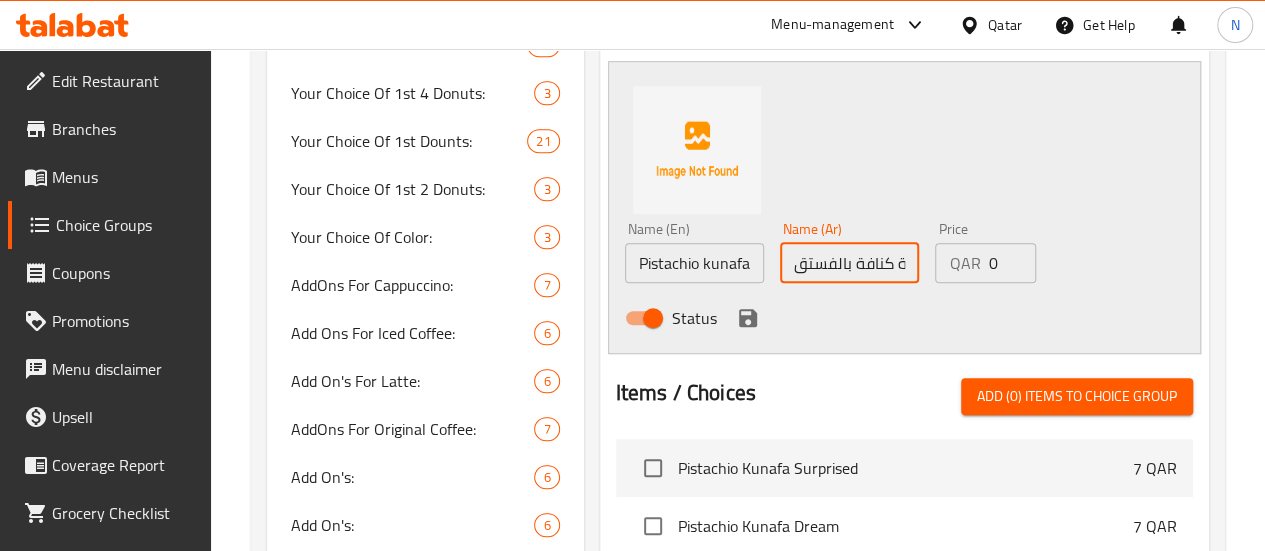 scroll, scrollTop: 0, scrollLeft: 15, axis: horizontal 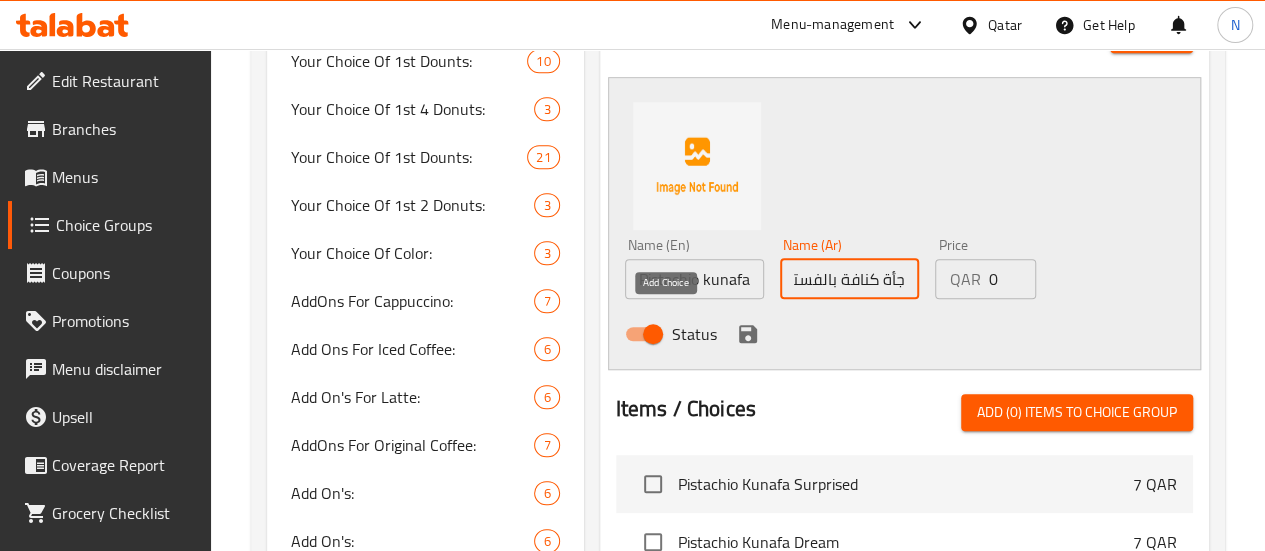 type on "مفاجأة كنافة بالفستق" 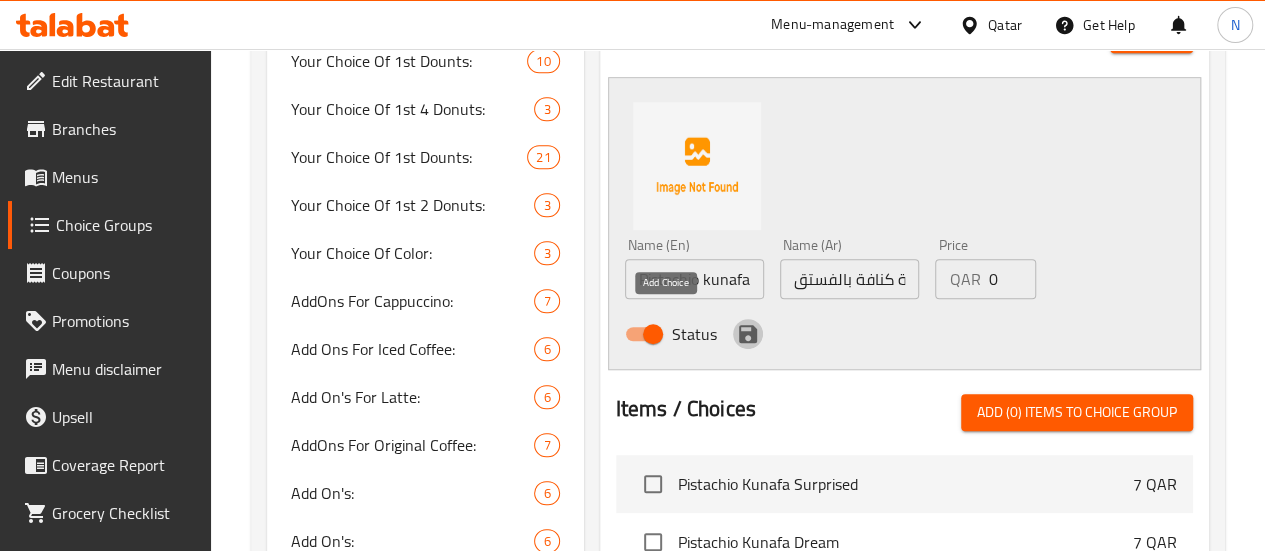 click 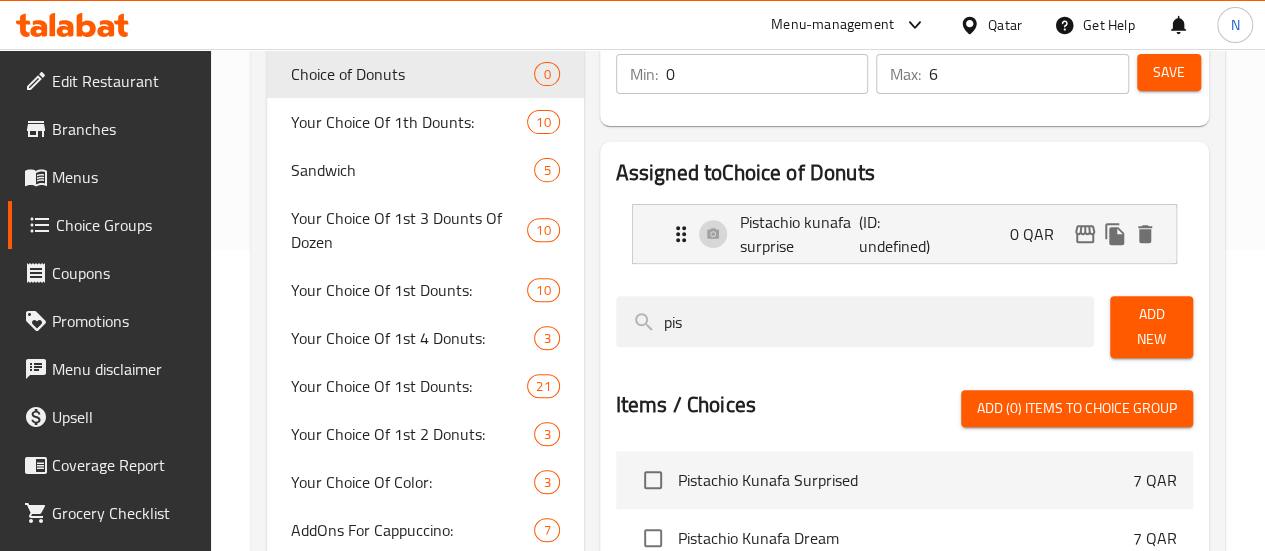 scroll, scrollTop: 298, scrollLeft: 0, axis: vertical 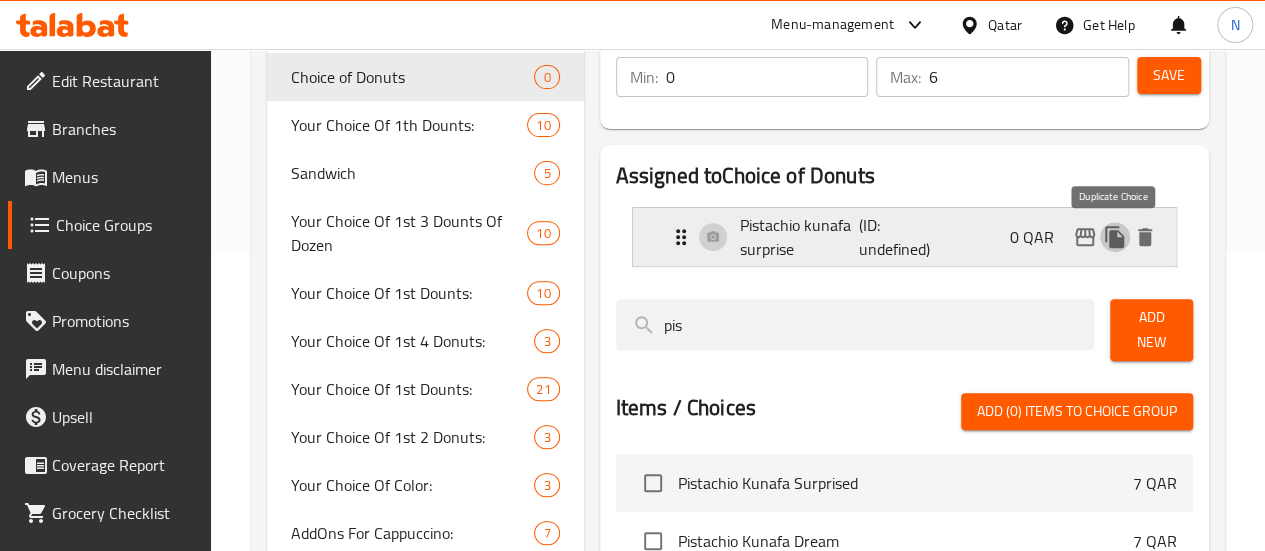 click 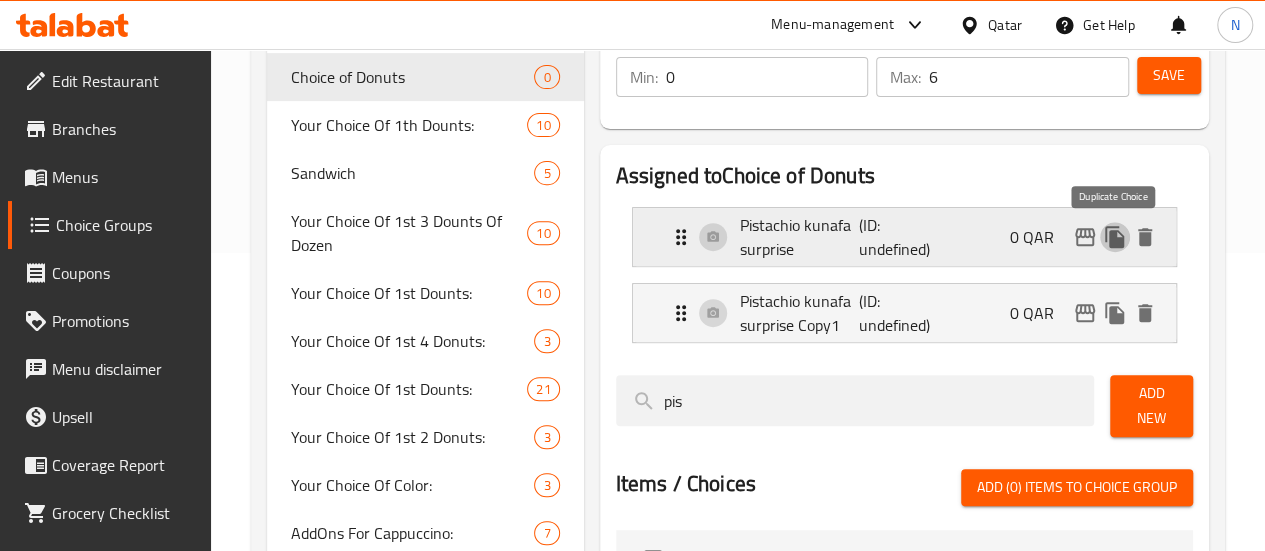 click 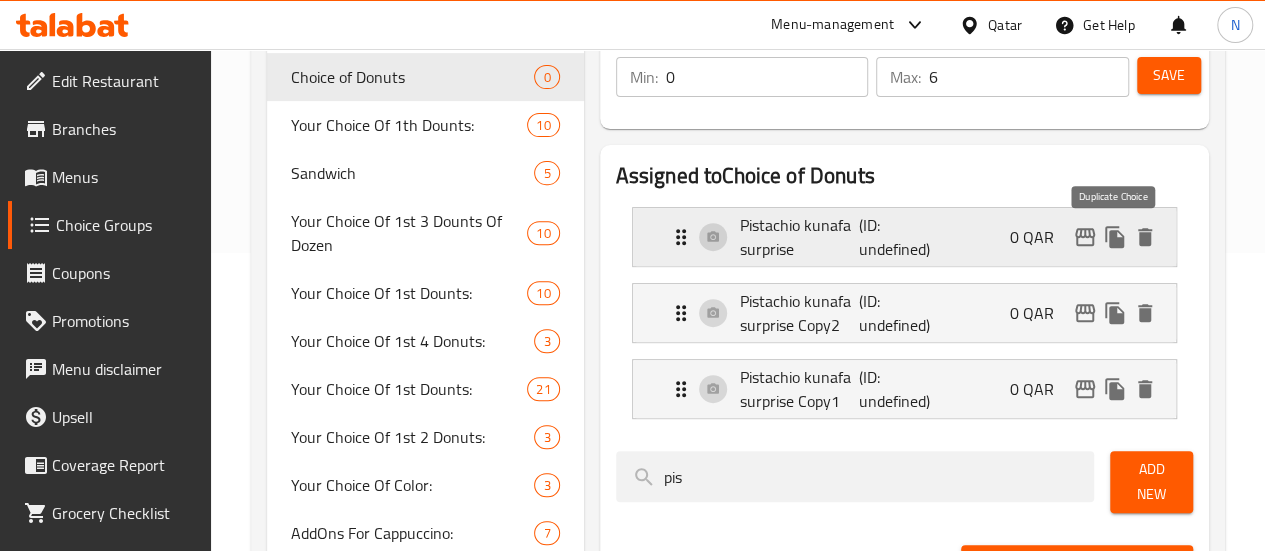 click 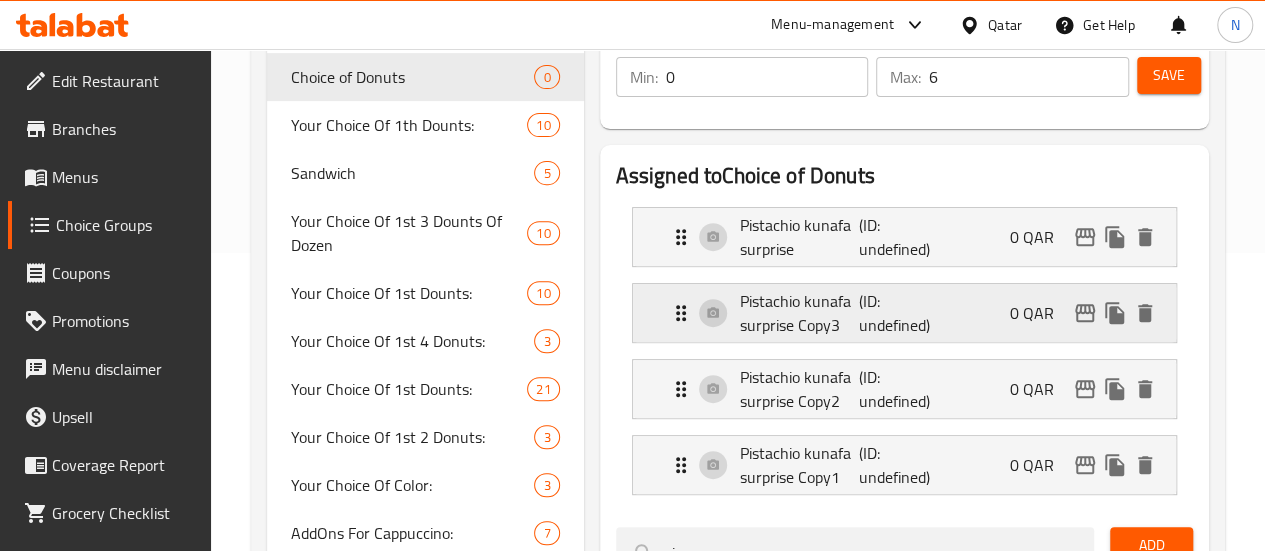 click on "Pistachio kunafa surprise Copy3" at bounding box center (800, 313) 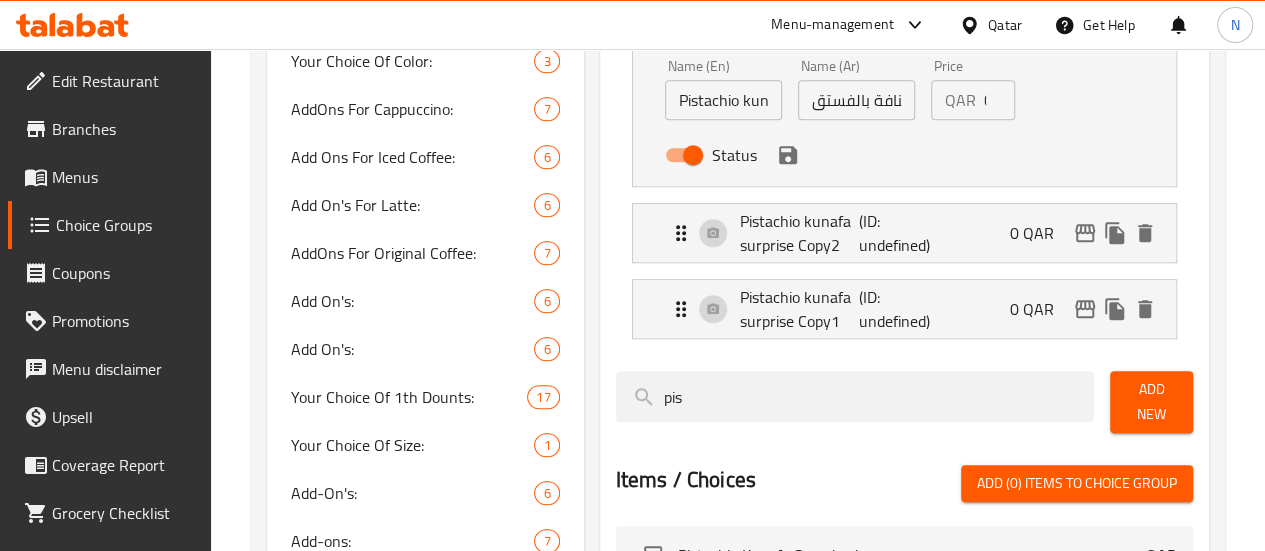 scroll, scrollTop: 723, scrollLeft: 0, axis: vertical 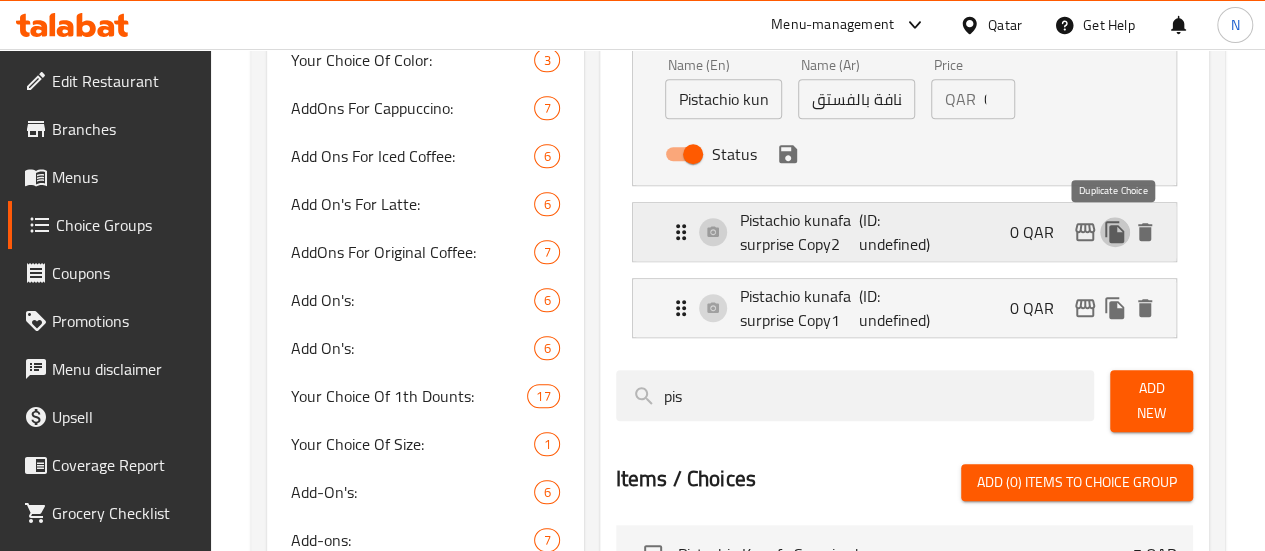 click 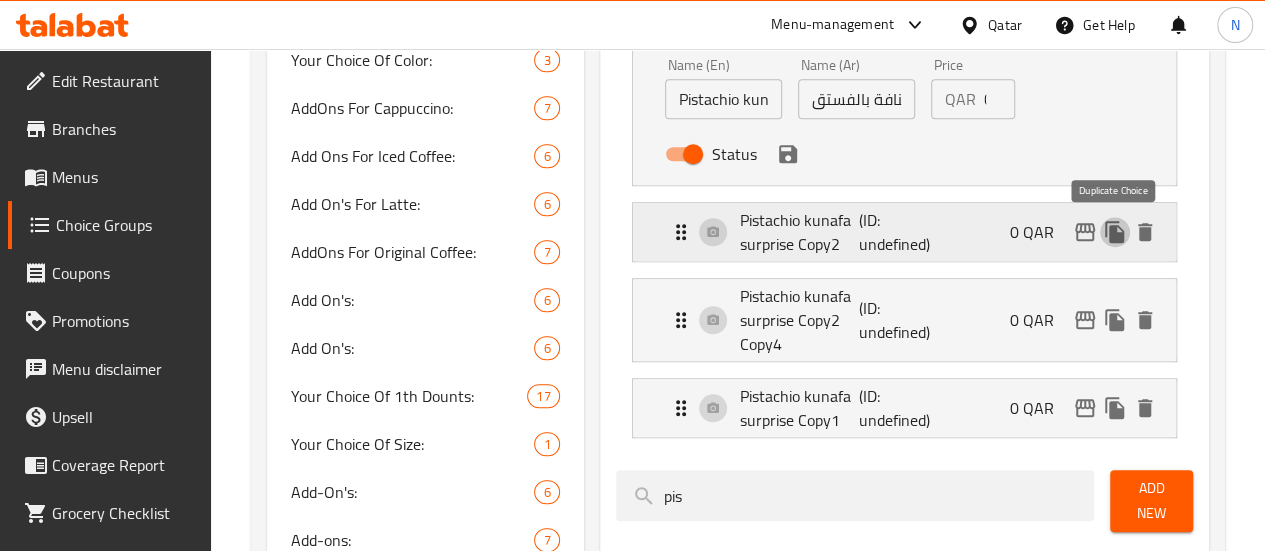 click 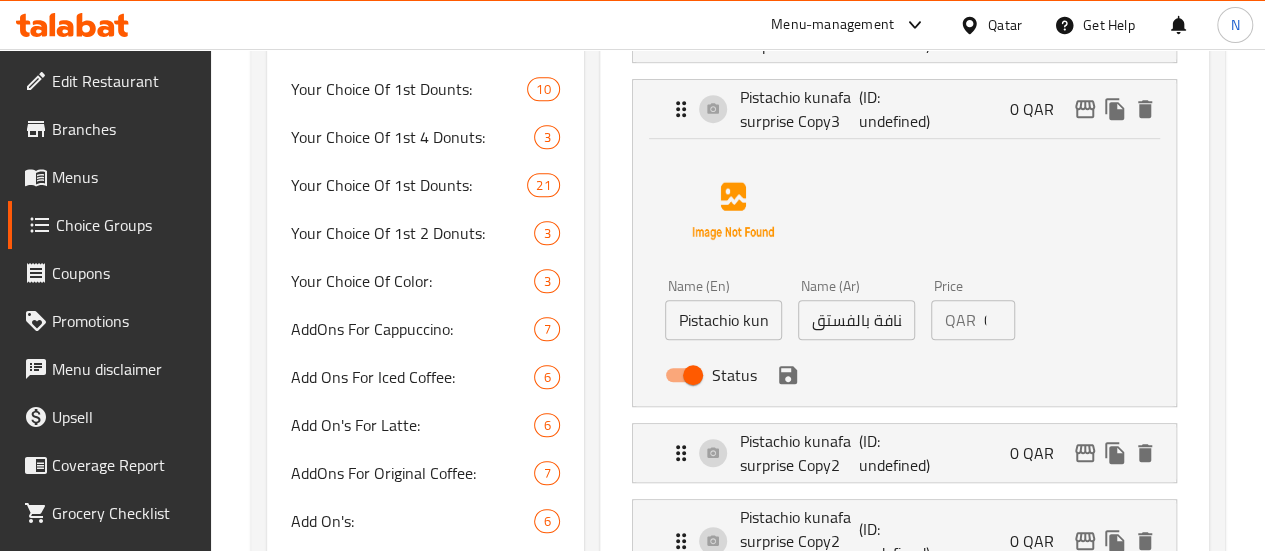 scroll, scrollTop: 510, scrollLeft: 0, axis: vertical 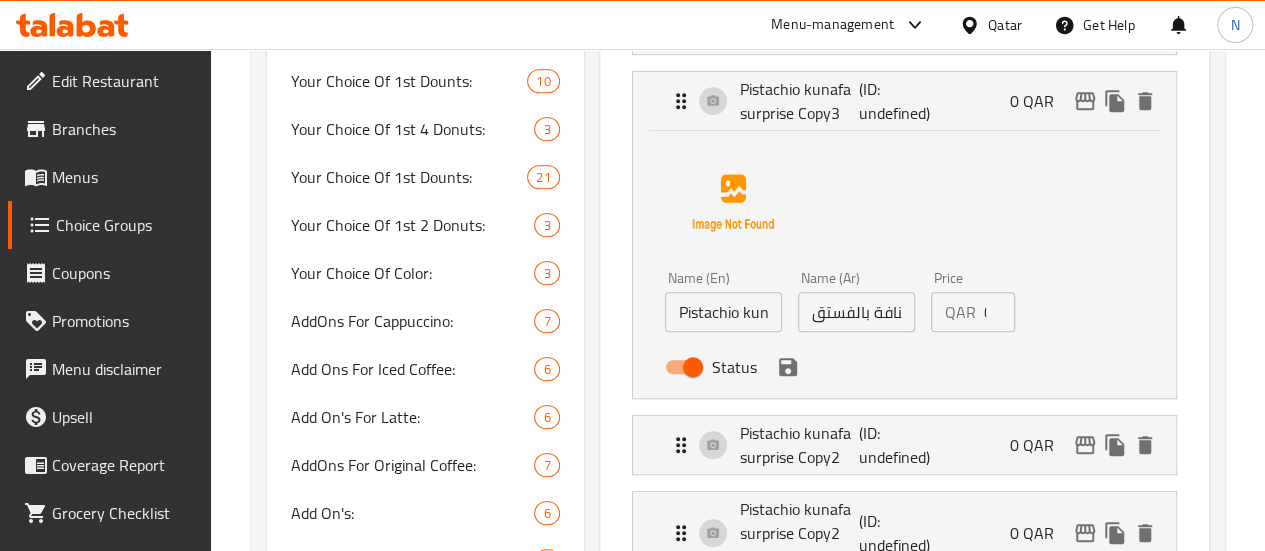 click on "Pistachio kunafa surprise Copy3" at bounding box center (723, 312) 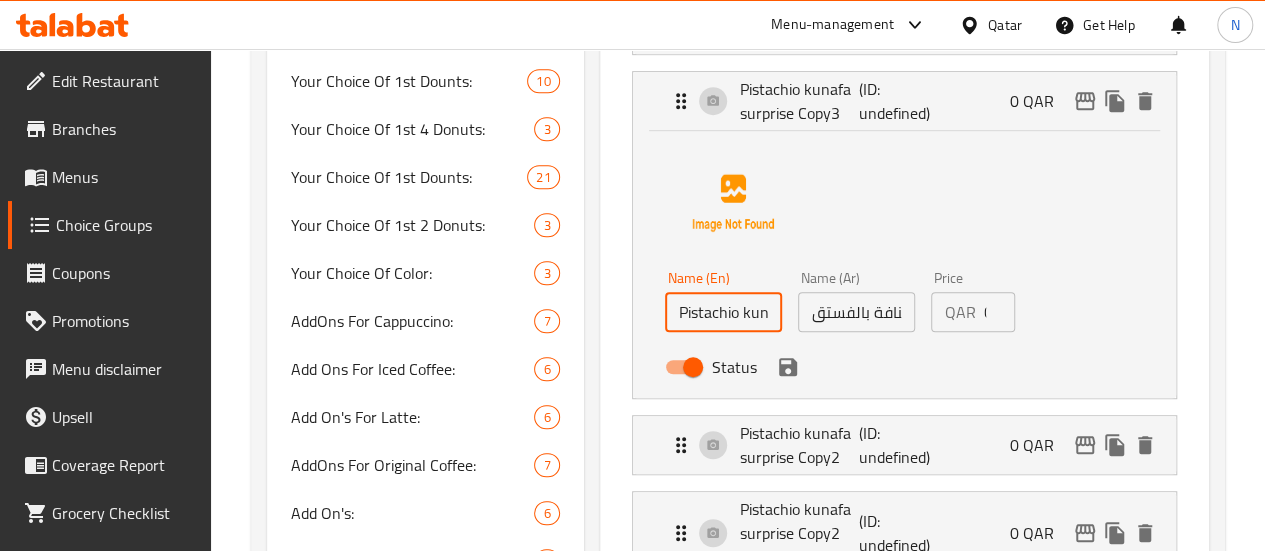 click on "Pistachio kunafa surprise Copy3" at bounding box center [723, 312] 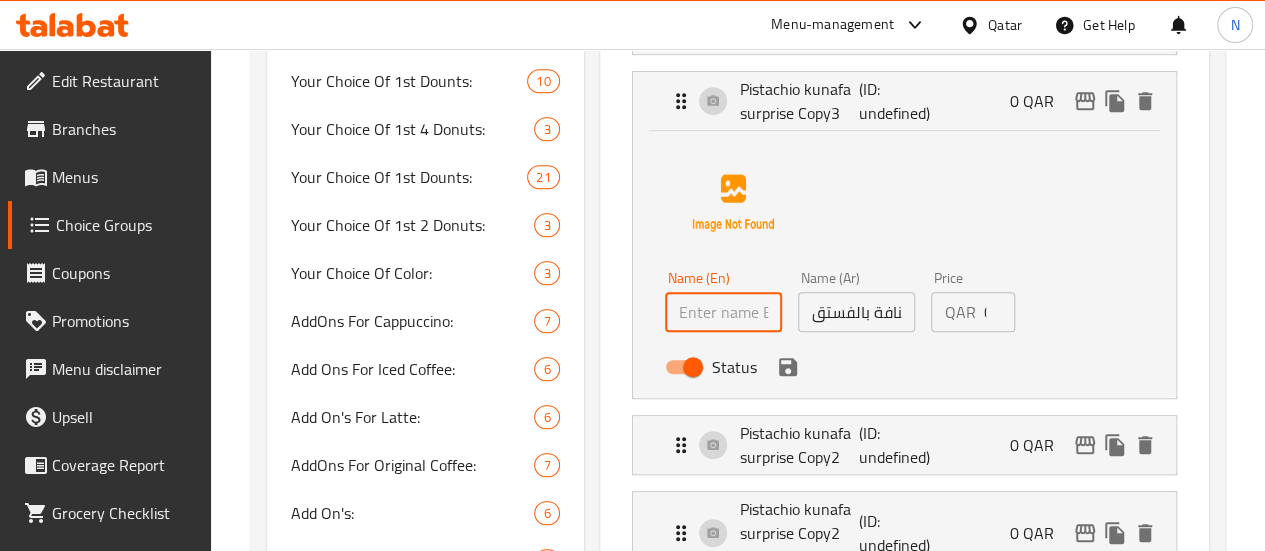 paste on "Pistachio kunafa dream" 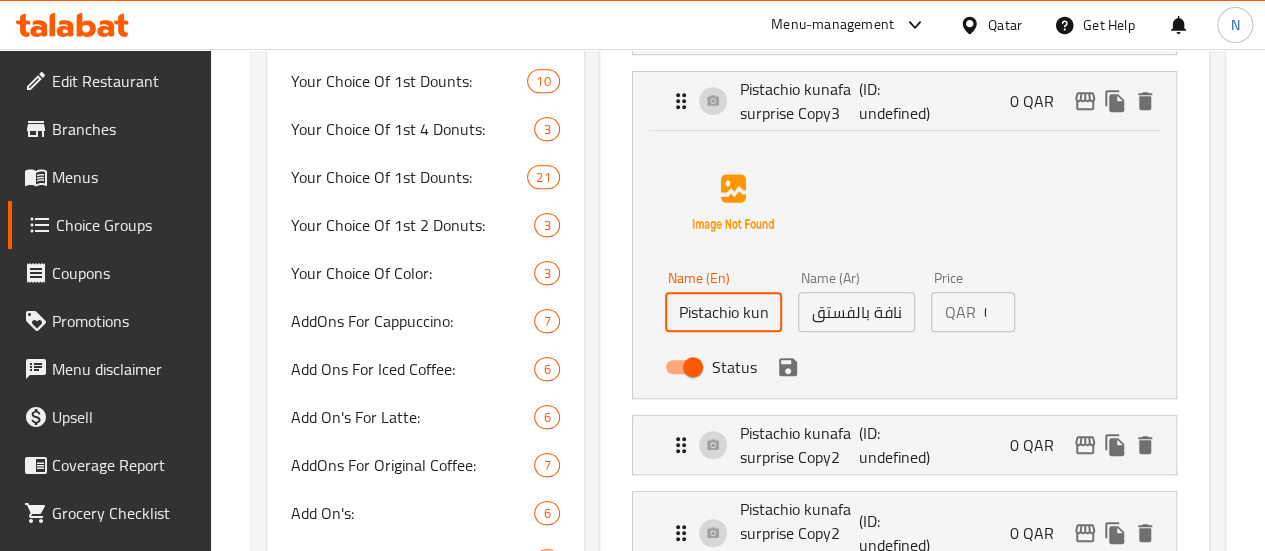 scroll, scrollTop: 0, scrollLeft: 46, axis: horizontal 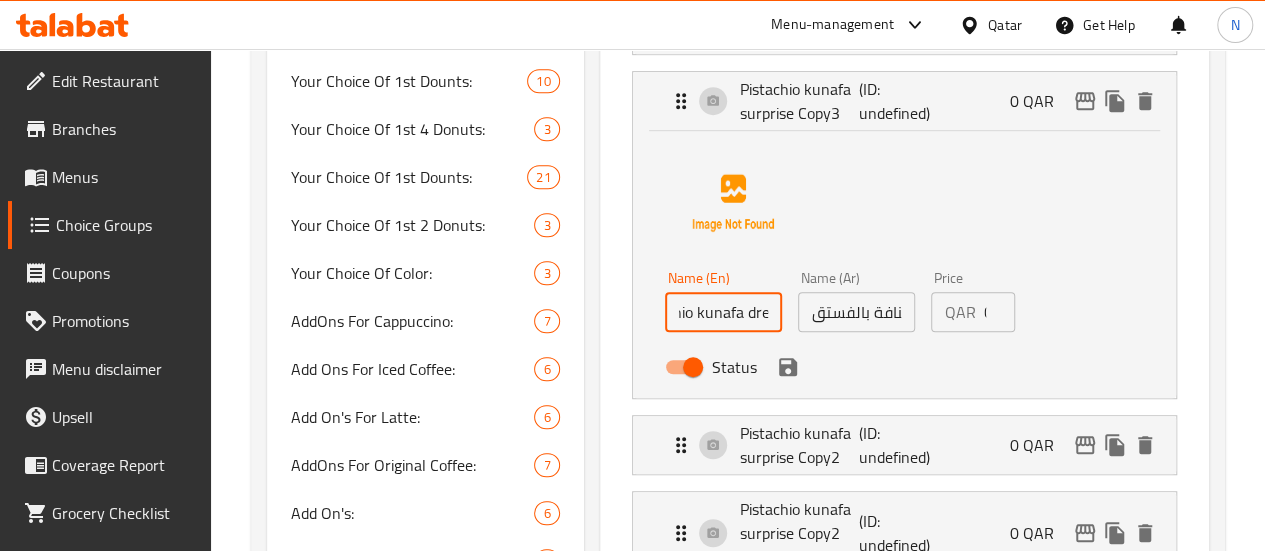 type on "Pistachio kunafa dream" 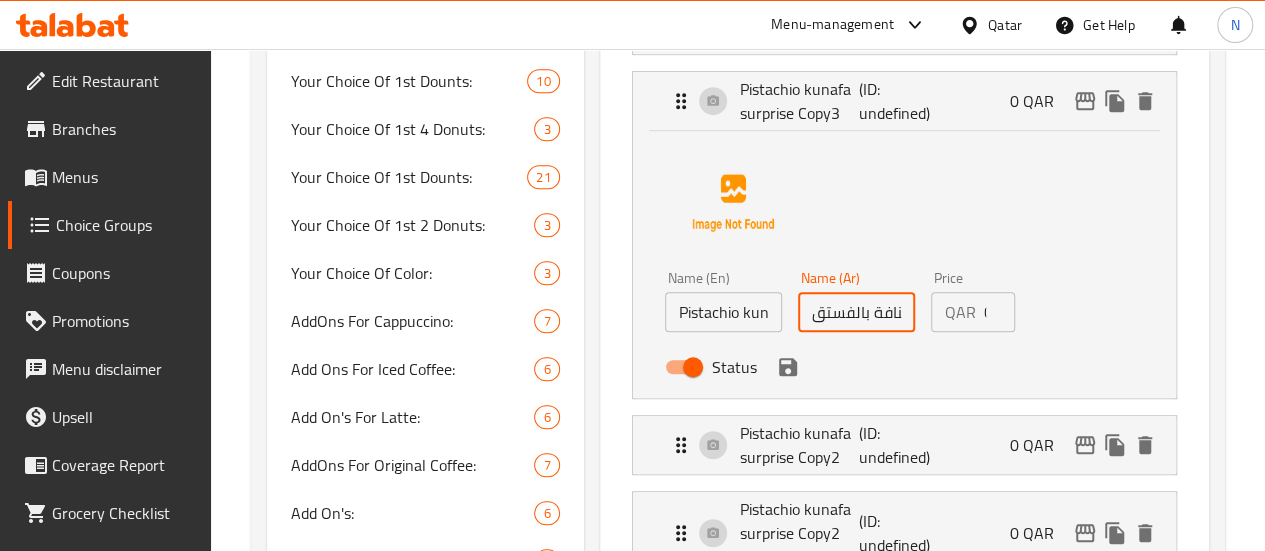 click on "مفاجأة كنافة بالفستق" at bounding box center [856, 312] 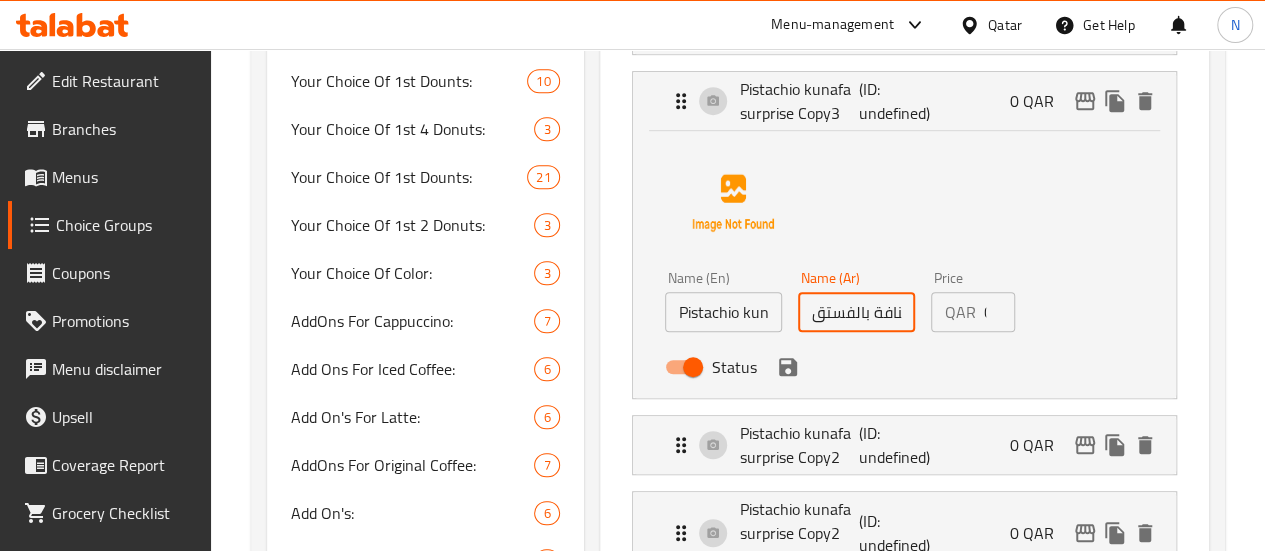 click on "مفاجأة كنافة بالفستق" at bounding box center (856, 312) 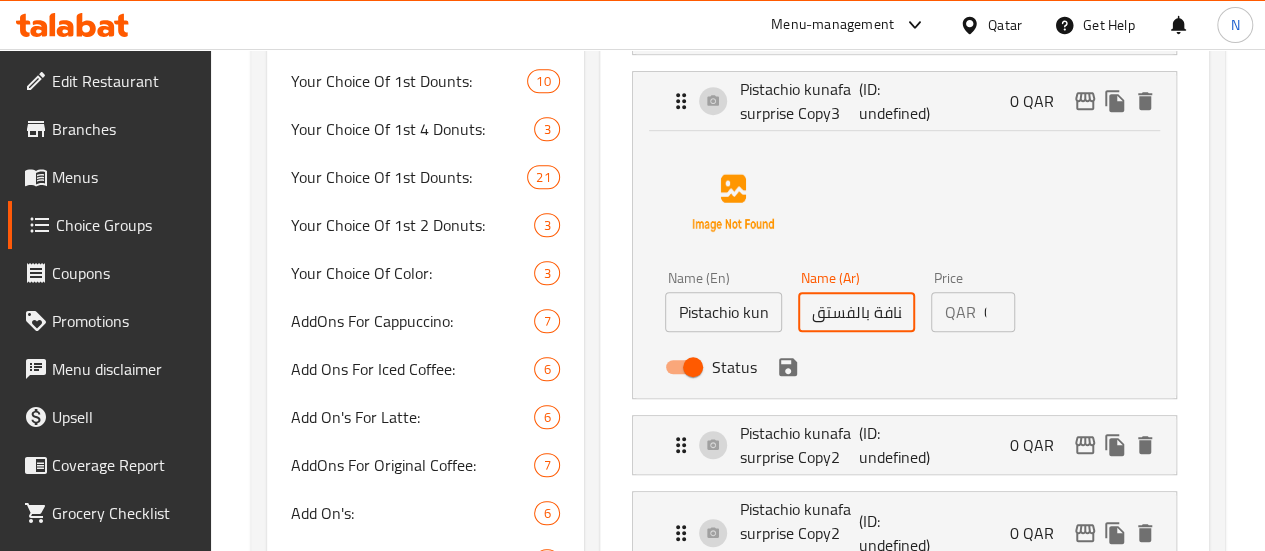 click on "مفاجأة كنافة بالفستق" at bounding box center (856, 312) 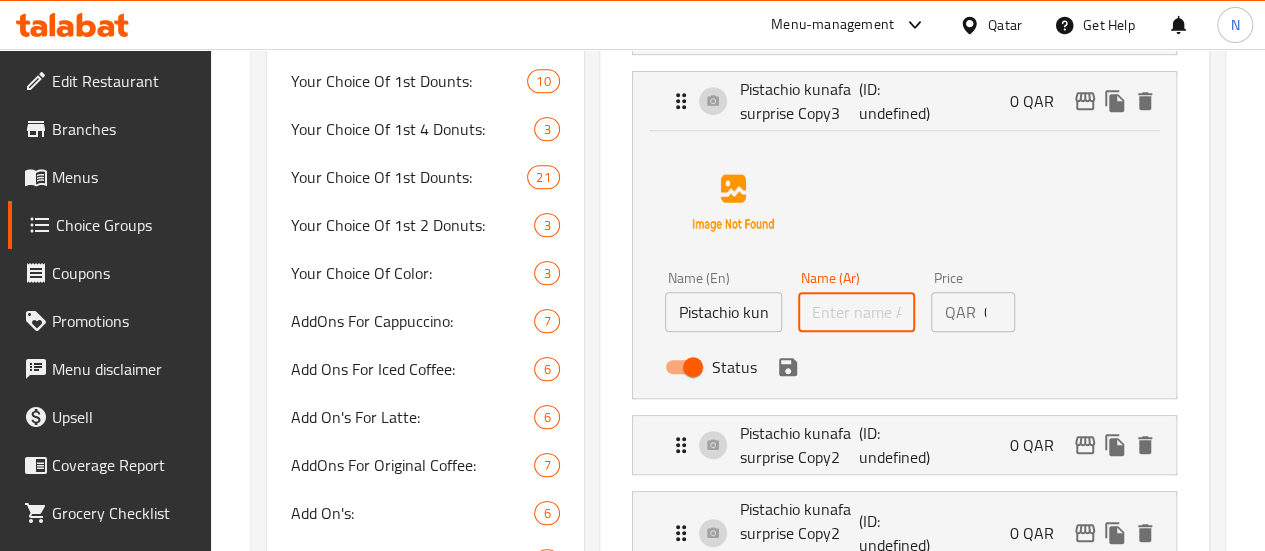 paste on "حلم كنافة بالفستق" 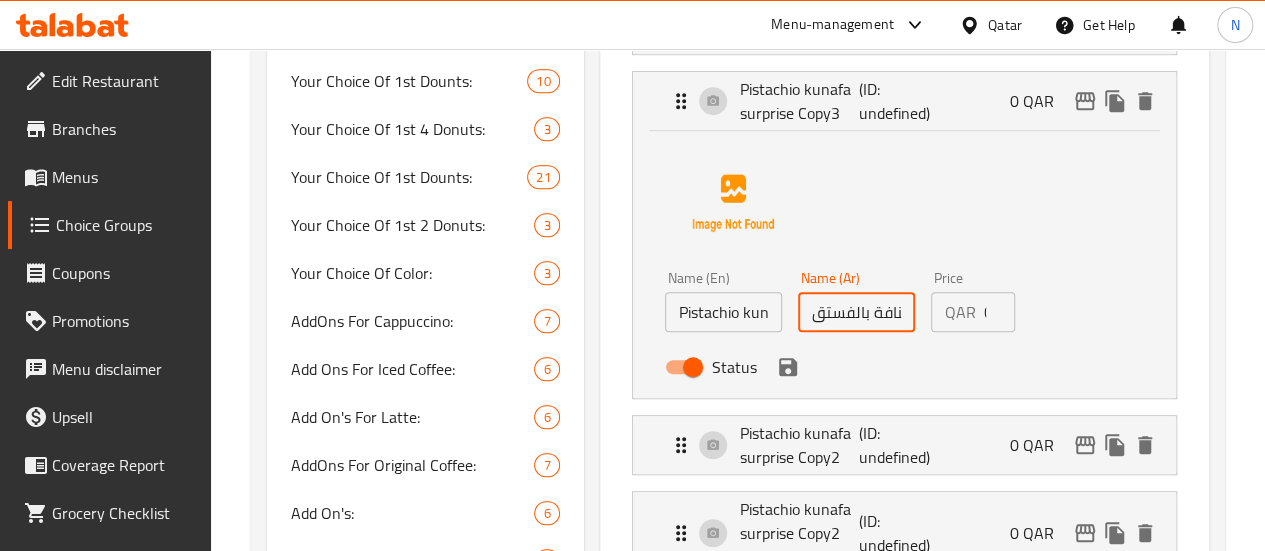 scroll, scrollTop: 0, scrollLeft: 16, axis: horizontal 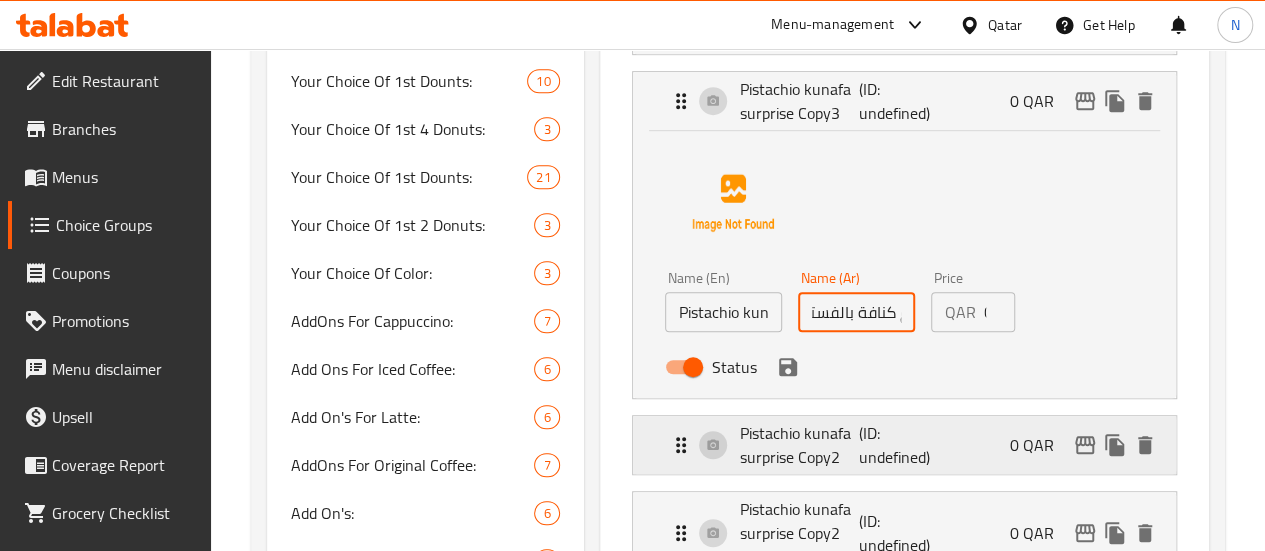 click on "Pistachio kunafa surprise Copy2" at bounding box center [800, 445] 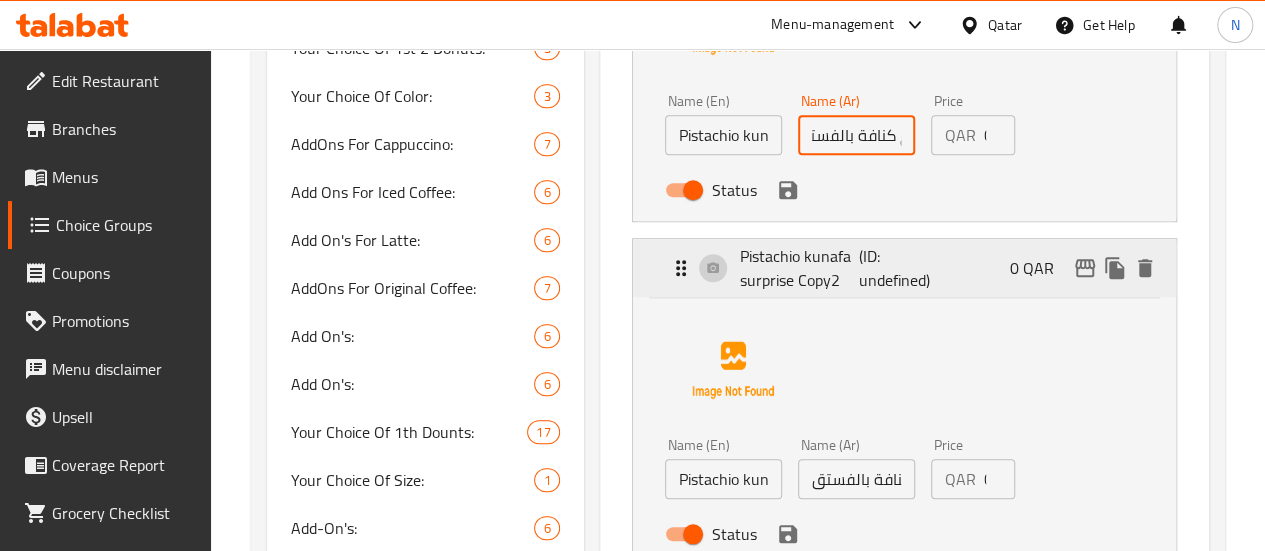 scroll, scrollTop: 696, scrollLeft: 0, axis: vertical 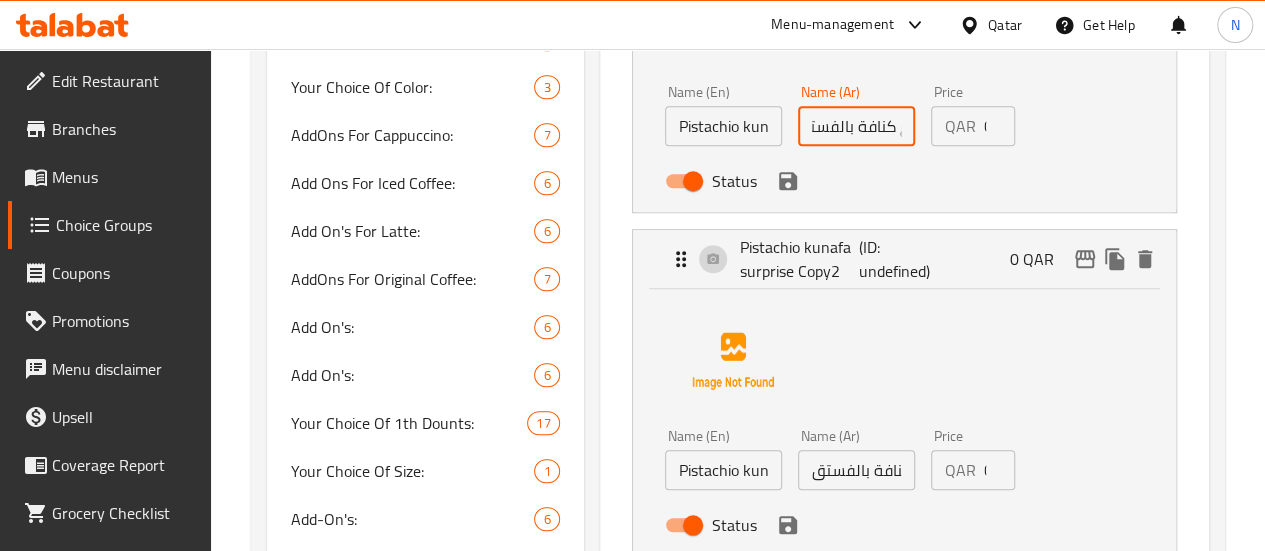 type on "حلم كنافة بالفستق" 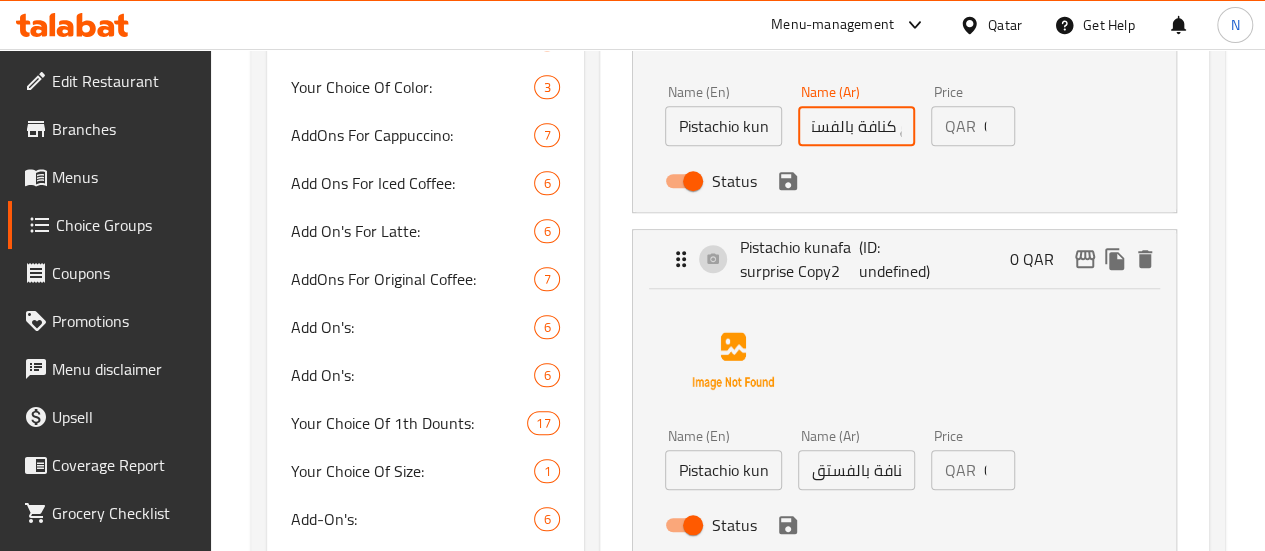 scroll, scrollTop: 0, scrollLeft: 0, axis: both 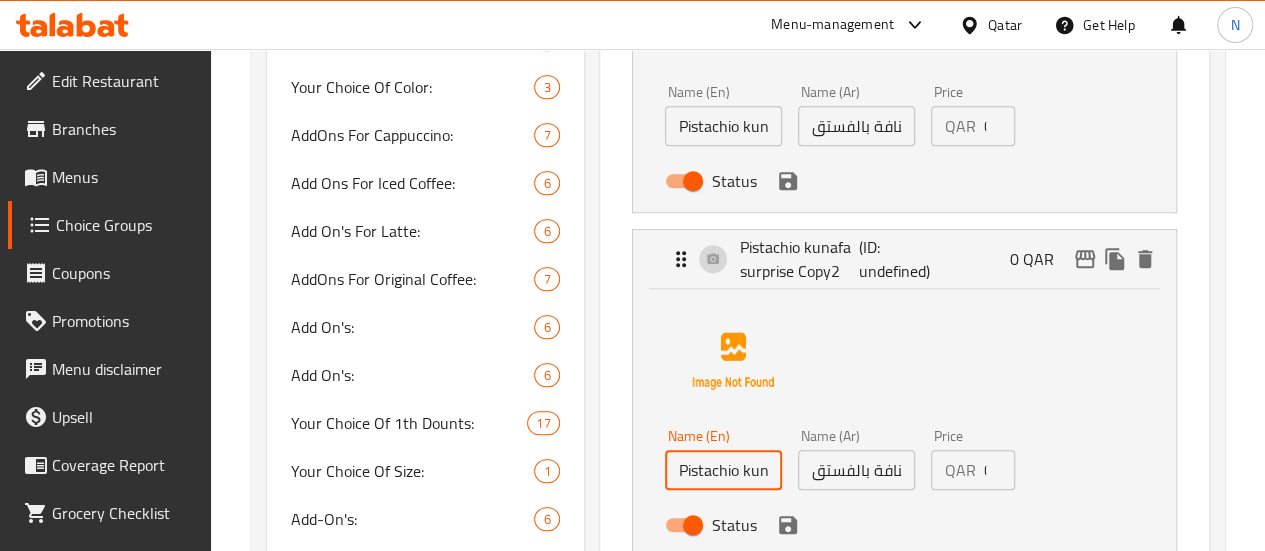 click on "Pistachio kunafa surprise Copy2" at bounding box center (723, 470) 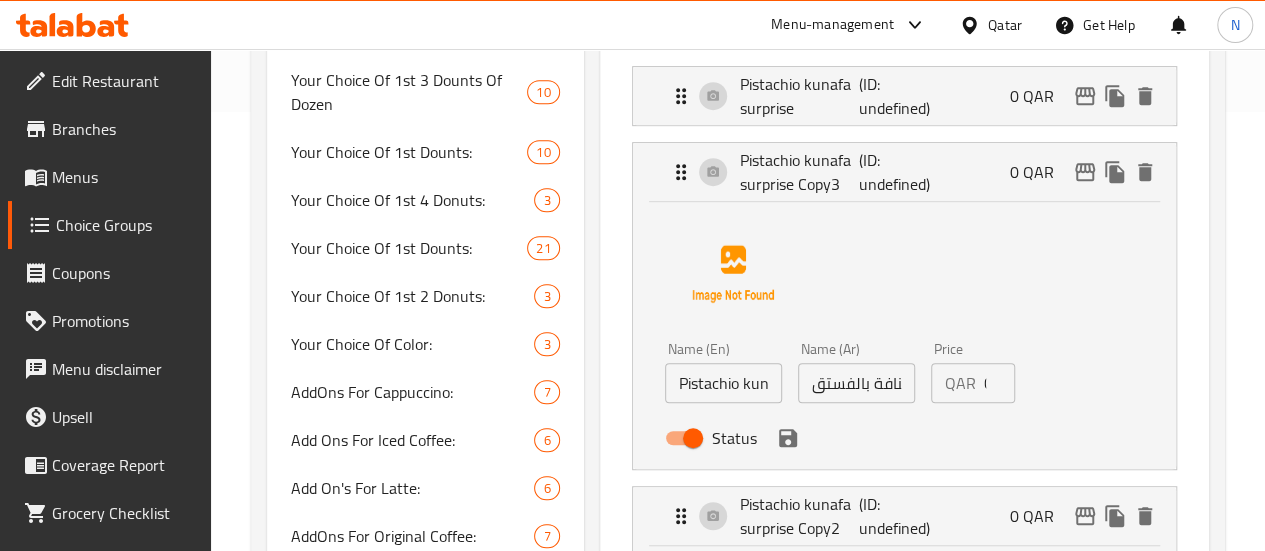 scroll, scrollTop: 442, scrollLeft: 0, axis: vertical 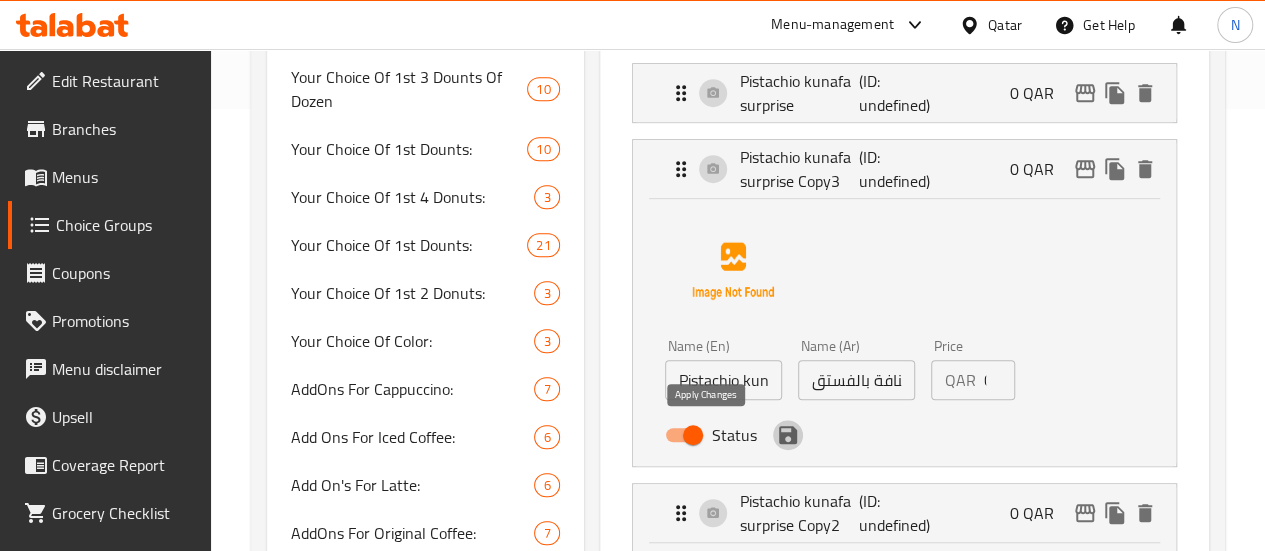 click 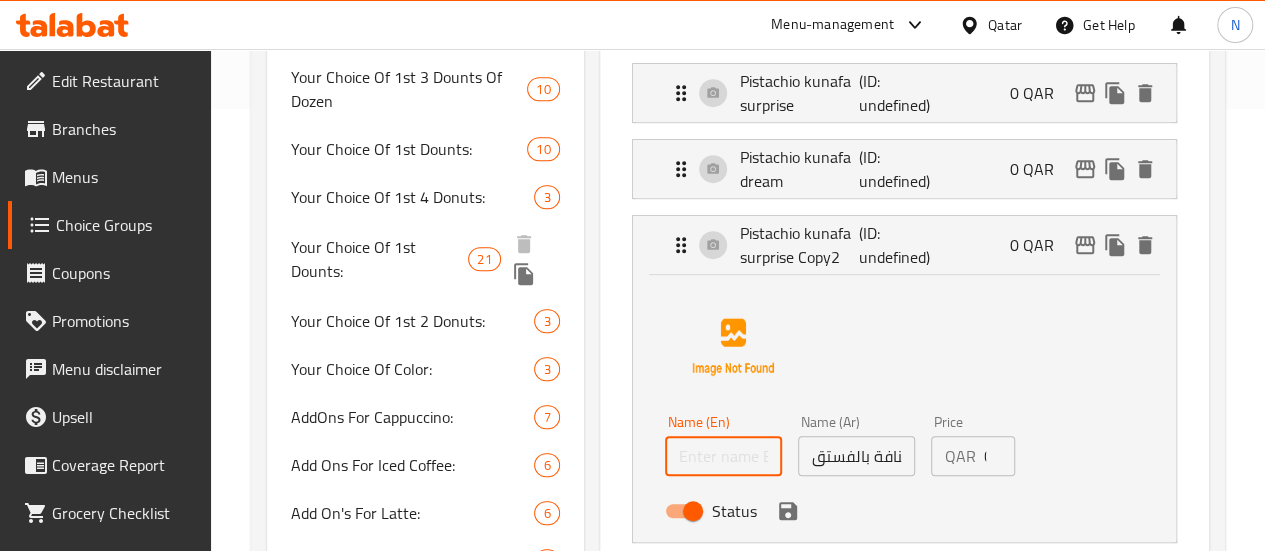 paste on "Nuttela filled donut" 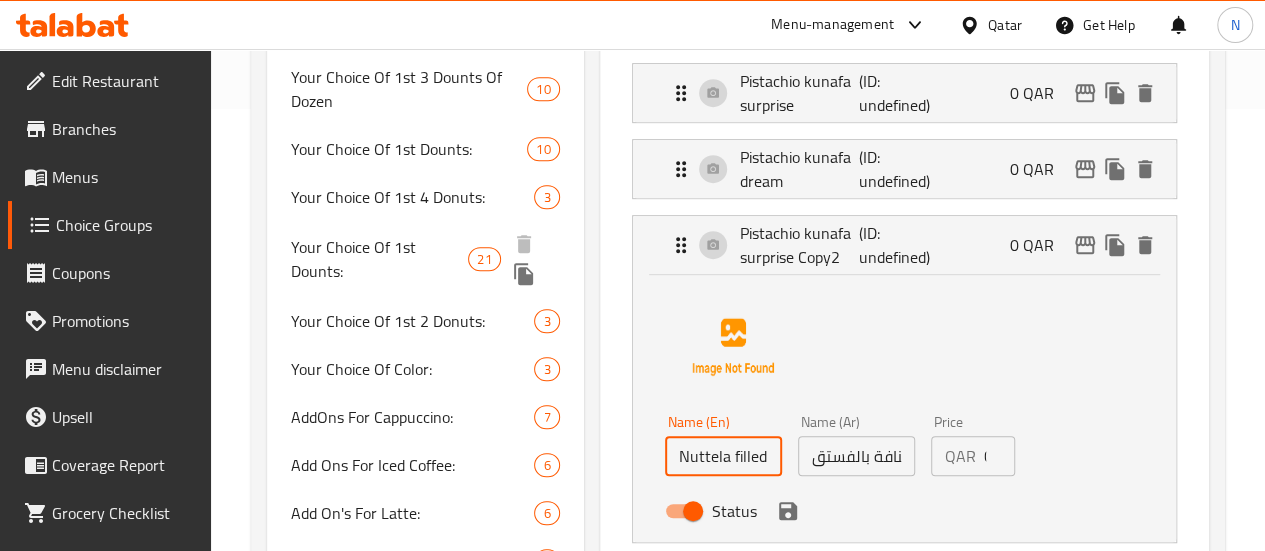 scroll, scrollTop: 0, scrollLeft: 18, axis: horizontal 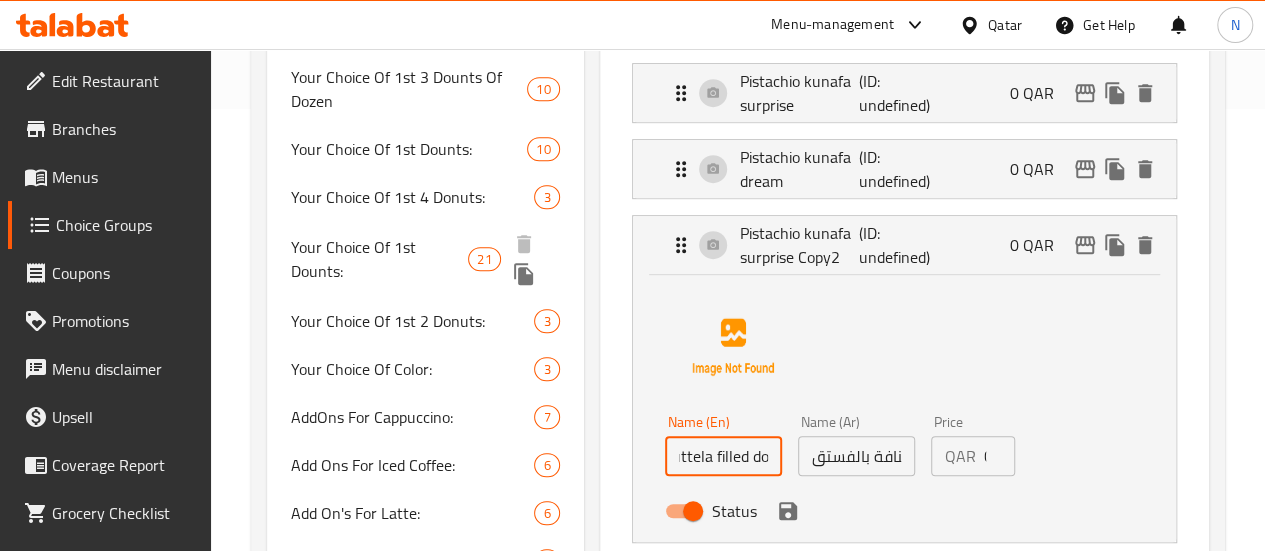 type on "Nuttela filled donut" 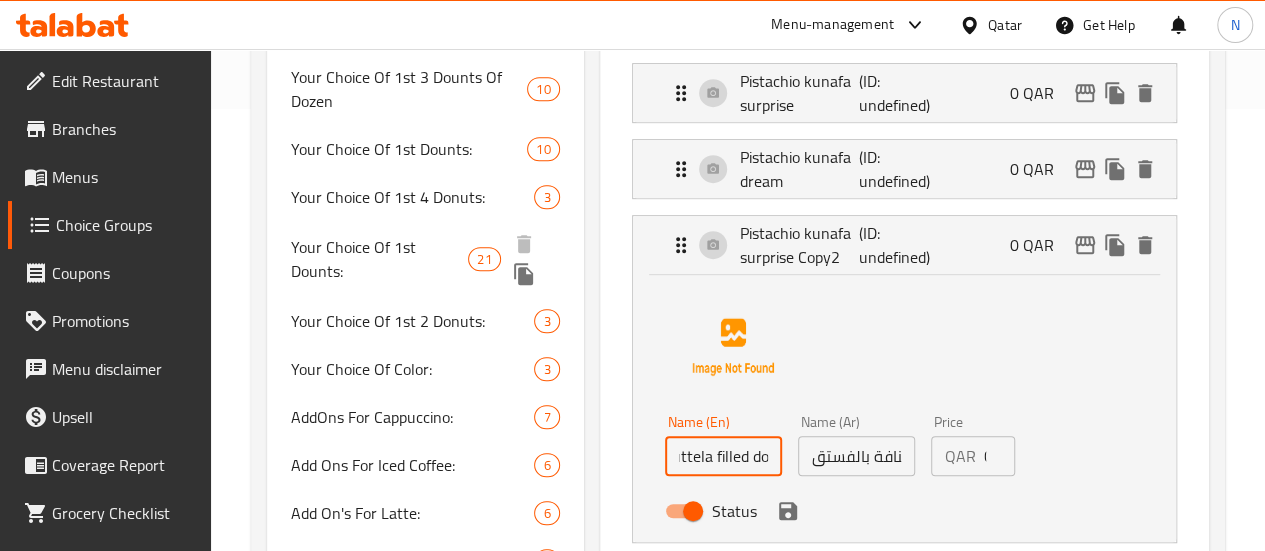 scroll, scrollTop: 0, scrollLeft: 0, axis: both 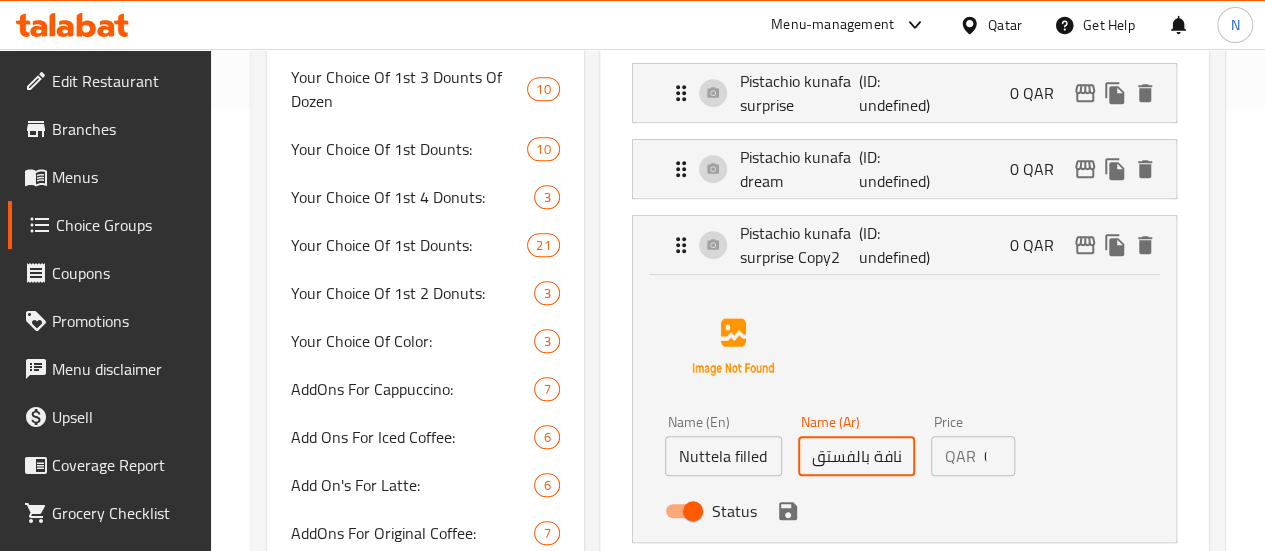 click on "مفاجأة كنافة بالفستق" at bounding box center [856, 456] 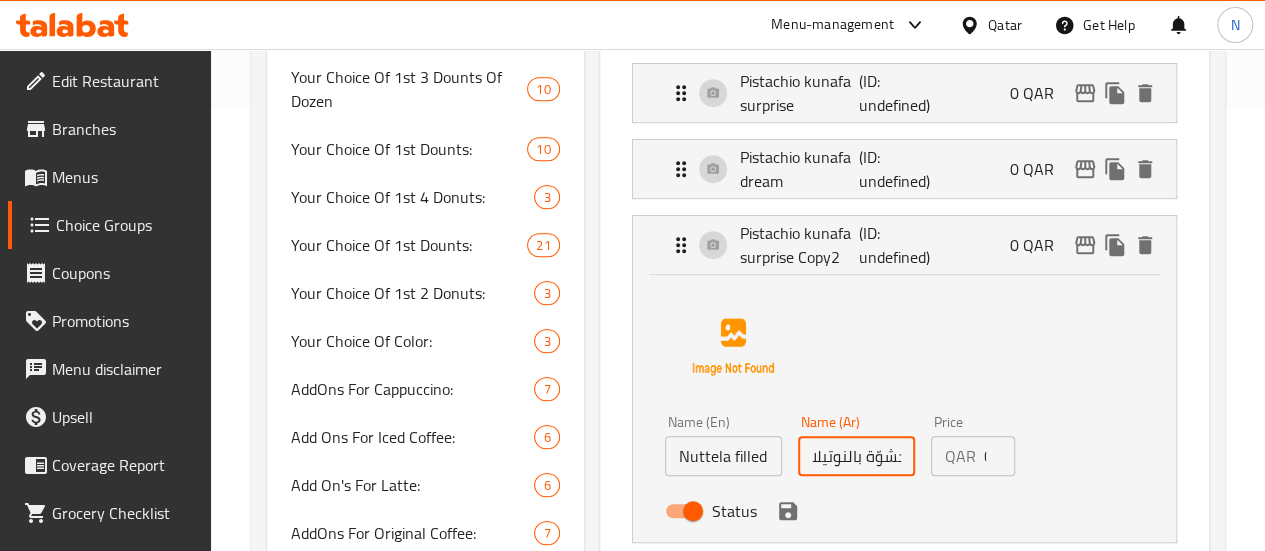 scroll, scrollTop: 0, scrollLeft: 33, axis: horizontal 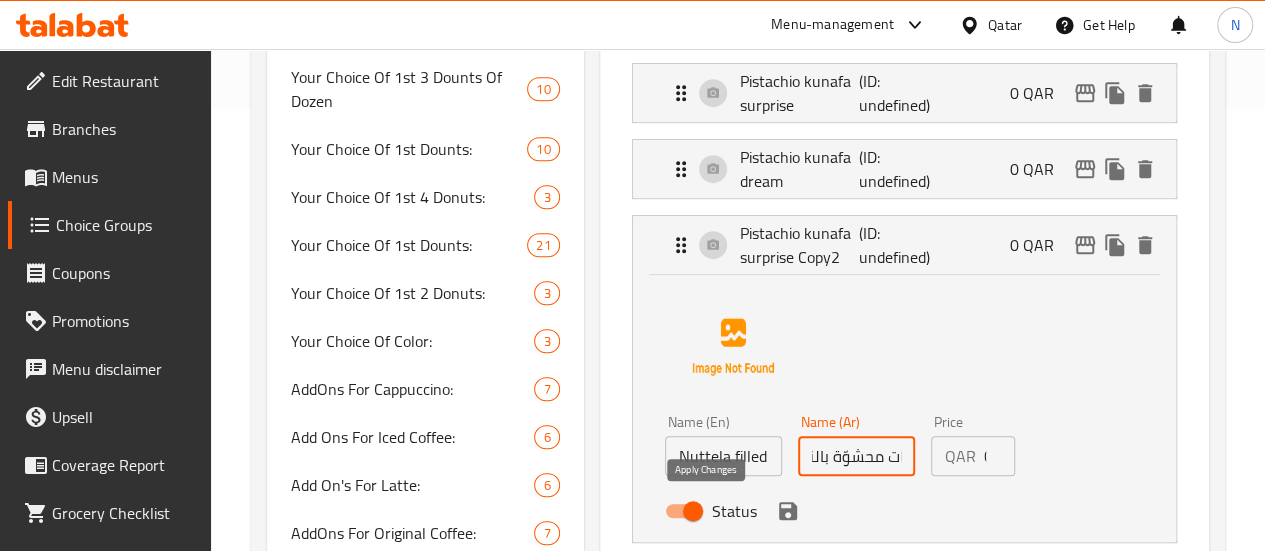 type on "دونات محشوّة بالنوتيلا" 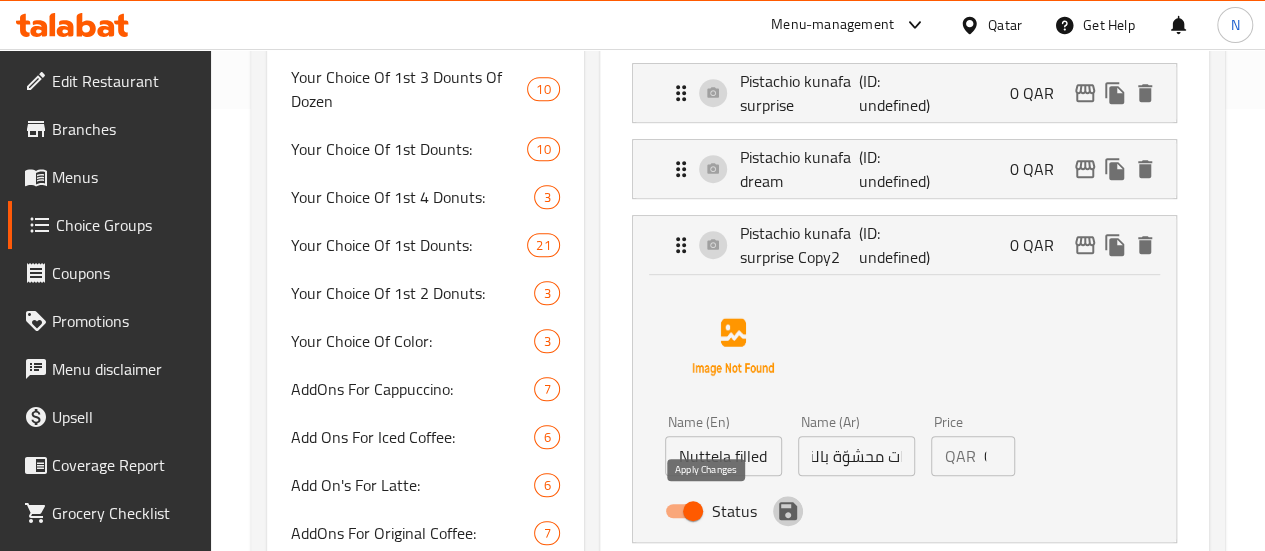 scroll, scrollTop: 0, scrollLeft: 0, axis: both 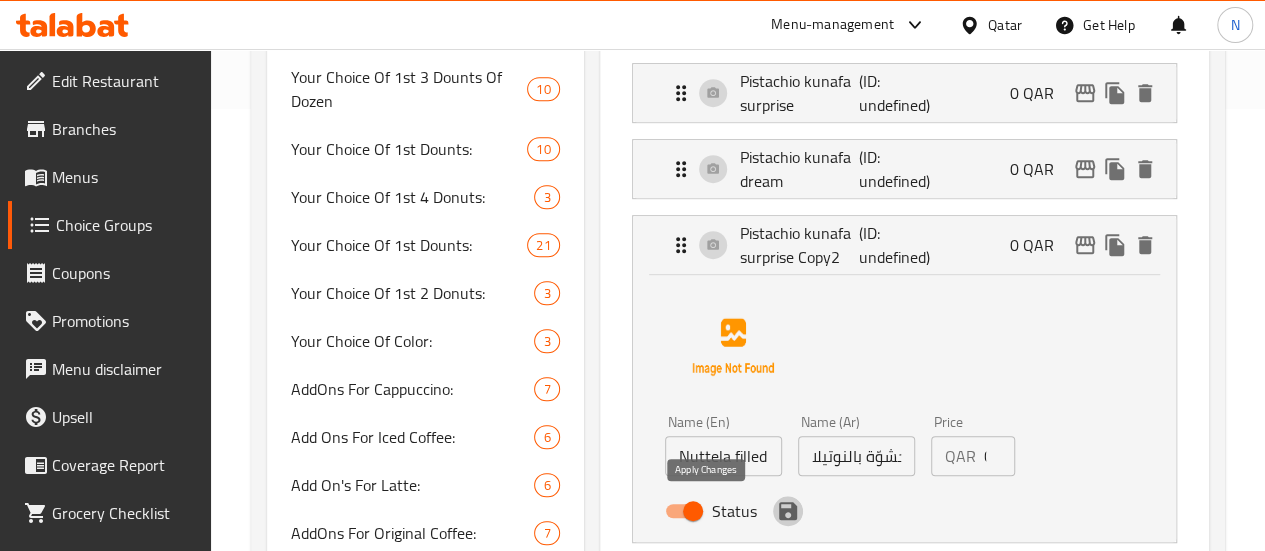 click at bounding box center [788, 511] 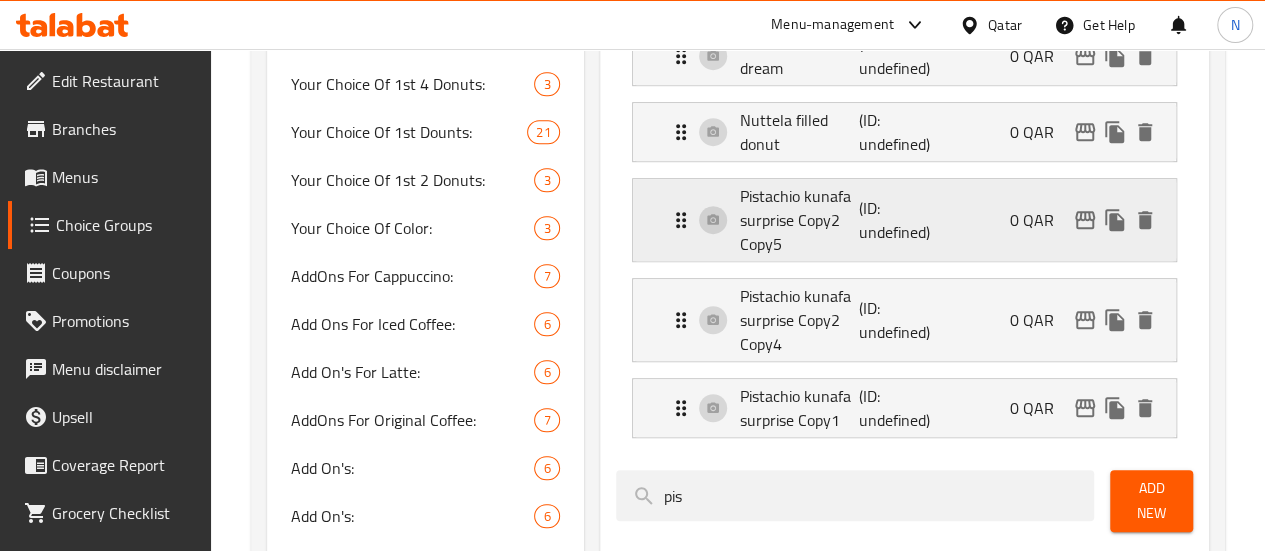 scroll, scrollTop: 562, scrollLeft: 0, axis: vertical 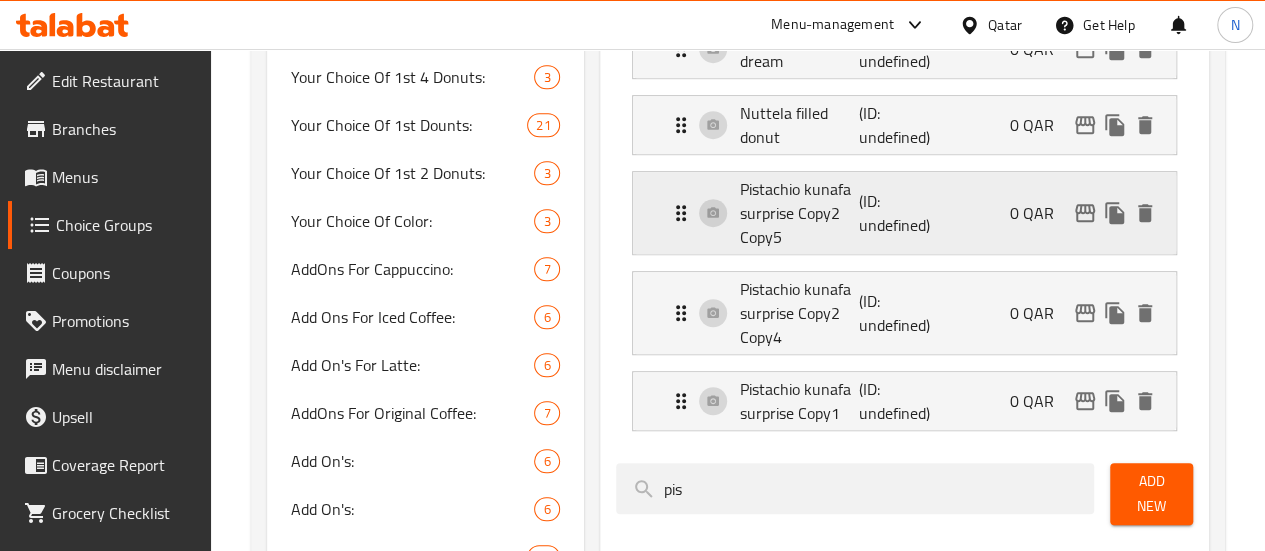 click on "(ID: undefined)" at bounding box center [899, 213] 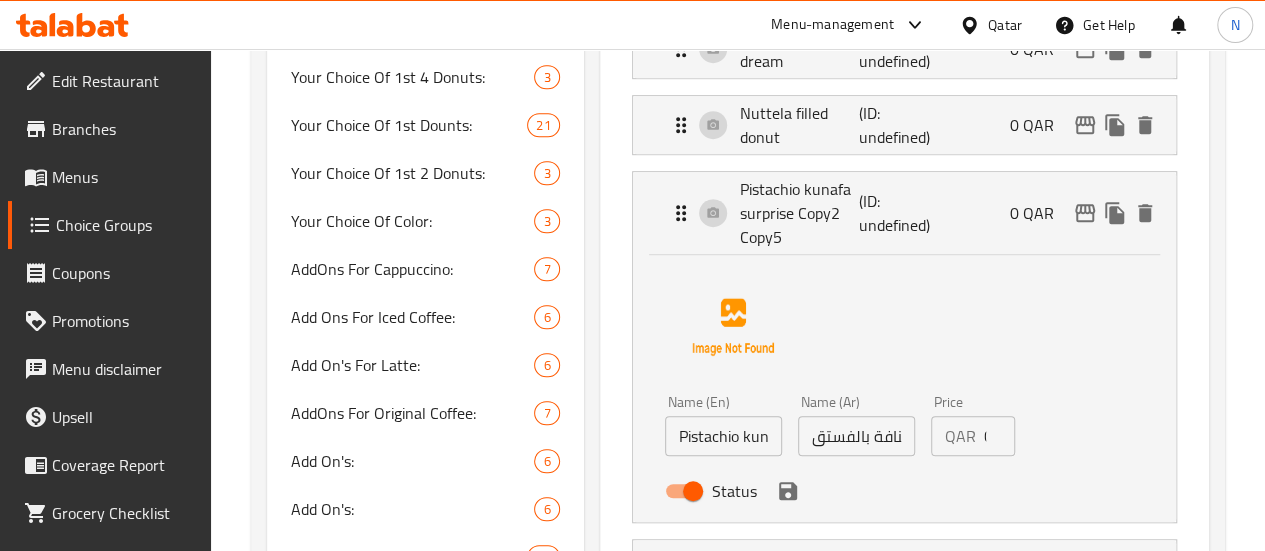 click on "Pistachio kunafa surprise Copy2 Copy5" at bounding box center (723, 436) 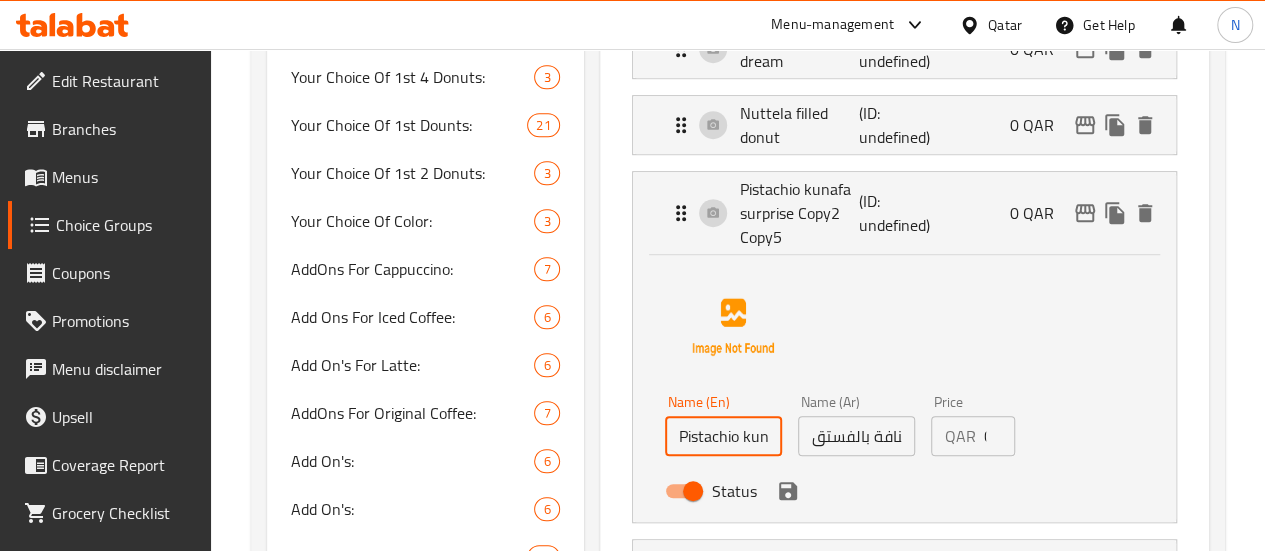 click on "Pistachio kunafa surprise Copy2 Copy5" at bounding box center (723, 436) 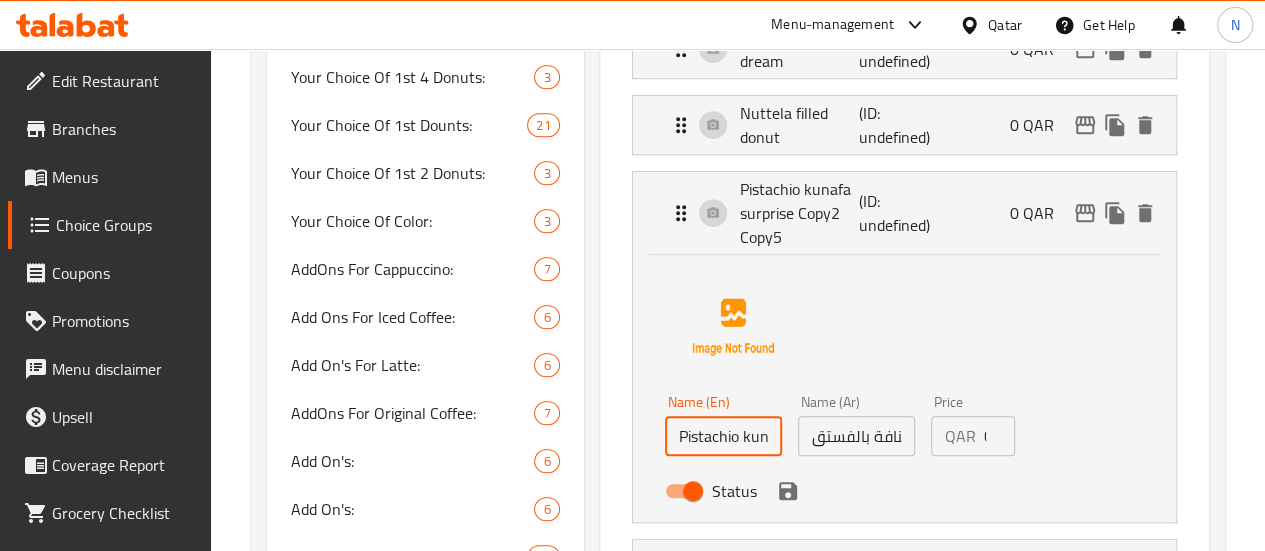 click on "Pistachio kunafa surprise Copy2 Copy5" at bounding box center (723, 436) 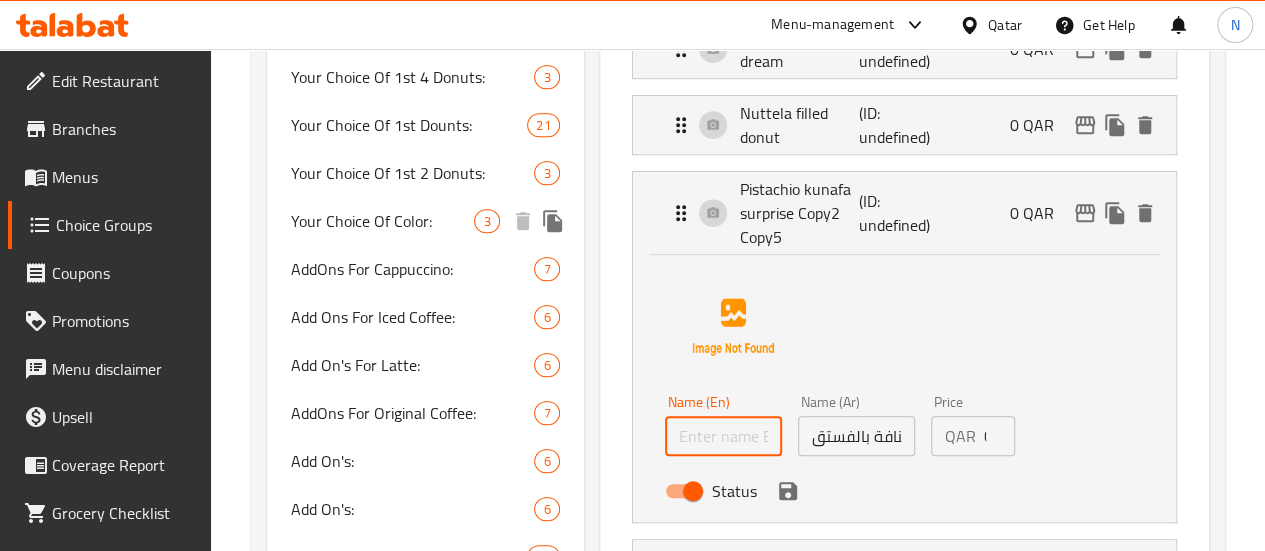 paste on "choco wacko butternut donut" 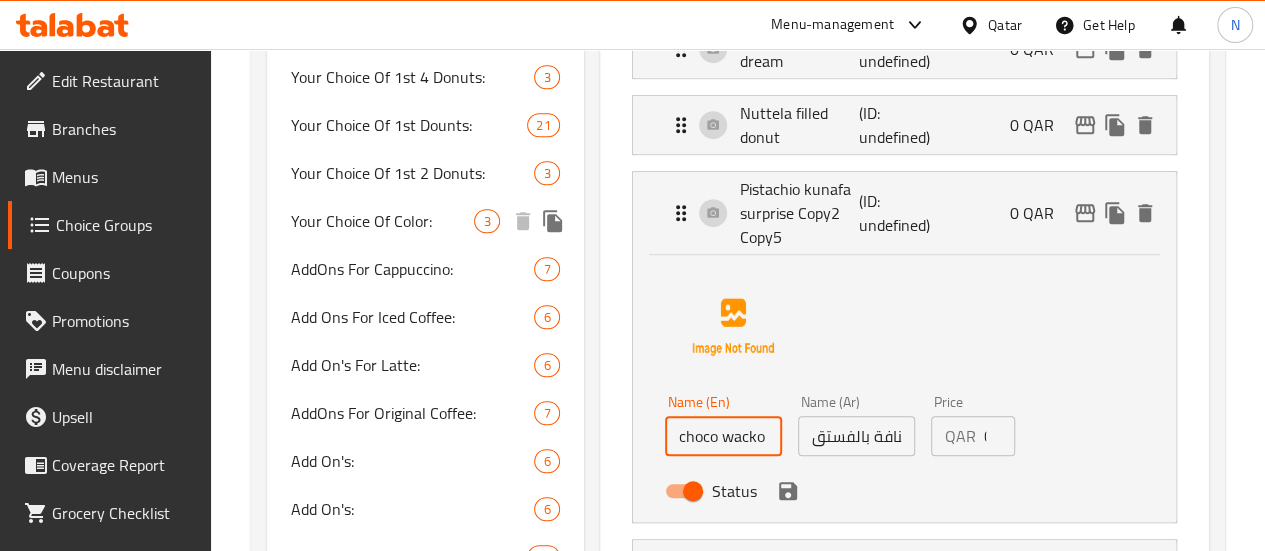 scroll, scrollTop: 0, scrollLeft: 85, axis: horizontal 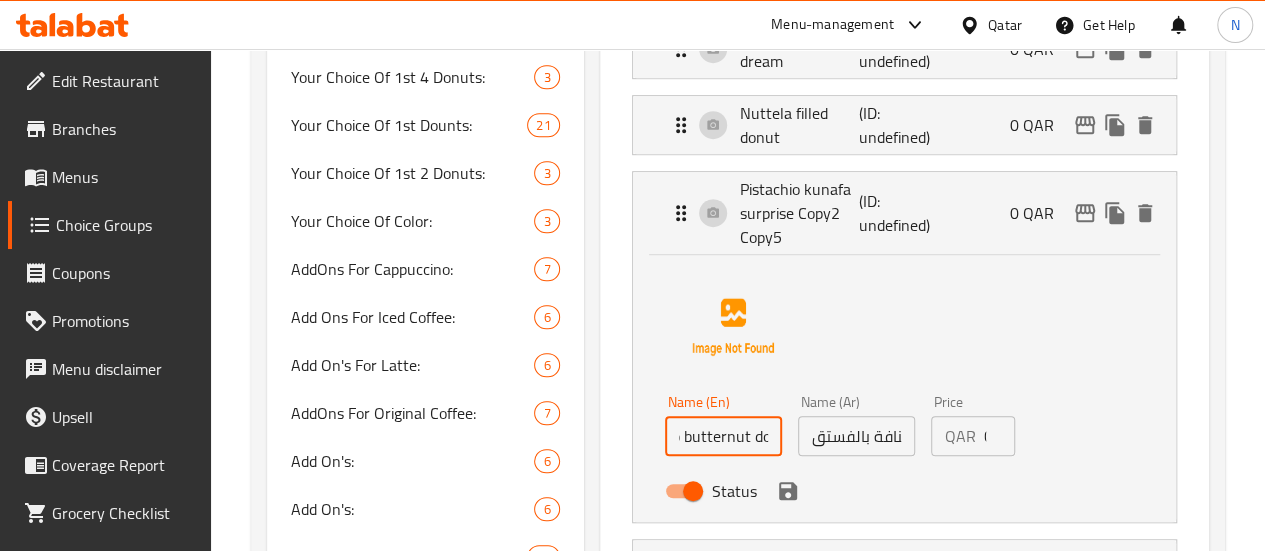 type on "choco wacko butternut donut" 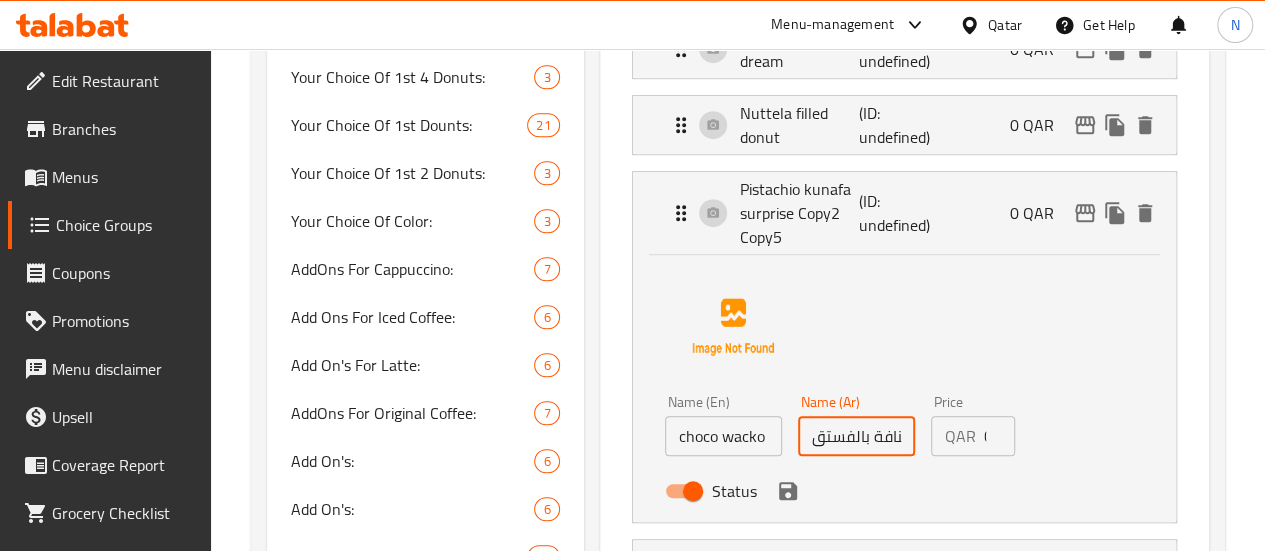 click on "مفاجأة كنافة بالفستق" at bounding box center (856, 436) 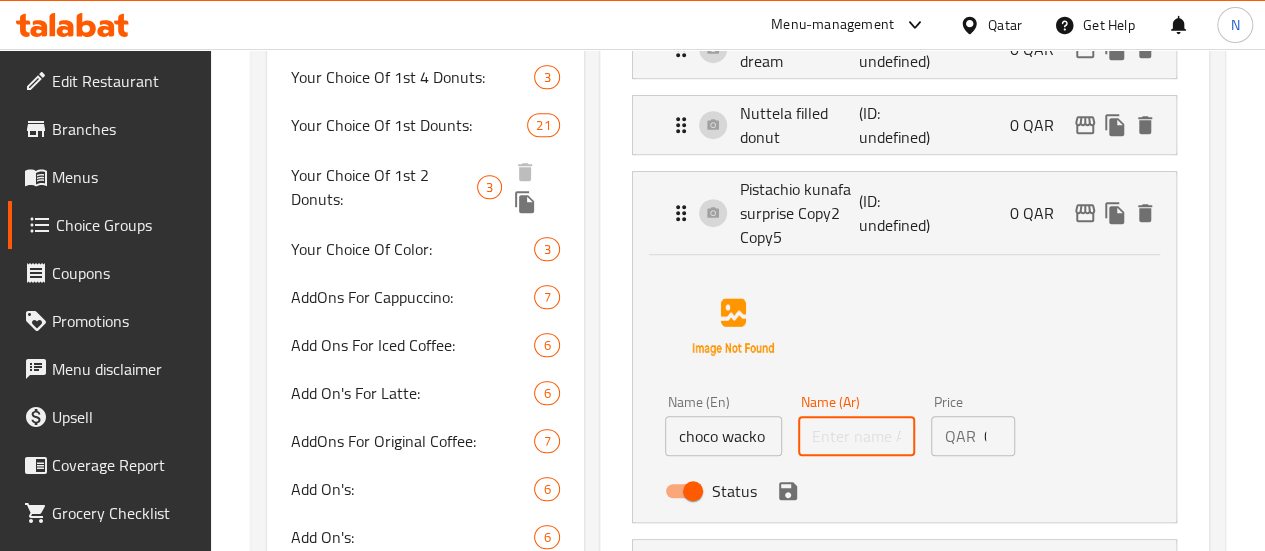 paste on "دونات شوكولاتة واكو بالقرع العسلي" 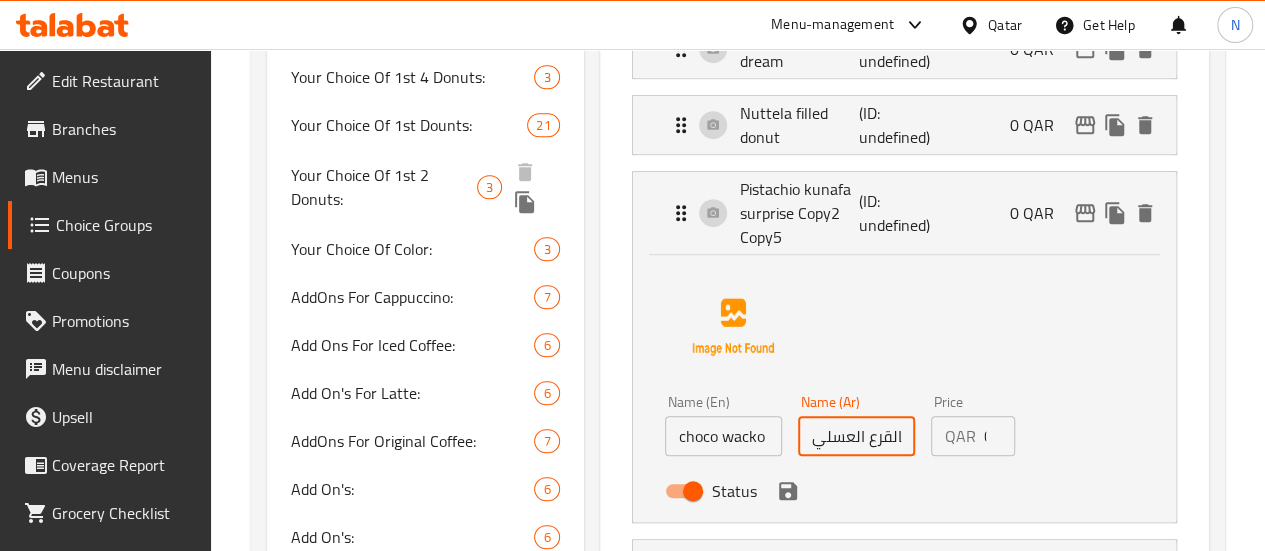 scroll, scrollTop: 0, scrollLeft: 125, axis: horizontal 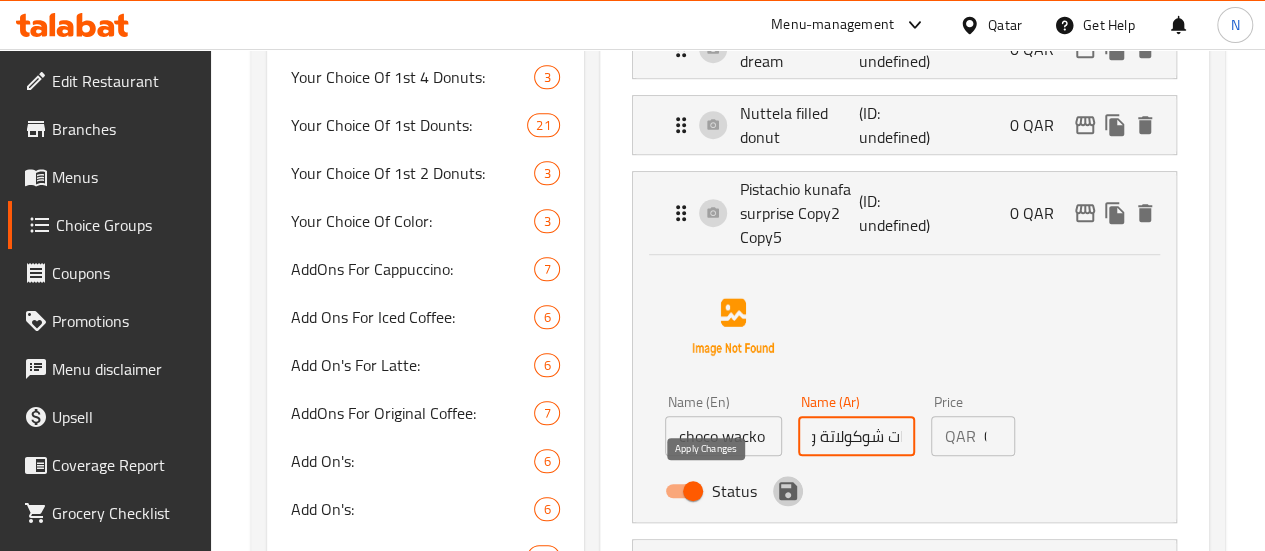 click 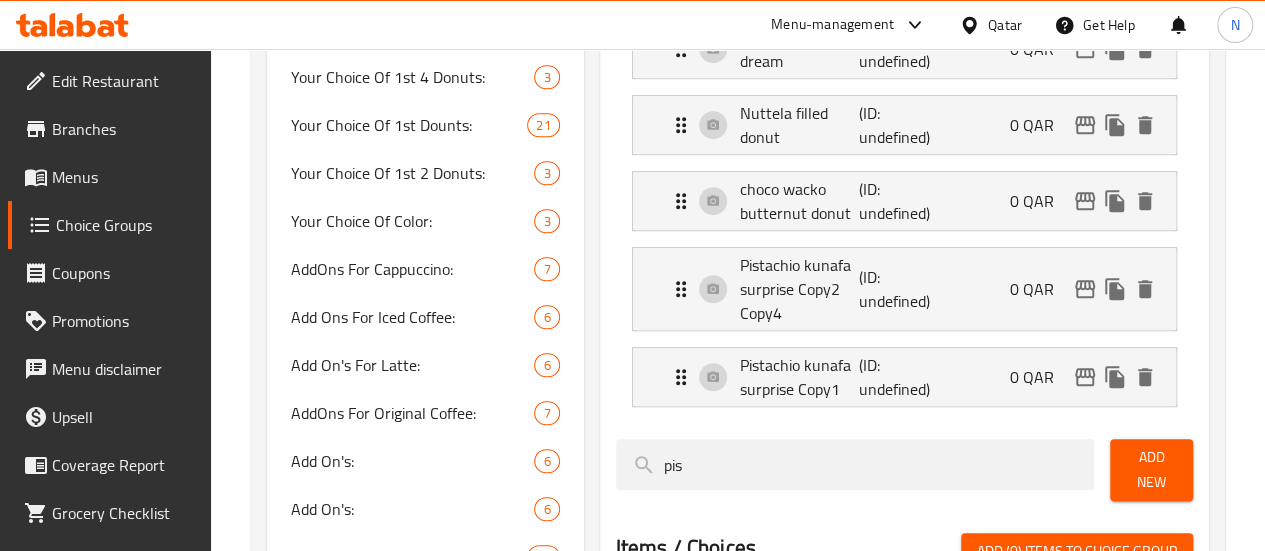 type on "دونات شوكولاتة واكو بالقرع العسلي" 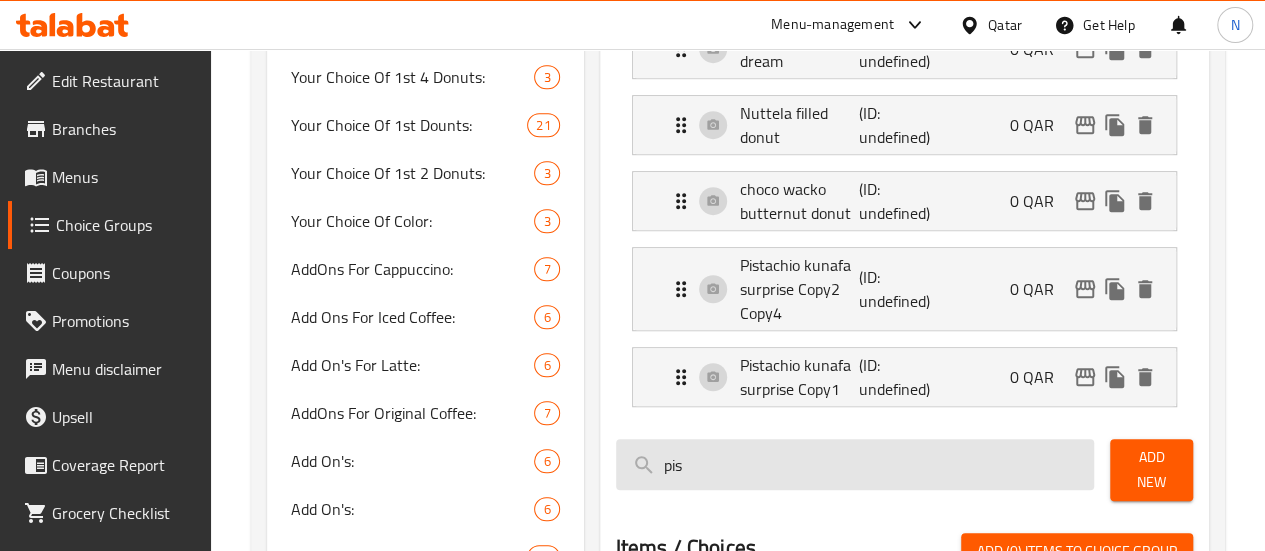 scroll, scrollTop: 0, scrollLeft: 0, axis: both 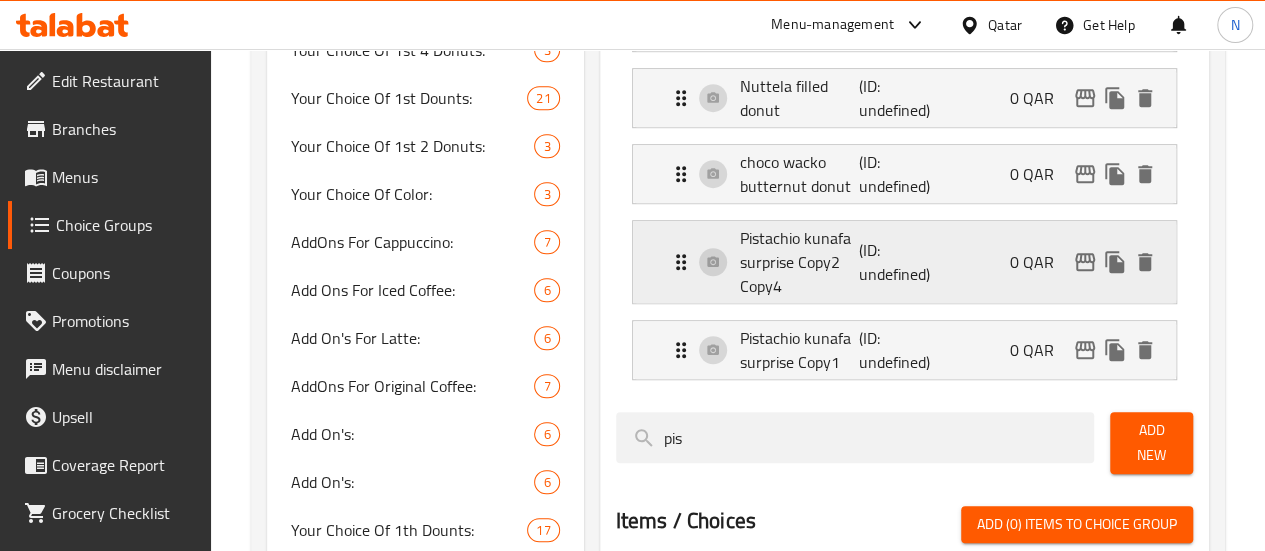 click on "Pistachio kunafa surprise Copy2 Copy4" at bounding box center [800, 262] 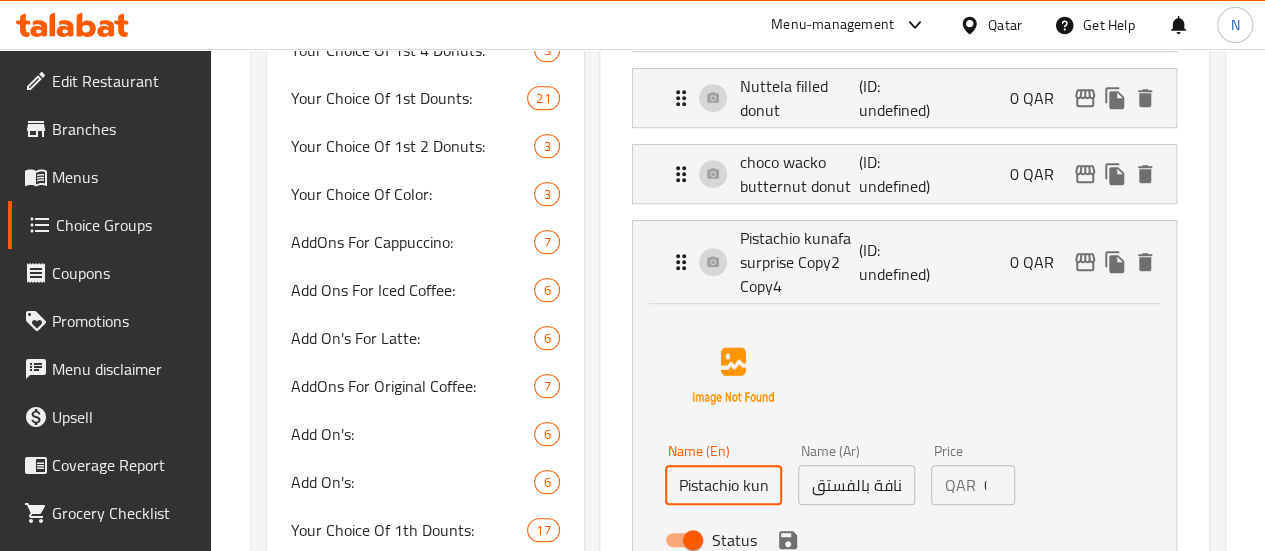 click on "Pistachio kunafa surprise Copy2 Copy4" at bounding box center [723, 485] 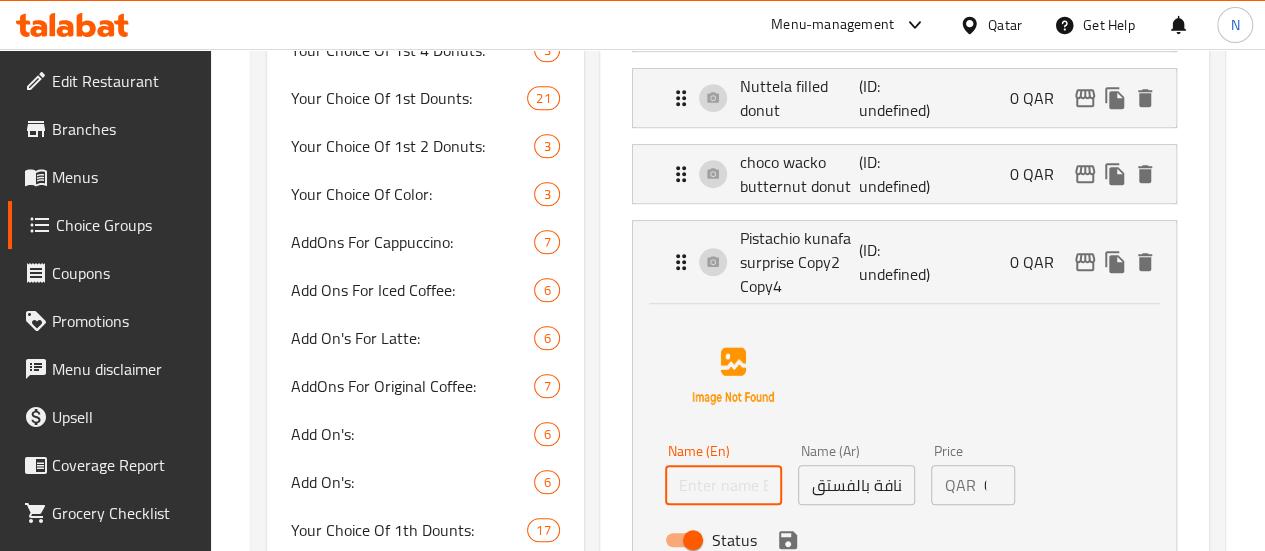 paste on "Cinnamon Roll" 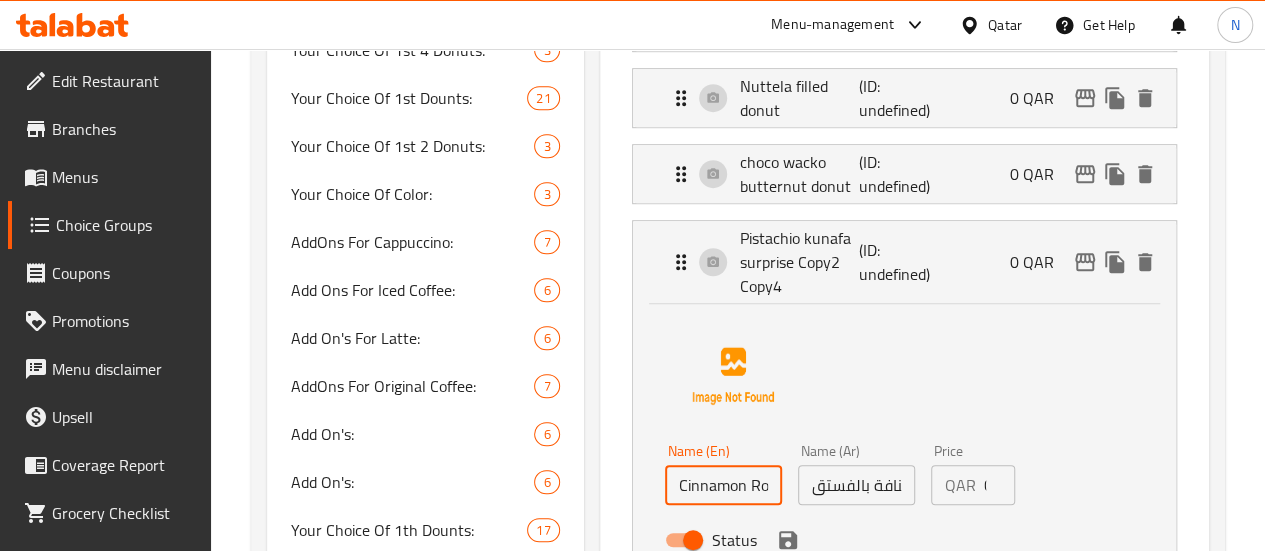 type on "Cinnamon Roll" 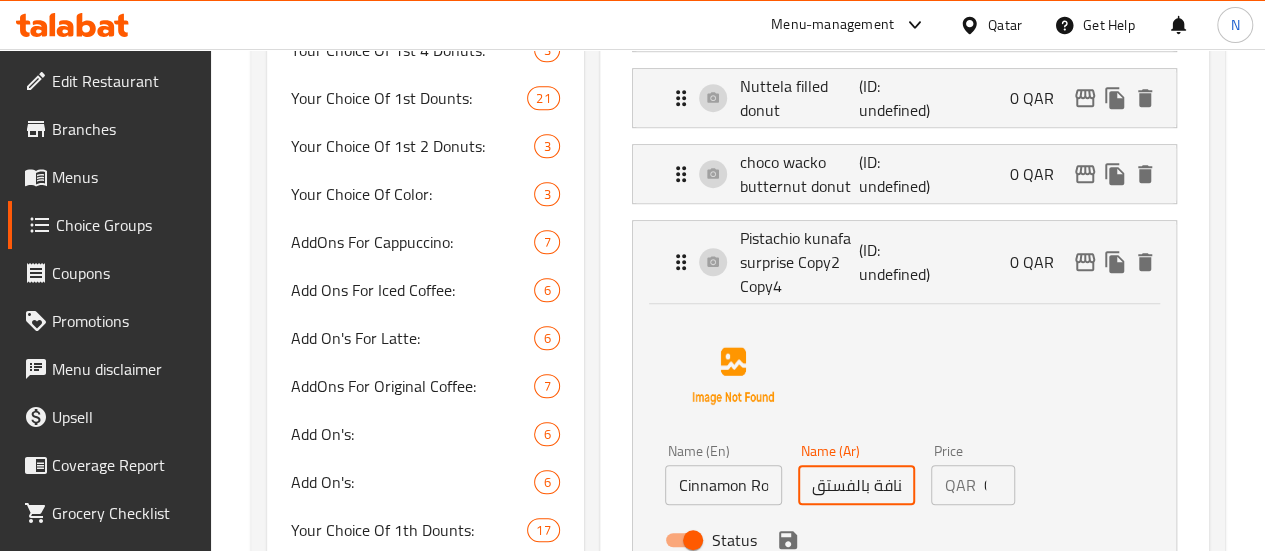 click on "مفاجأة كنافة بالفستق" at bounding box center [856, 485] 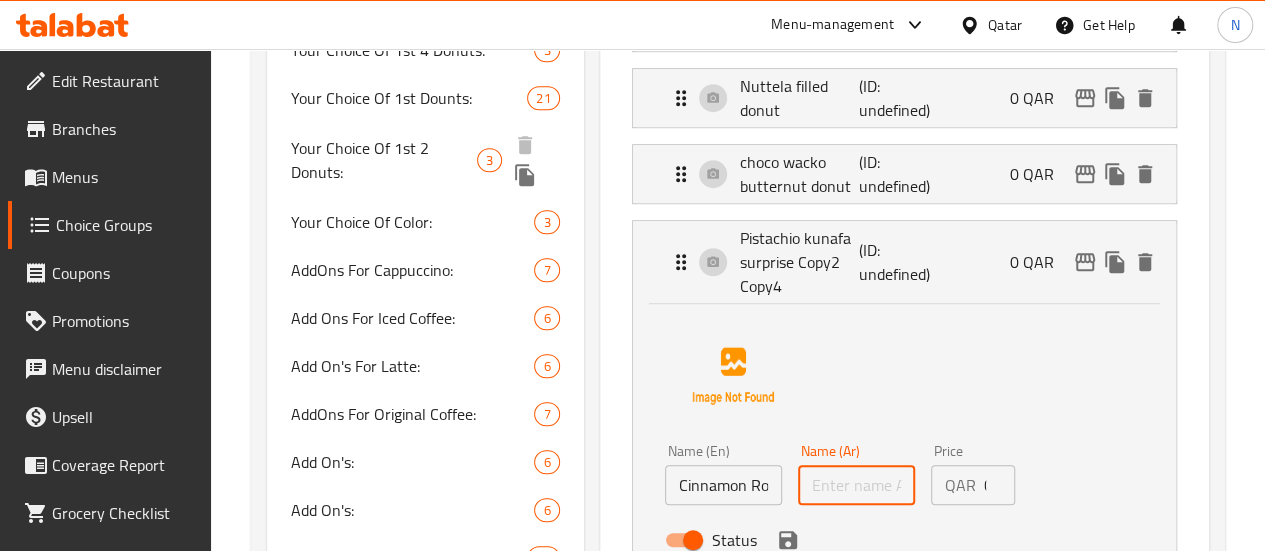 paste on "لفائف القرفة" 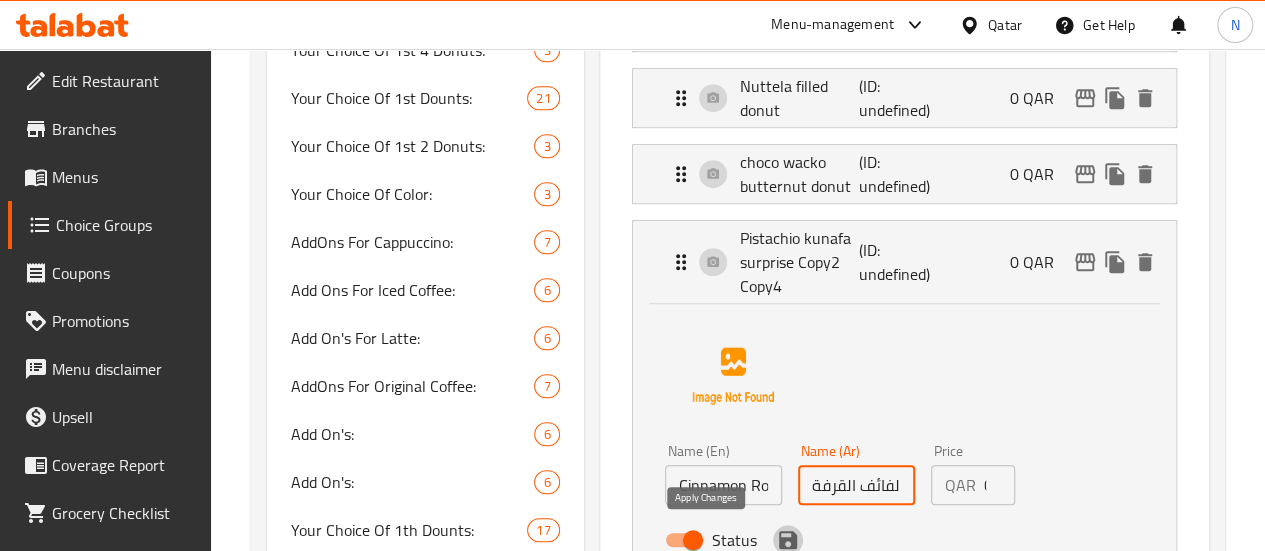 click 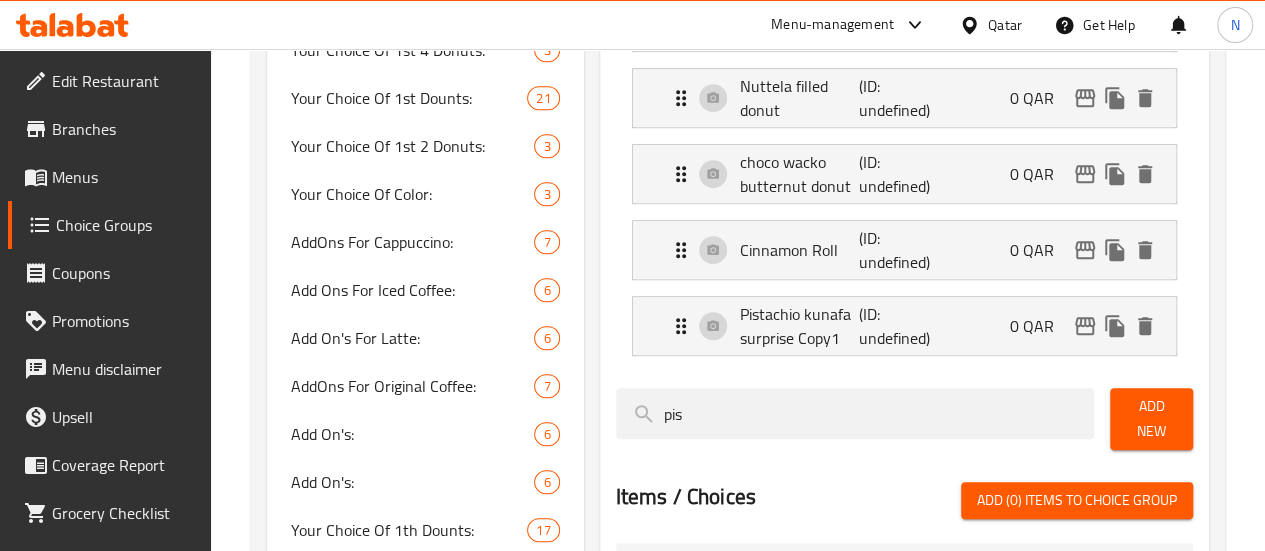 type on "لفائف القرفة" 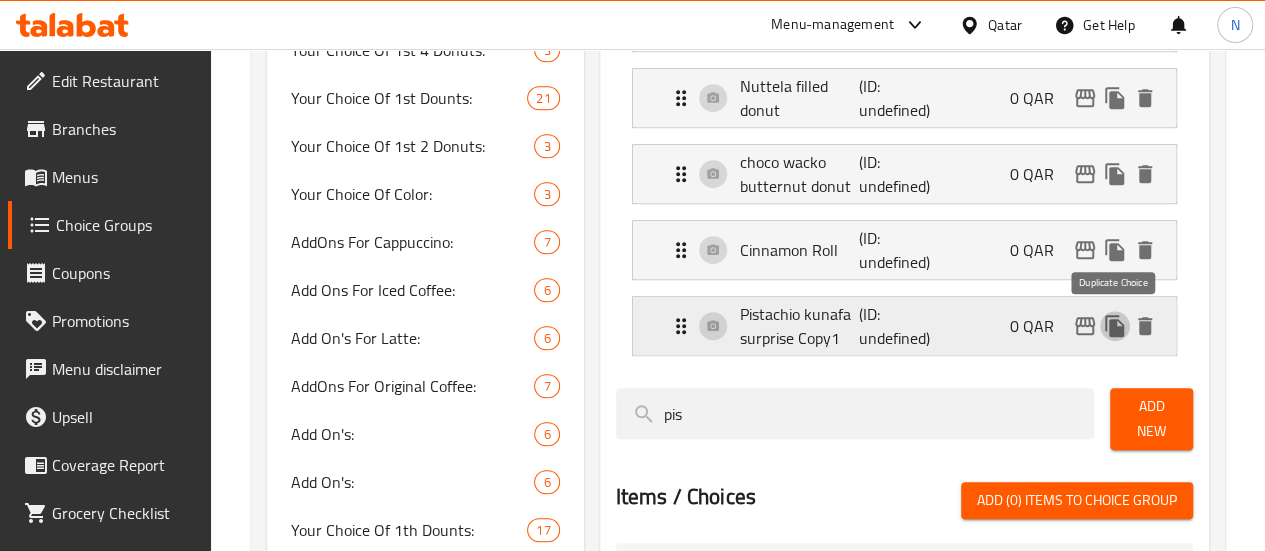 click 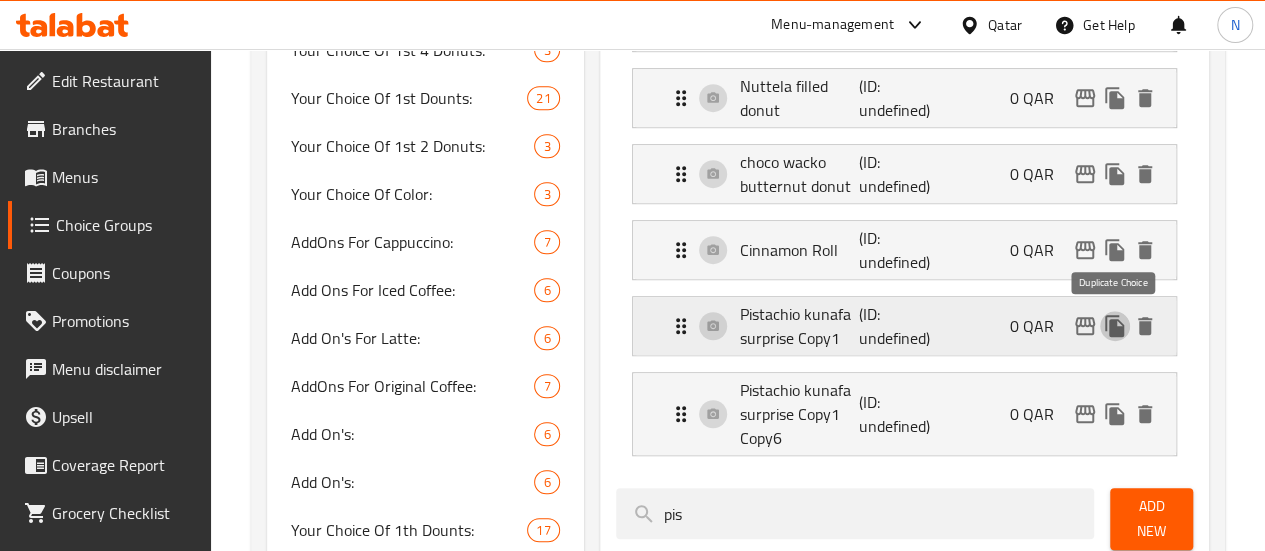 click 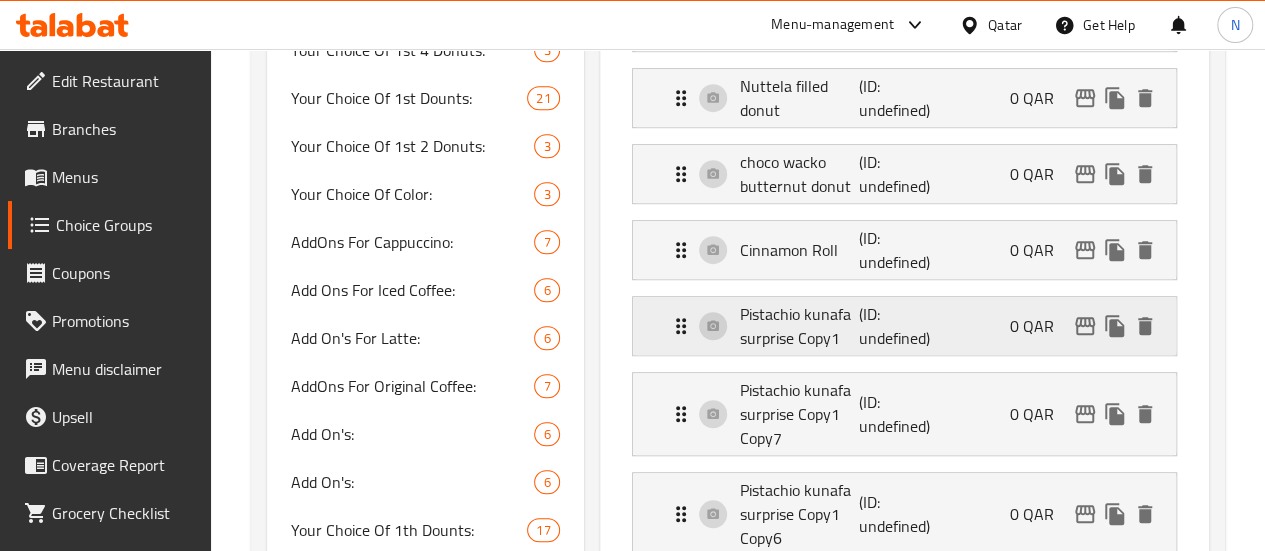click on "Pistachio kunafa surprise Copy1" at bounding box center [800, 326] 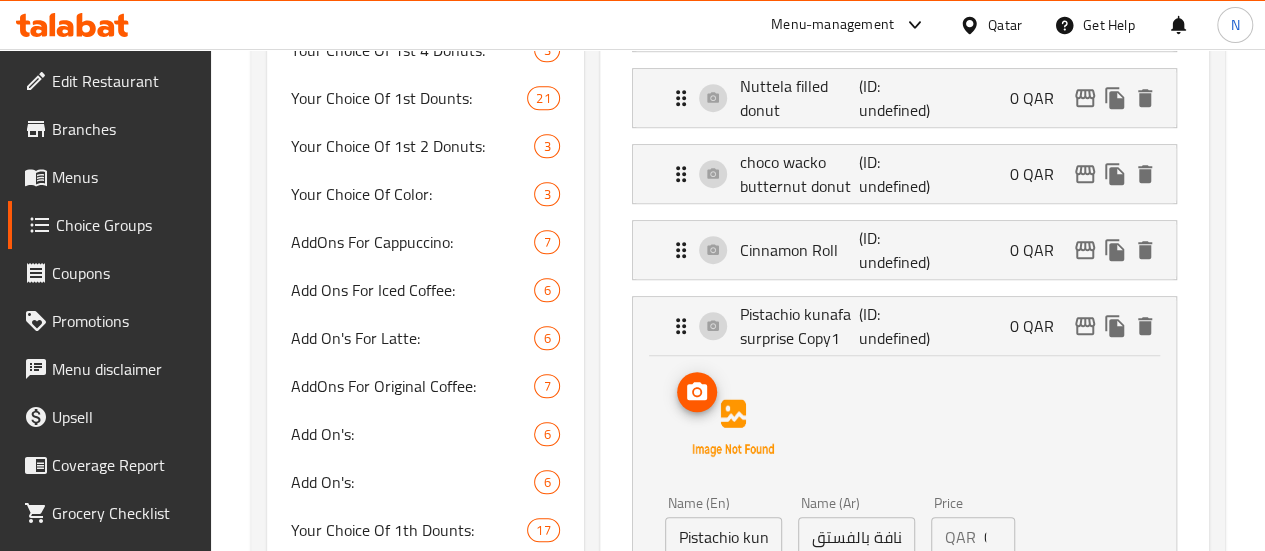 scroll, scrollTop: 775, scrollLeft: 0, axis: vertical 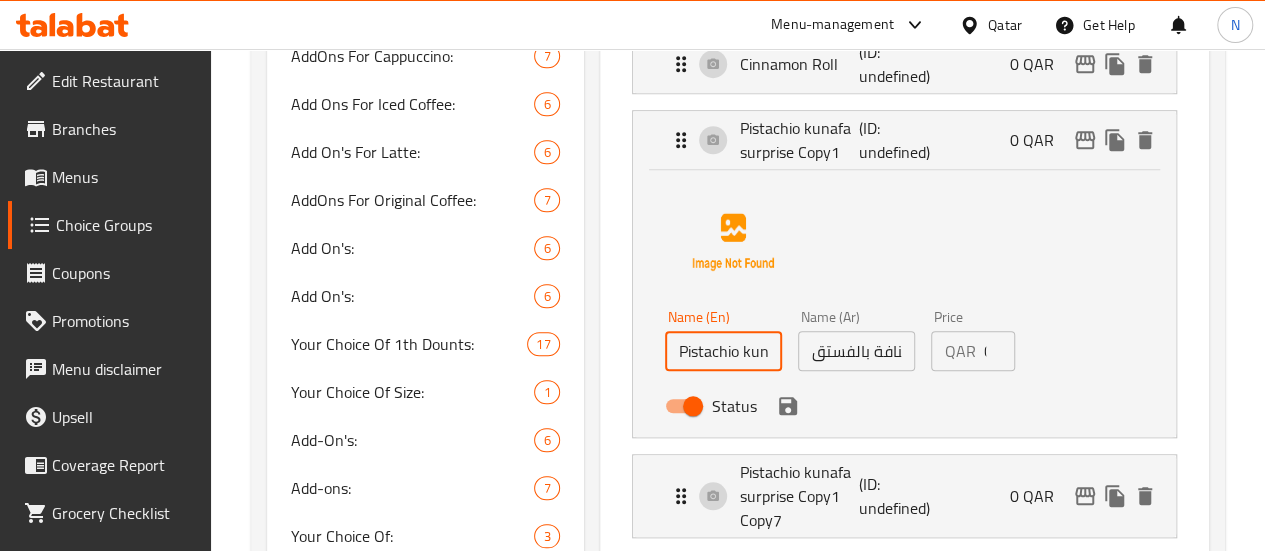 click on "Pistachio kunafa surprise Copy1" at bounding box center (723, 351) 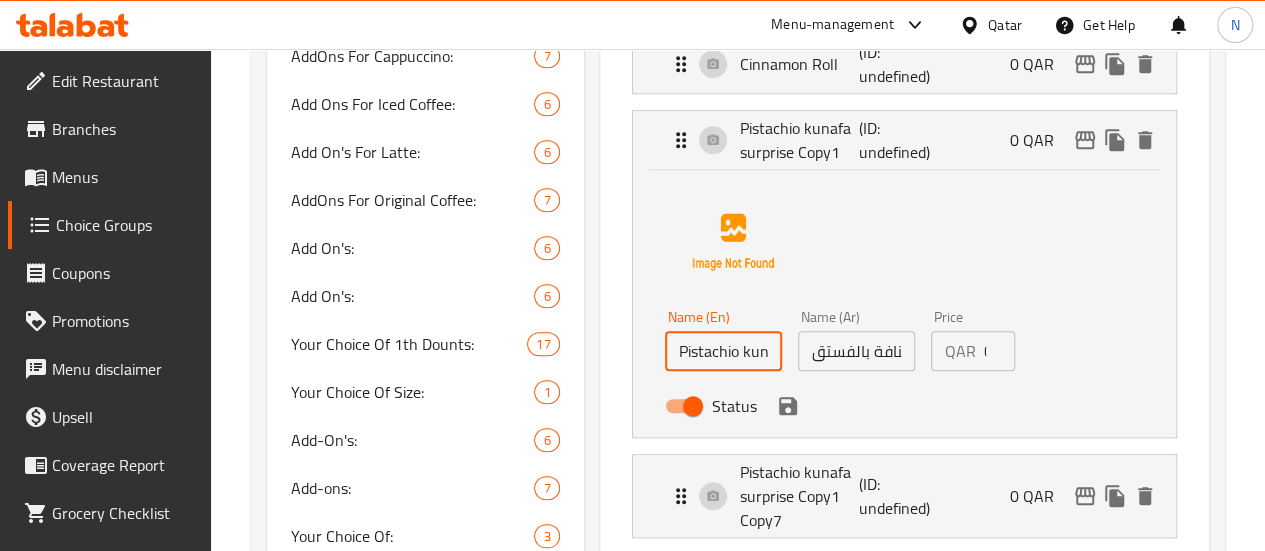 click on "Pistachio kunafa surprise Copy1" at bounding box center [723, 351] 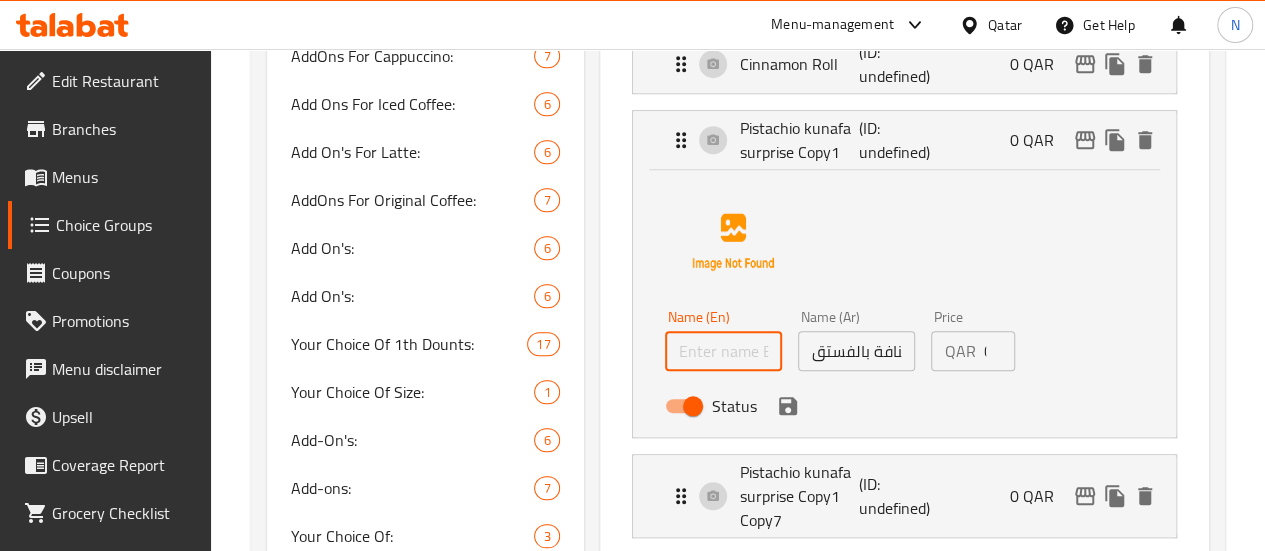 paste on "Biscoff Kunafa filled donut" 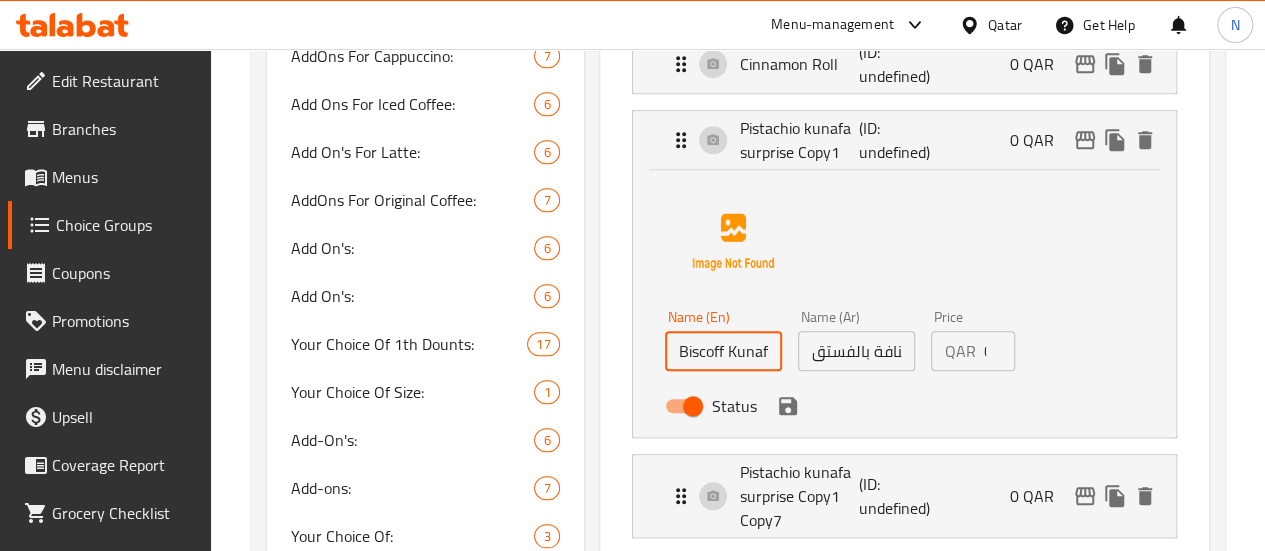 scroll, scrollTop: 0, scrollLeft: 65, axis: horizontal 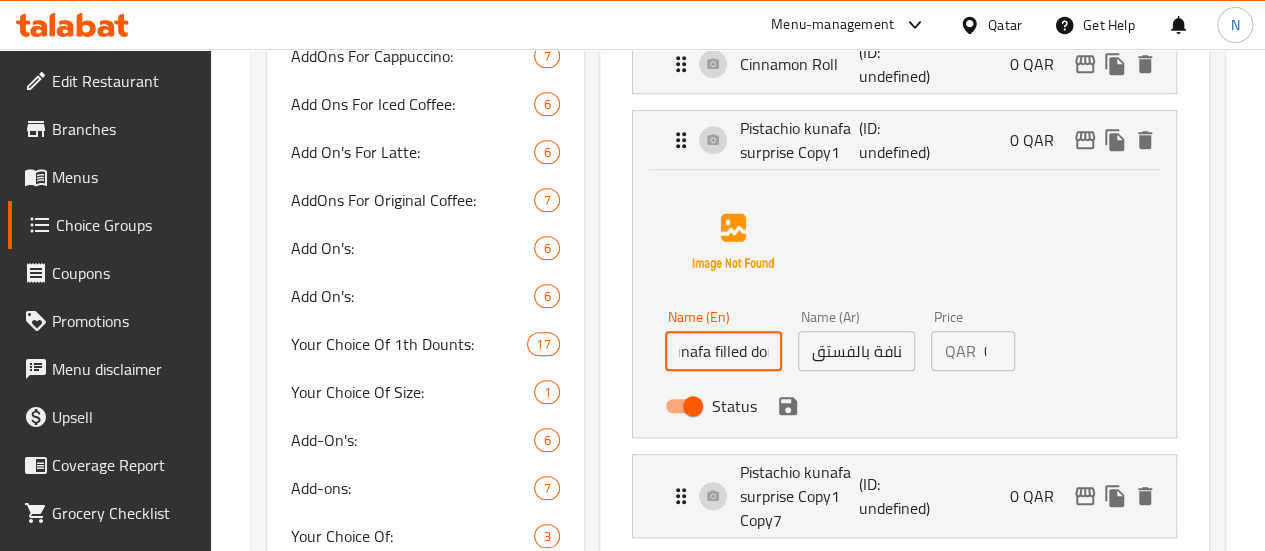type on "Biscoff Kunafa filled donut" 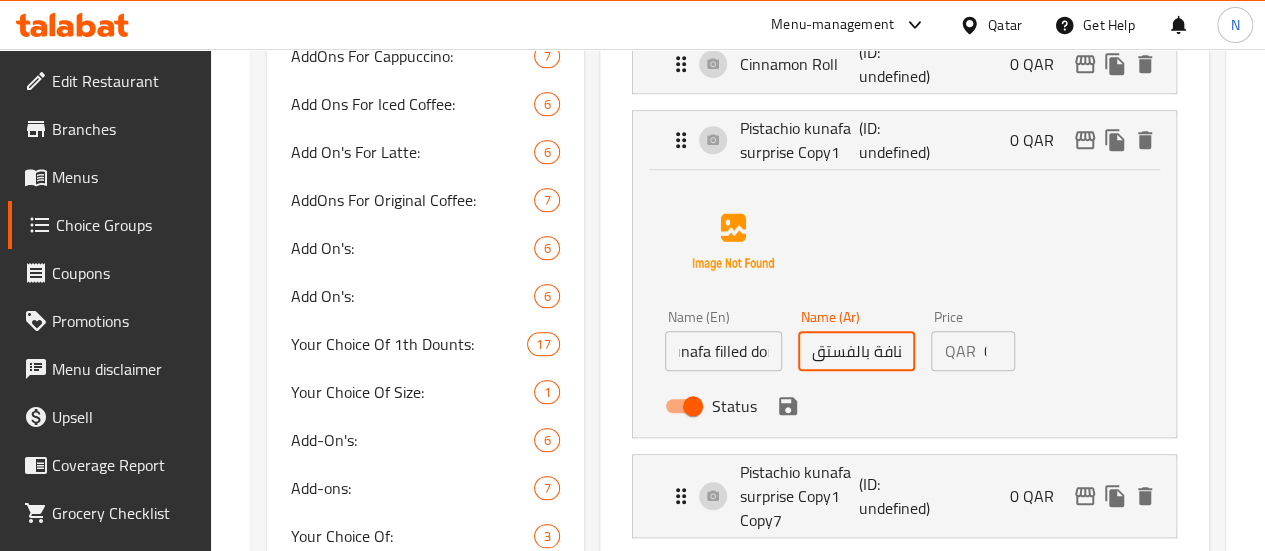 scroll, scrollTop: 0, scrollLeft: 0, axis: both 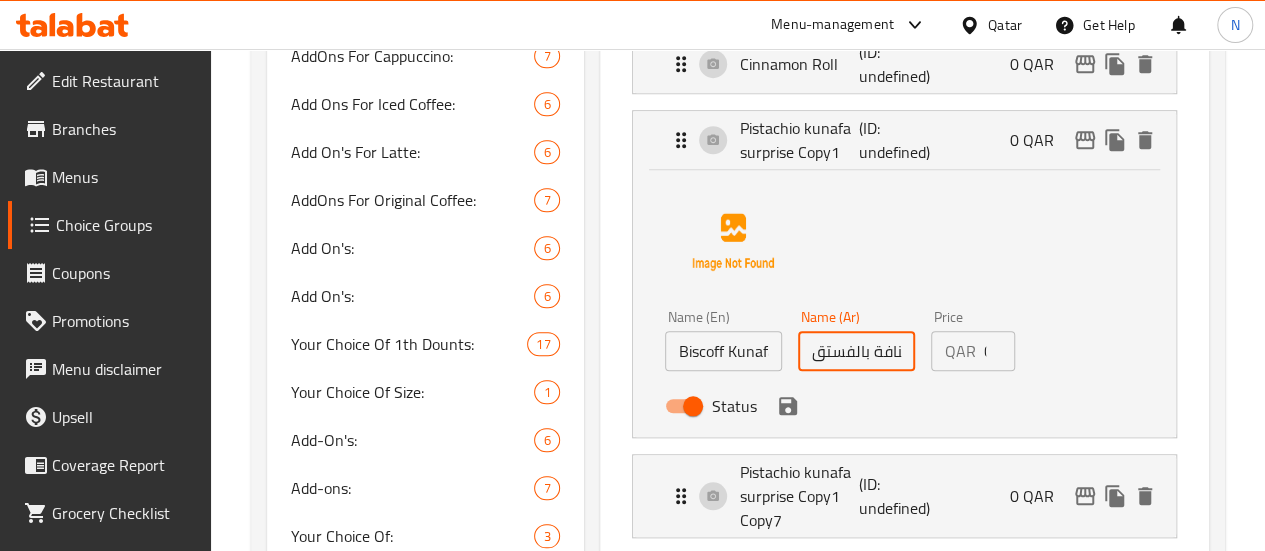 click on "مفاجأة كنافة بالفستق" at bounding box center [856, 351] 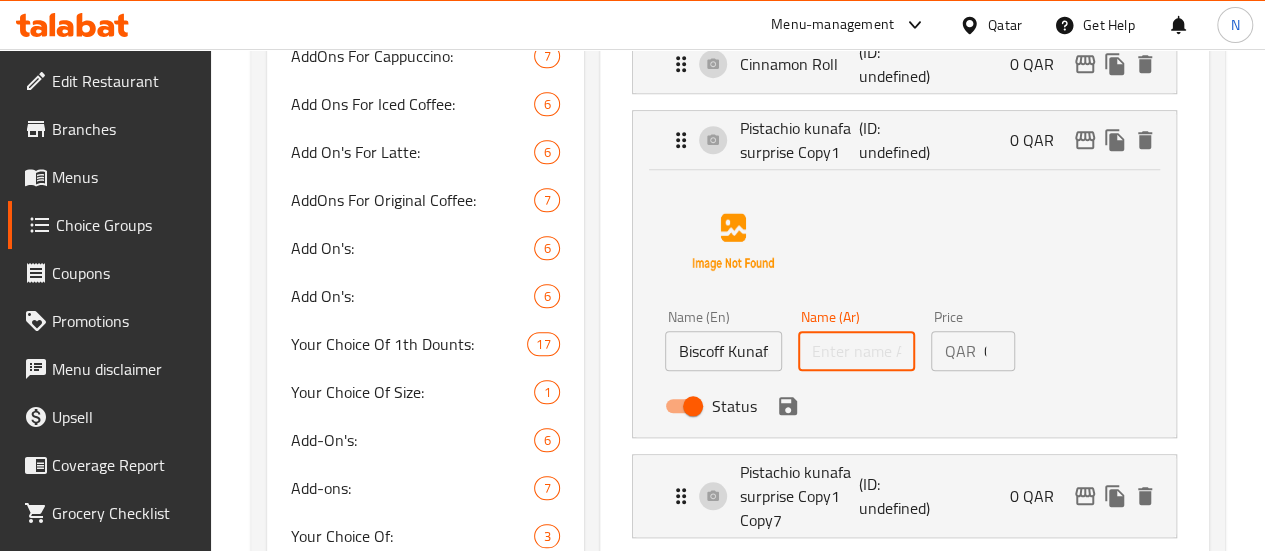 paste on "دونات بيسكوف بالكنافة" 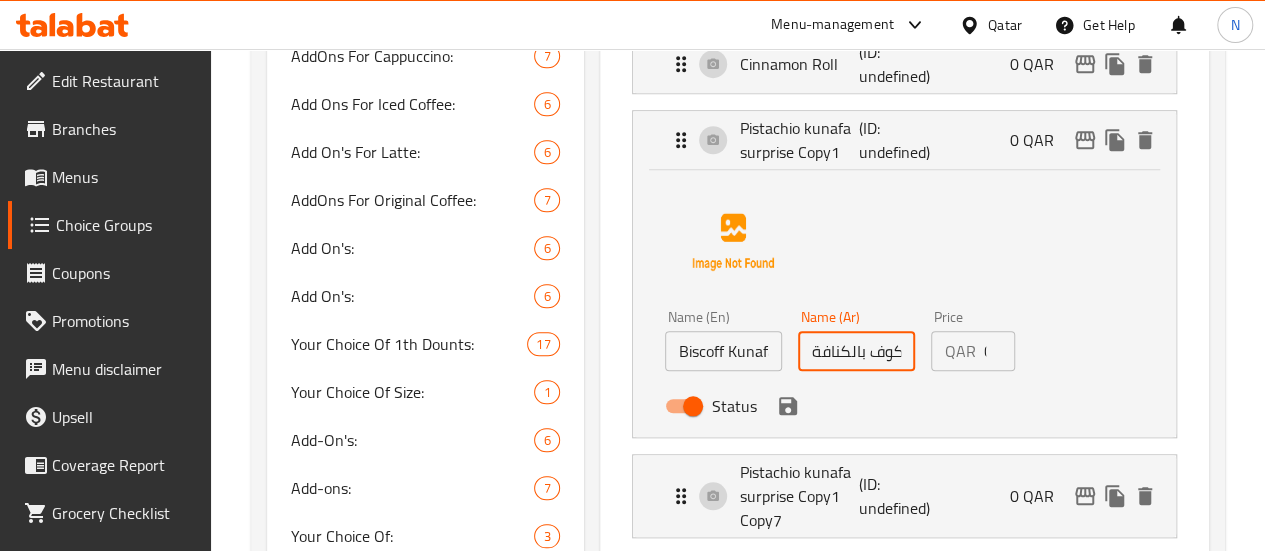 scroll, scrollTop: 0, scrollLeft: 46, axis: horizontal 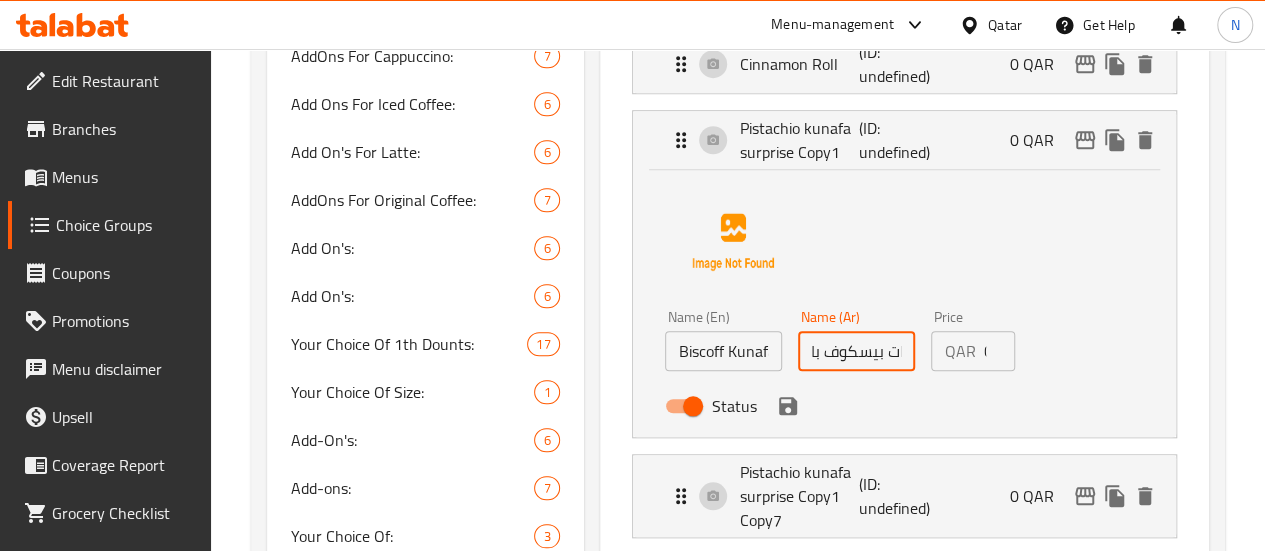 click on "Status" at bounding box center (857, 406) 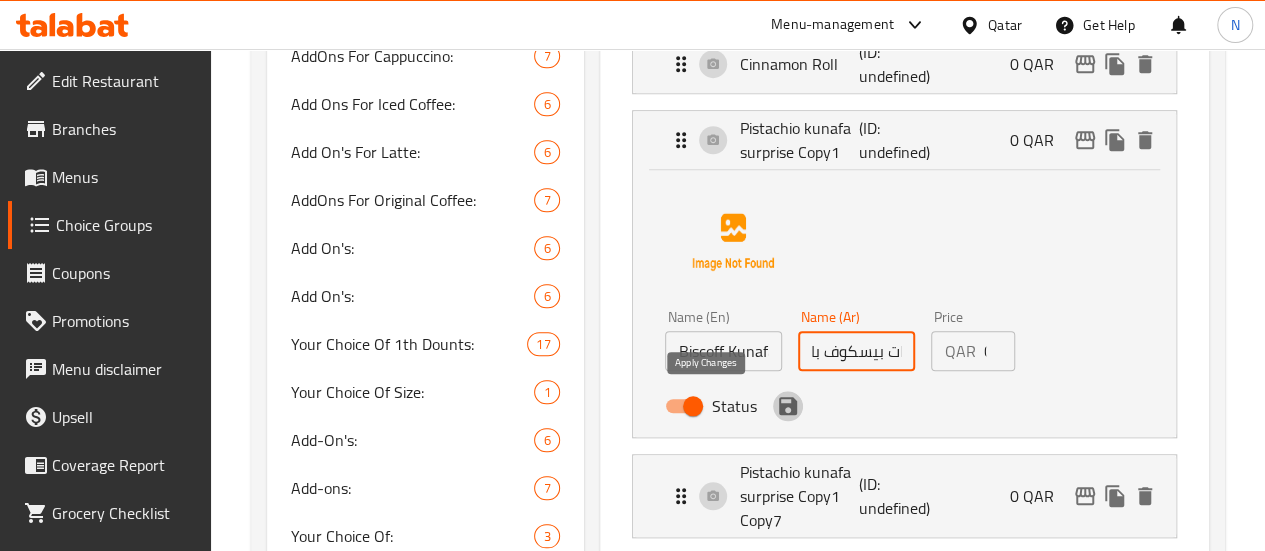 click 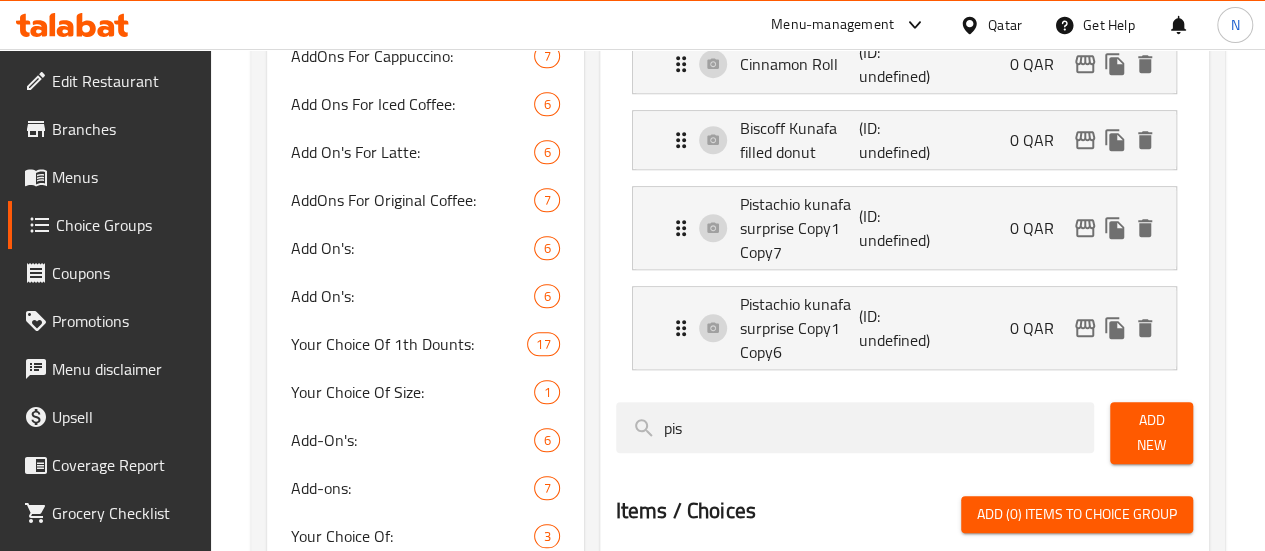 type on "دونات بيسكوف بالكنافة" 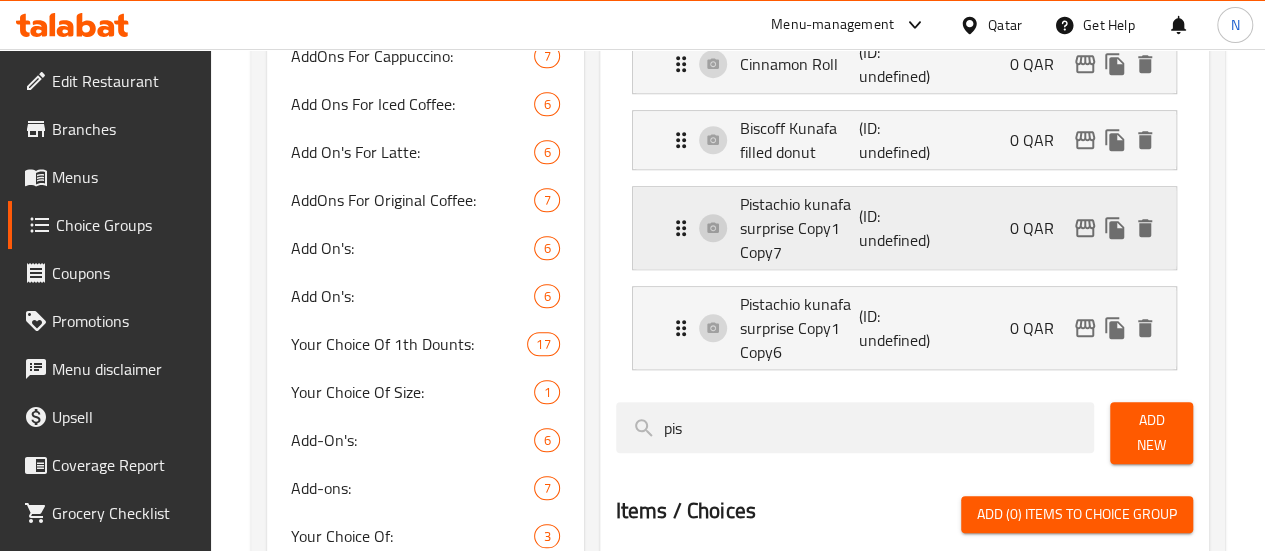 click on "Pistachio kunafa surprise Copy1 Copy7" at bounding box center [800, 228] 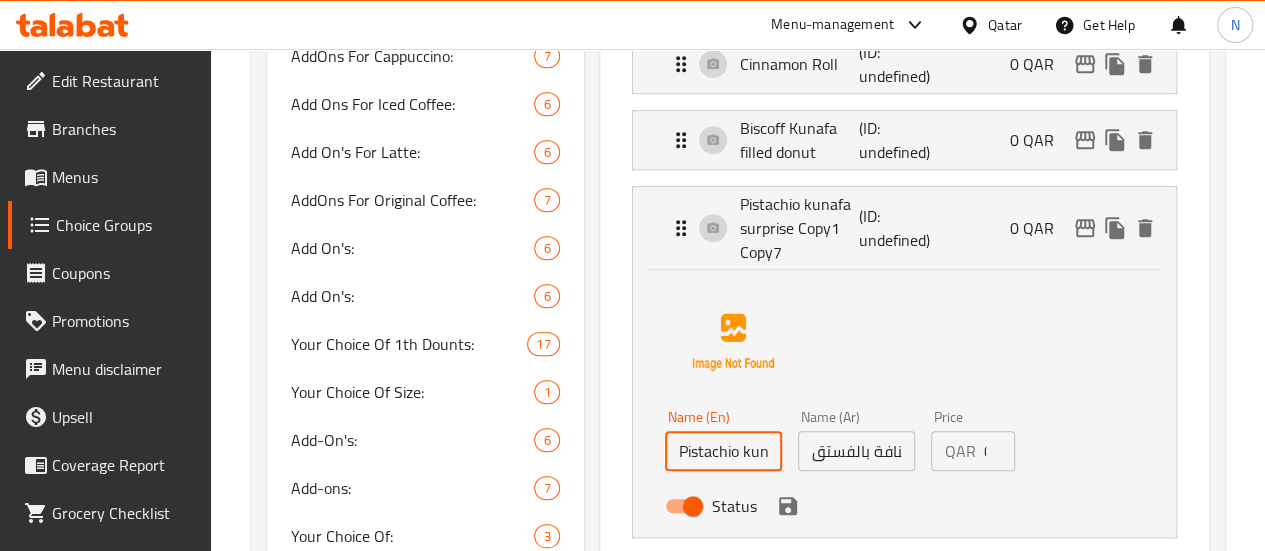 click on "Pistachio kunafa surprise Copy1 Copy7" at bounding box center [723, 451] 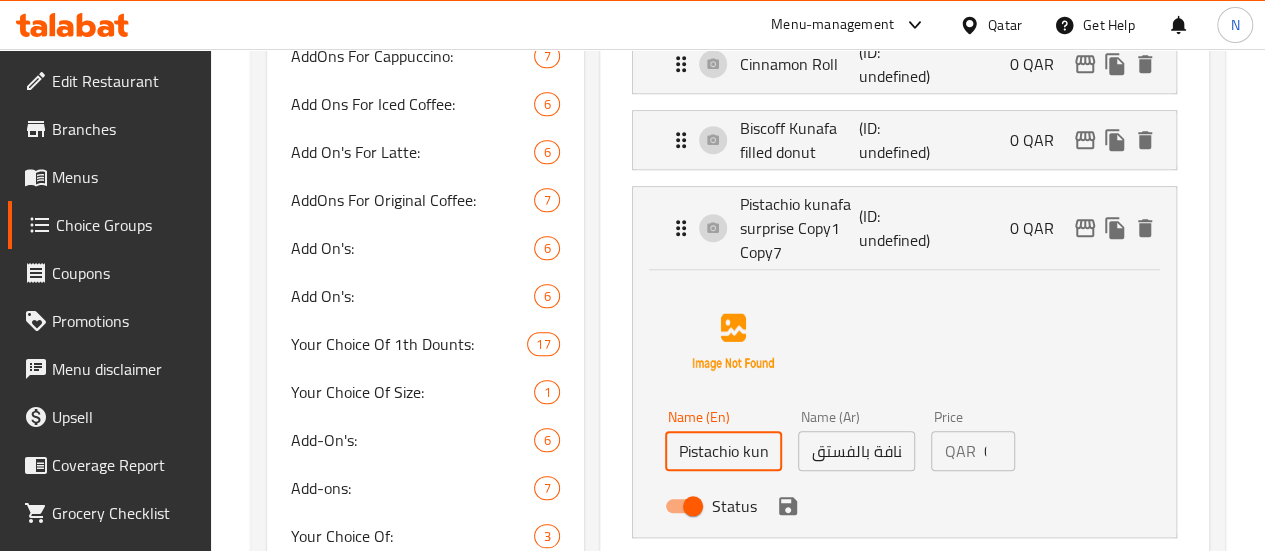 click on "Pistachio kunafa surprise Copy1 Copy7" at bounding box center [723, 451] 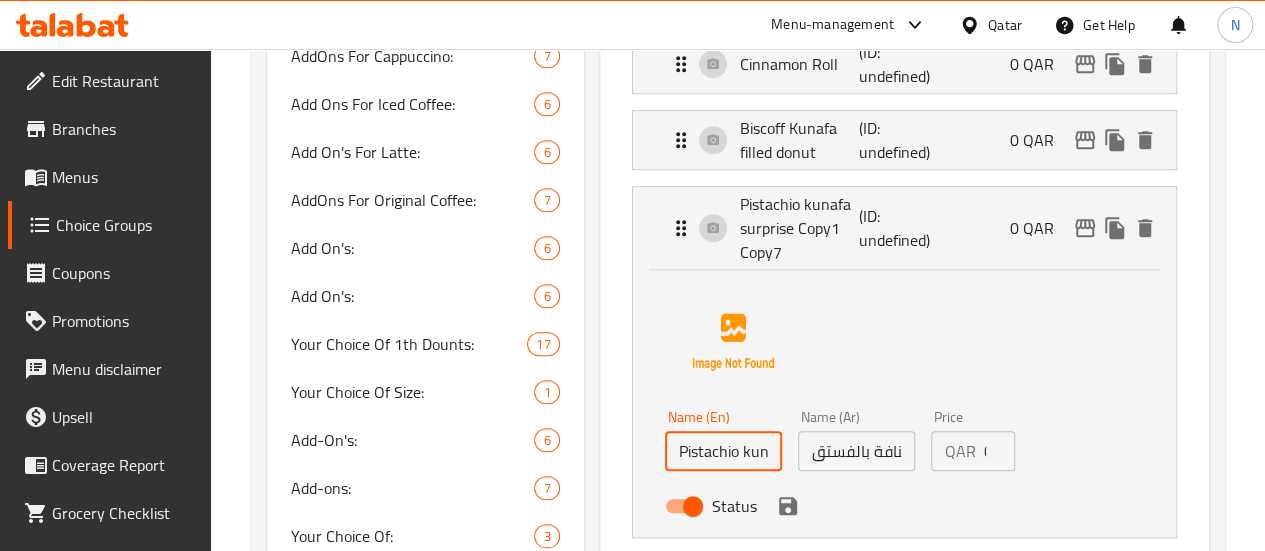 paste on "Strawberry kunafa Filled Donut" 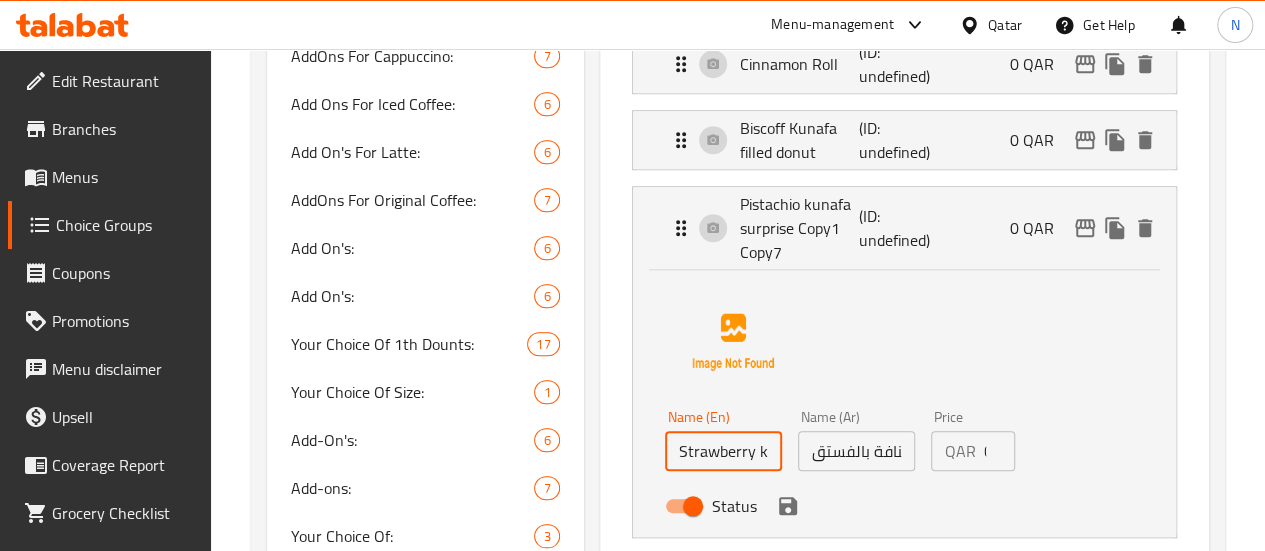scroll, scrollTop: 0, scrollLeft: 98, axis: horizontal 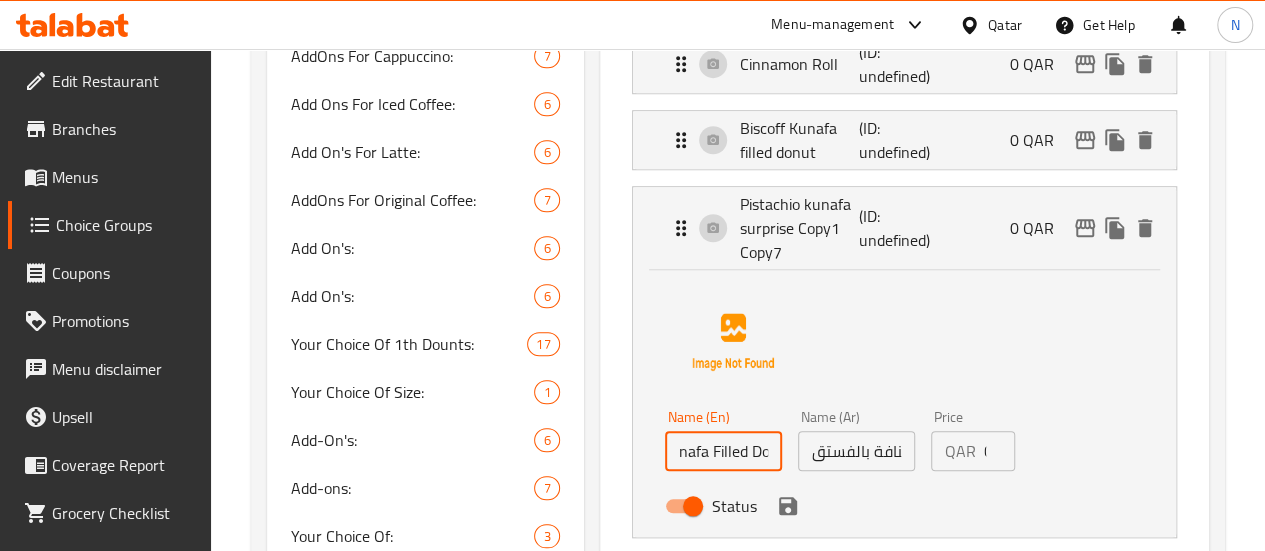 type on "Strawberry kunafa Filled Donut" 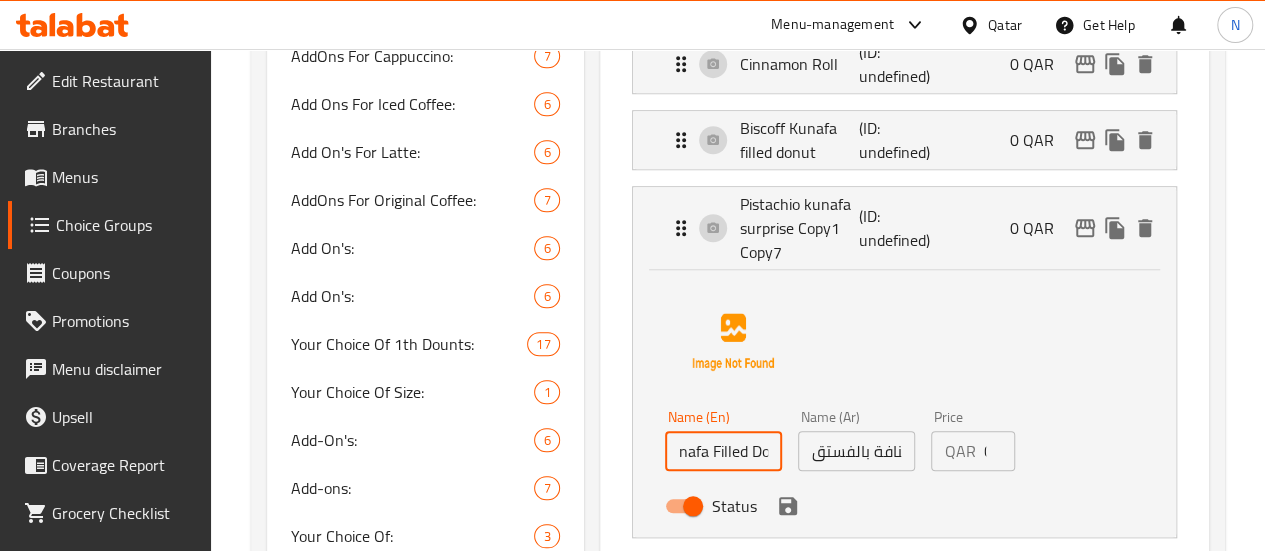 scroll, scrollTop: 0, scrollLeft: 0, axis: both 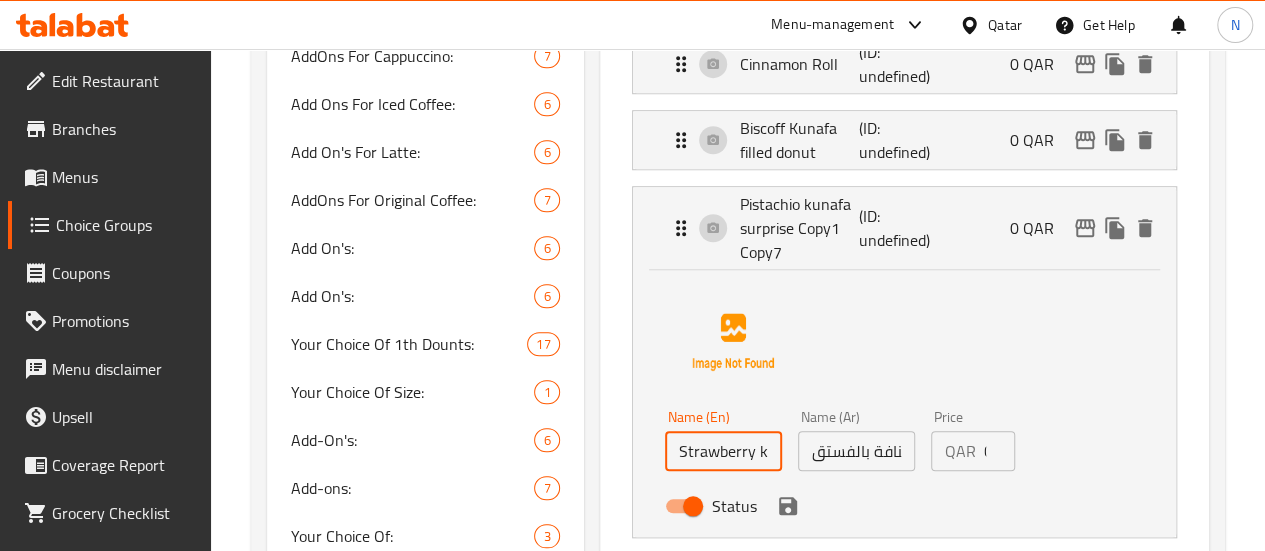 click on "مفاجأة كنافة بالفستق" at bounding box center (856, 451) 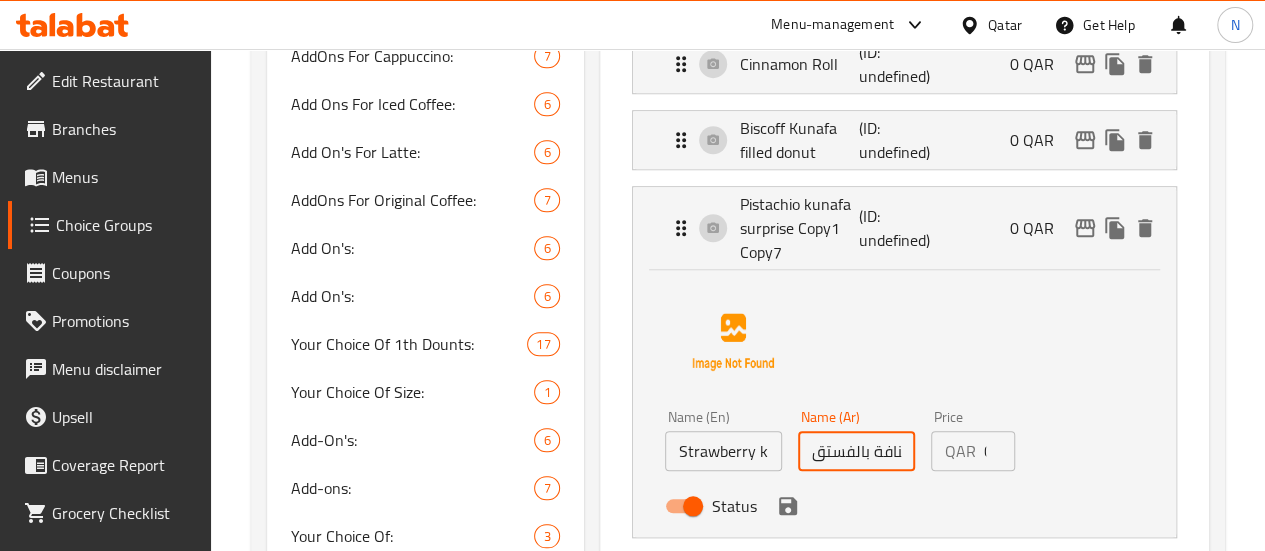 click on "مفاجأة كنافة بالفستق" at bounding box center [856, 451] 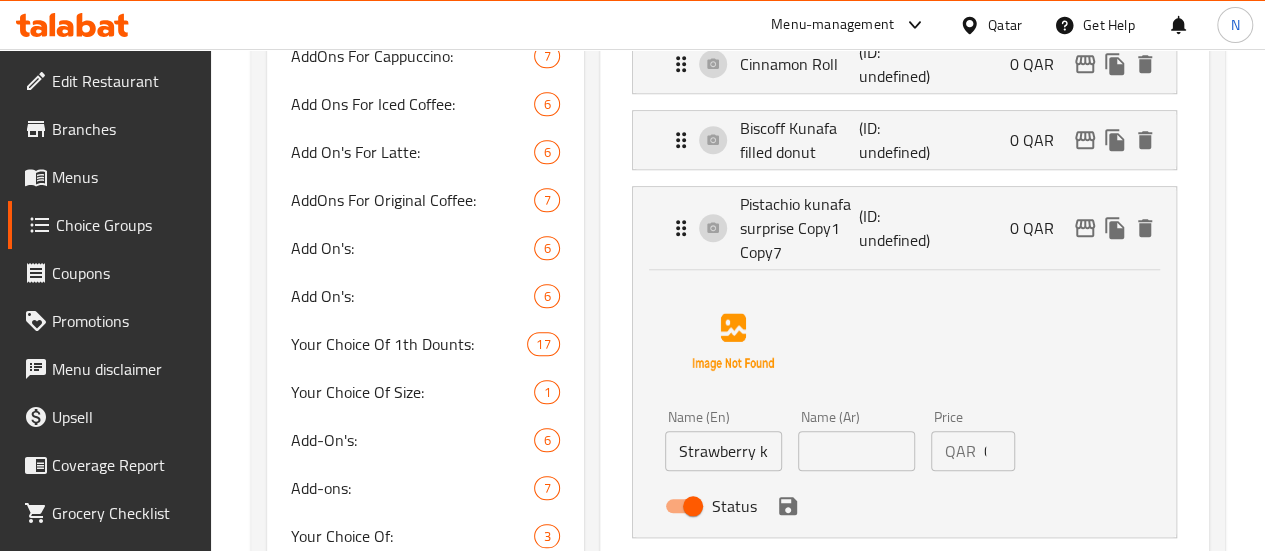 click on "Assigned to  Choice of Donuts Pistachio kunafa surprise (ID: undefined) 0 QAR Name (En) Pistachio kunafa surprise Name (En) Name (Ar) مفاجأة كنافة بالفستق Name (Ar) Price QAR 0 Price Status Pistachio kunafa dream (ID: undefined) 0 QAR Name (En) Pistachio kunafa dream Name (En) Name (Ar) حلم كنافة بالفستق Name (Ar) Price QAR 0 Price Status Nuttela filled donut (ID: undefined) 0 QAR Name (En) Nuttela filled donut Name (En) Name (Ar) دونات محشوّة بالنوتيلا Name (Ar) Price QAR 0 Price Status choco wacko butternut donut (ID: undefined) 0 QAR Name (En) choco wacko butternut donut Name (En) Name (Ar) دونات شوكولاتة واكو بالقرع العسلي Name (Ar) Price QAR 0 Price Status Cinnamon Roll (ID: undefined) 0 QAR Name (En) Cinnamon Roll Name (En) Name (Ar) لفائف القرفة Name (Ar) Price QAR 0 Price Status Biscoff Kunafa filled donut (ID: undefined) 0 QAR Name (En) Biscoff Kunafa filled donut Name (En) Name (Ar) Name (Ar) Price QAR 0 QAR" at bounding box center (904, 345) 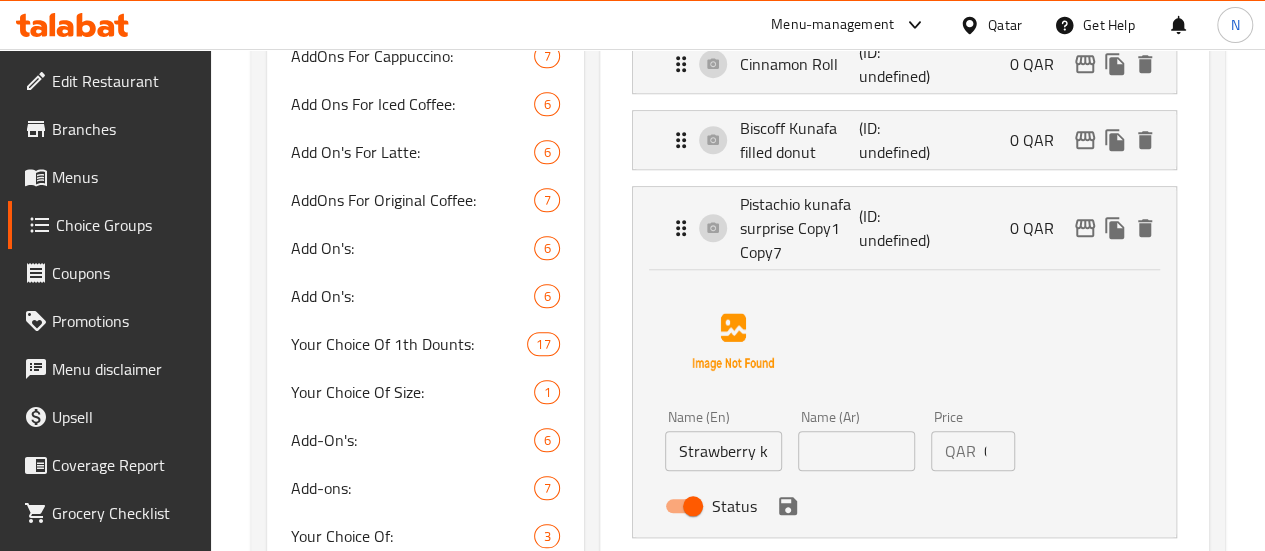 click at bounding box center (856, 451) 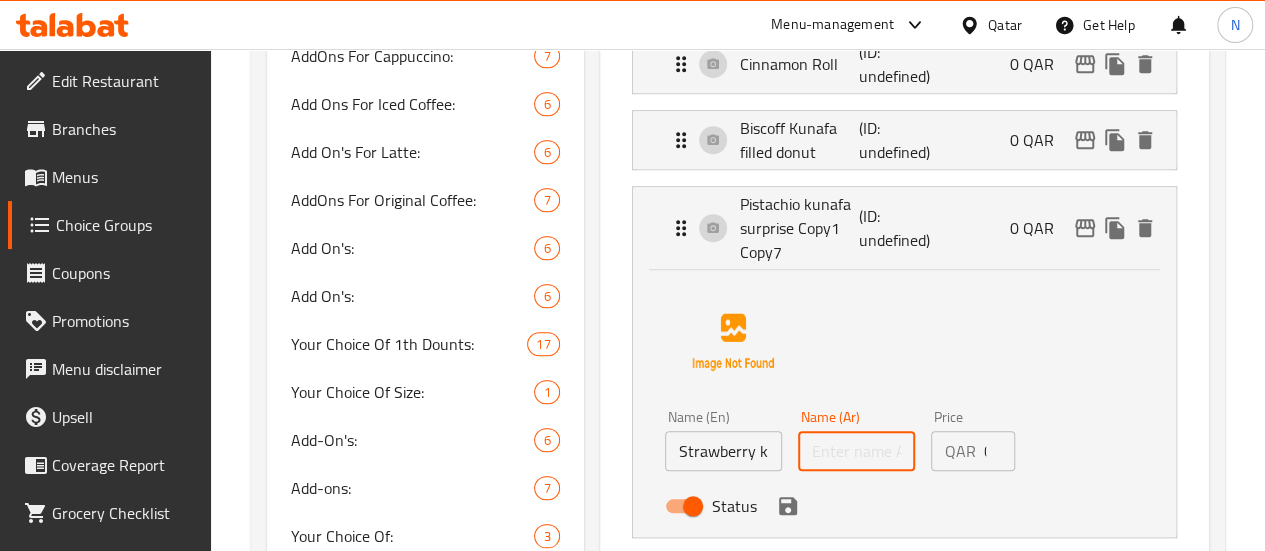 paste on "دونات محشوّة بالكنافة والفراولة" 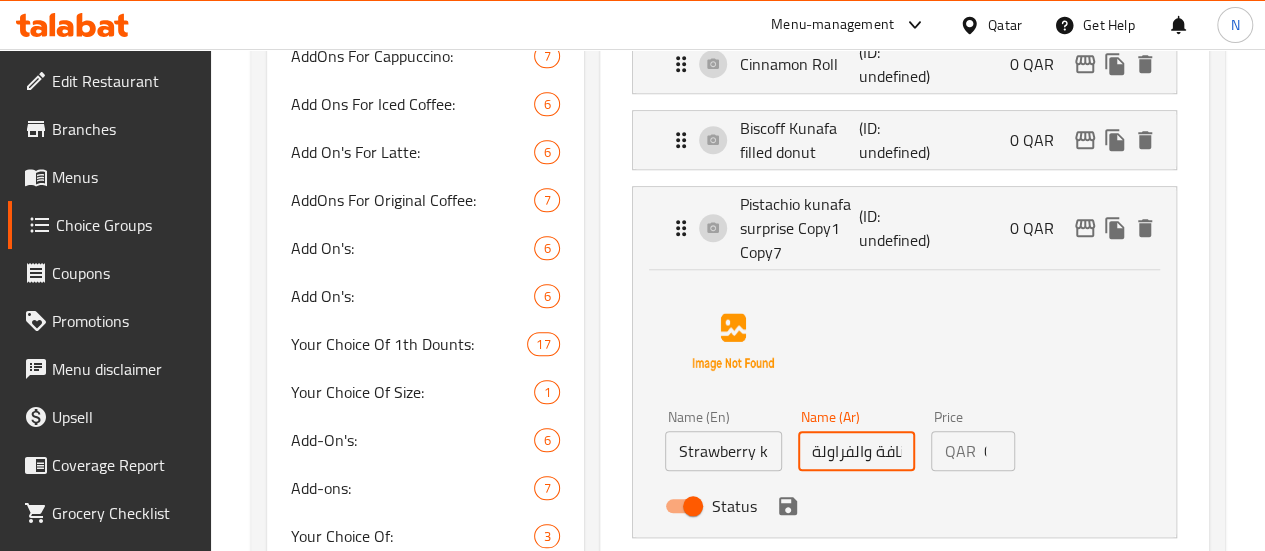 scroll, scrollTop: 0, scrollLeft: 100, axis: horizontal 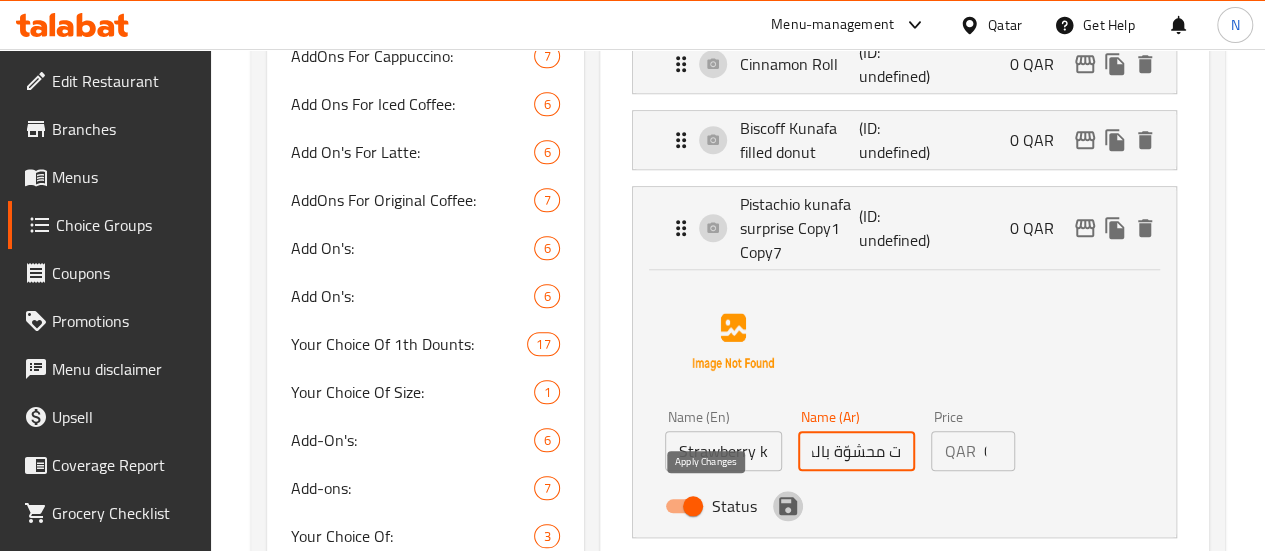 click 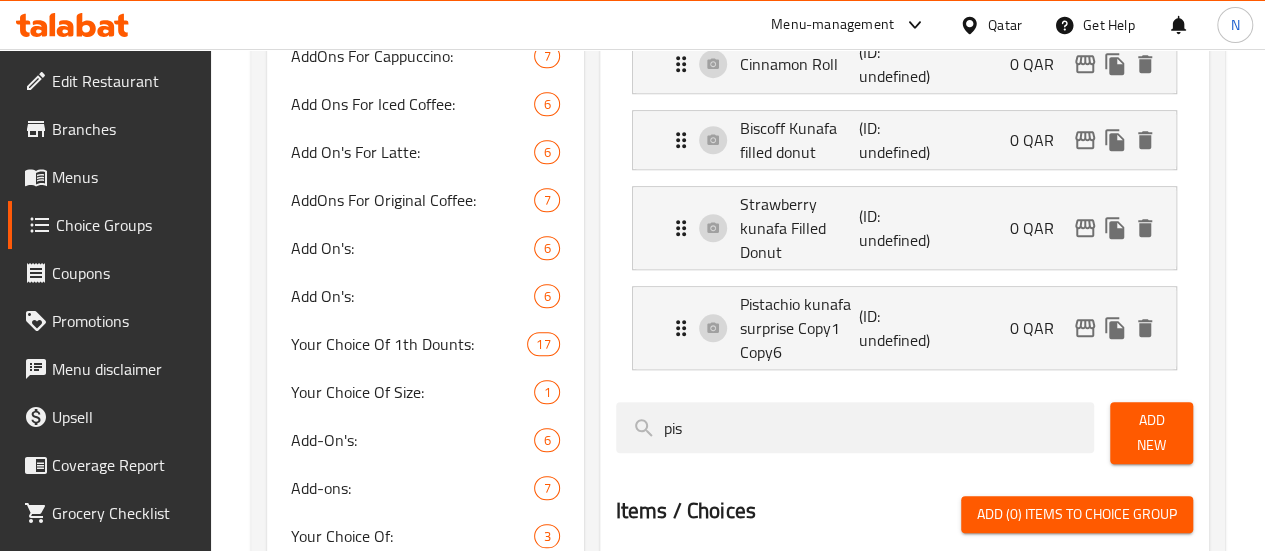 type on "دونات محشوّة بالكنافة والفراولة" 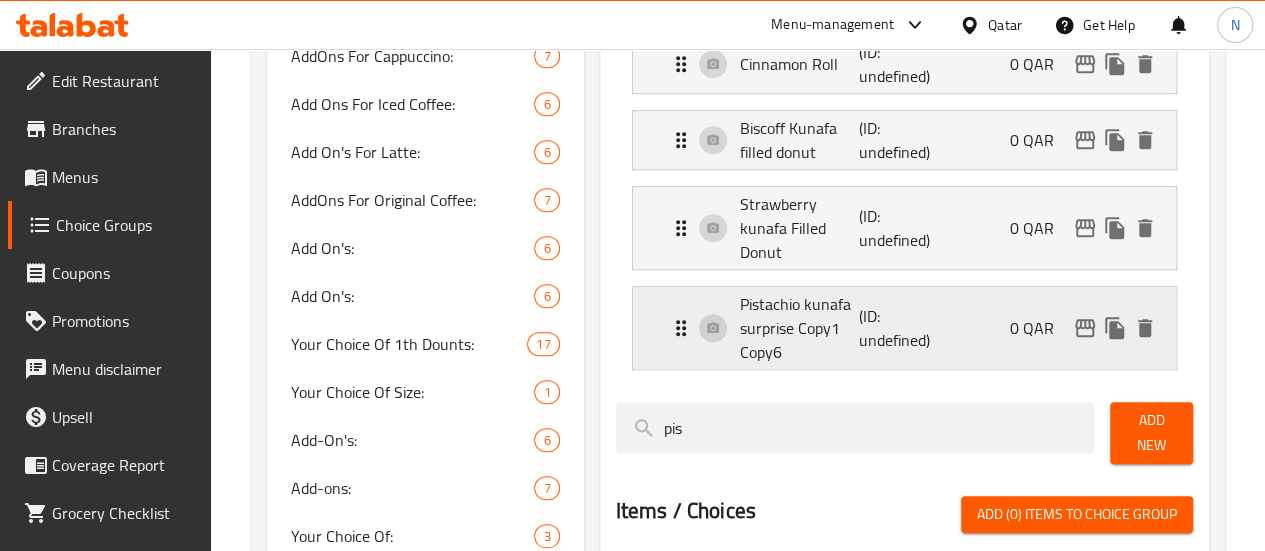 click on "Pistachio kunafa surprise Copy1 Copy6" at bounding box center [800, 328] 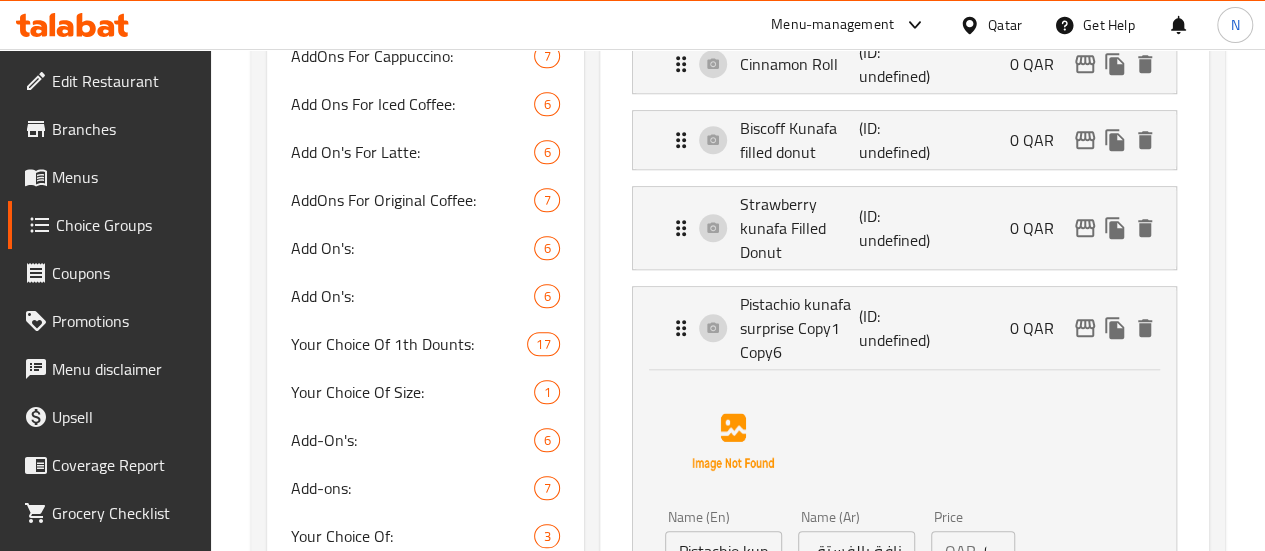 scroll, scrollTop: 921, scrollLeft: 0, axis: vertical 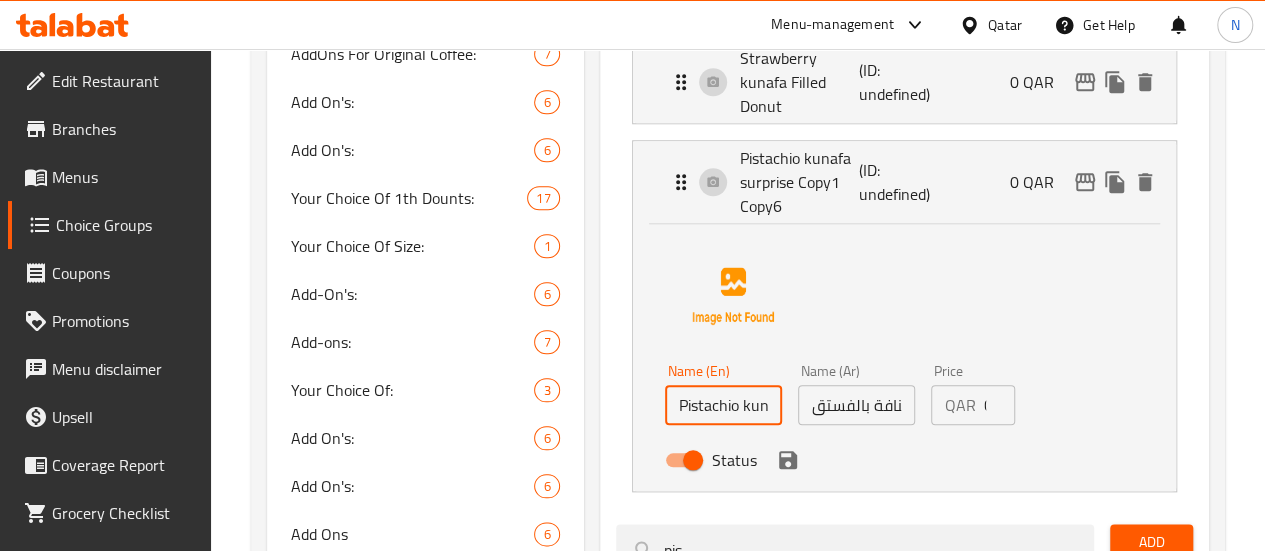 click on "Pistachio kunafa surprise Copy1 Copy6" at bounding box center [723, 405] 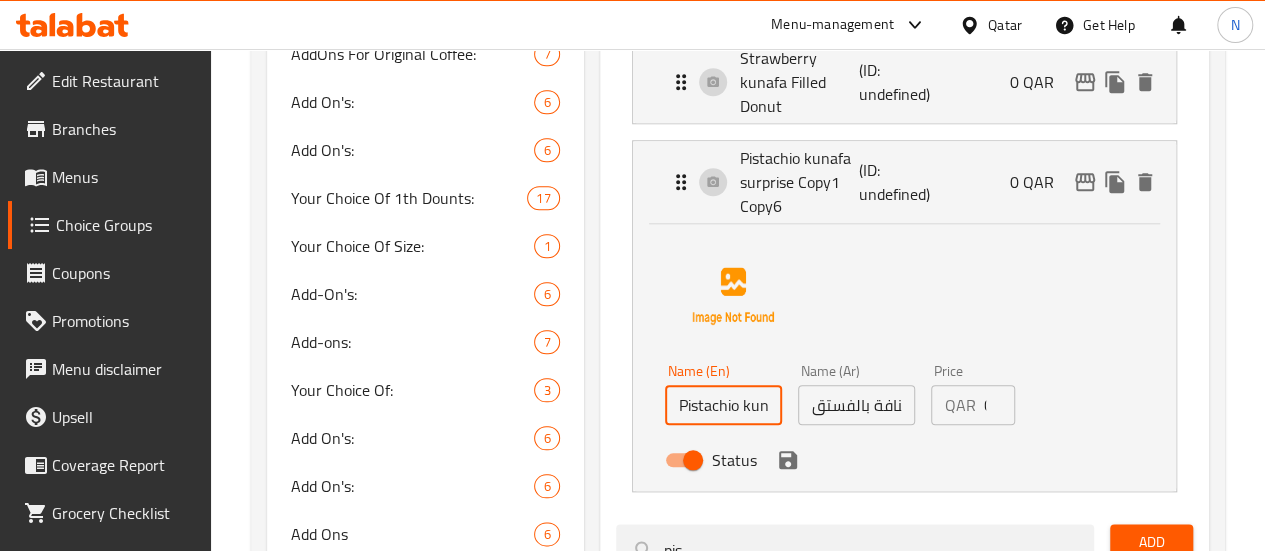click on "Pistachio kunafa surprise Copy1 Copy6" at bounding box center (723, 405) 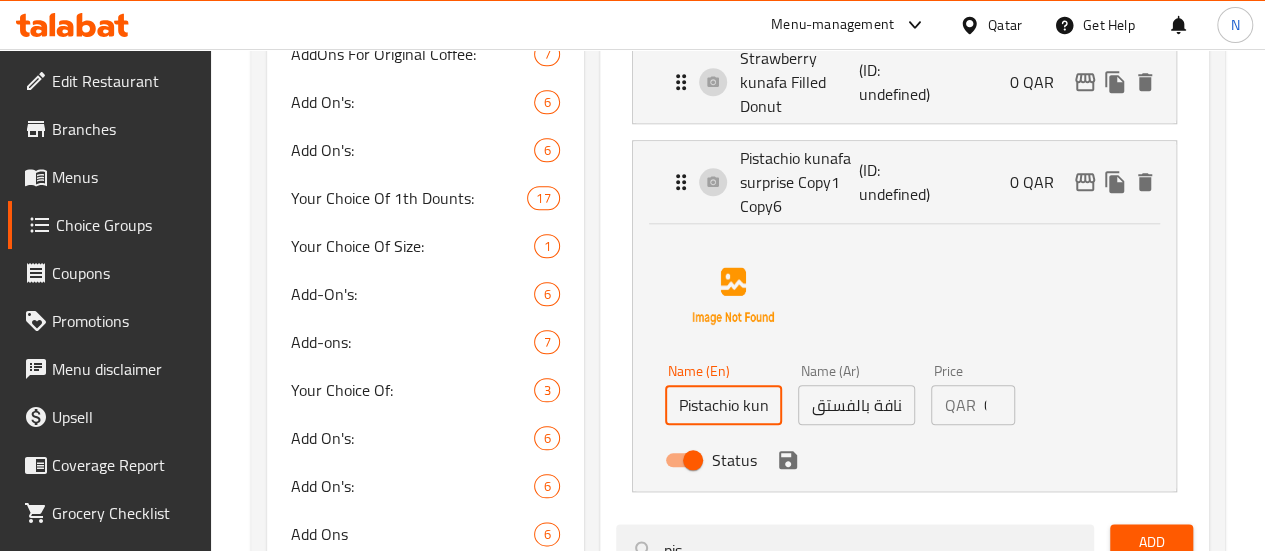 paste on "Eclairs" 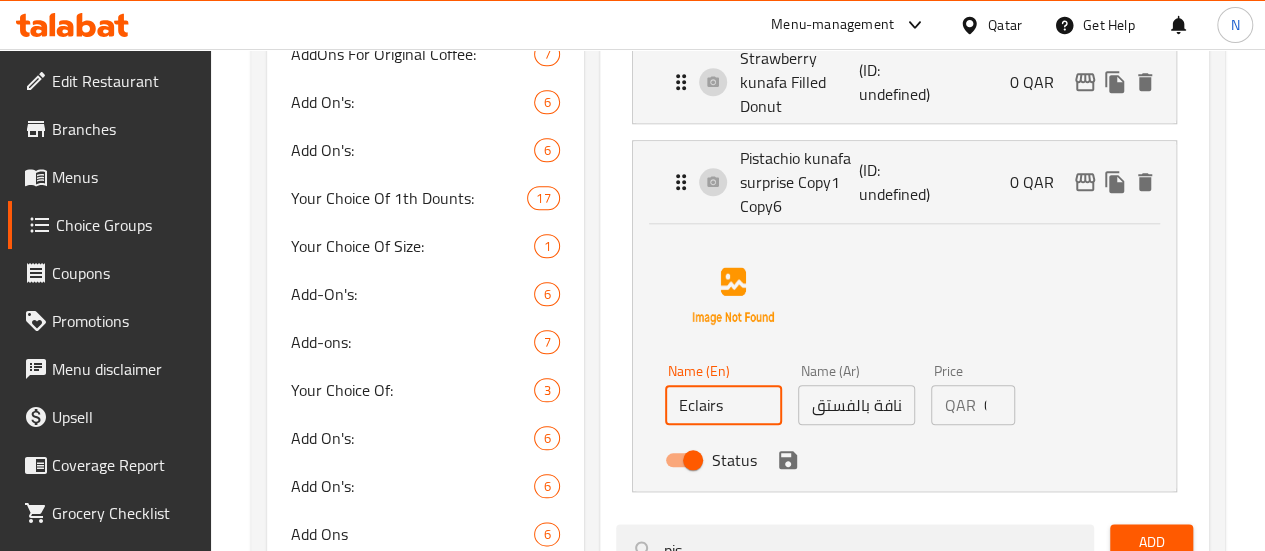 type on "Eclairs" 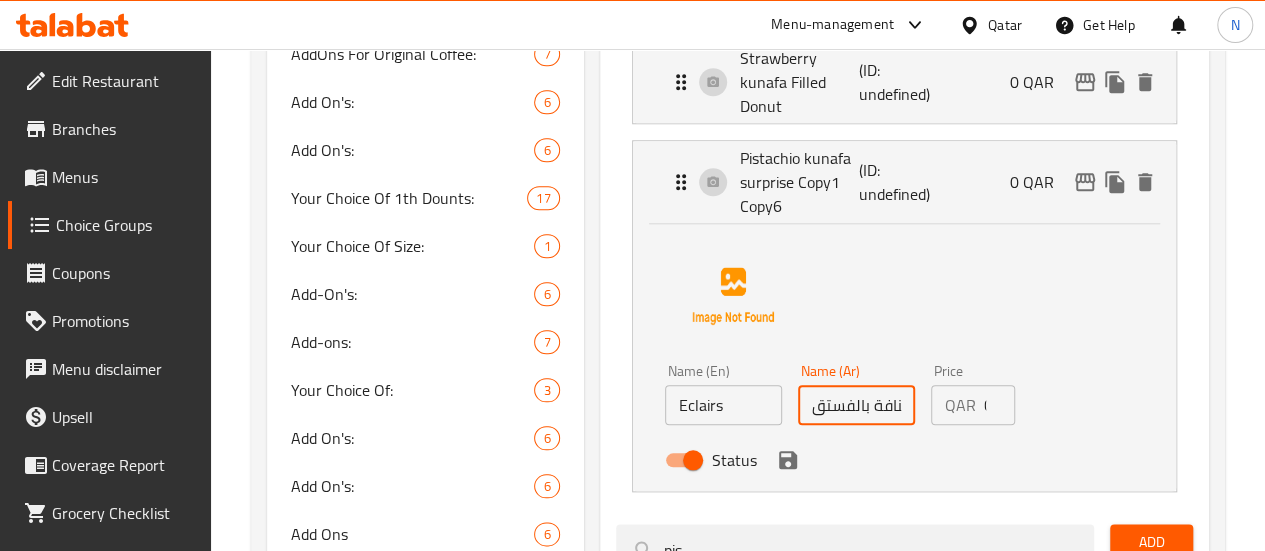 click on "مفاجأة كنافة بالفستق" at bounding box center [856, 405] 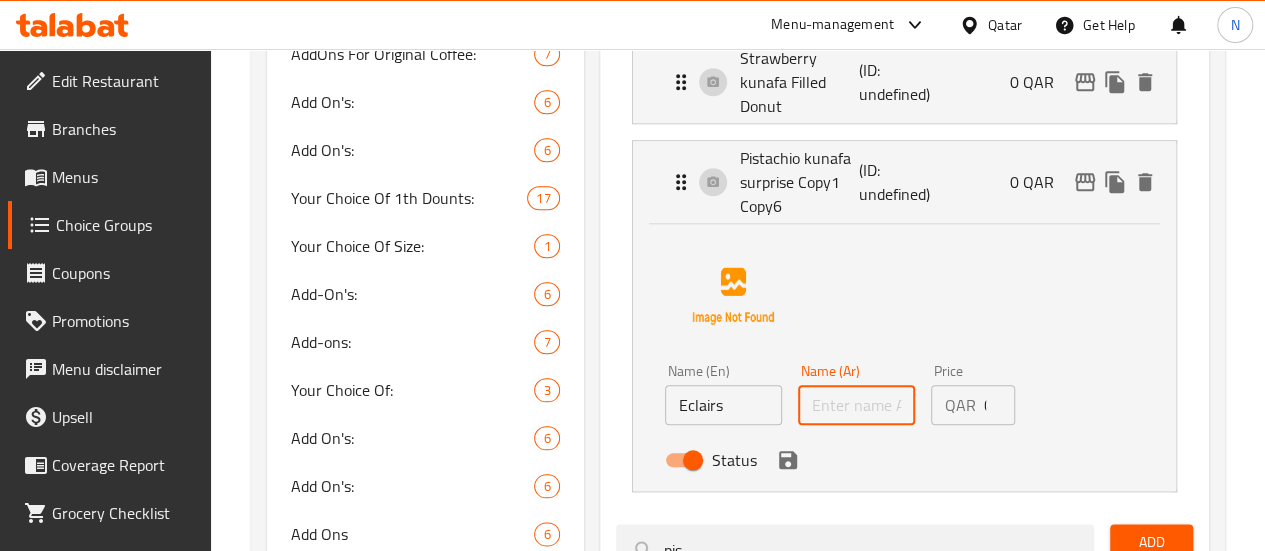 paste on "إكلير" 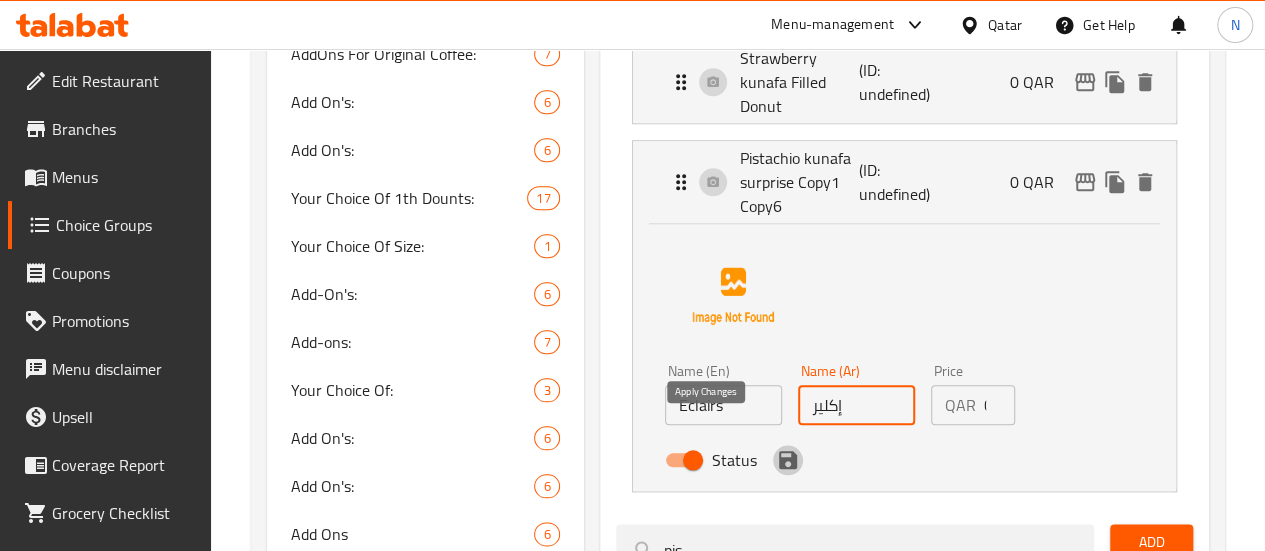 click 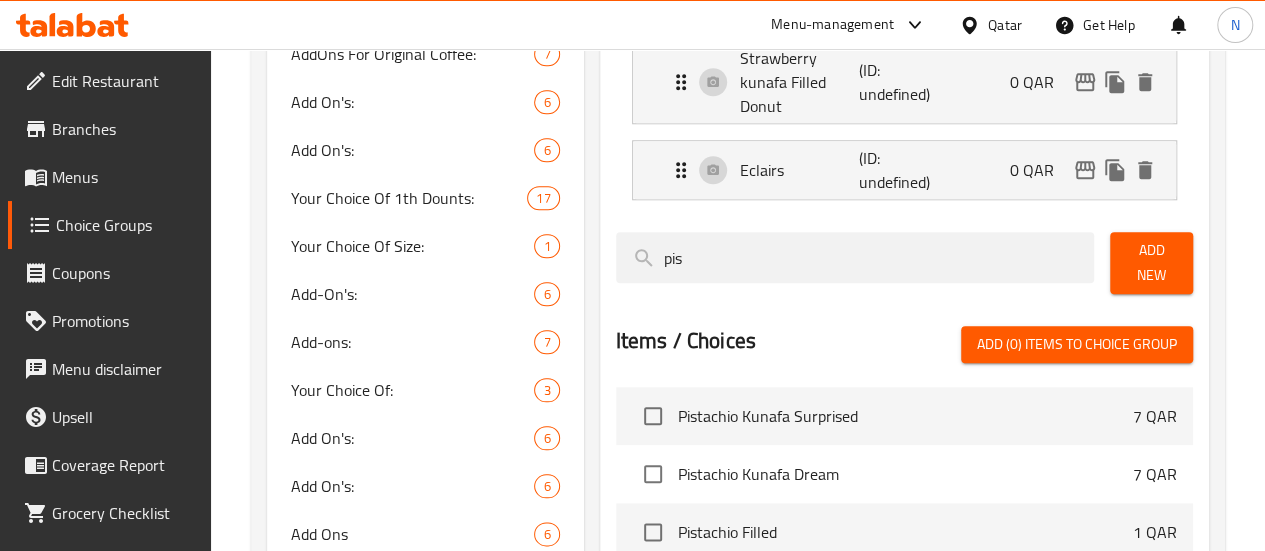 type on "إكلير" 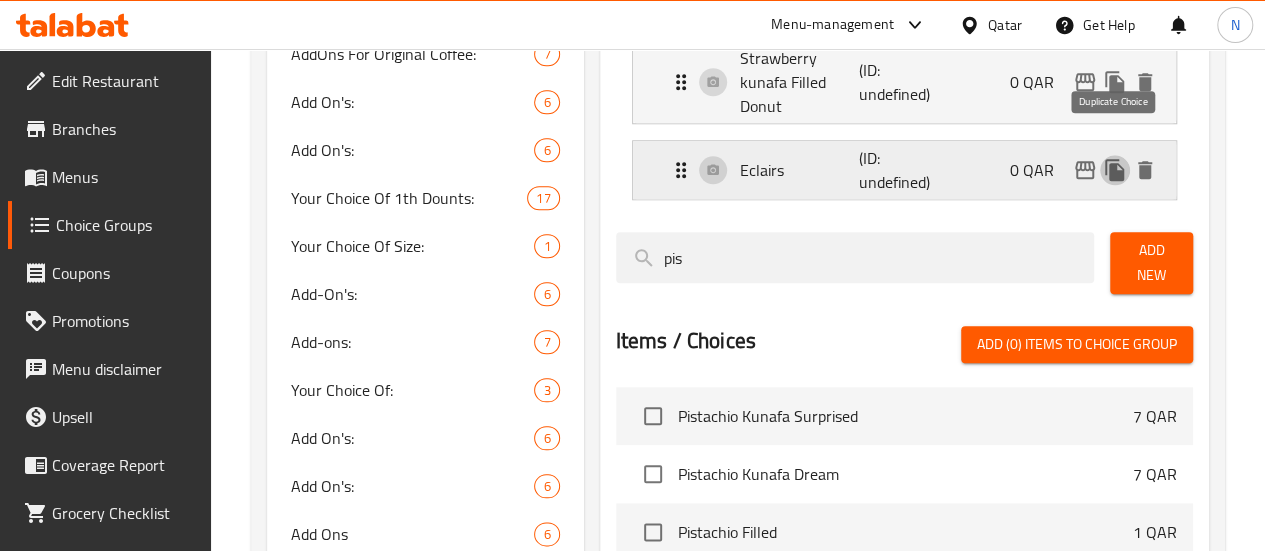 click 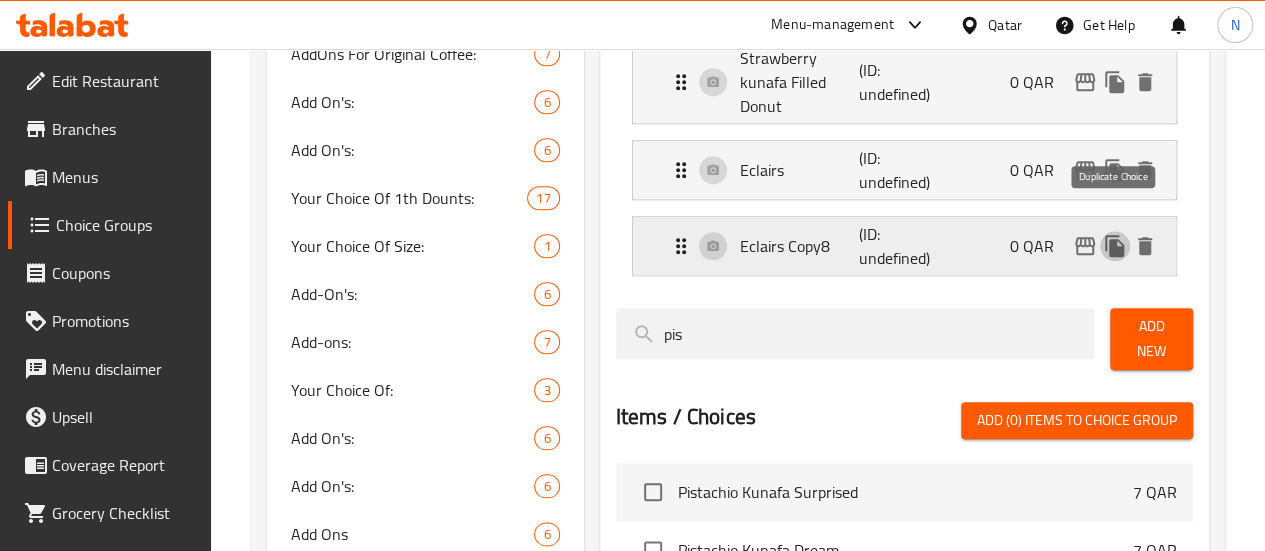 click 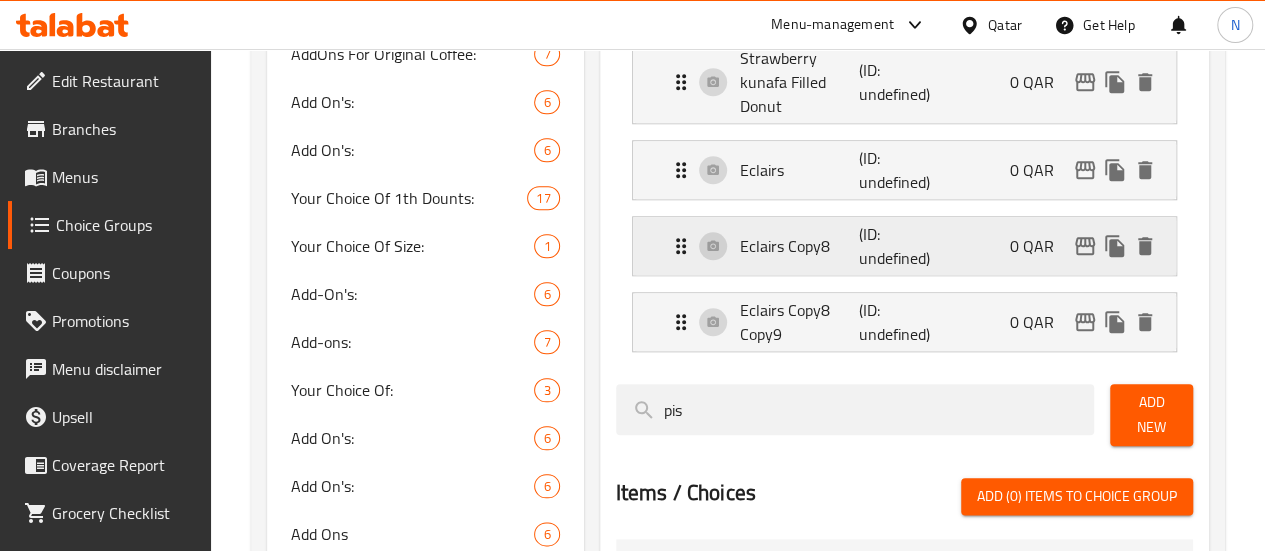 click on "Eclairs Copy8" at bounding box center [800, 246] 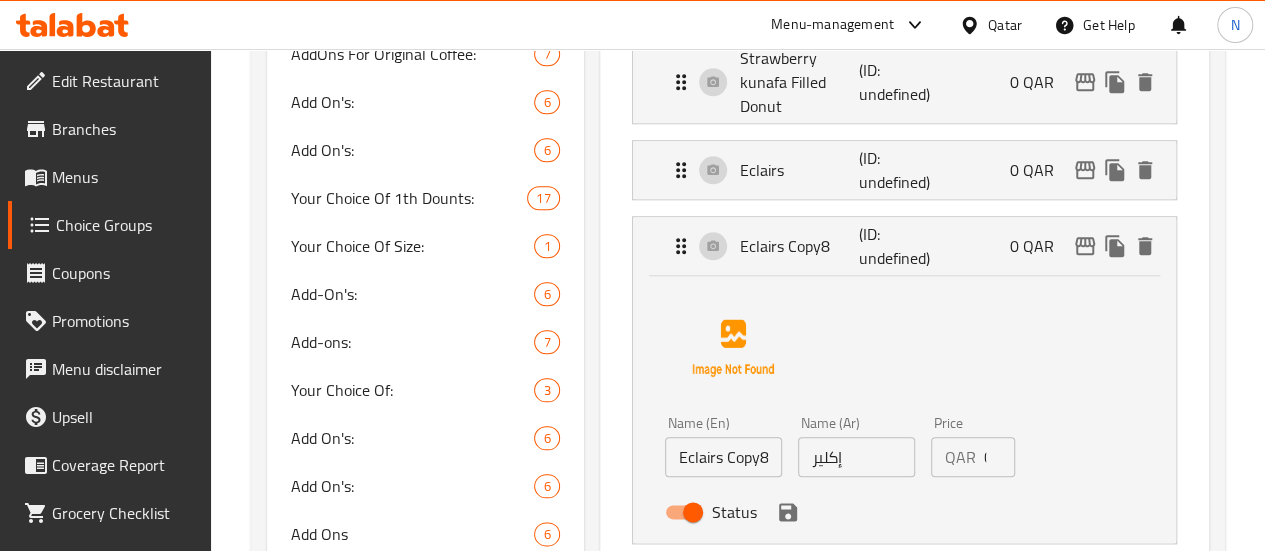 click on "Eclairs Copy8" at bounding box center (723, 457) 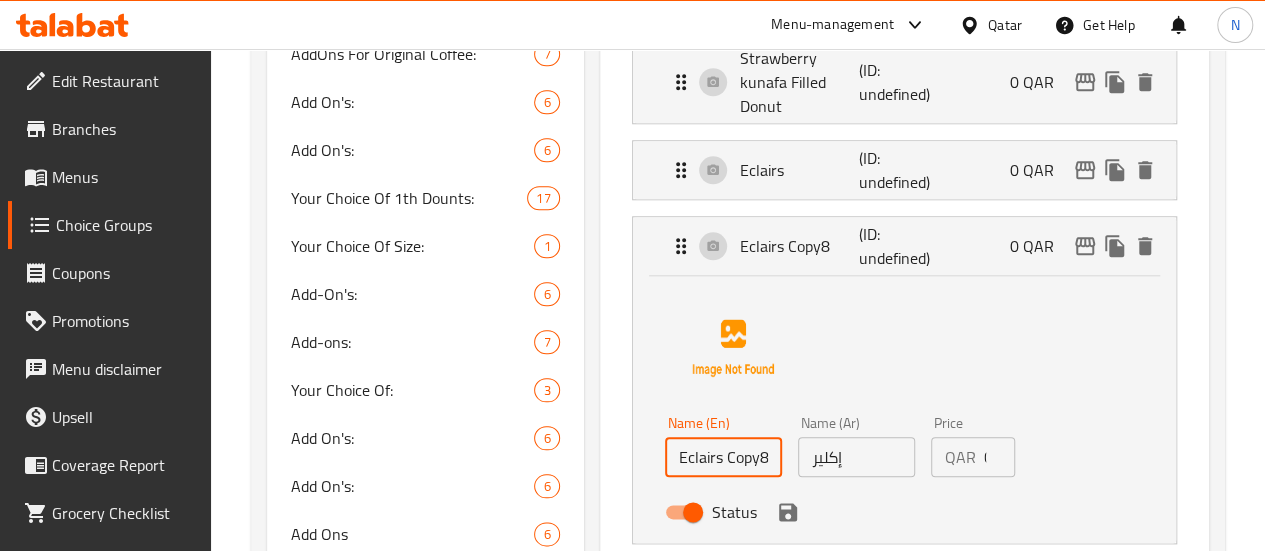 click on "Eclairs Copy8" at bounding box center (723, 457) 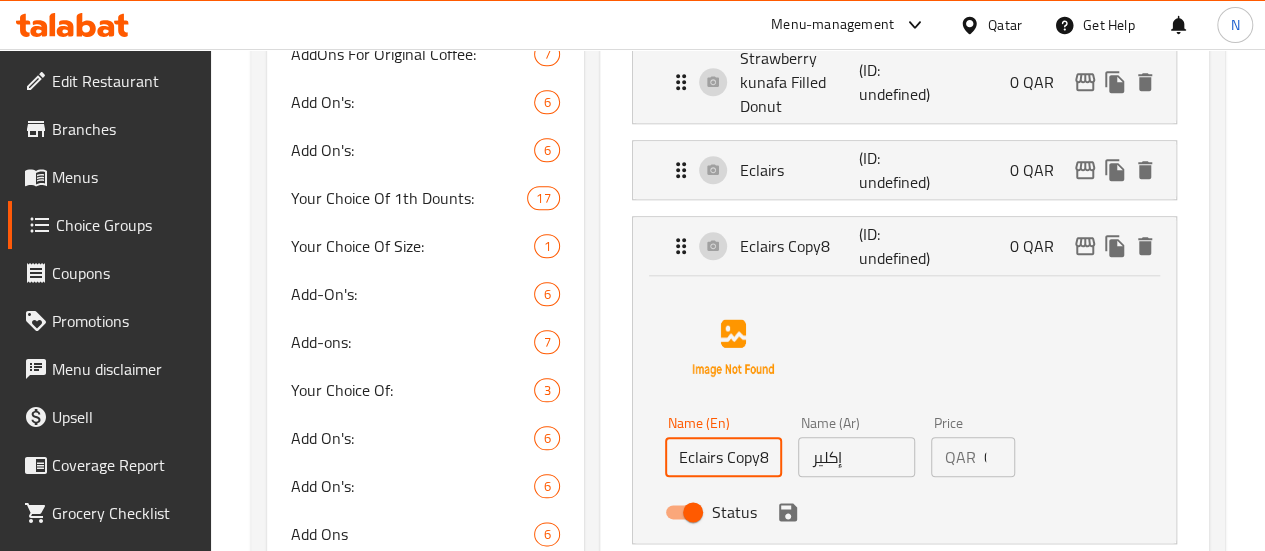 paste on "choco butternut" 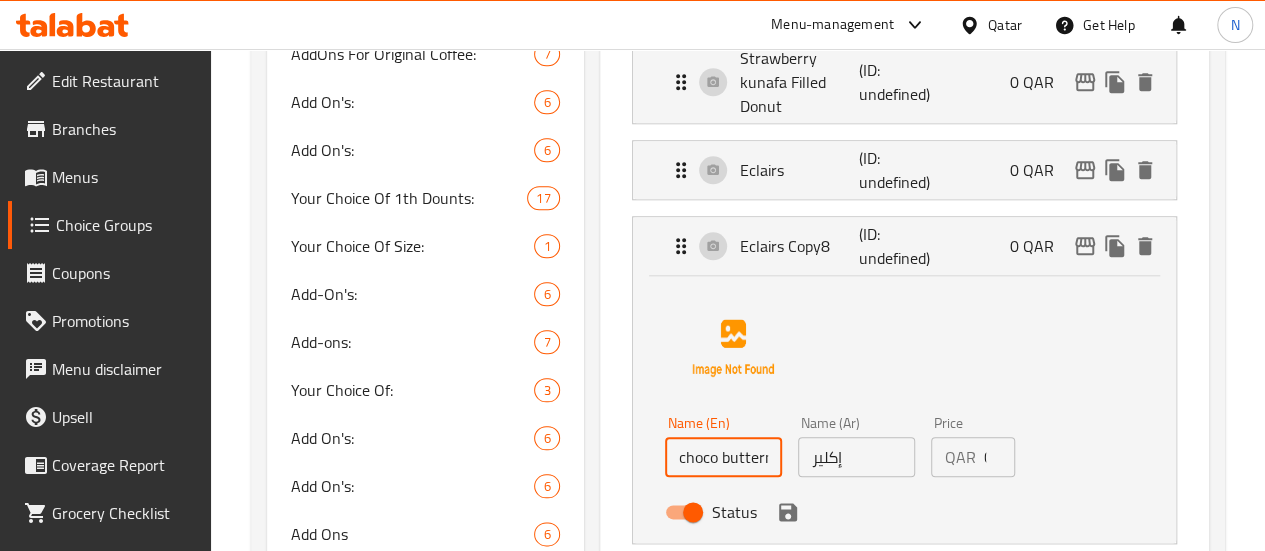 type on "choco butternut" 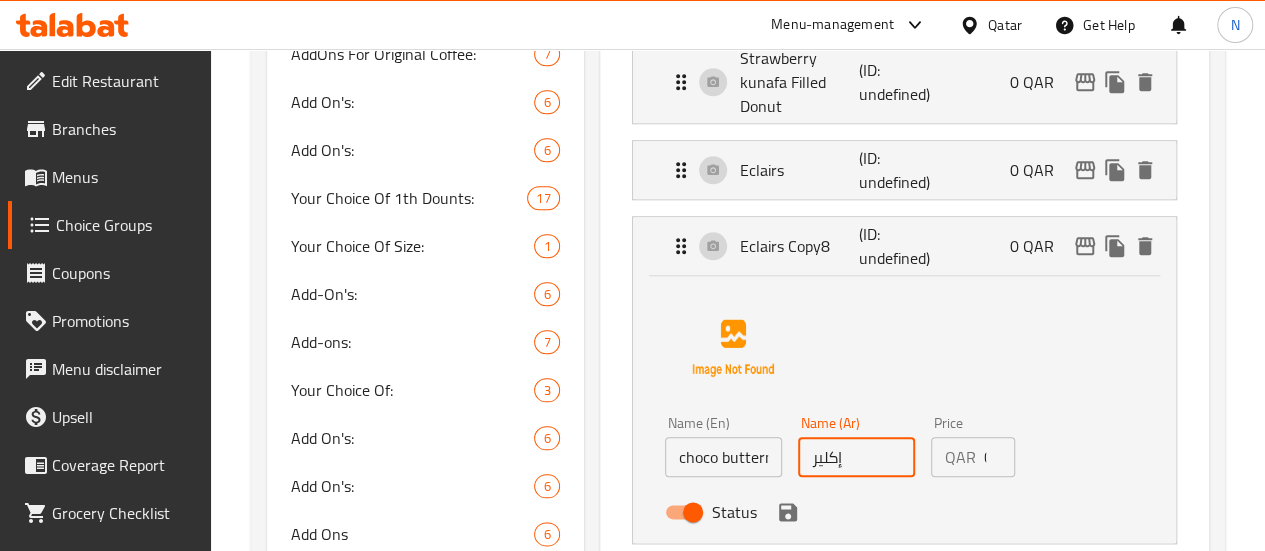 click on "إكلير" at bounding box center (856, 457) 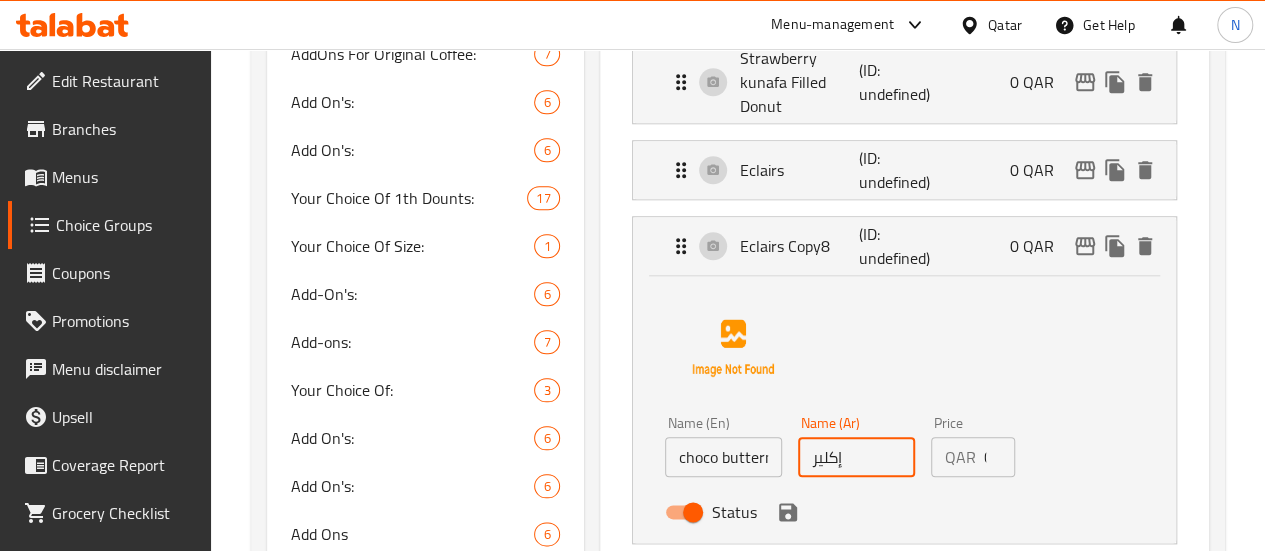 click on "إكلير" at bounding box center [856, 457] 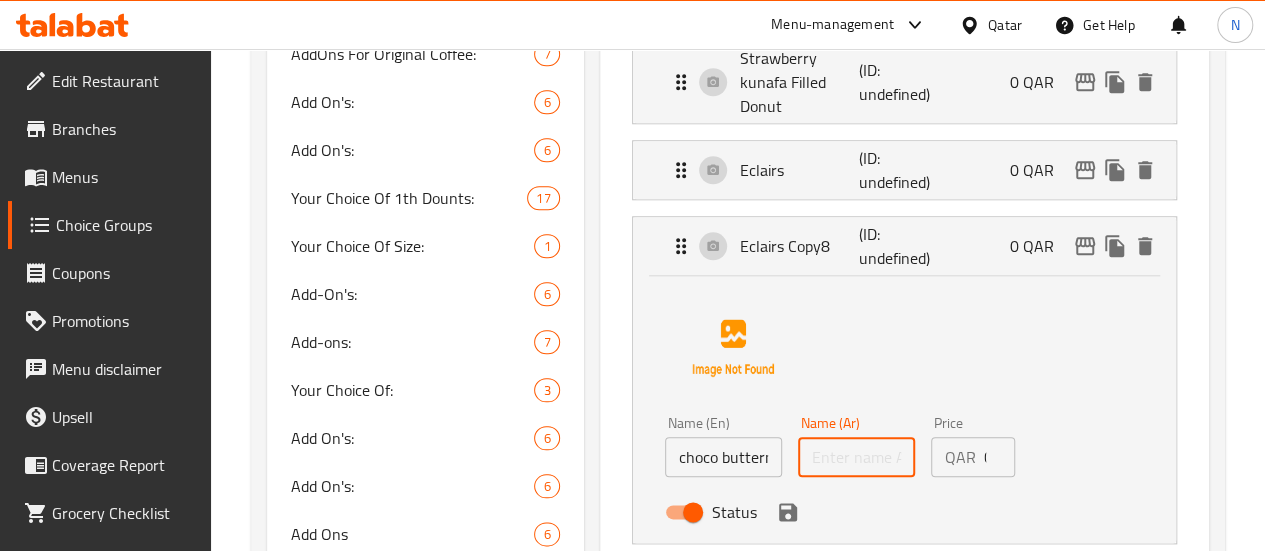paste on "شوكولاتة بالقرع العسلي" 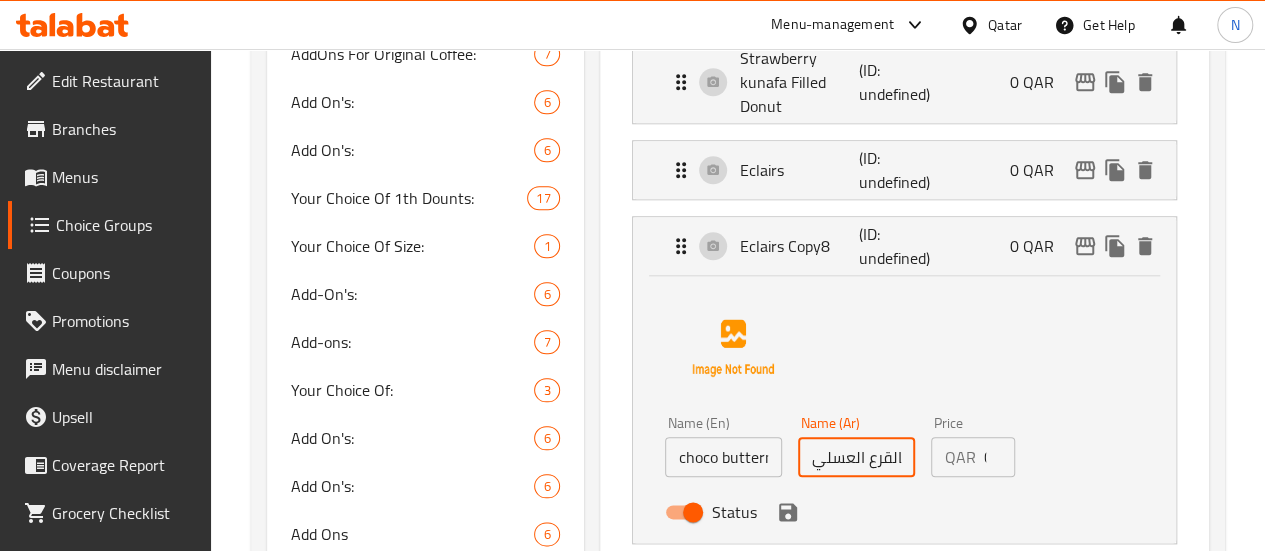 scroll, scrollTop: 0, scrollLeft: 50, axis: horizontal 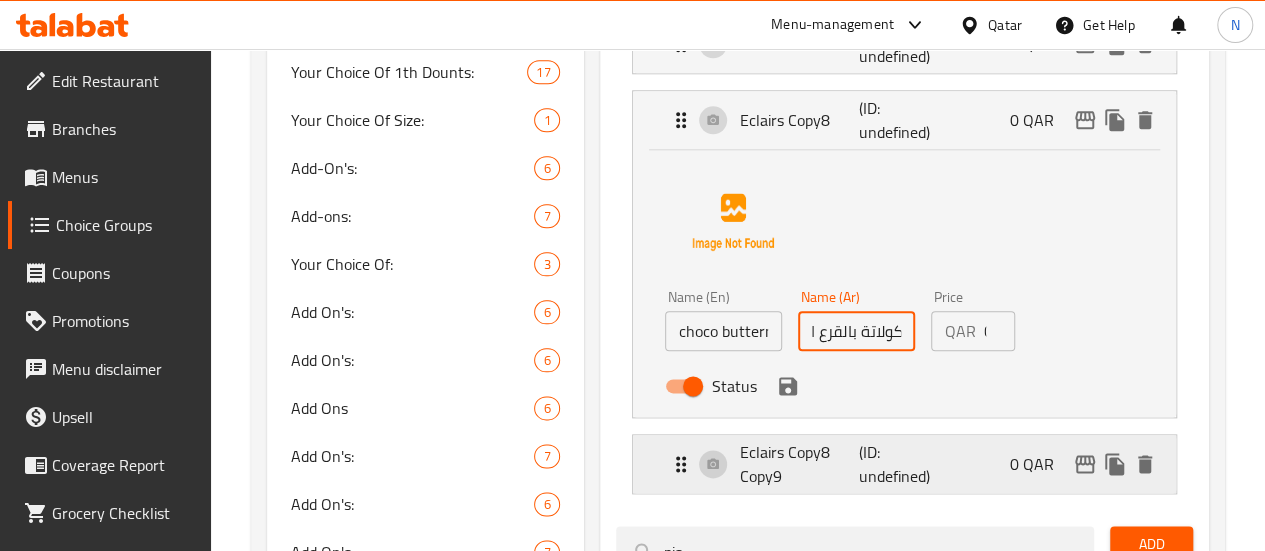 click on "Eclairs Copy8 Copy9" at bounding box center [800, 464] 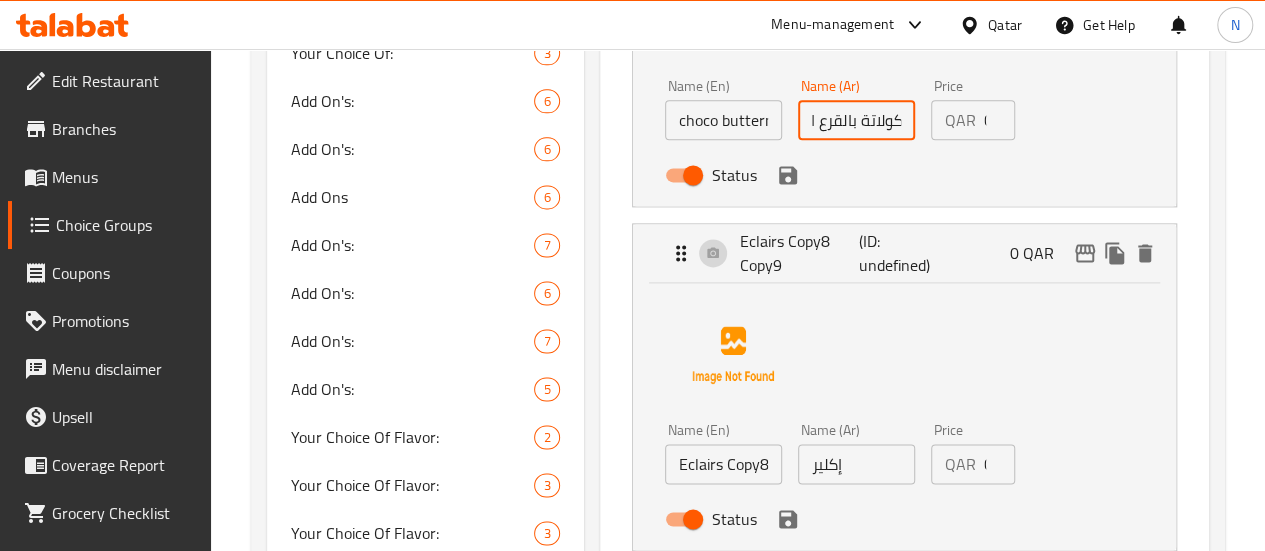 scroll, scrollTop: 1261, scrollLeft: 0, axis: vertical 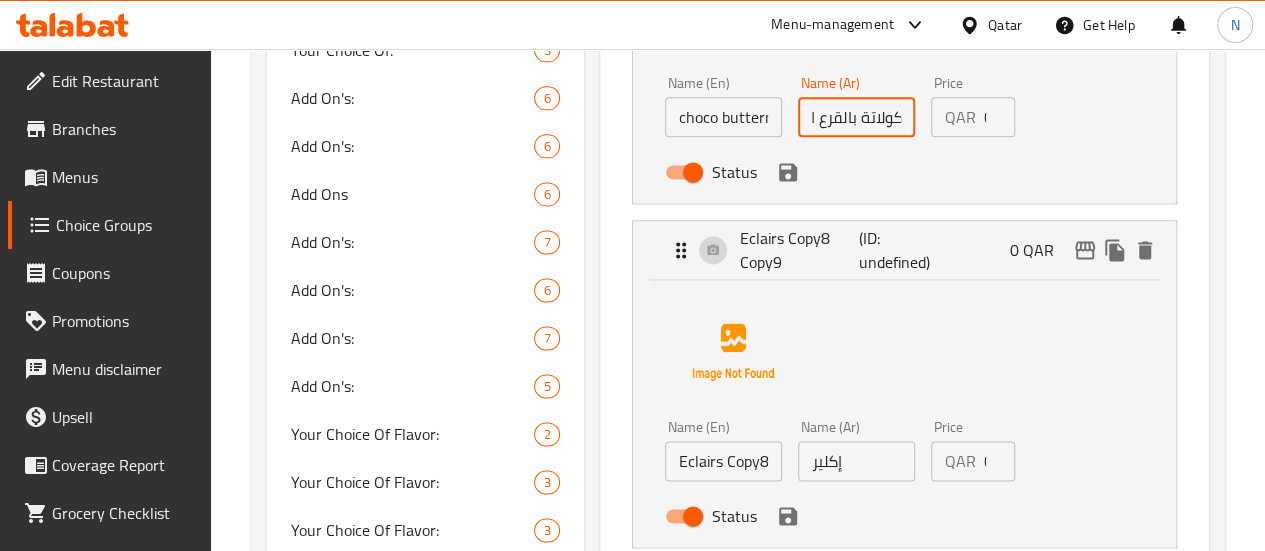 type on "شوكولاتة بالقرع العسلي" 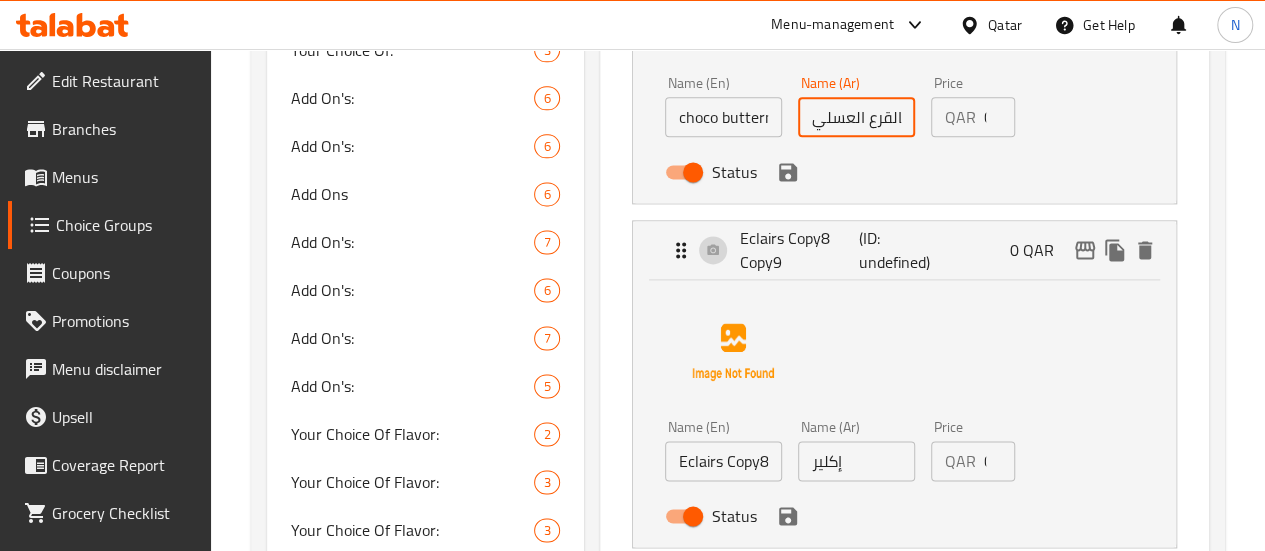 click on "Eclairs Copy8 Copy9" at bounding box center [723, 461] 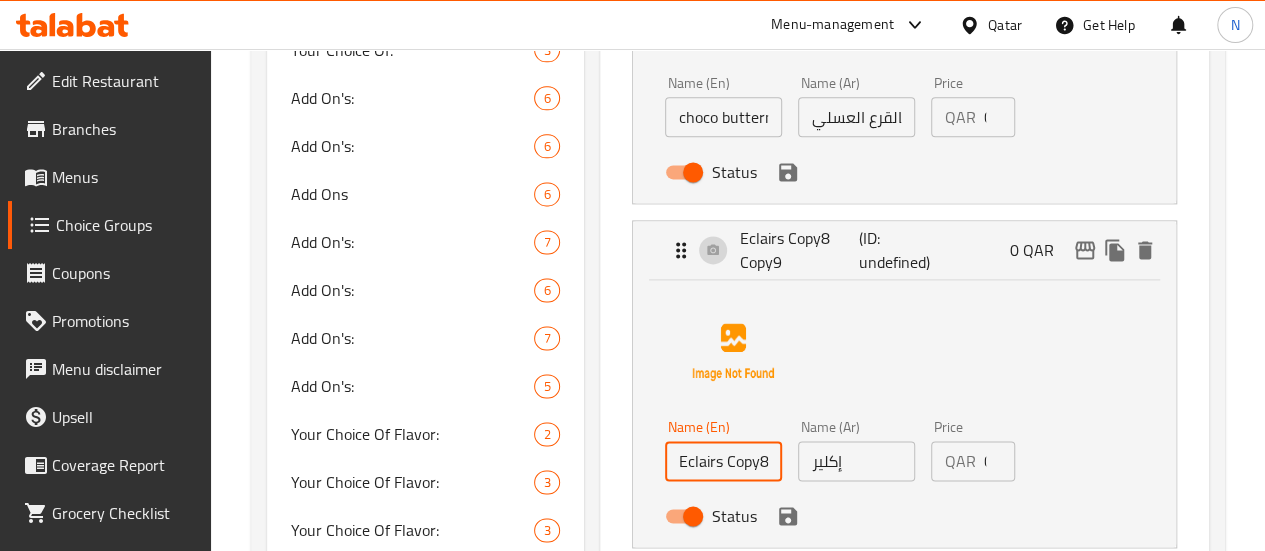 click on "Eclairs Copy8 Copy9" at bounding box center [723, 461] 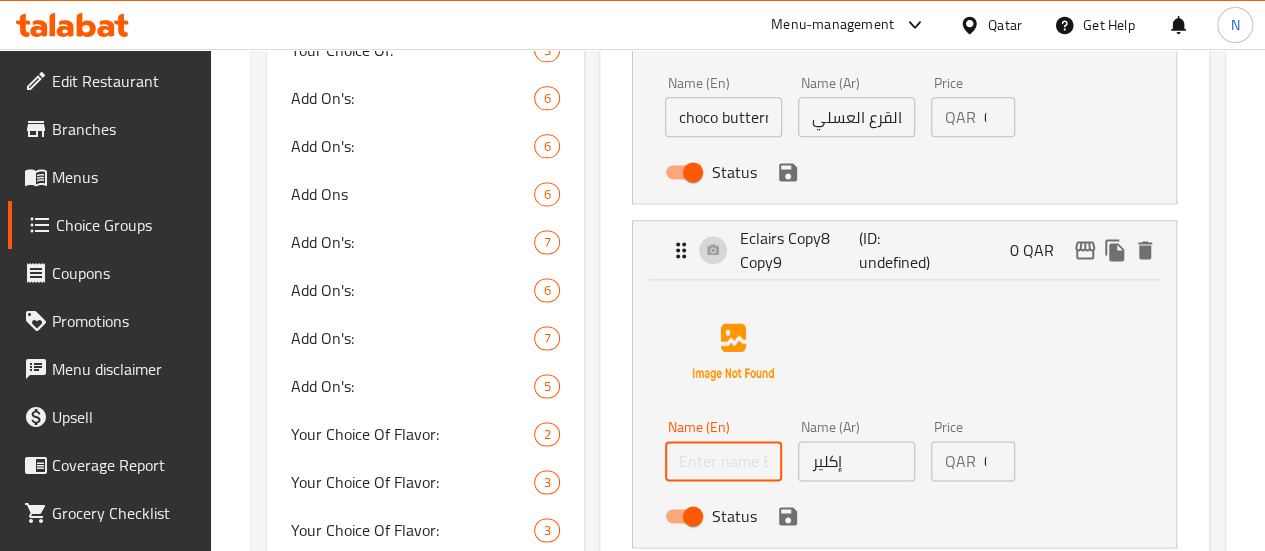 paste on "Long John" 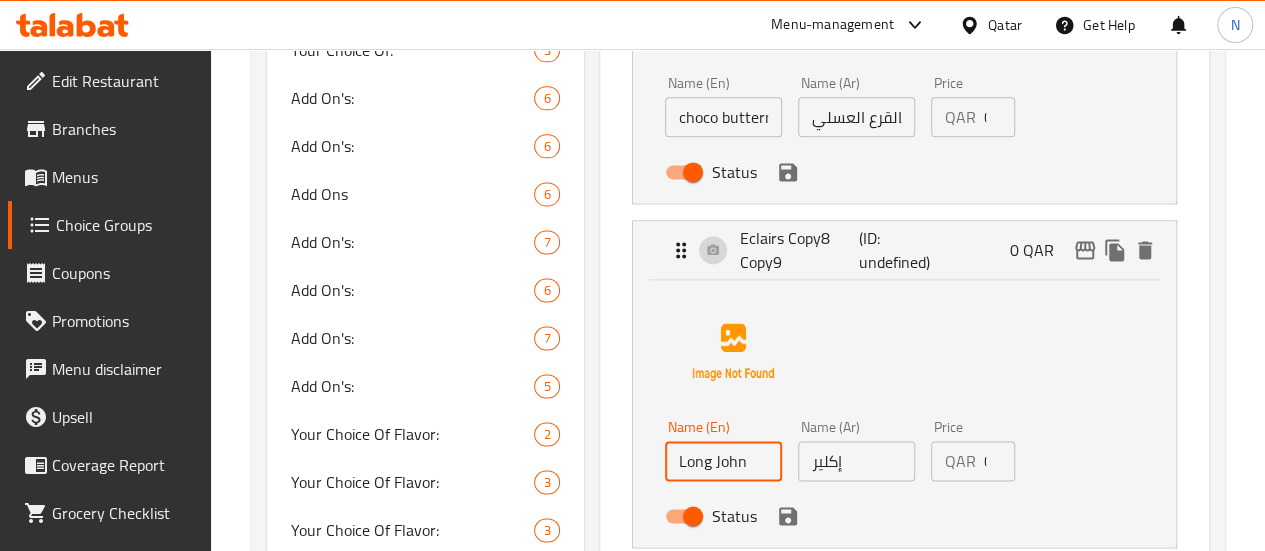 type on "Long John" 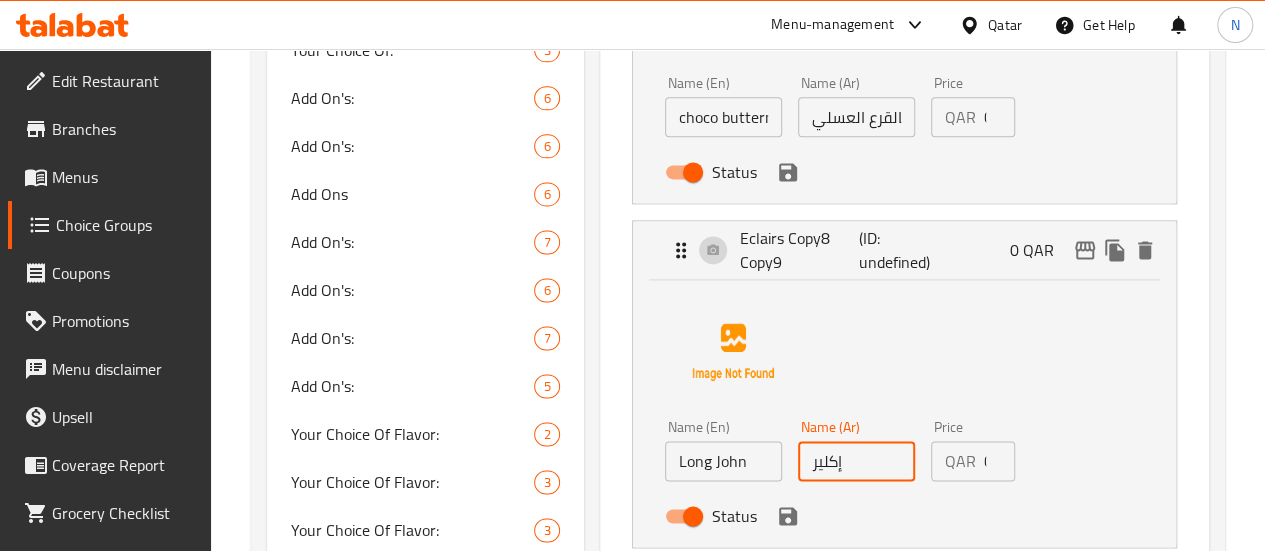 click on "إكلير" at bounding box center (856, 461) 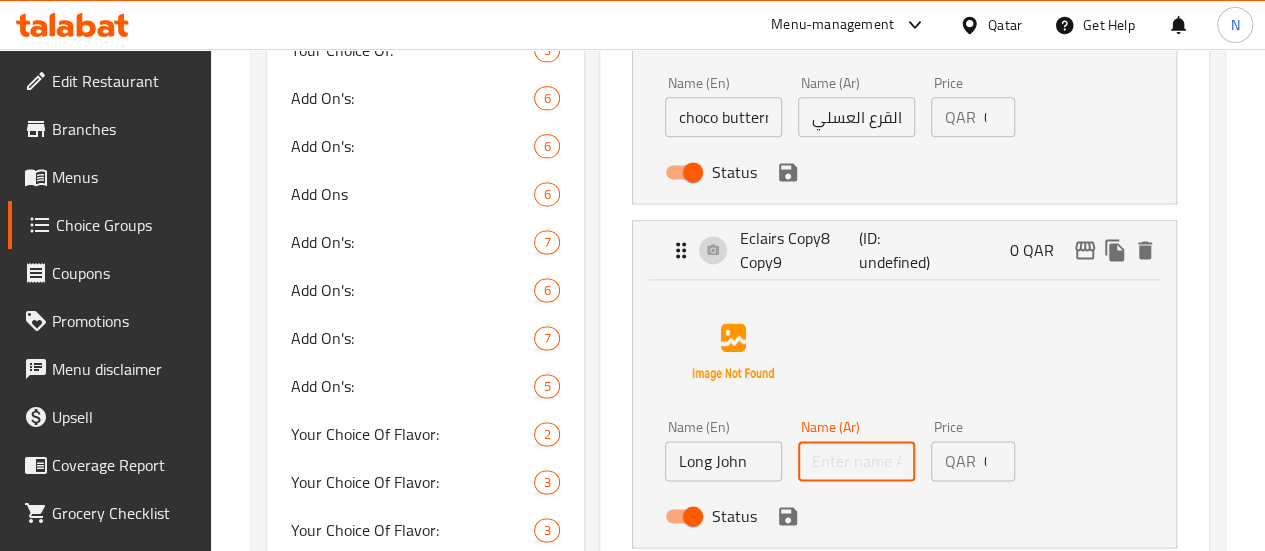 paste on "لونغ جون" 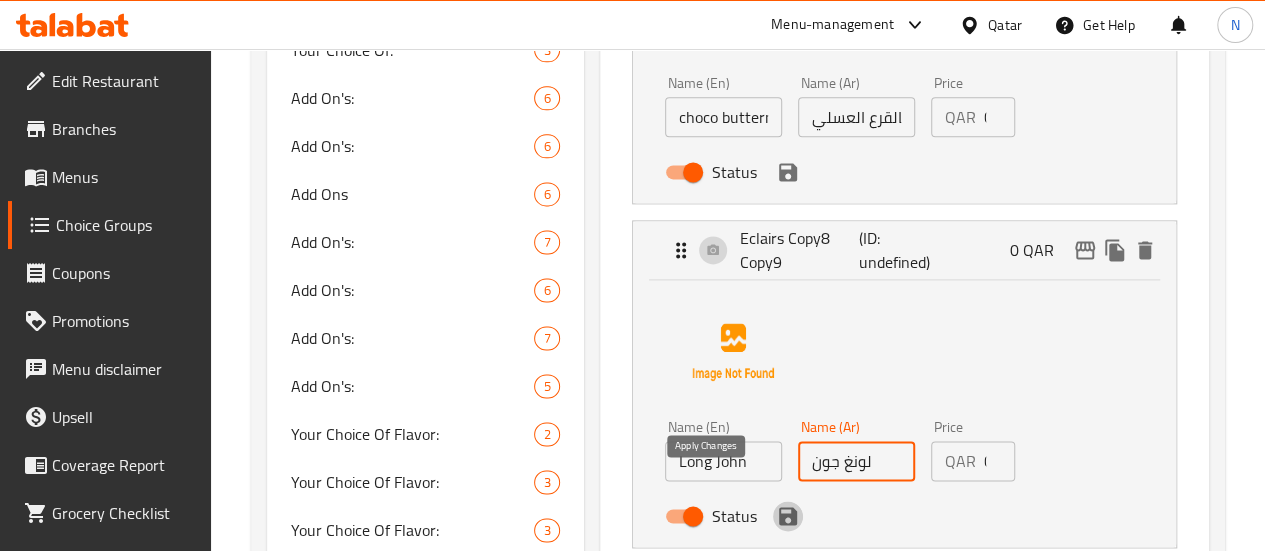 click 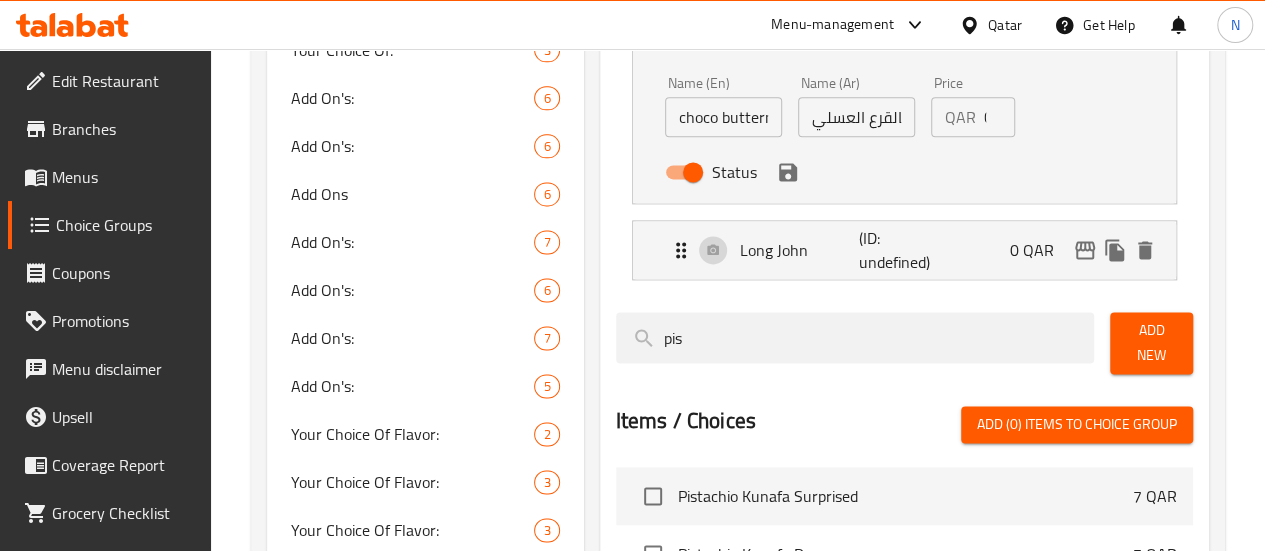 type on "لونغ جون" 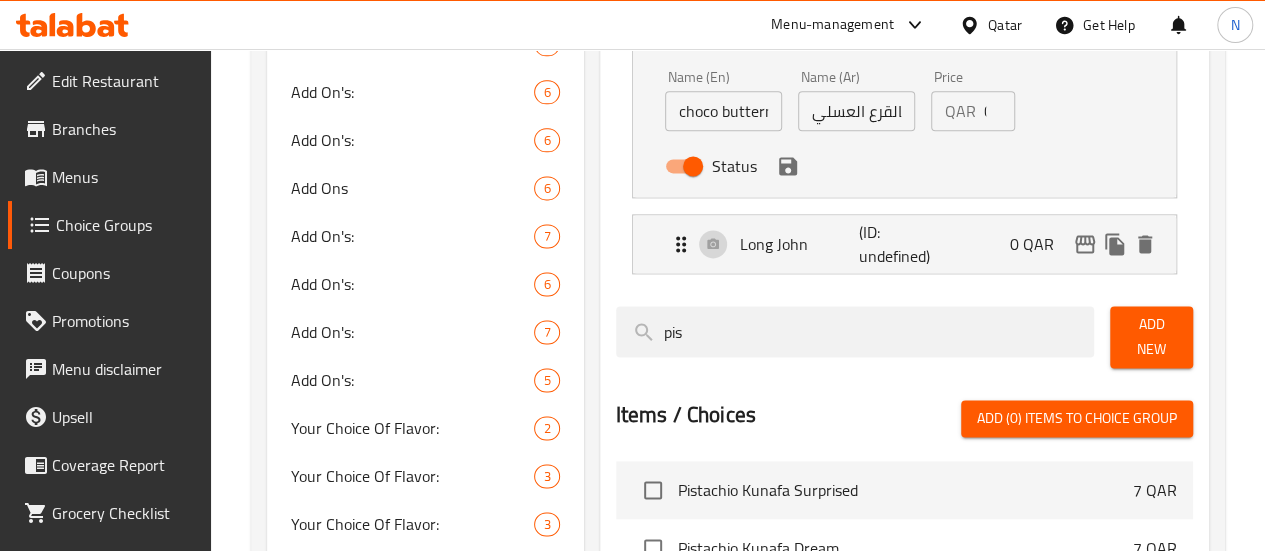scroll, scrollTop: 1265, scrollLeft: 0, axis: vertical 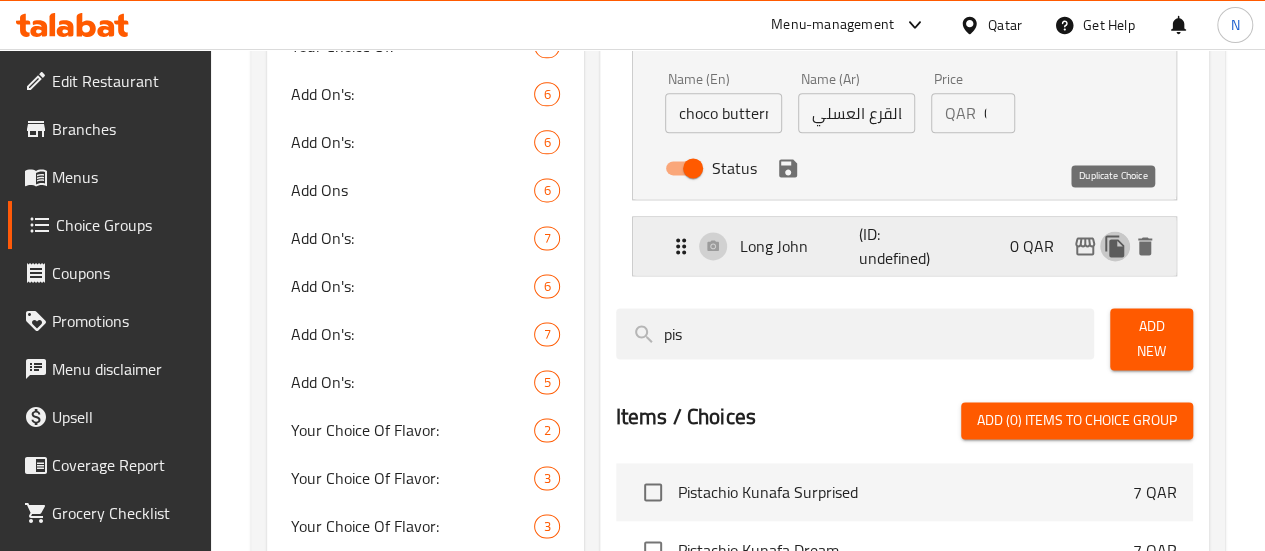 click 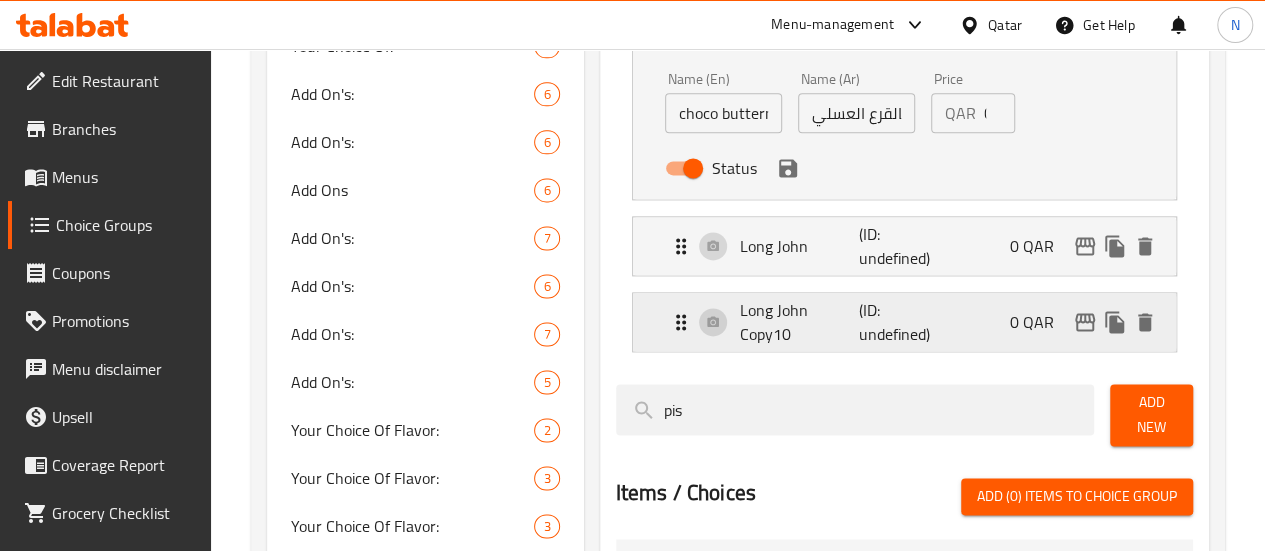 click on "Long John Copy10" at bounding box center (800, 322) 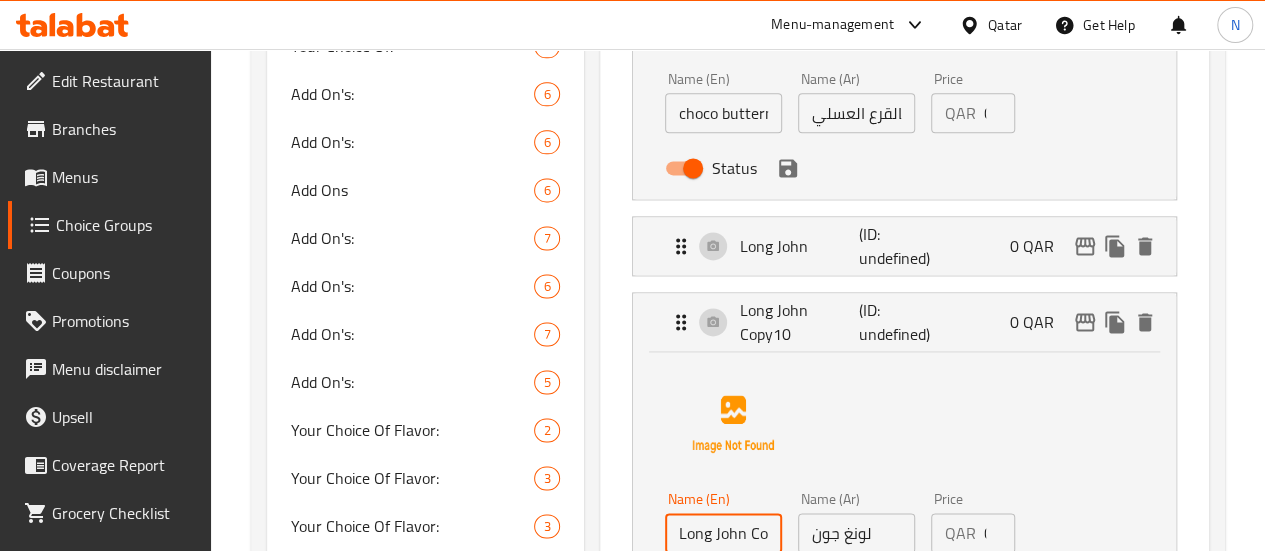 click on "Long John Copy10" at bounding box center (723, 533) 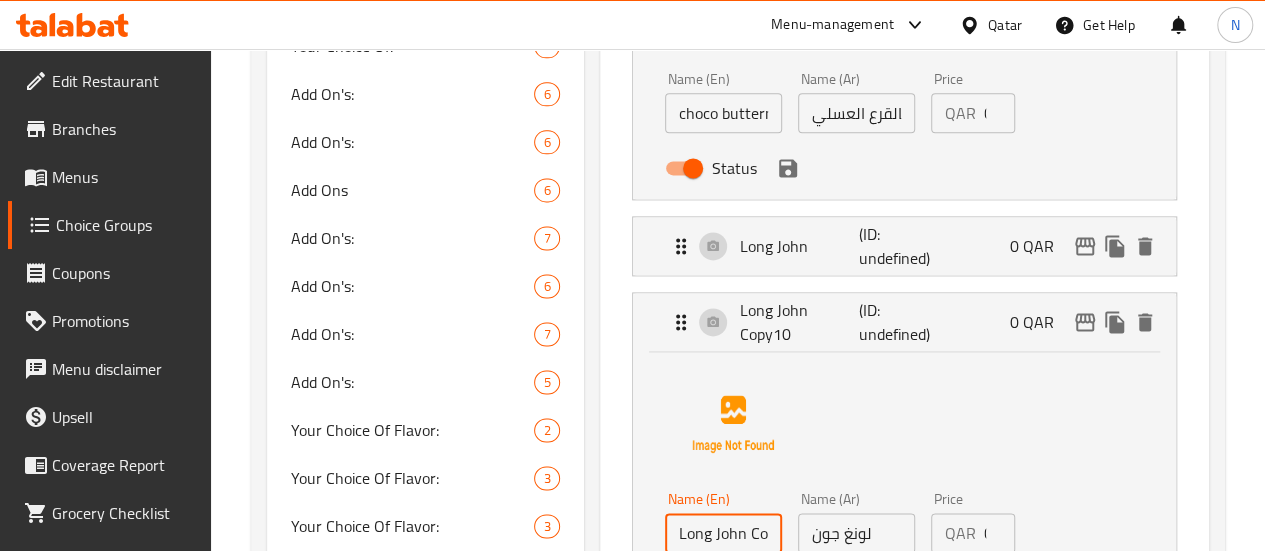 click on "Long John Copy10" at bounding box center [723, 533] 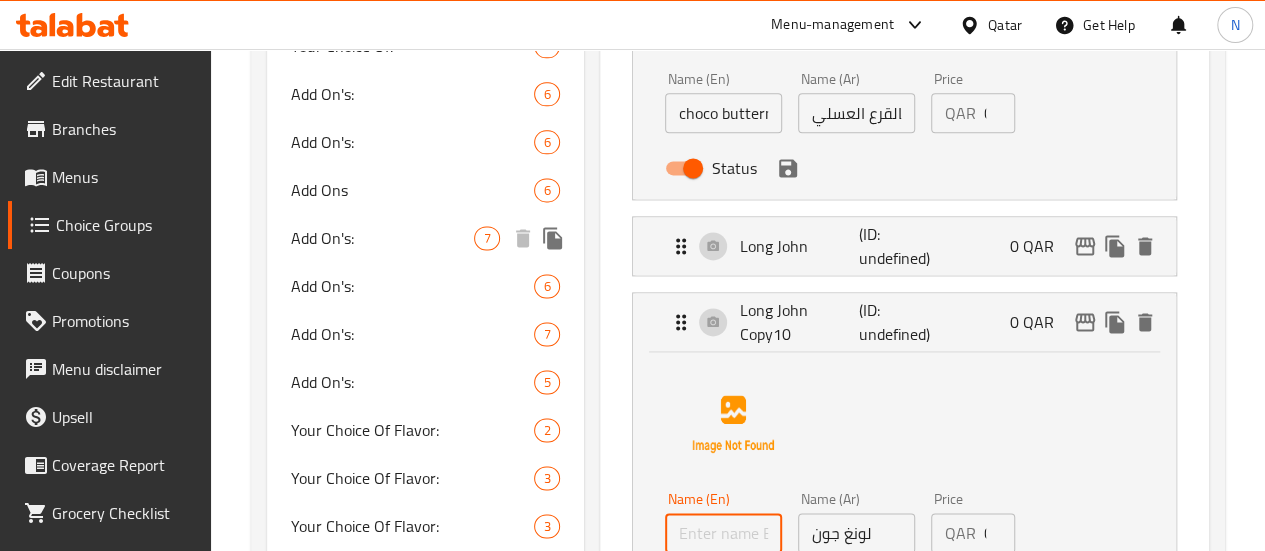 paste on "Donut of the Month" 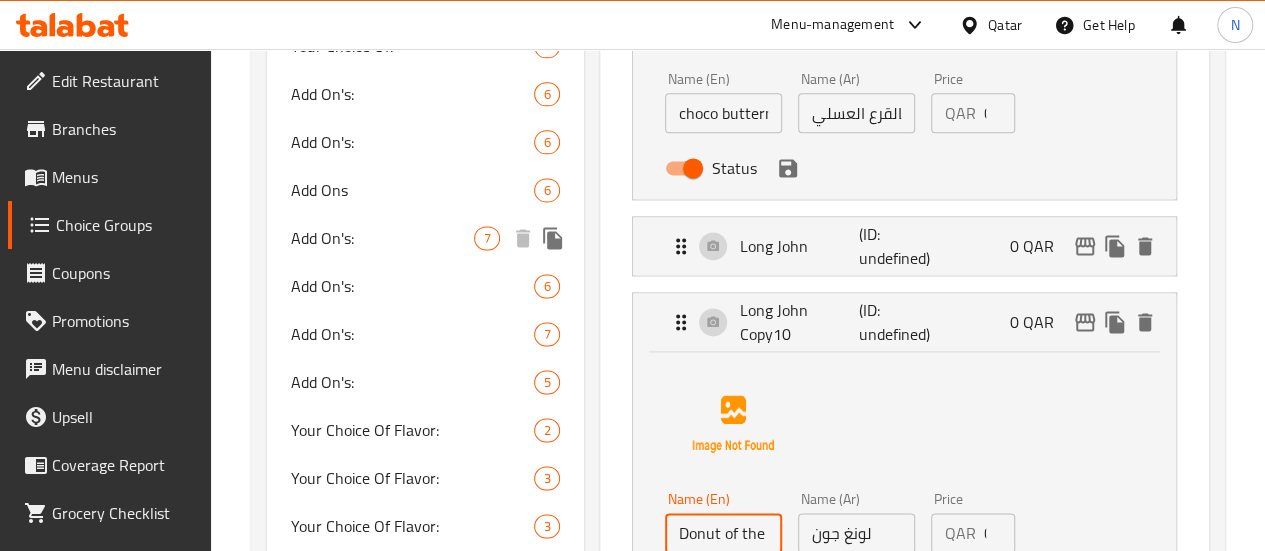 scroll, scrollTop: 0, scrollLeft: 21, axis: horizontal 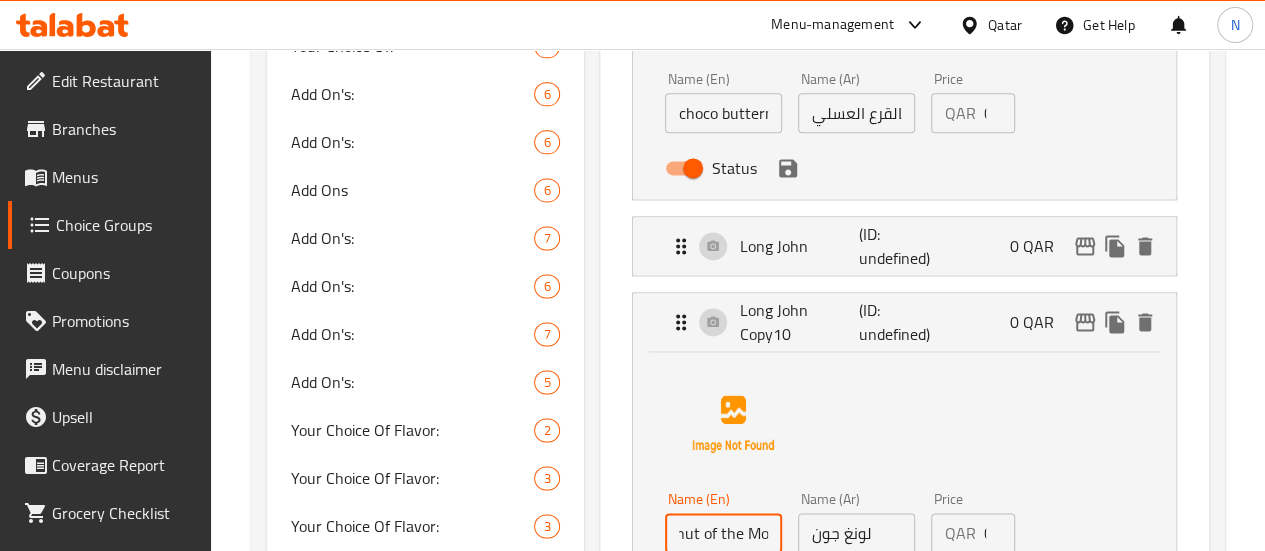 type on "Donut of the Month" 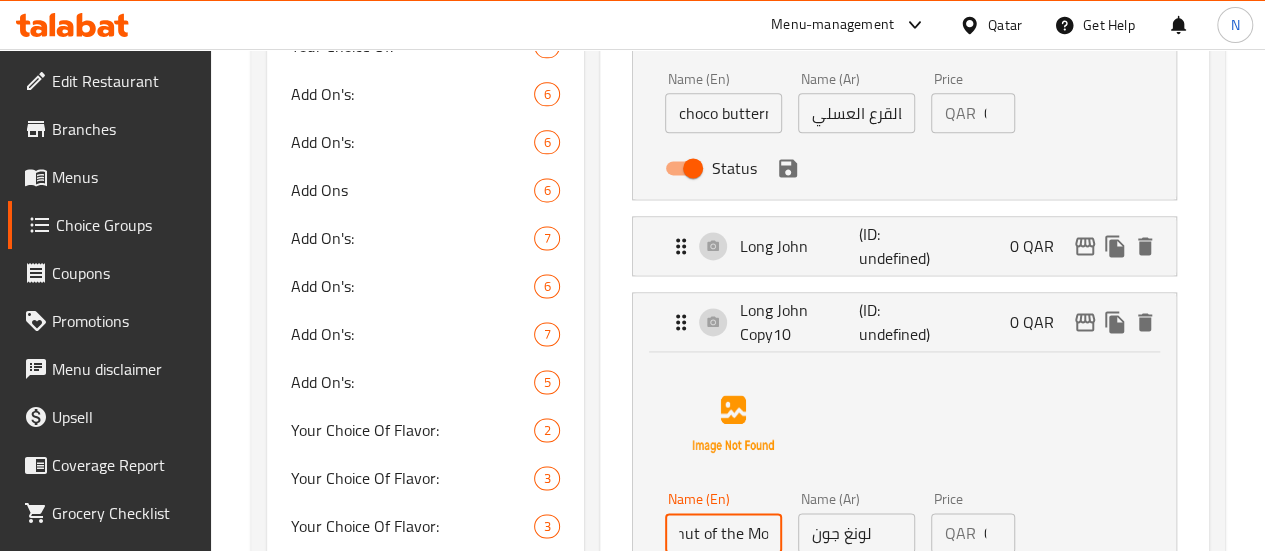 scroll, scrollTop: 0, scrollLeft: 0, axis: both 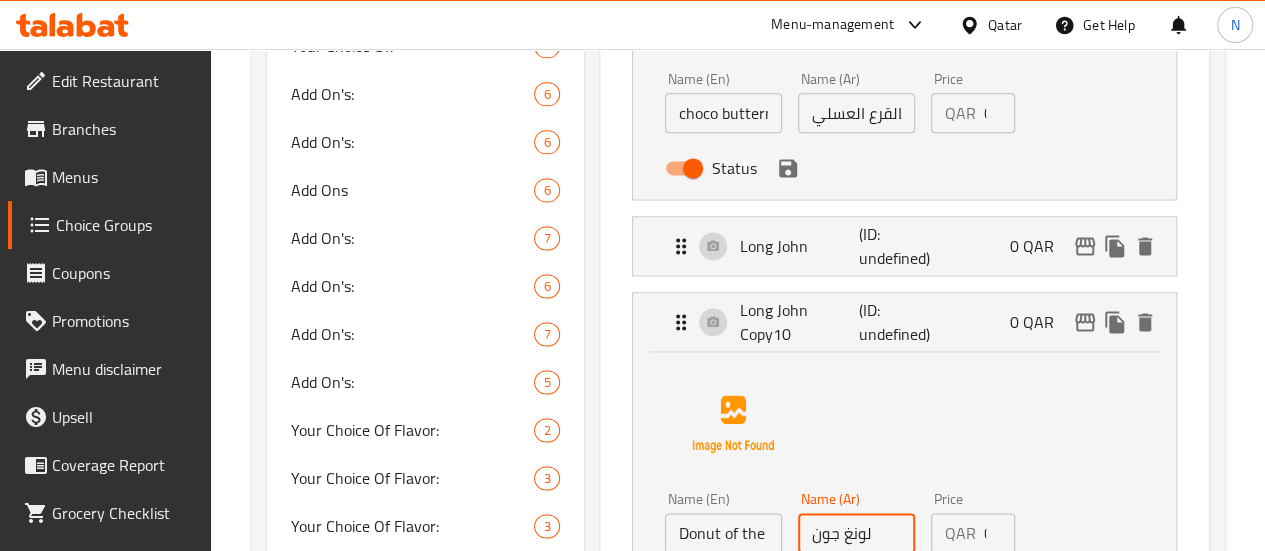 click on "لونغ جون" at bounding box center [856, 533] 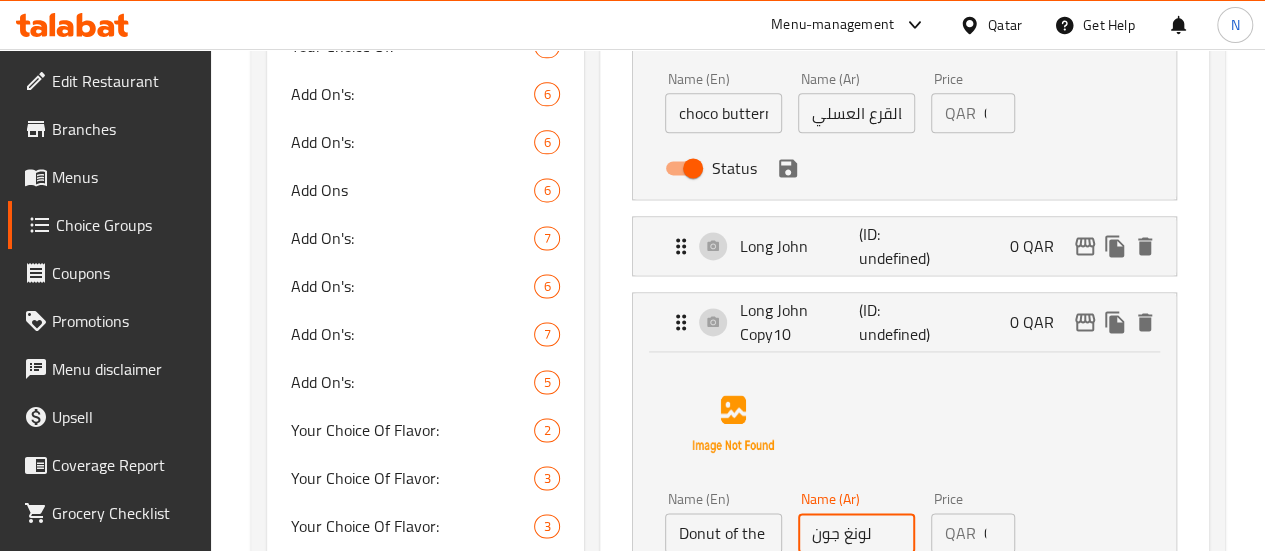 click on "لونغ جون" at bounding box center [856, 533] 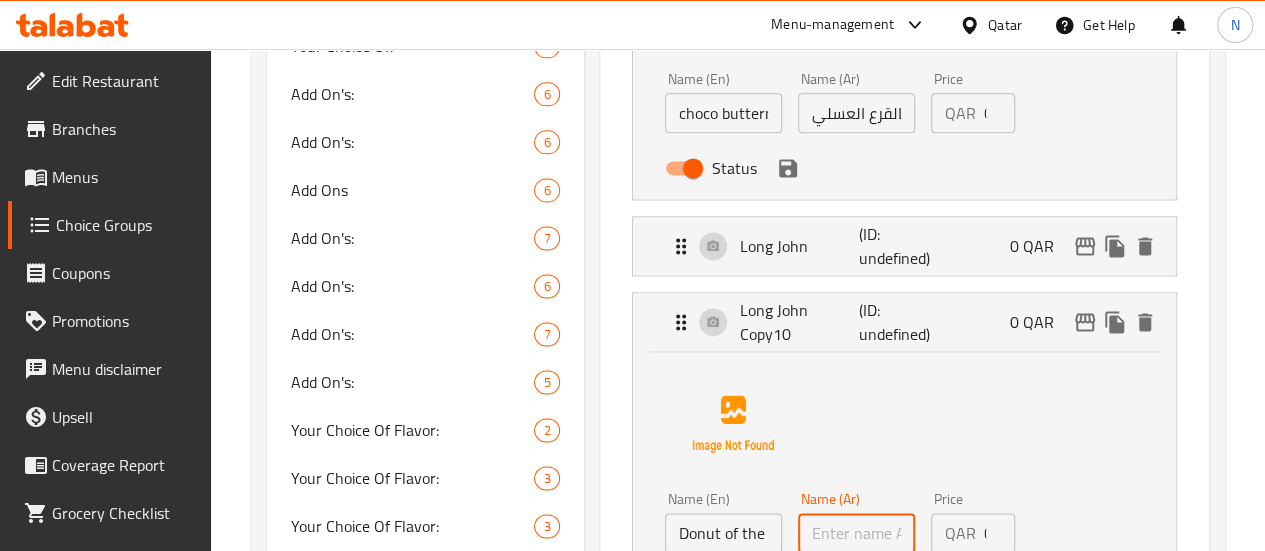 paste on "دونات الشهر" 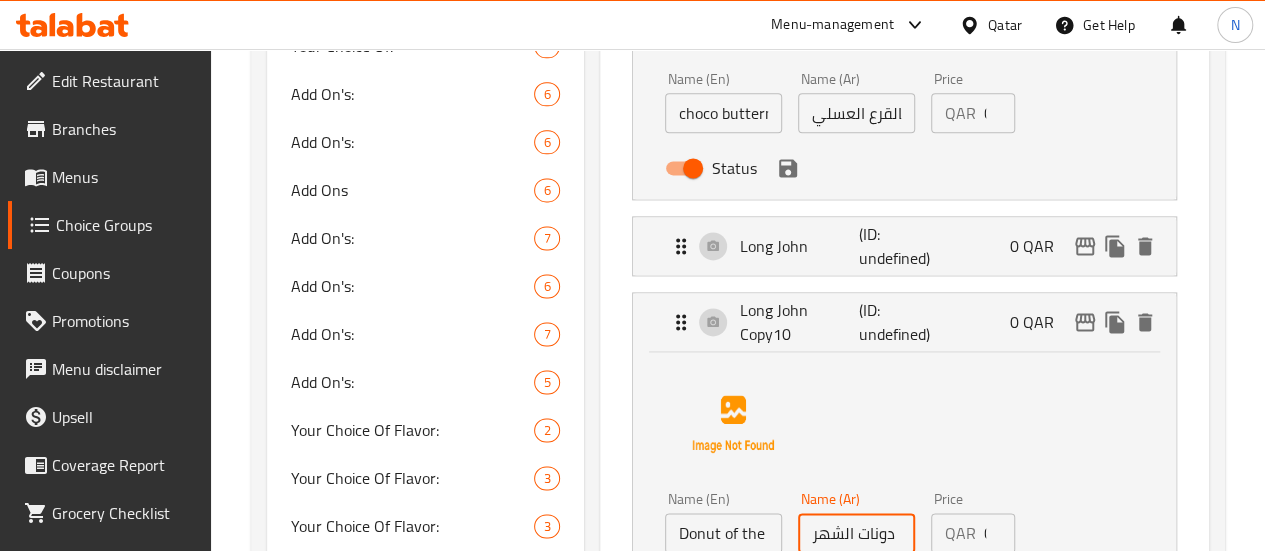 scroll, scrollTop: 1512, scrollLeft: 0, axis: vertical 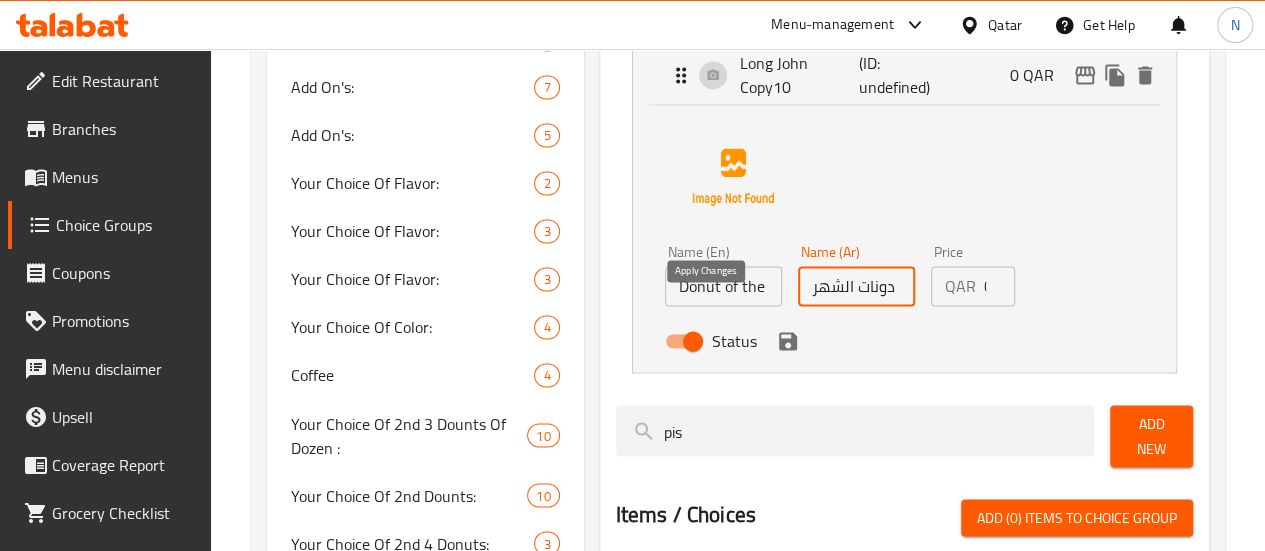 click 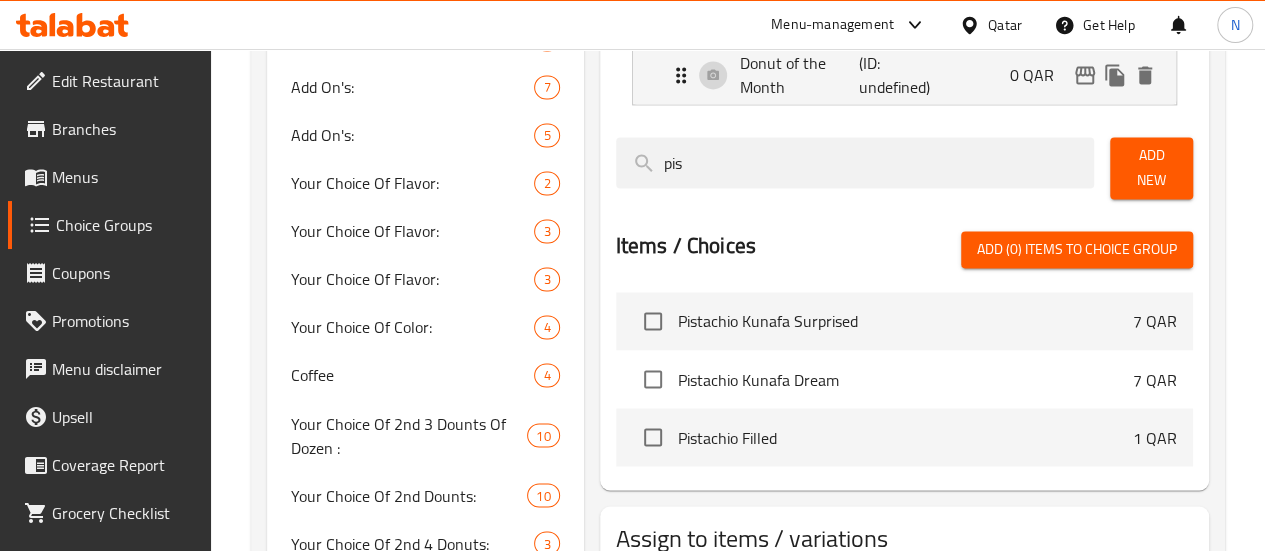 type on "دونات الشهر" 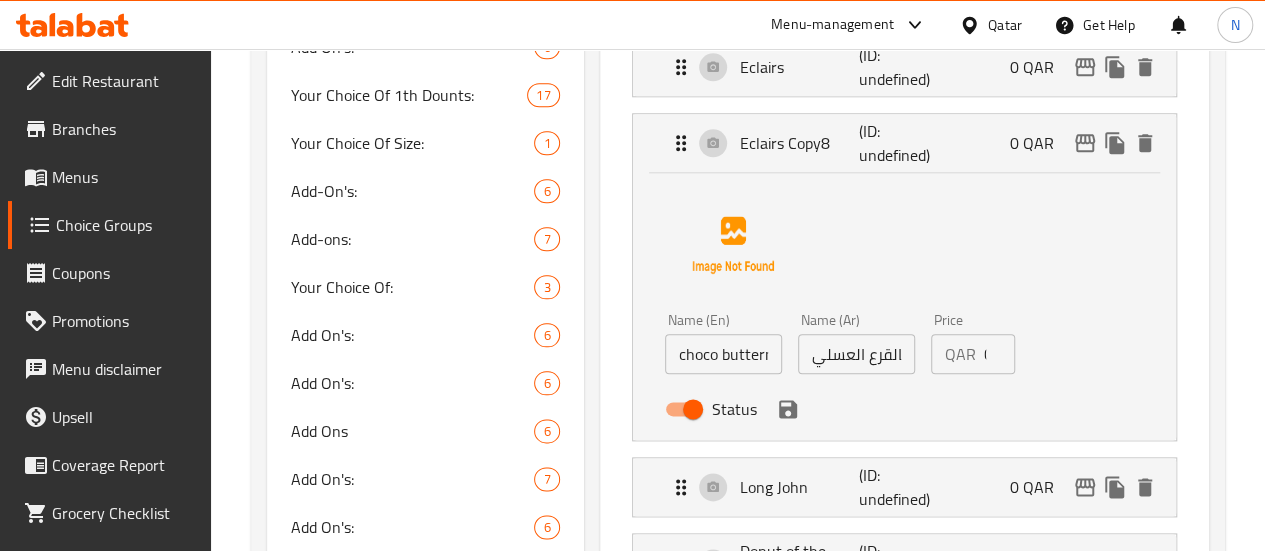 scroll, scrollTop: 1049, scrollLeft: 0, axis: vertical 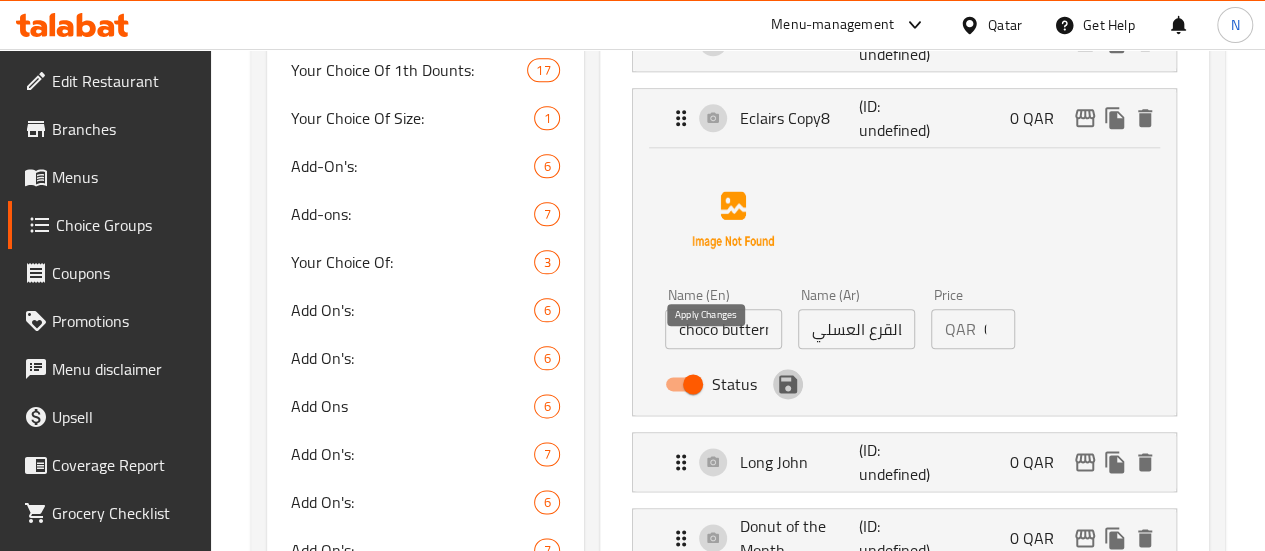 click 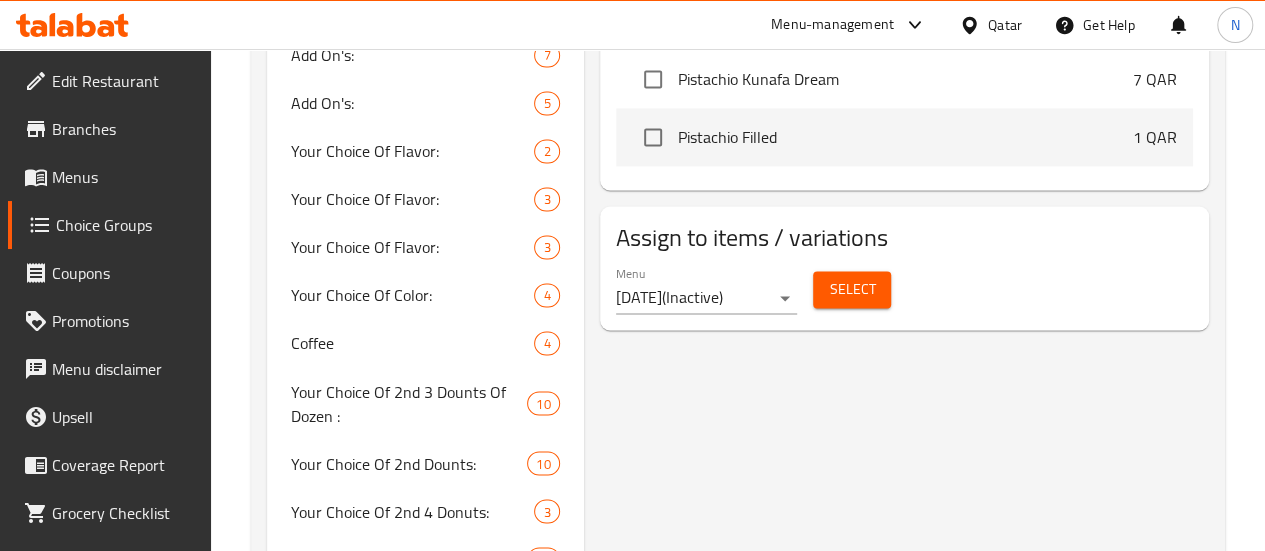 scroll, scrollTop: 1542, scrollLeft: 0, axis: vertical 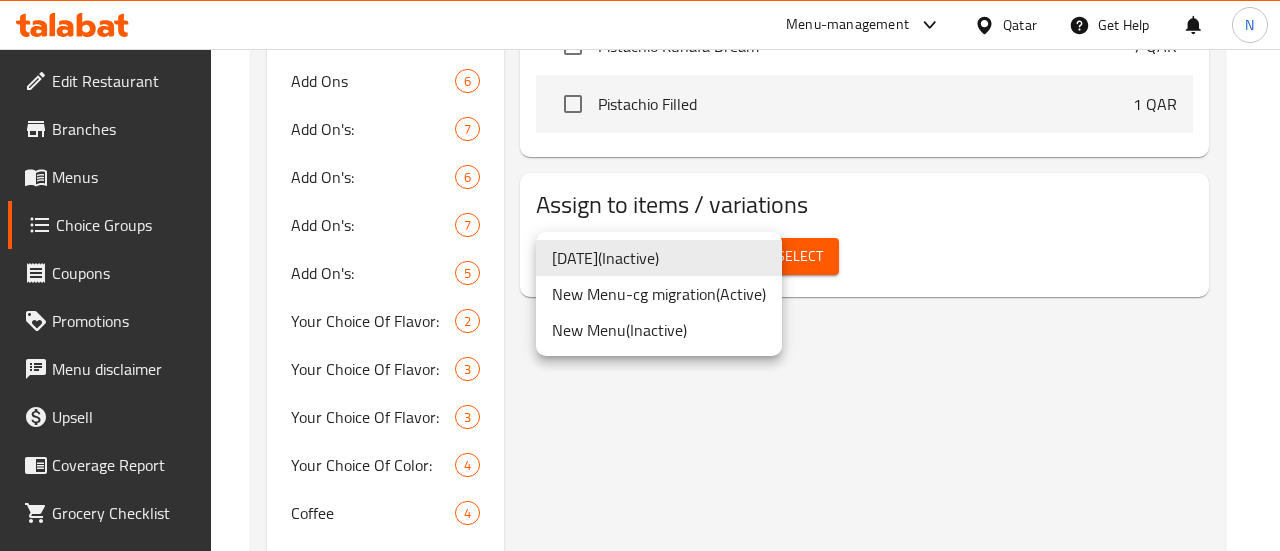 click on "​ Menu-management Qatar Get Help N   Edit Restaurant   Branches   Menus   Choice Groups   Coupons   Promotions   Menu disclaimer   Upsell   Coverage Report   Grocery Checklist  Version:    1.0.0  Get support on:    Support.OpsPlatform Home / Restaurants management / Choice Groups Choice Groups Choice Groups Choice of Donuts 0 Your Choice Of 1th Dounts: 10 Sandwich 5 Your Choice Of 1st 3 Dounts Of Dozen 10 Your Choice Of 1st Dounts: 10 Your Choice Of 1st 4 Donuts: 3 Your Choice Of 1st Dounts: 21 Your Choice Of 1st 2 Donuts: 3 Your Choice Of Color: 3 AddOns For Cappuccino: 7 AddOns For Iced Coffee: 6 Add On's For Latte: 6 AddOns For Original Coffee: 7 Add On's: 6 Add On's: 6 Your Choice Of 1th Dounts: 17 Your Choice Of Size: 1 Add-On's: 6 Add-ons: 7 Your Choice Of: 3 Add On's: 6 Add On's: 6 AddOns 6 Add On's: 7 Add On's: 6 Add On's: 7 Add On's: 5 Your Choice Of Flavor: 2 Your Choice Of Flavor: 3 Your Choice Of Flavor: 3 Your Choice Of Color: 4 Coffee 4 Your Choice Of 2nd 3 Dounts  Of Dozen : 10 10 3 10 3" at bounding box center [640, -1242] 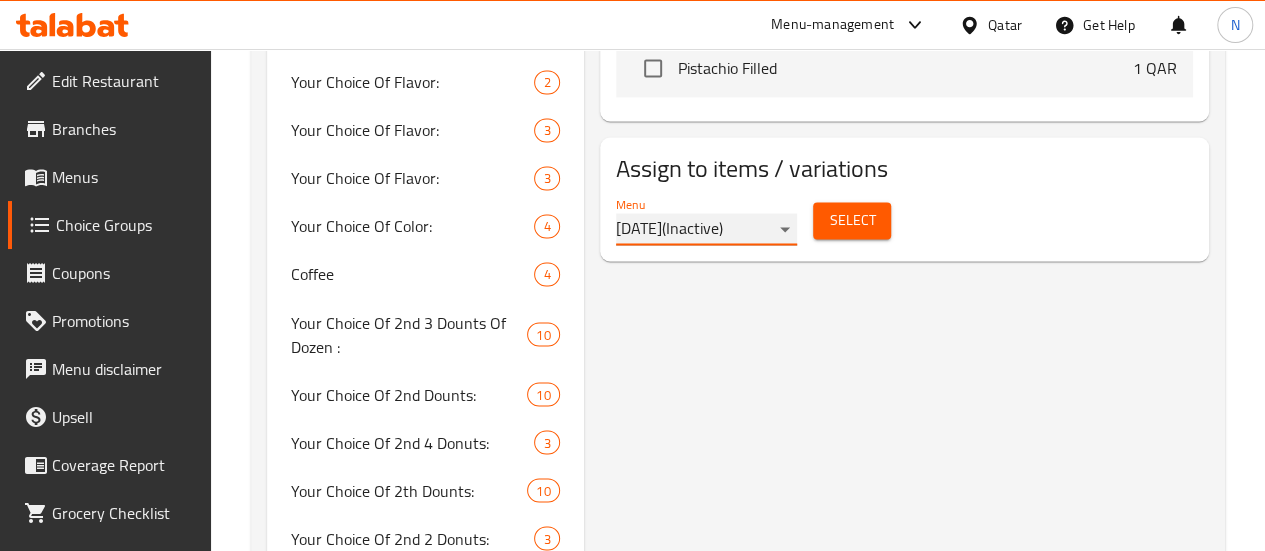 scroll, scrollTop: 1614, scrollLeft: 0, axis: vertical 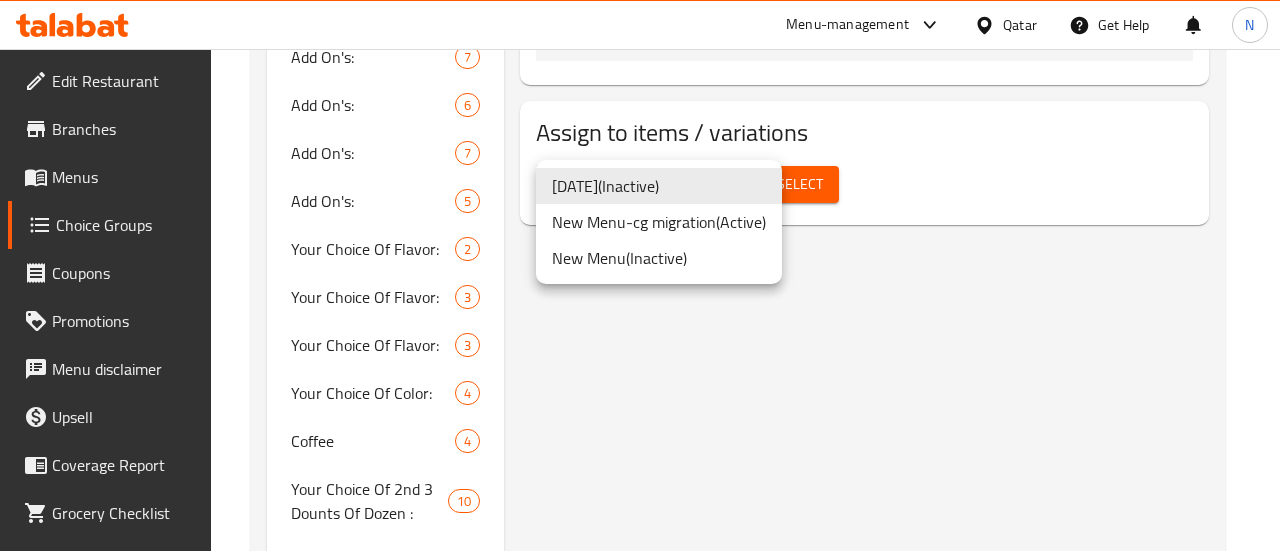 click on "​ Menu-management Qatar Get Help N   Edit Restaurant   Branches   Menus   Choice Groups   Coupons   Promotions   Menu disclaimer   Upsell   Coverage Report   Grocery Checklist  Version:    1.0.0  Get support on:    Support.OpsPlatform Home / Restaurants management / Choice Groups Choice Groups Choice Groups Choice of Donuts 0 Your Choice Of 1th Dounts: 10 Sandwich 5 Your Choice Of 1st 3 Dounts Of Dozen 10 Your Choice Of 1st Dounts: 10 Your Choice Of 1st 4 Donuts: 3 Your Choice Of 1st Dounts: 21 Your Choice Of 1st 2 Donuts: 3 Your Choice Of Color: 3 AddOns For Cappuccino: 7 AddOns For Iced Coffee: 6 Add On's For Latte: 6 AddOns For Original Coffee: 7 Add On's: 6 Add On's: 6 Your Choice Of 1th Dounts: 17 Your Choice Of Size: 1 Add-On's: 6 Add-ons: 7 Your Choice Of: 3 Add On's: 6 Add On's: 6 AddOns 6 Add On's: 7 Add On's: 6 Add On's: 7 Add On's: 5 Your Choice Of Flavor: 2 Your Choice Of Flavor: 3 Your Choice Of Flavor: 3 Your Choice Of Color: 4 Coffee 4 Your Choice Of 2nd 3 Dounts  Of Dozen : 10 10 3 10 3" at bounding box center (640, -1314) 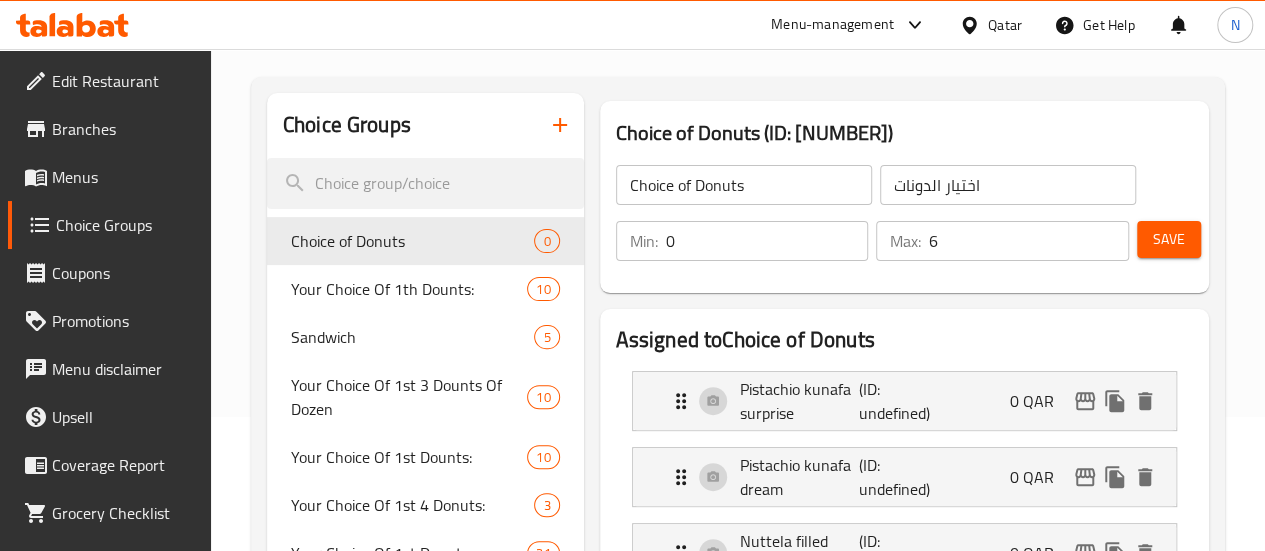 scroll, scrollTop: 132, scrollLeft: 0, axis: vertical 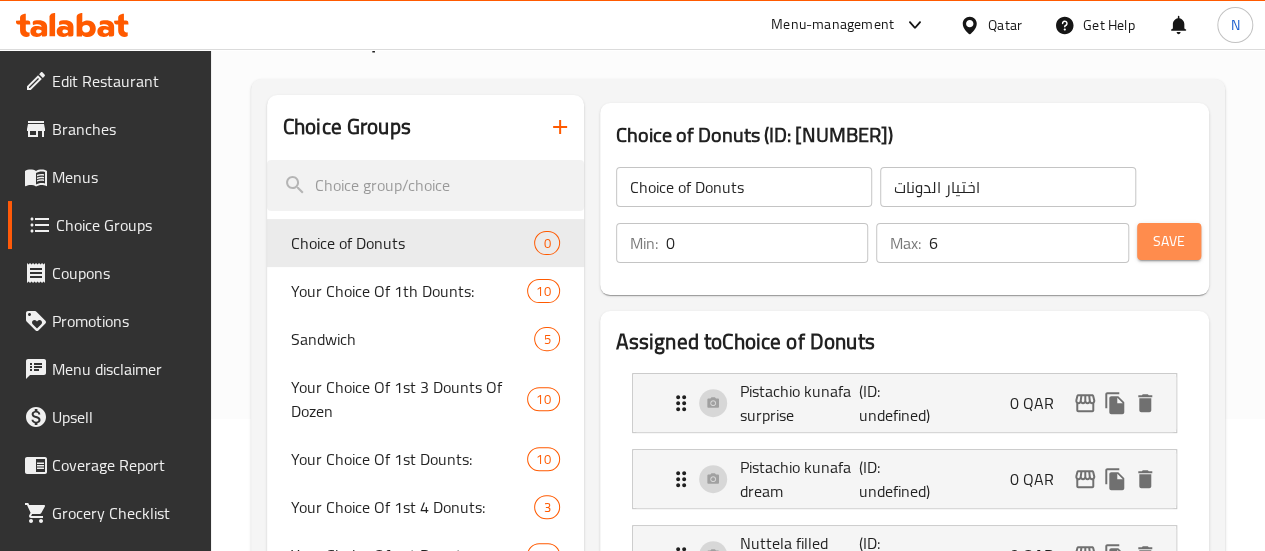 click on "Save" at bounding box center [1169, 241] 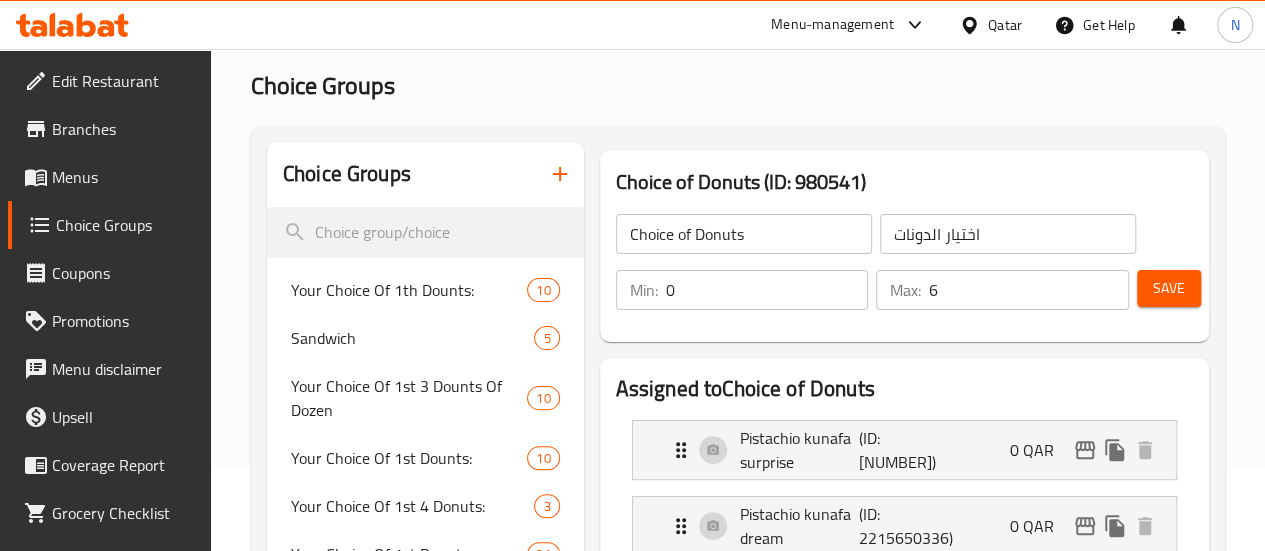 scroll, scrollTop: 6, scrollLeft: 0, axis: vertical 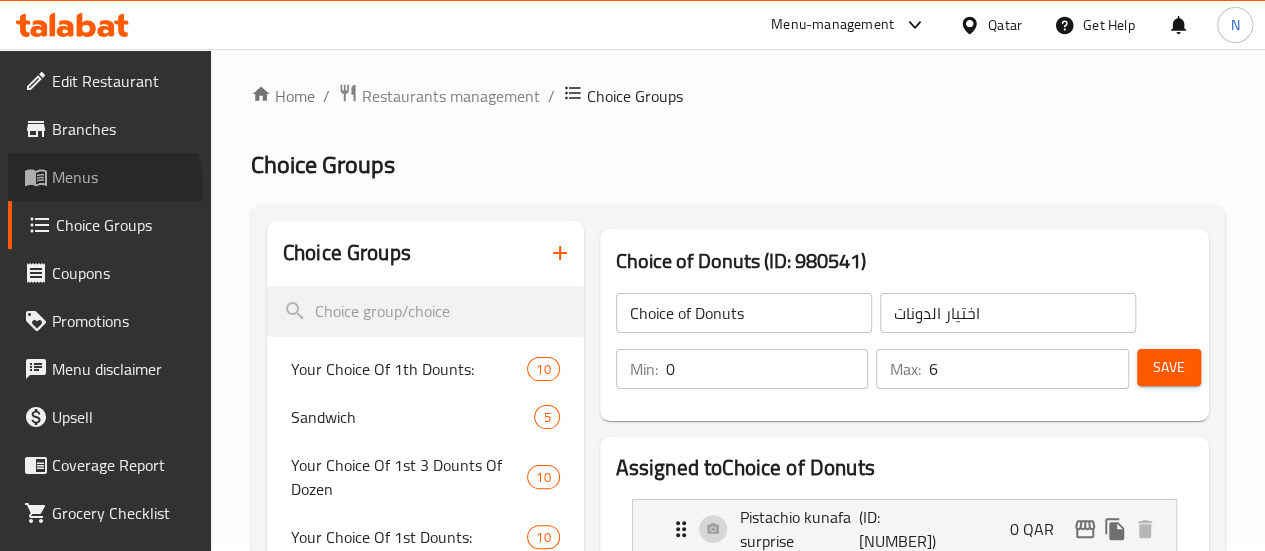 click on "Menus" at bounding box center (123, 177) 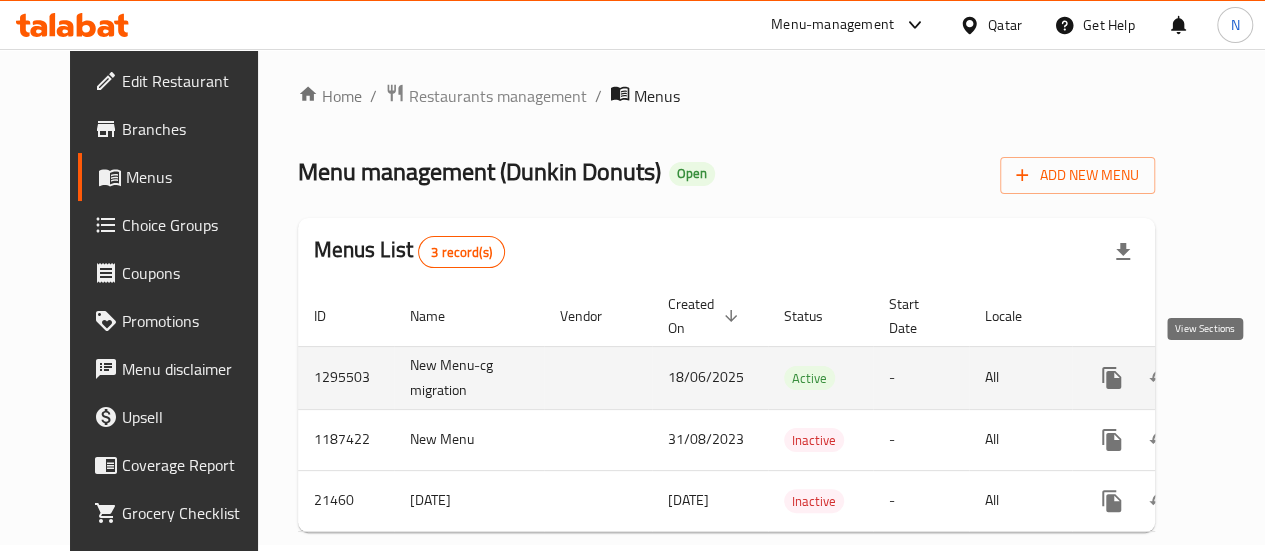 click 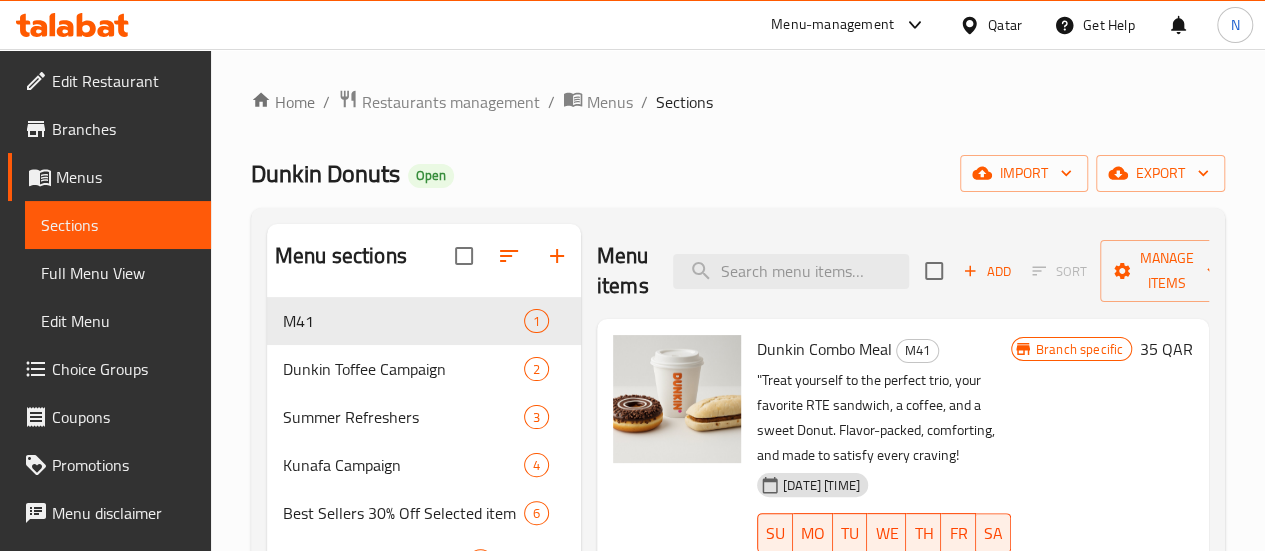 scroll, scrollTop: 128, scrollLeft: 0, axis: vertical 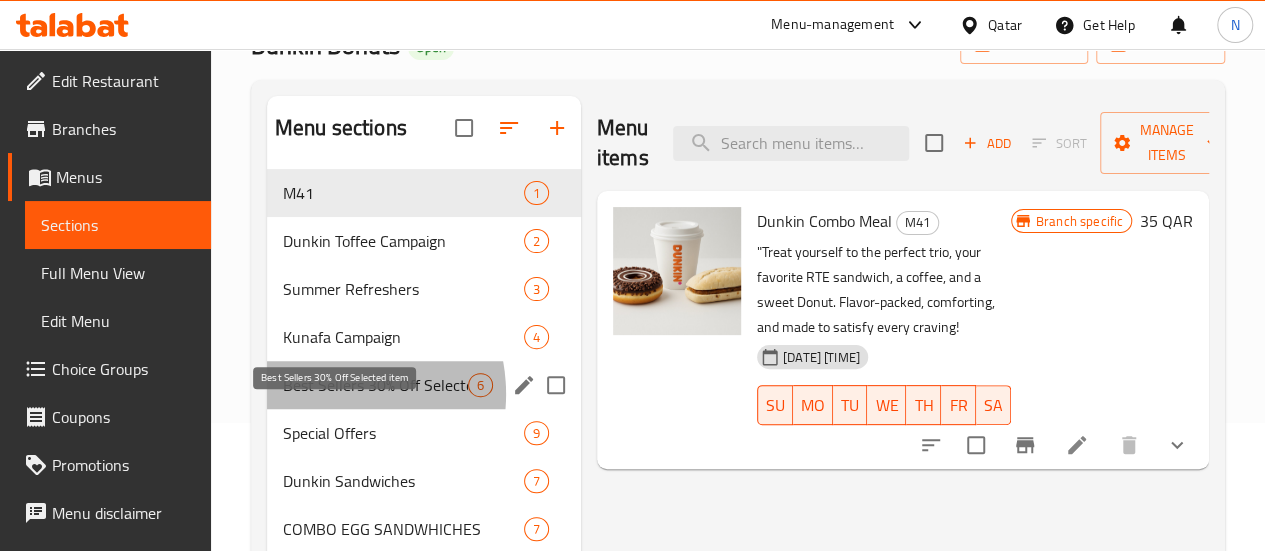 click on "Best Sellers 30% Off Selected item" at bounding box center (375, 385) 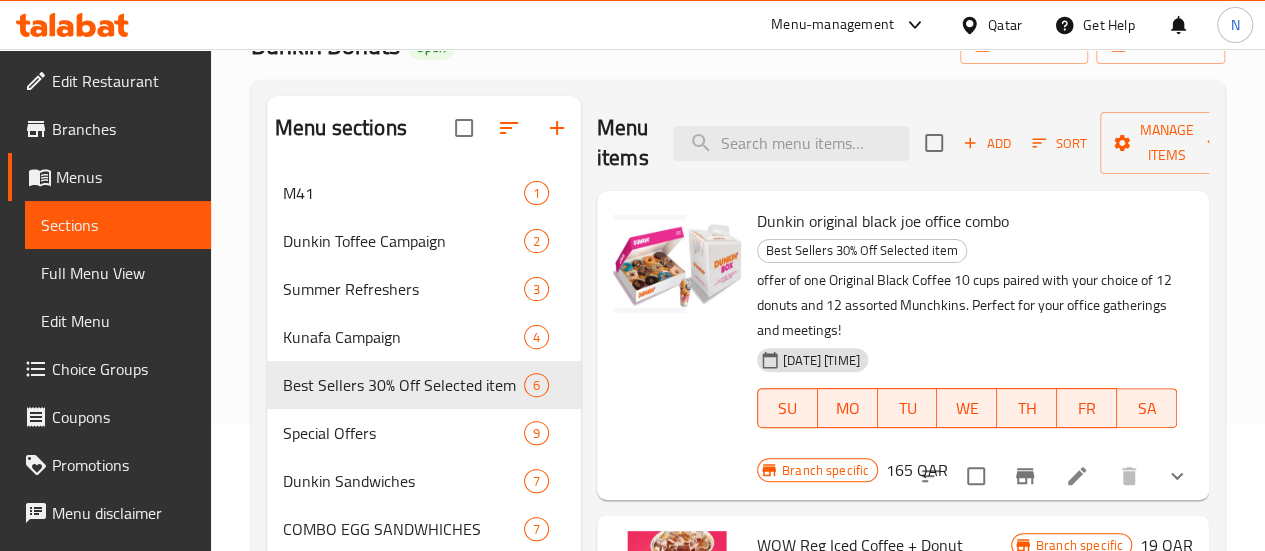scroll, scrollTop: 491, scrollLeft: 0, axis: vertical 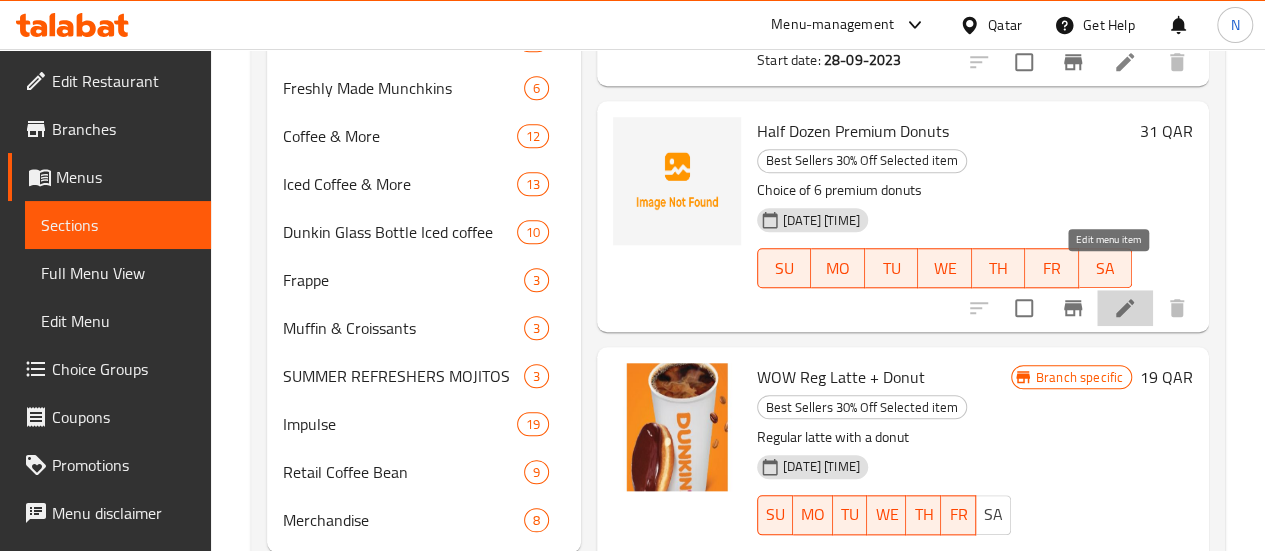 click 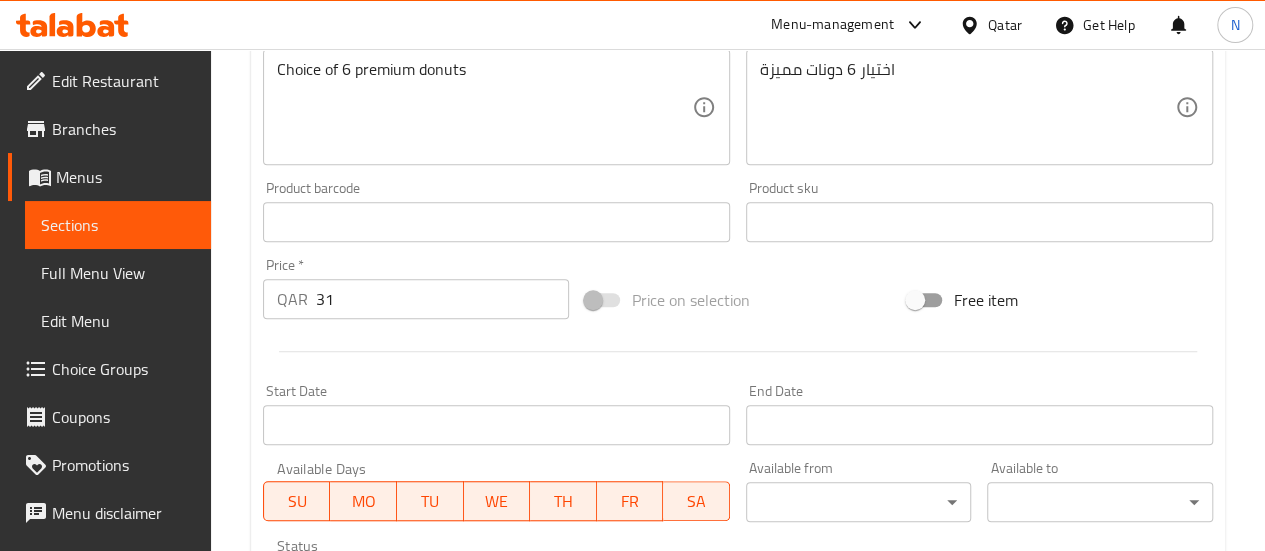 scroll, scrollTop: 861, scrollLeft: 0, axis: vertical 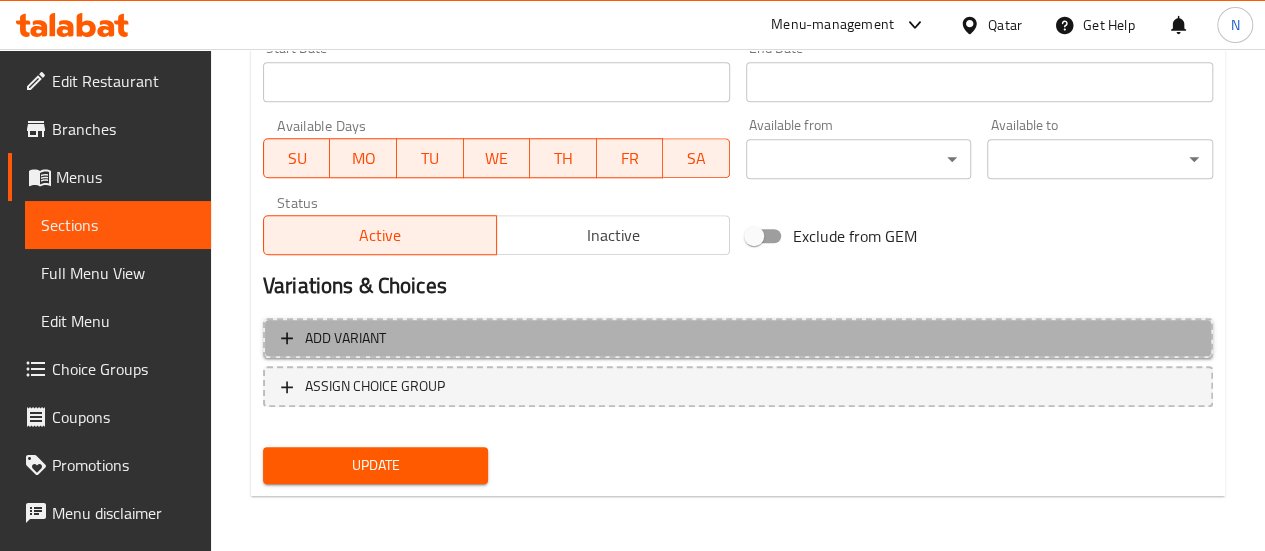 click on "Add variant" at bounding box center (738, 338) 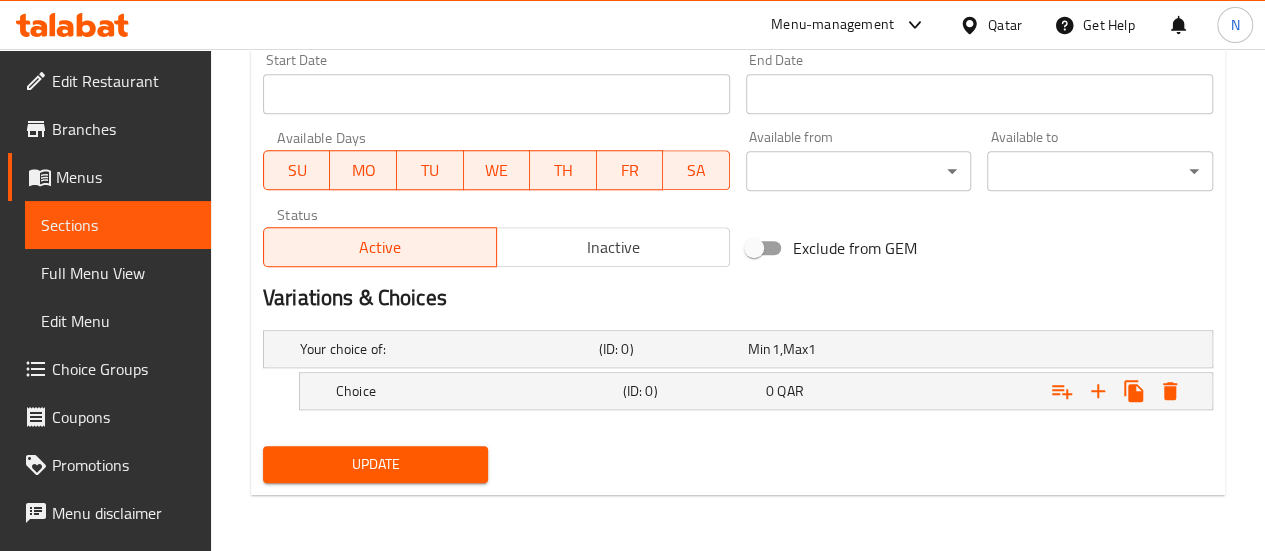 scroll, scrollTop: 846, scrollLeft: 0, axis: vertical 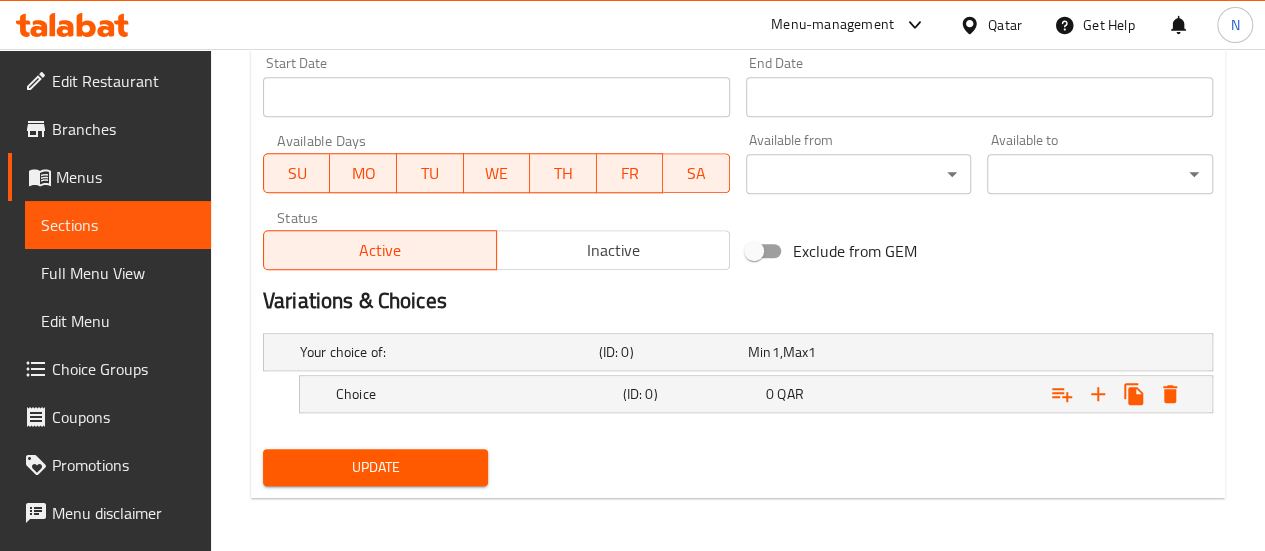 click on "(ID: 0)" at bounding box center [669, 352] 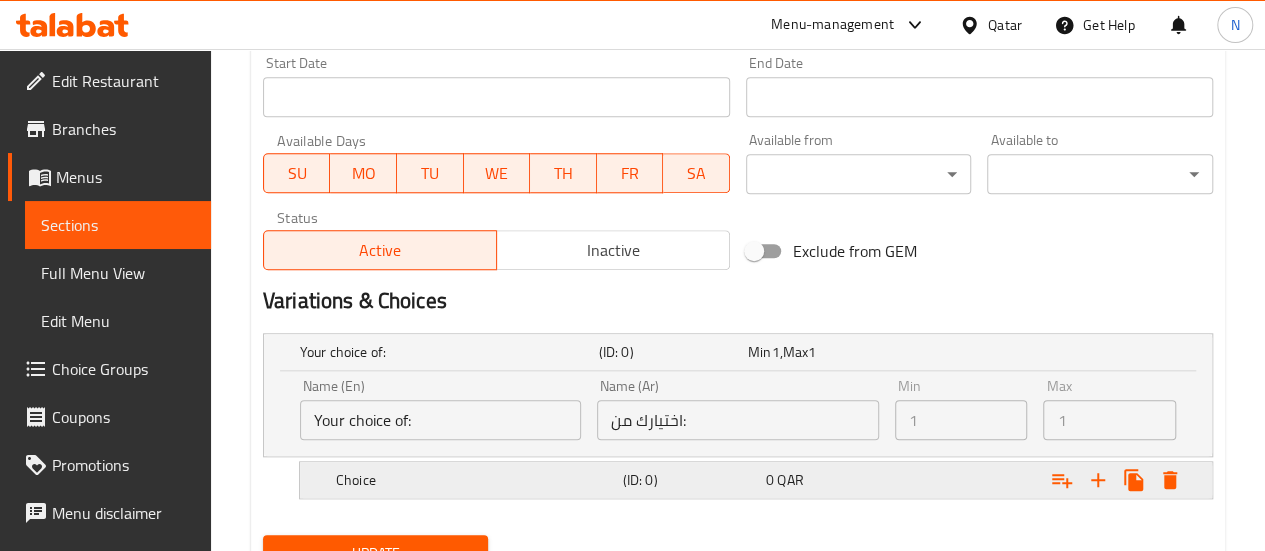 click on "Choice" at bounding box center [445, 352] 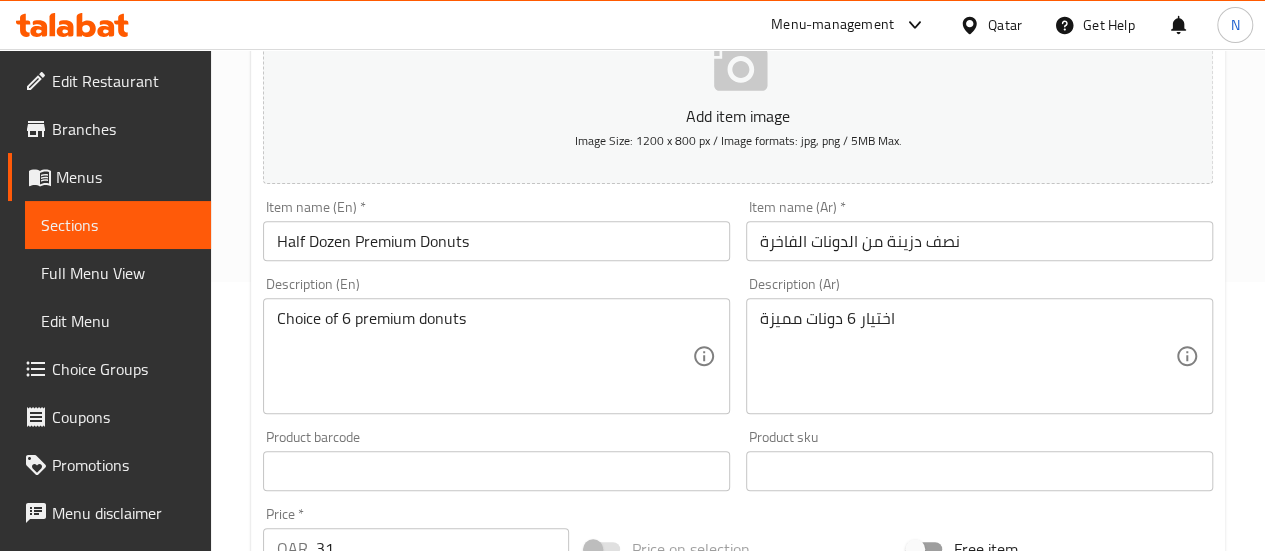 scroll, scrollTop: 0, scrollLeft: 0, axis: both 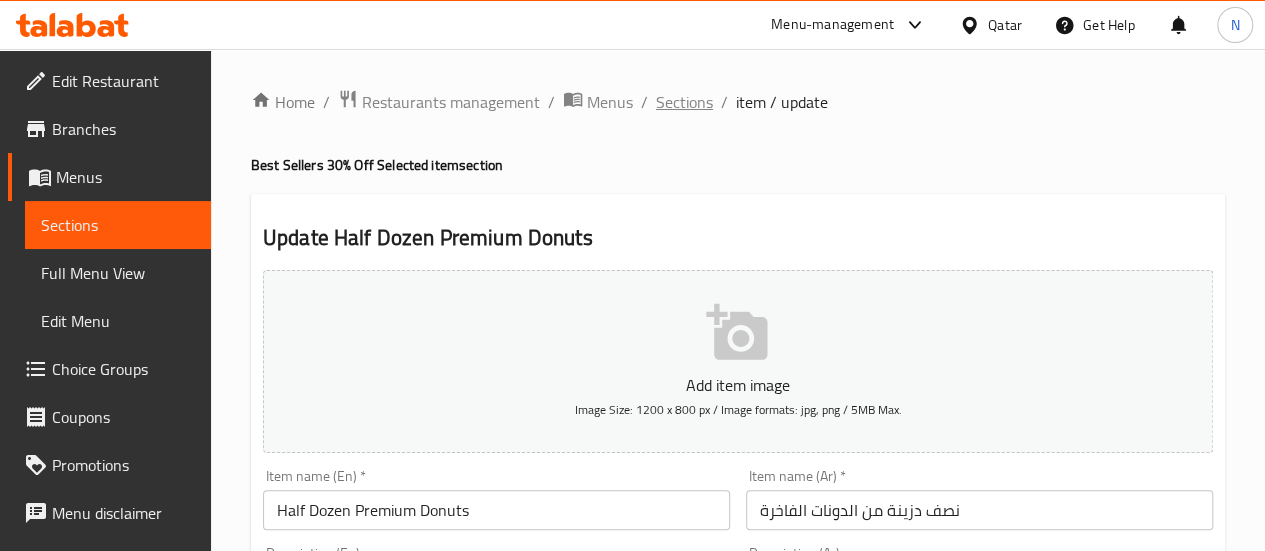 click on "Sections" at bounding box center [684, 102] 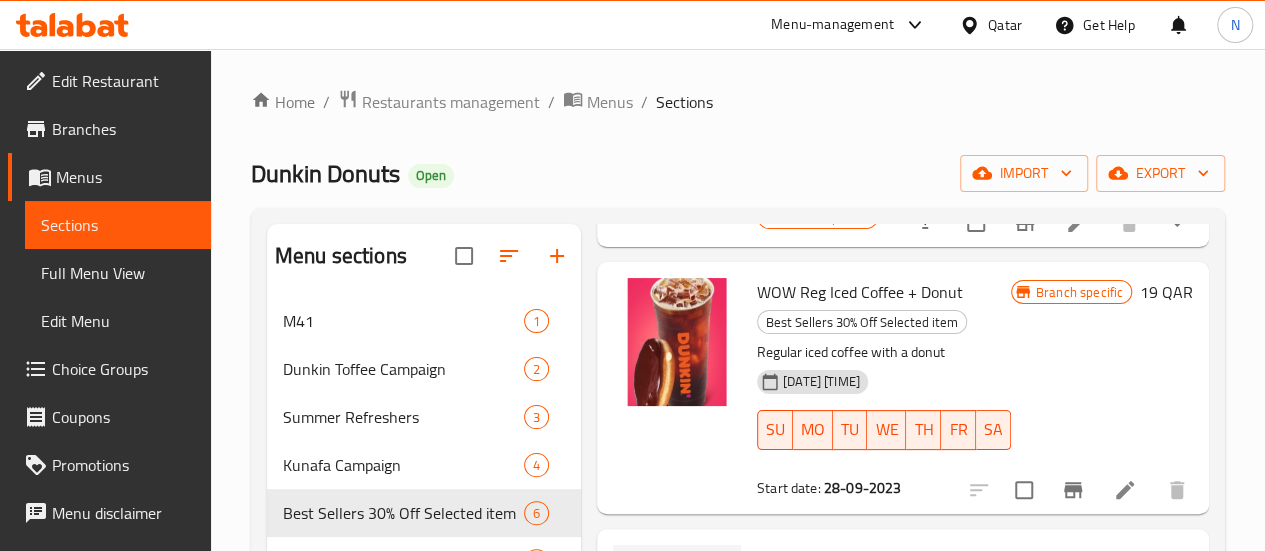 scroll, scrollTop: 491, scrollLeft: 0, axis: vertical 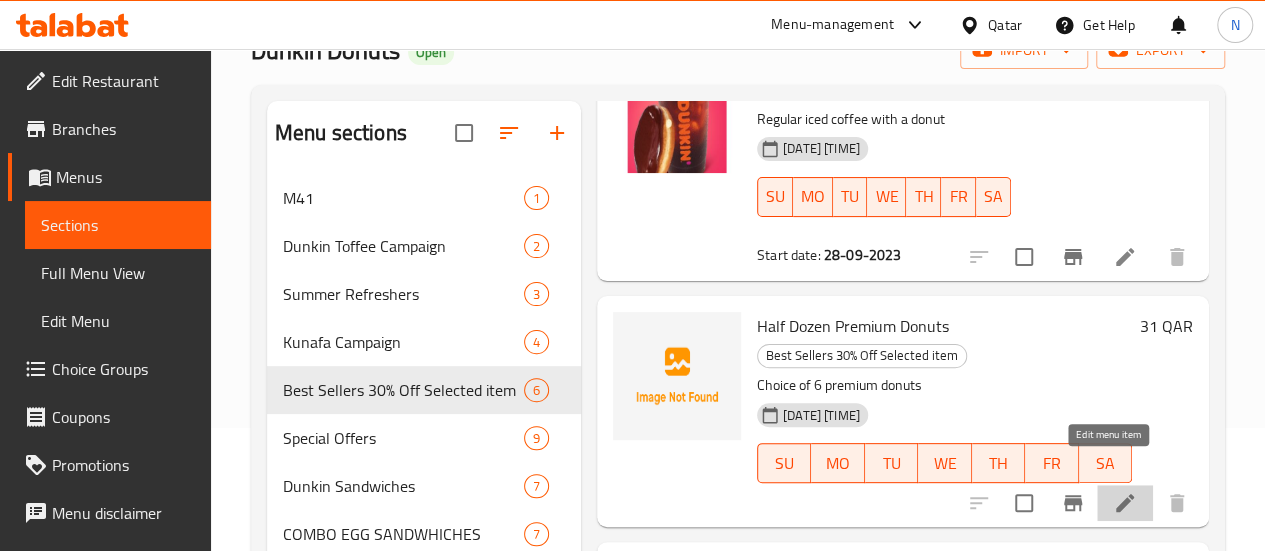 click 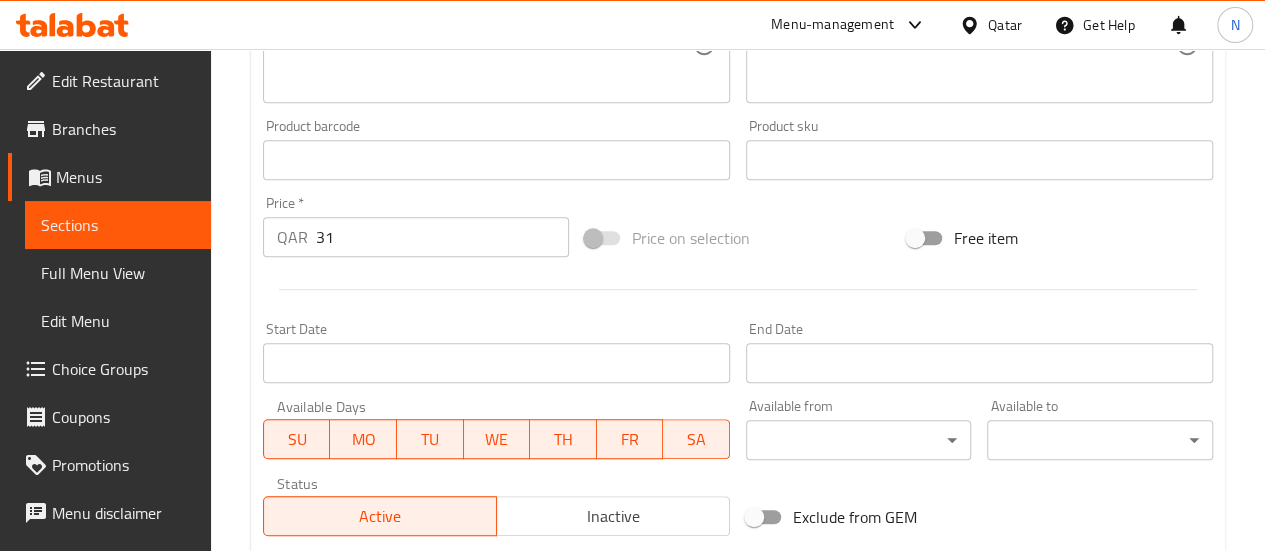 scroll, scrollTop: 861, scrollLeft: 0, axis: vertical 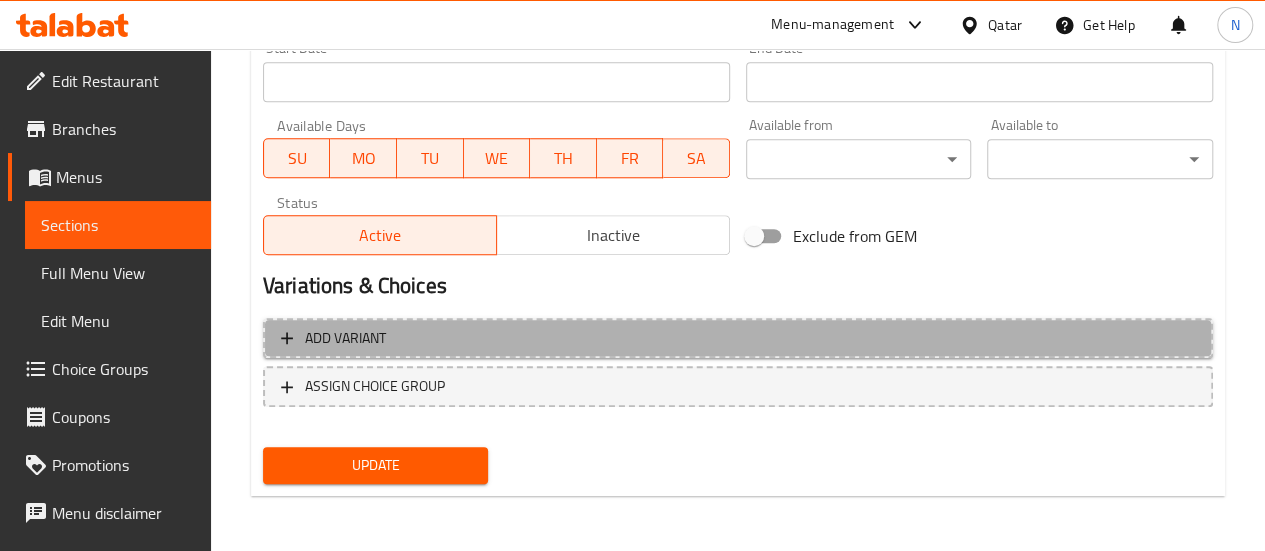 click on "Add variant" at bounding box center (738, 338) 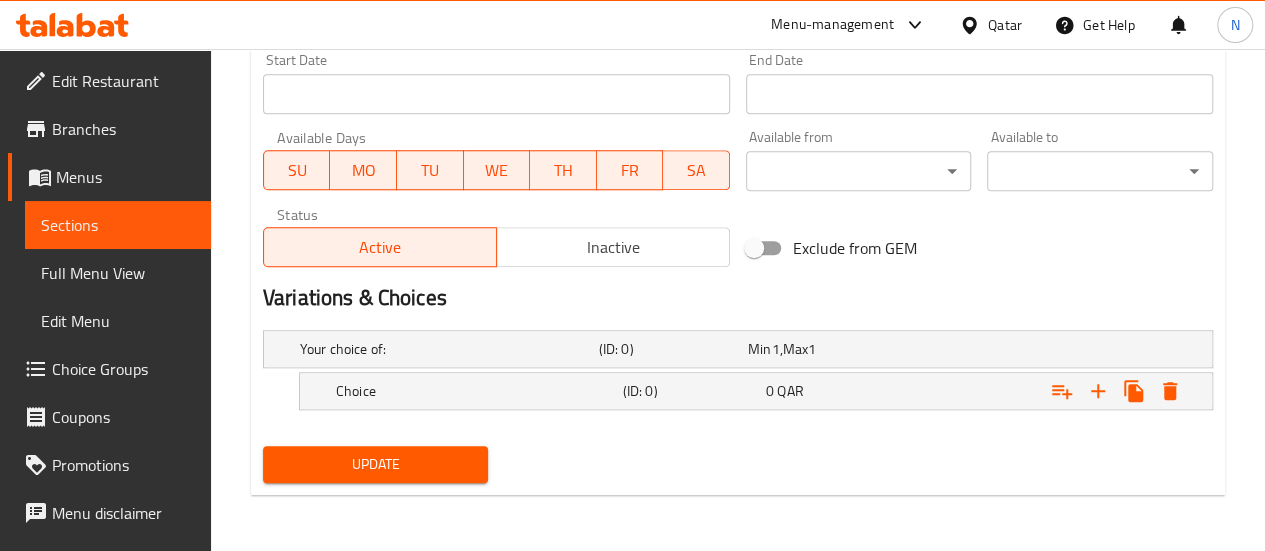 scroll, scrollTop: 846, scrollLeft: 0, axis: vertical 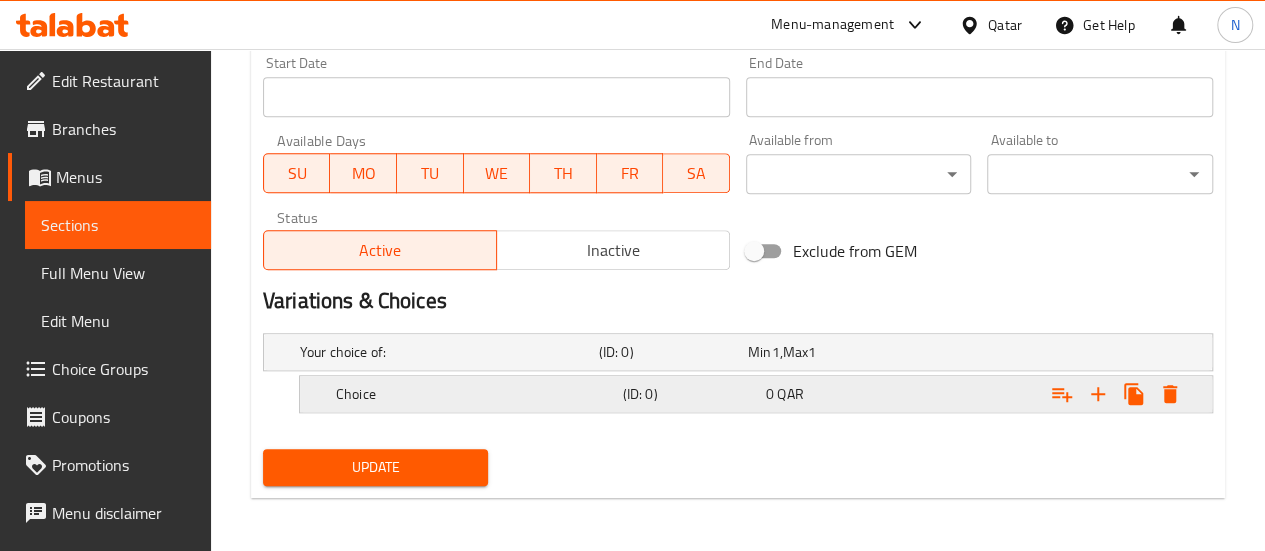click on "(ID: 0)" at bounding box center [669, 352] 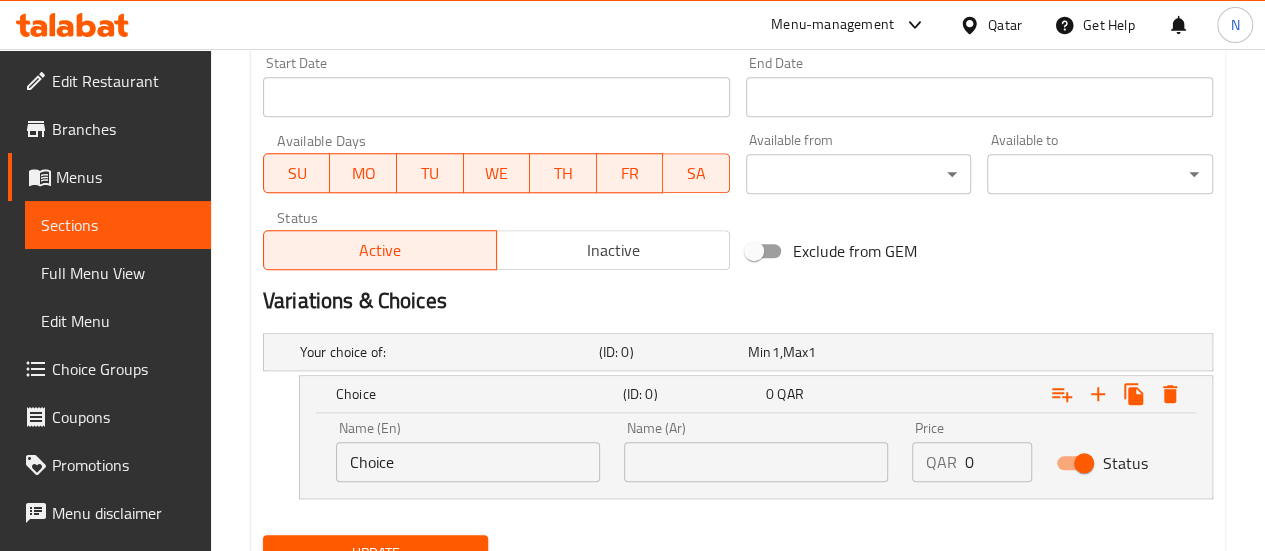 click on "Choice" at bounding box center (468, 462) 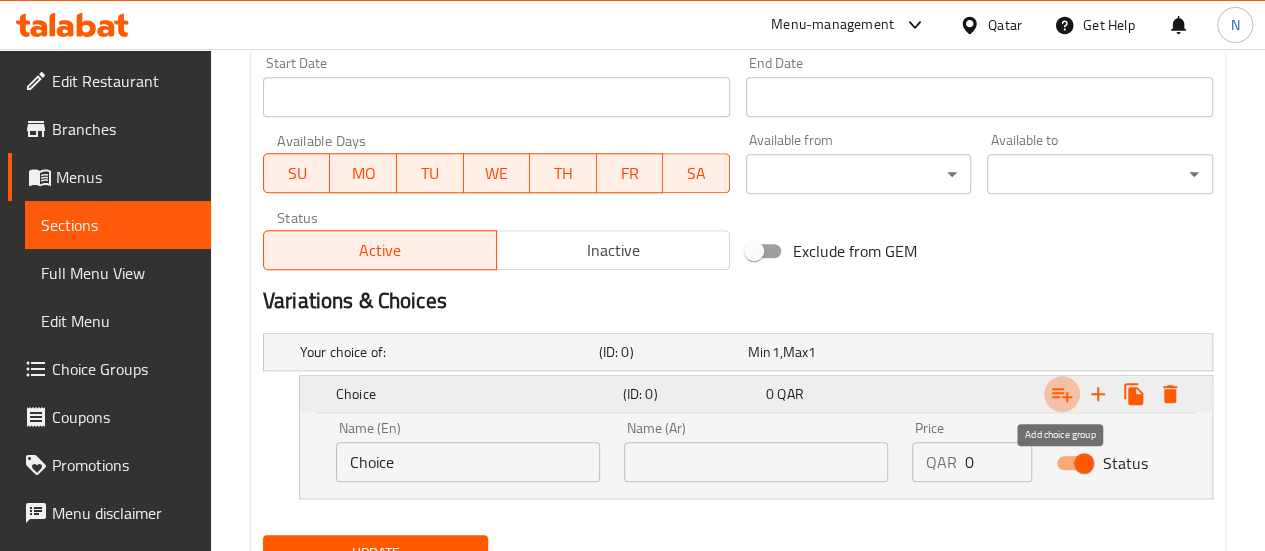 click 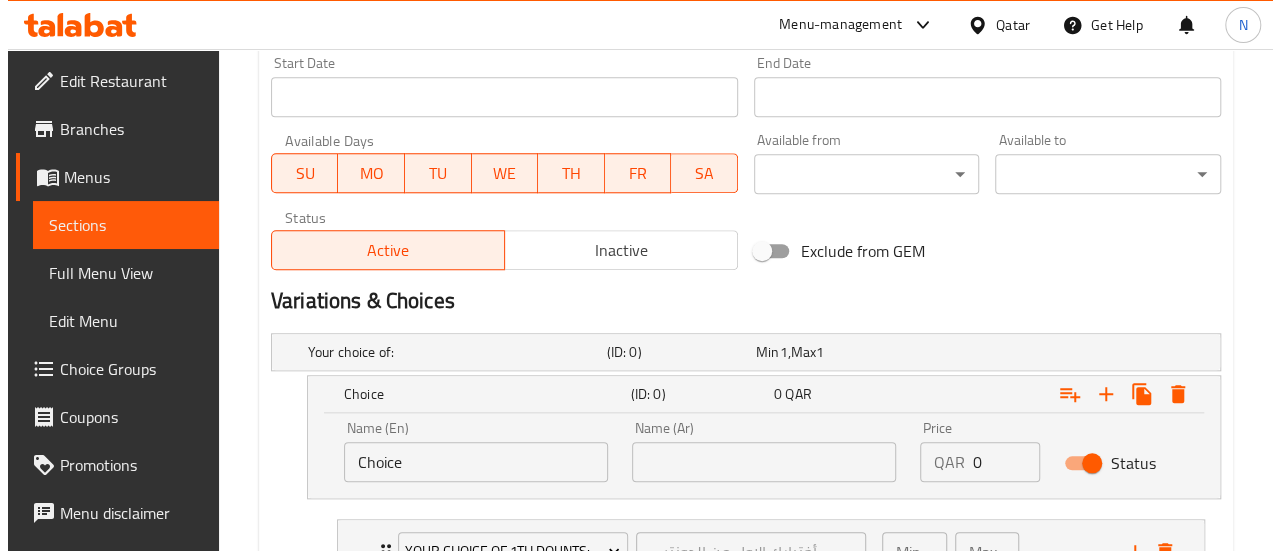 scroll, scrollTop: 1013, scrollLeft: 0, axis: vertical 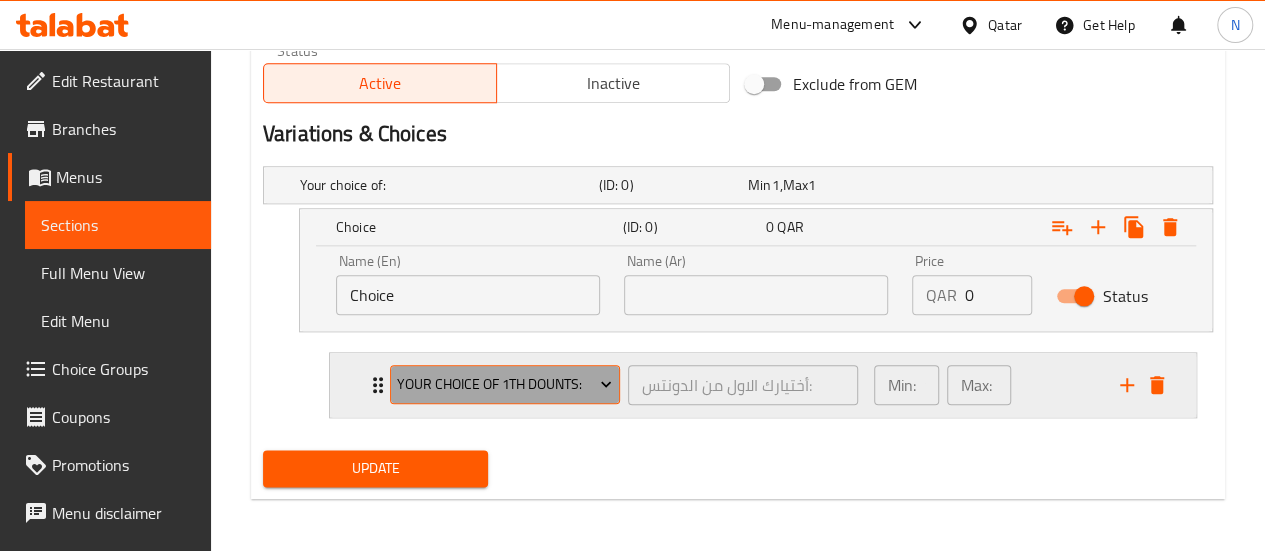 click on "Your Choice Of 1th Dounts:" at bounding box center (504, 384) 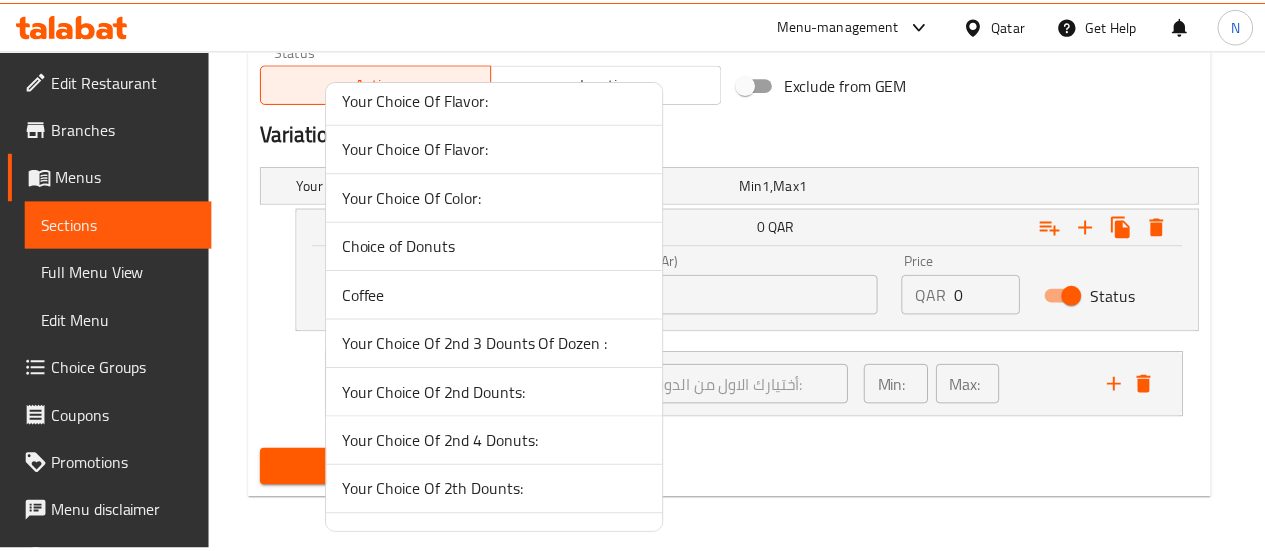 scroll, scrollTop: 1335, scrollLeft: 0, axis: vertical 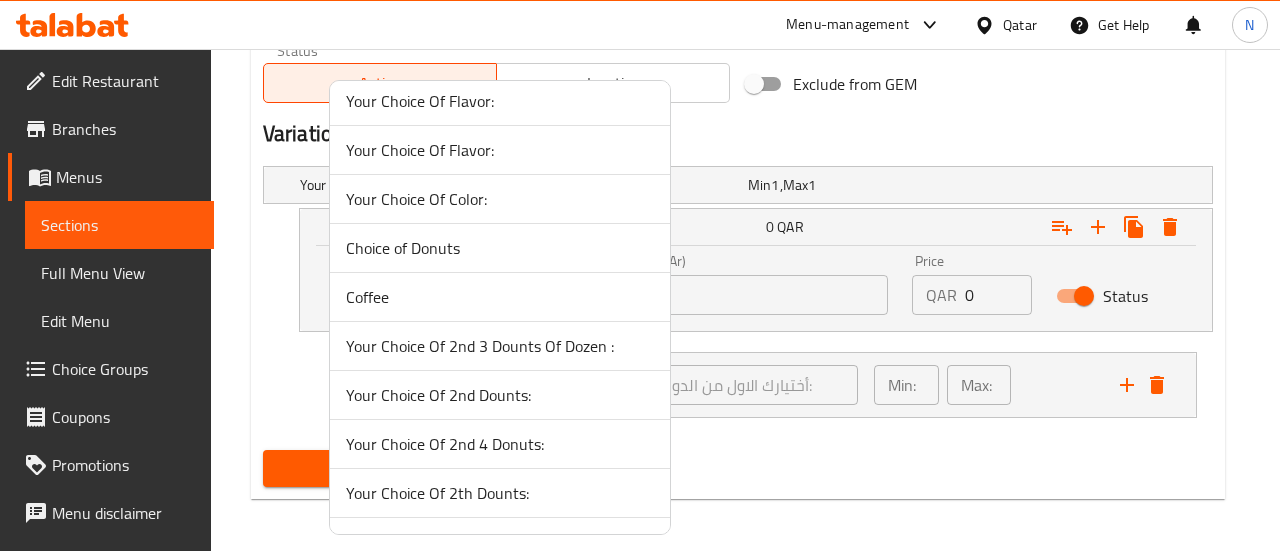 click on "Choice of Donuts" at bounding box center [500, 248] 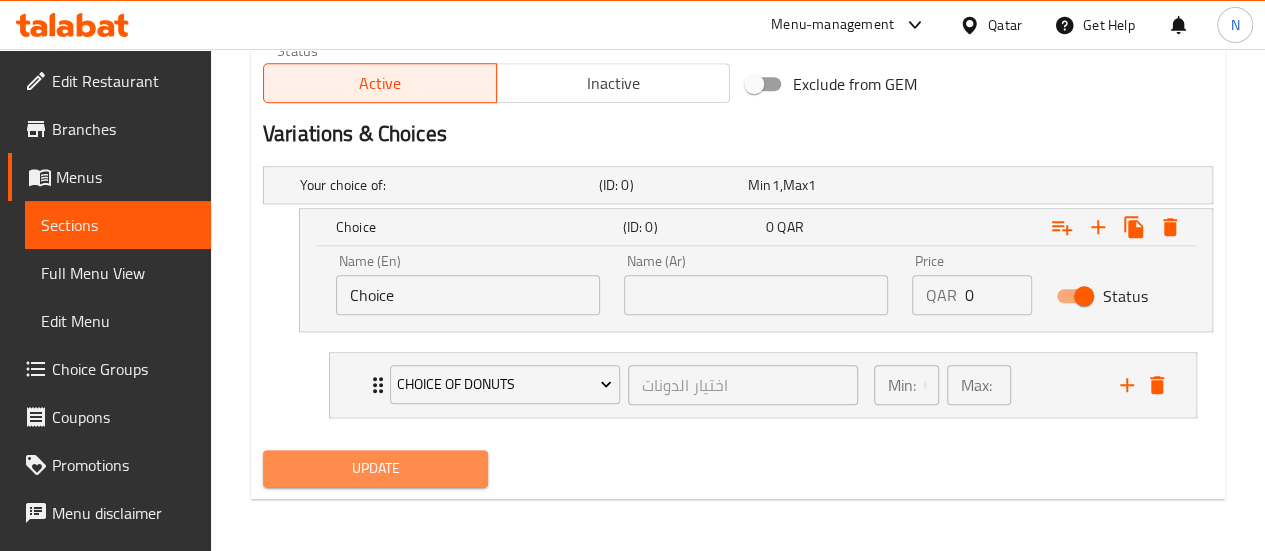 click on "Update" at bounding box center (376, 468) 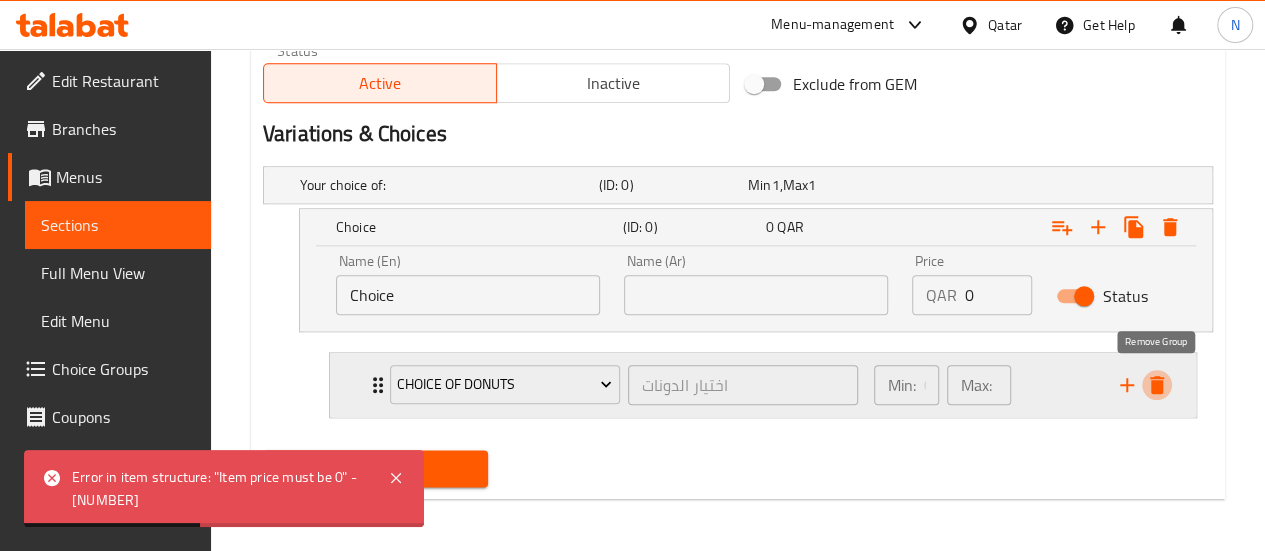 click 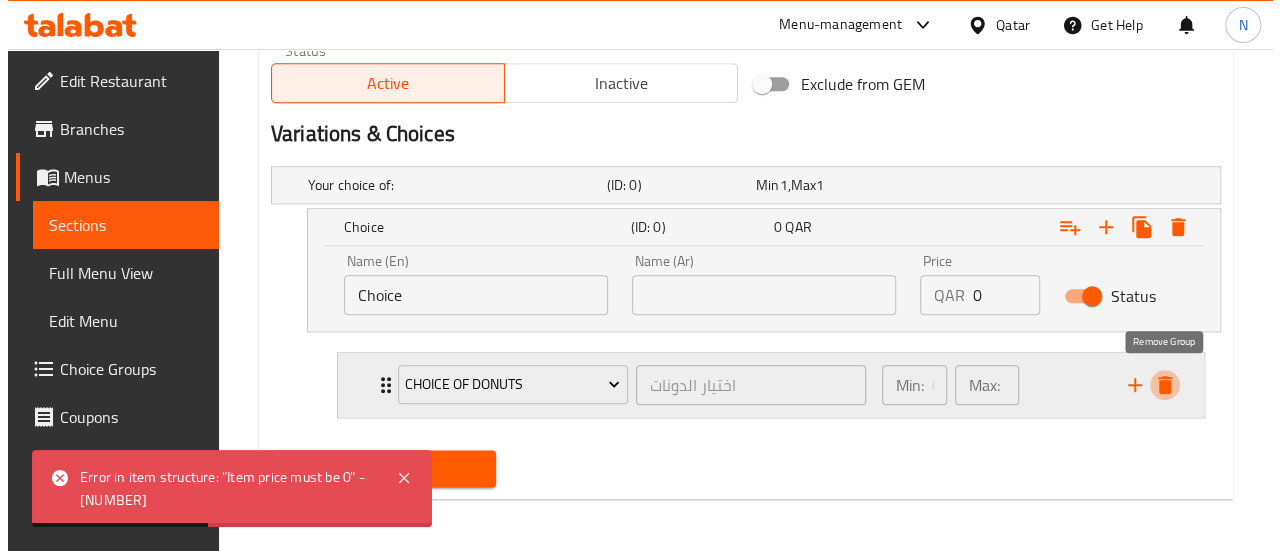 scroll, scrollTop: 932, scrollLeft: 0, axis: vertical 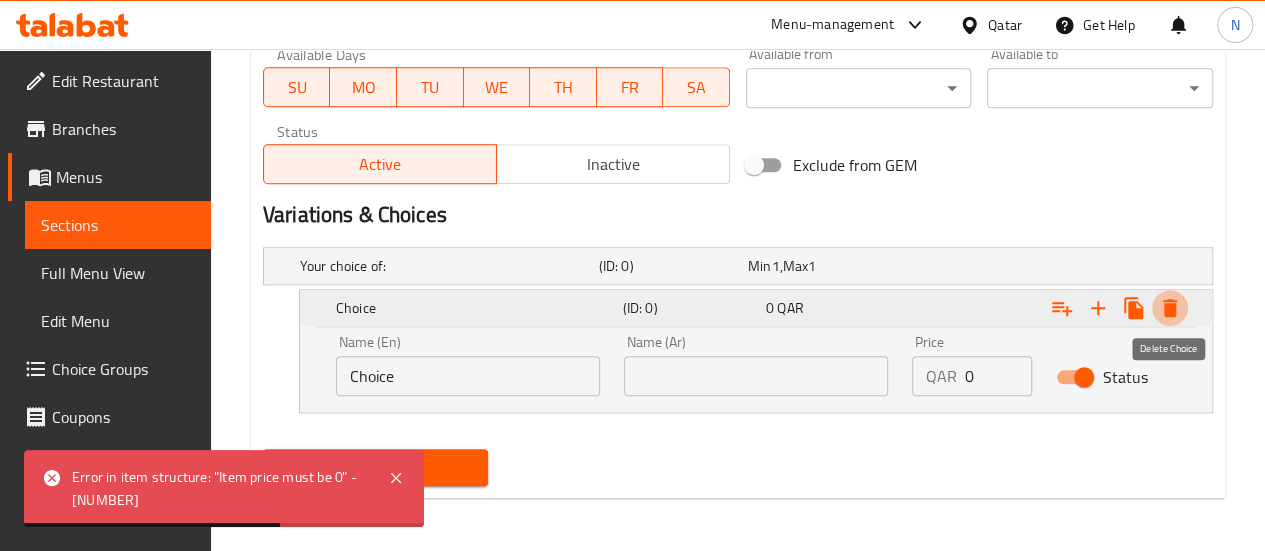 click 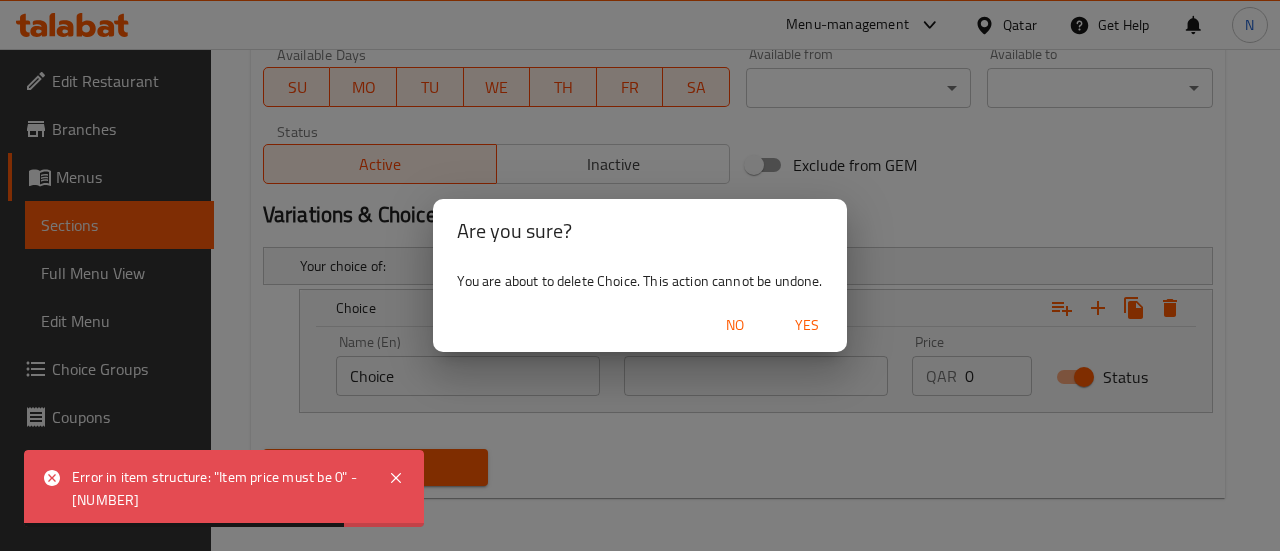click on "Yes" at bounding box center (807, 325) 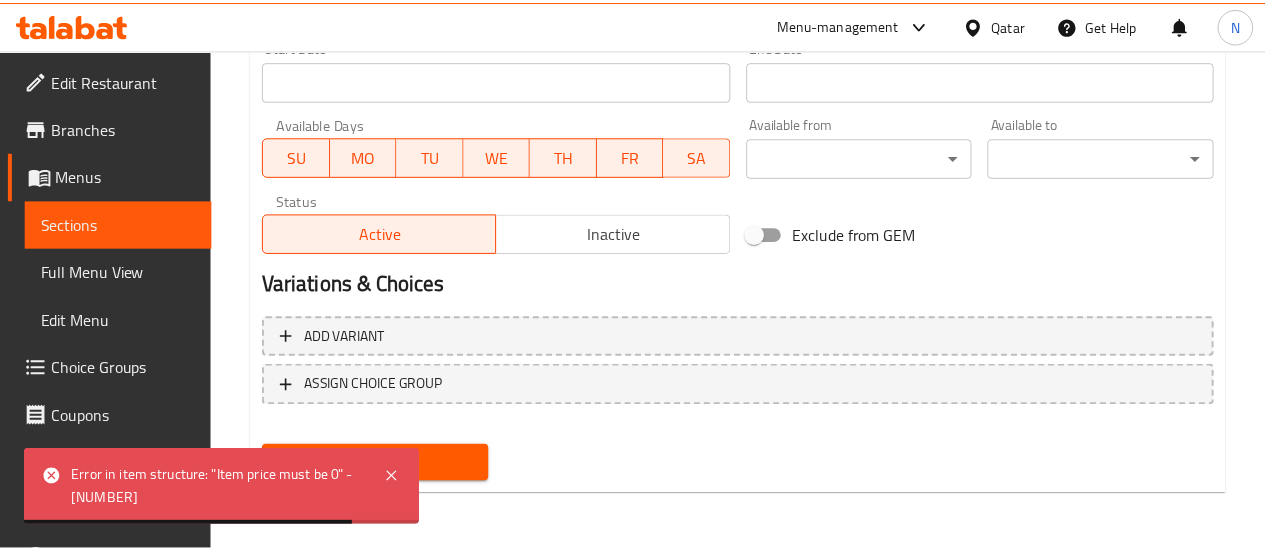 scroll, scrollTop: 861, scrollLeft: 0, axis: vertical 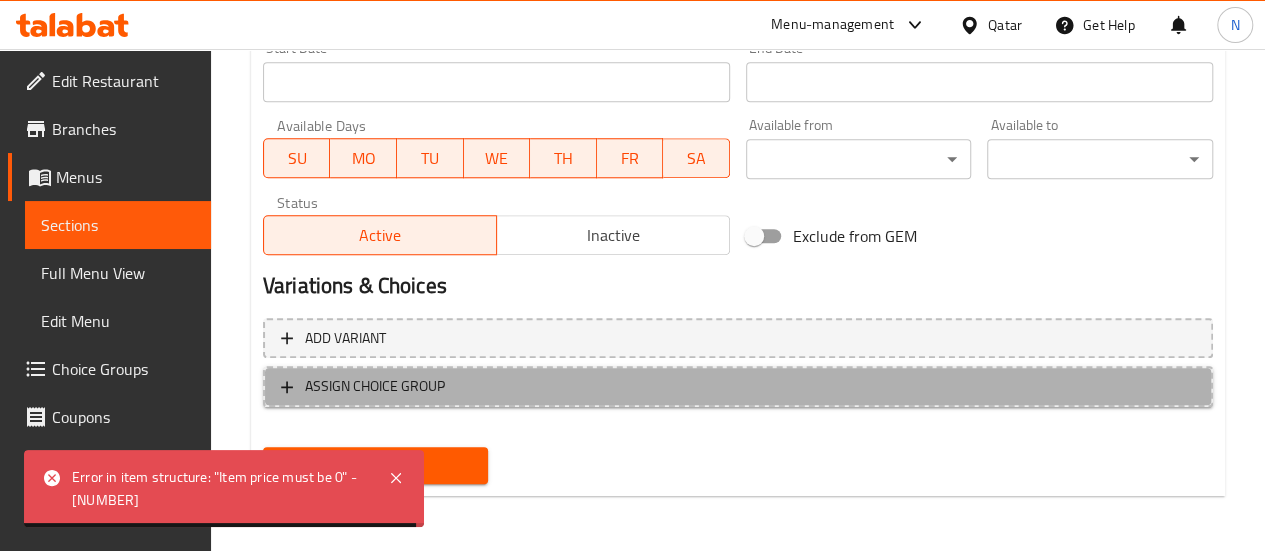 click on "ASSIGN CHOICE GROUP" at bounding box center (375, 386) 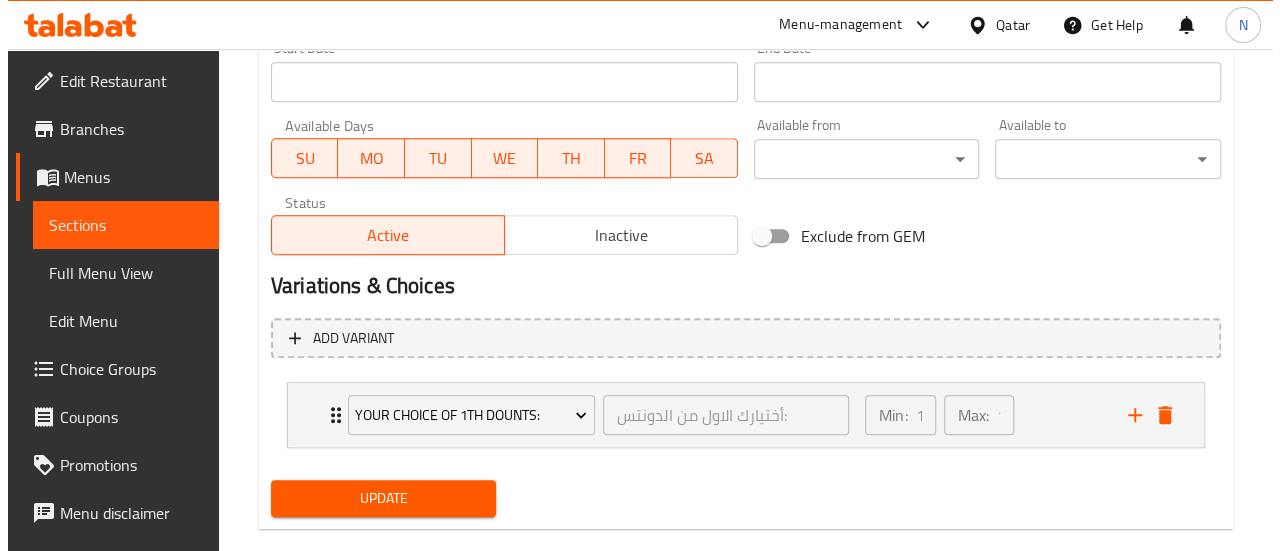 scroll, scrollTop: 893, scrollLeft: 0, axis: vertical 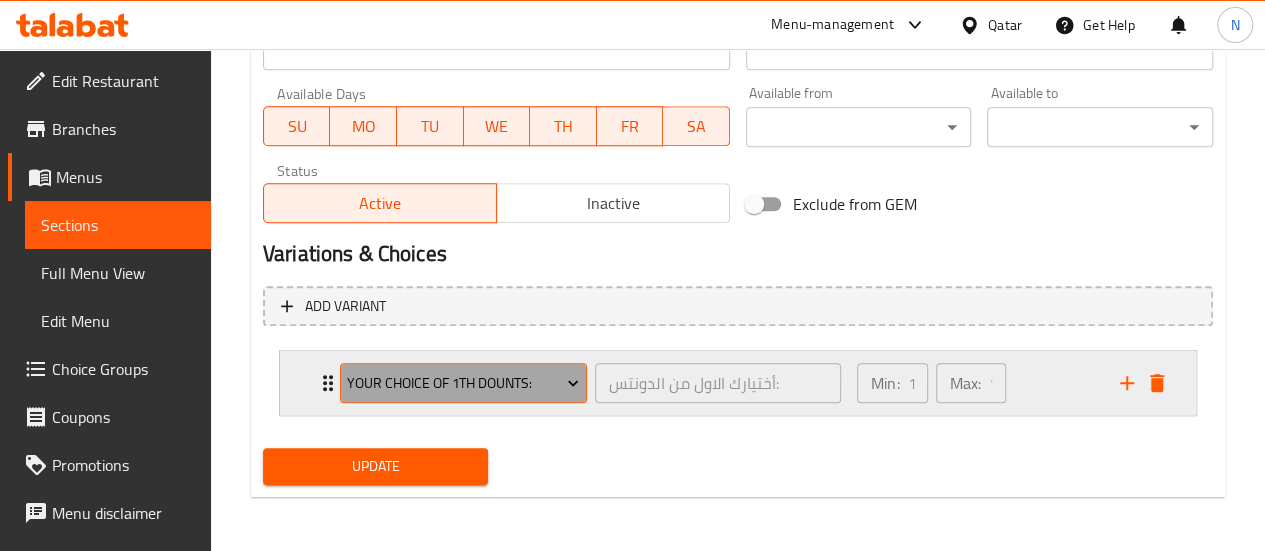click on "Your Choice Of 1th Dounts:" at bounding box center [463, 383] 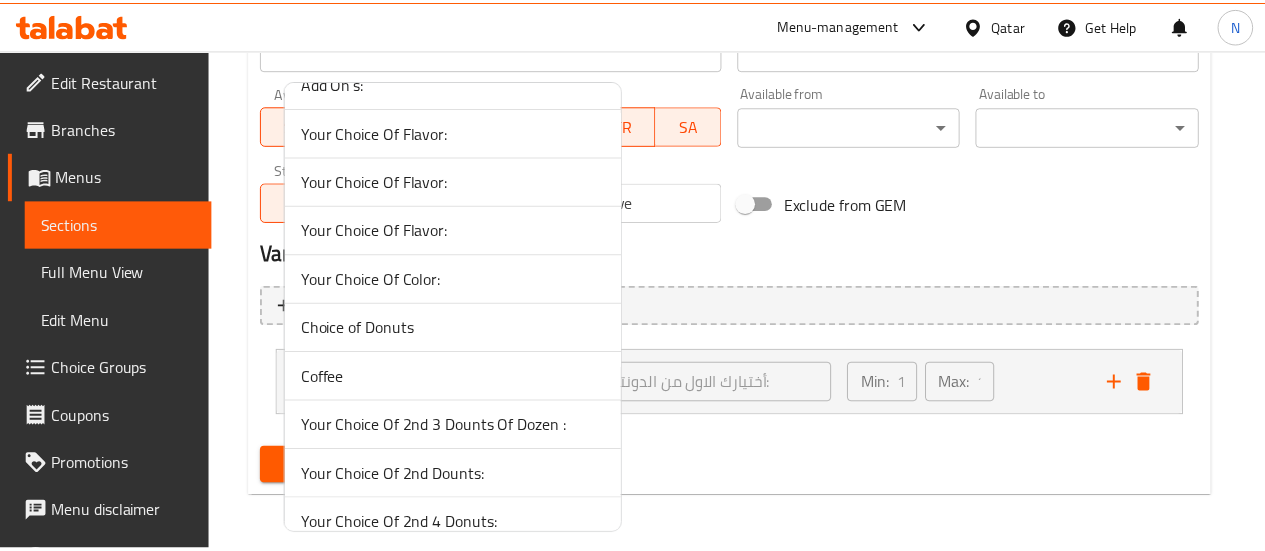 scroll, scrollTop: 1257, scrollLeft: 0, axis: vertical 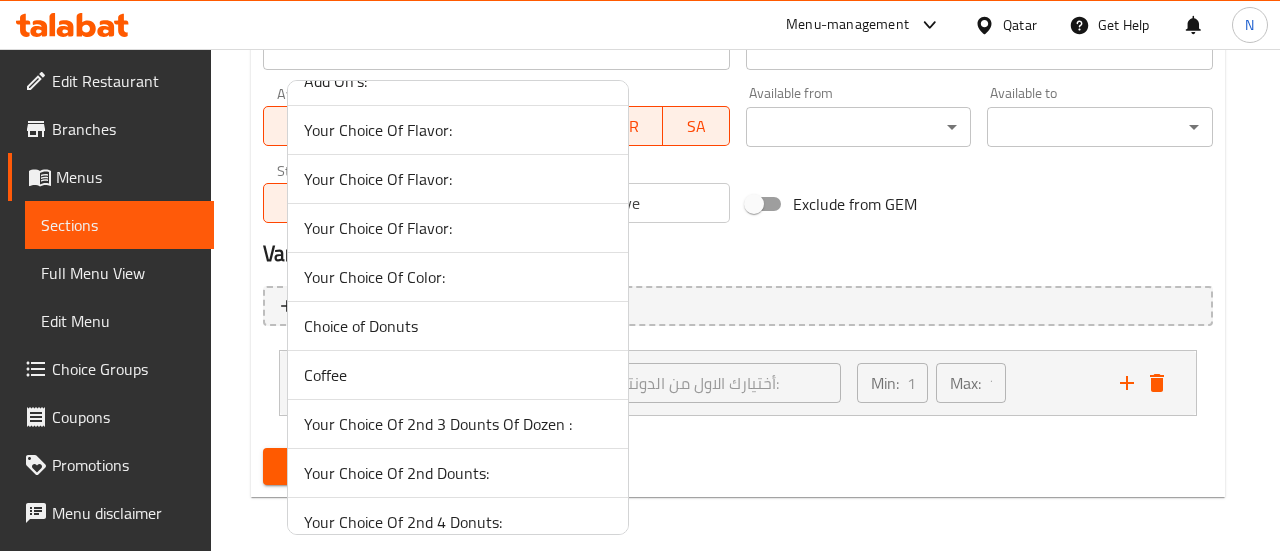click on "Choice of Donuts" at bounding box center [458, 326] 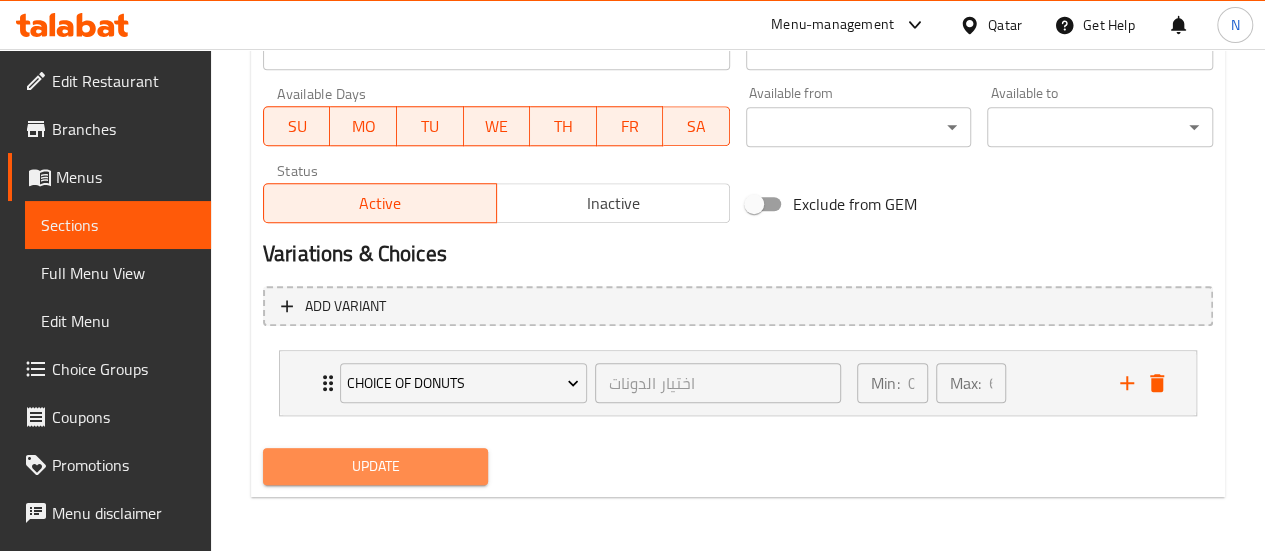 click on "Update" at bounding box center [376, 466] 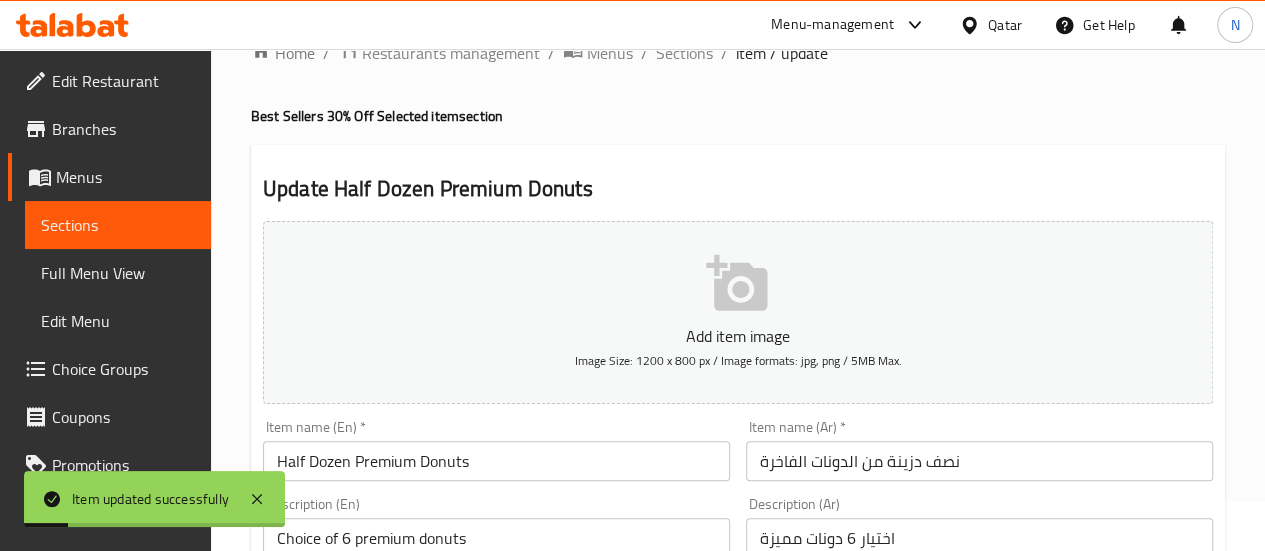 scroll, scrollTop: 0, scrollLeft: 0, axis: both 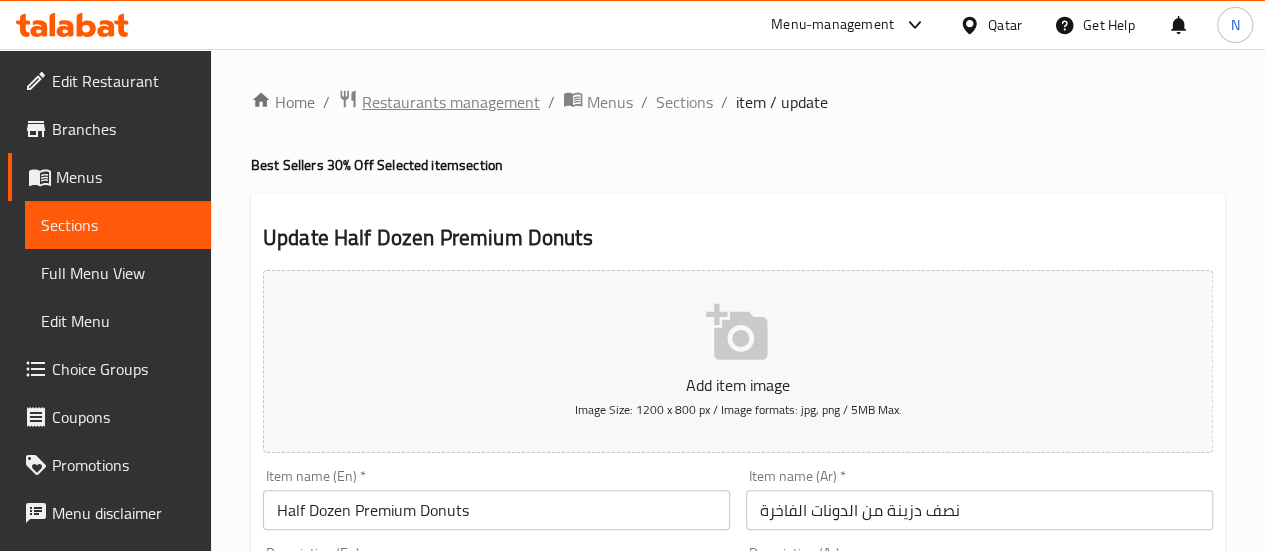 click on "Restaurants management" at bounding box center [451, 102] 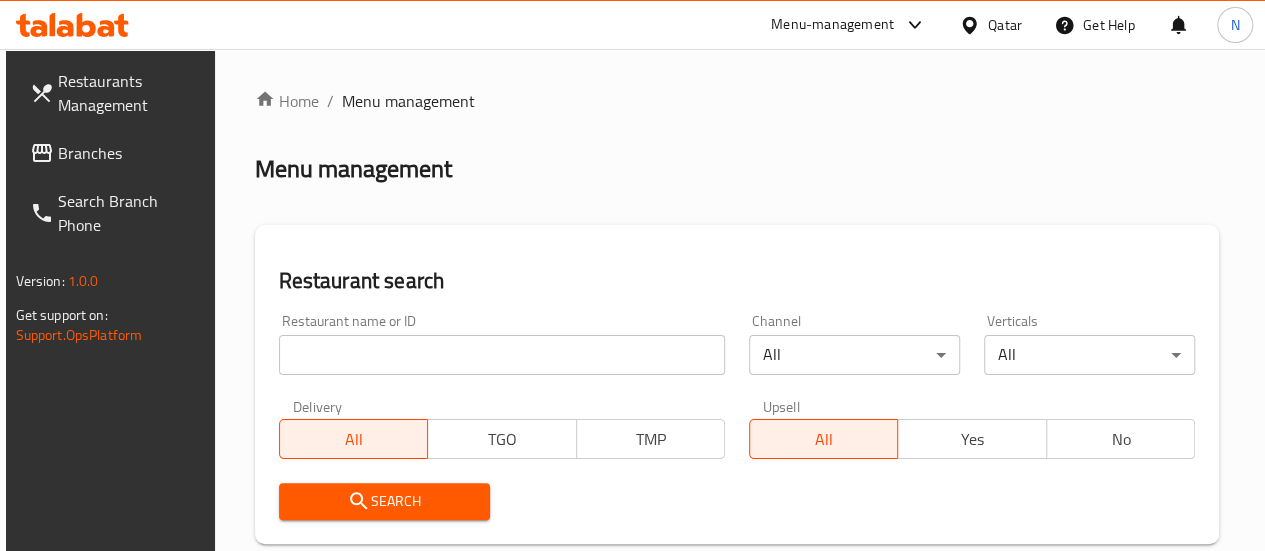 click at bounding box center [502, 355] 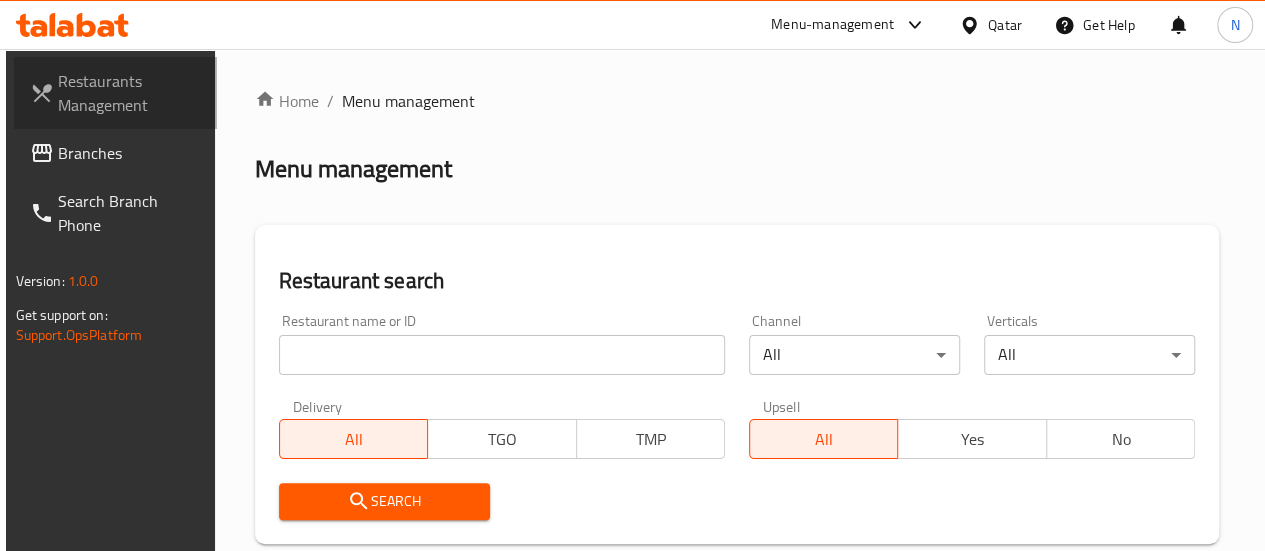 click on "Restaurants Management" at bounding box center (129, 93) 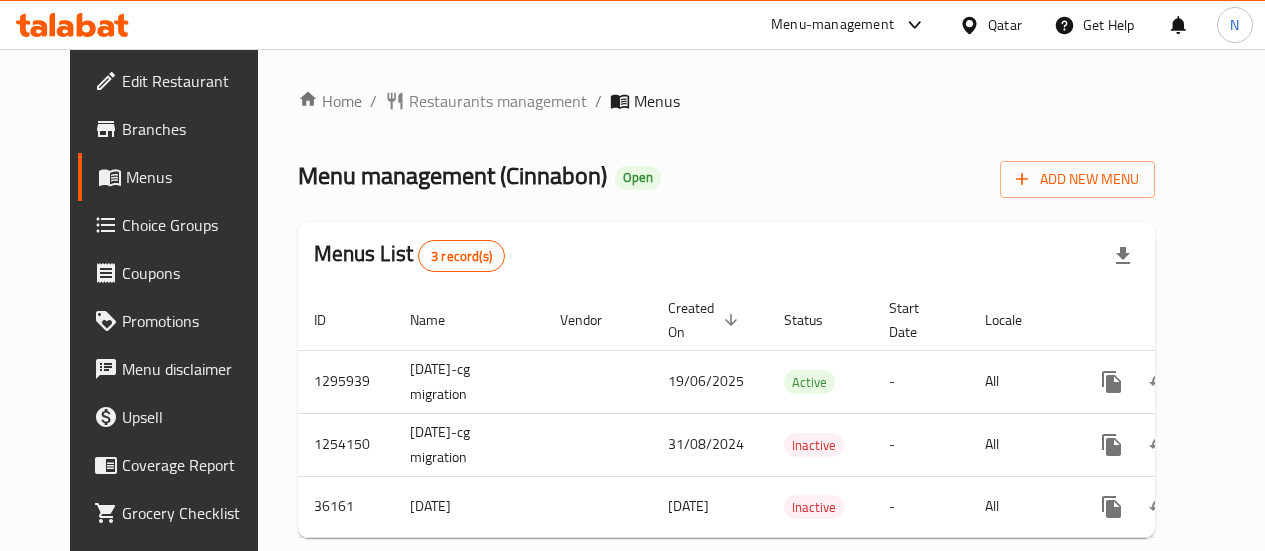 scroll, scrollTop: 0, scrollLeft: 0, axis: both 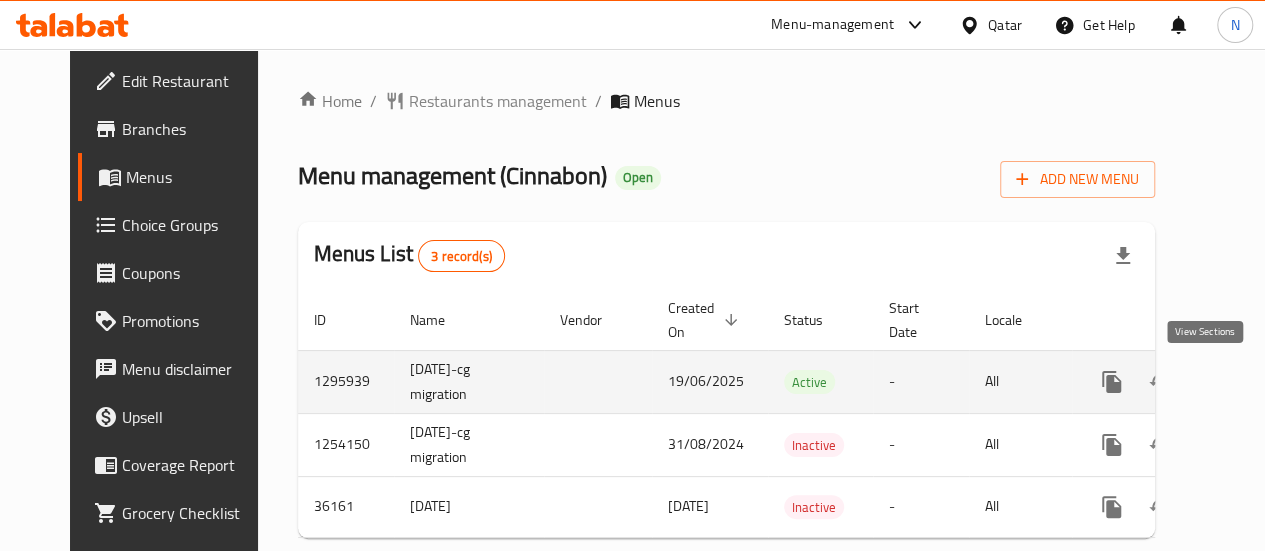 click 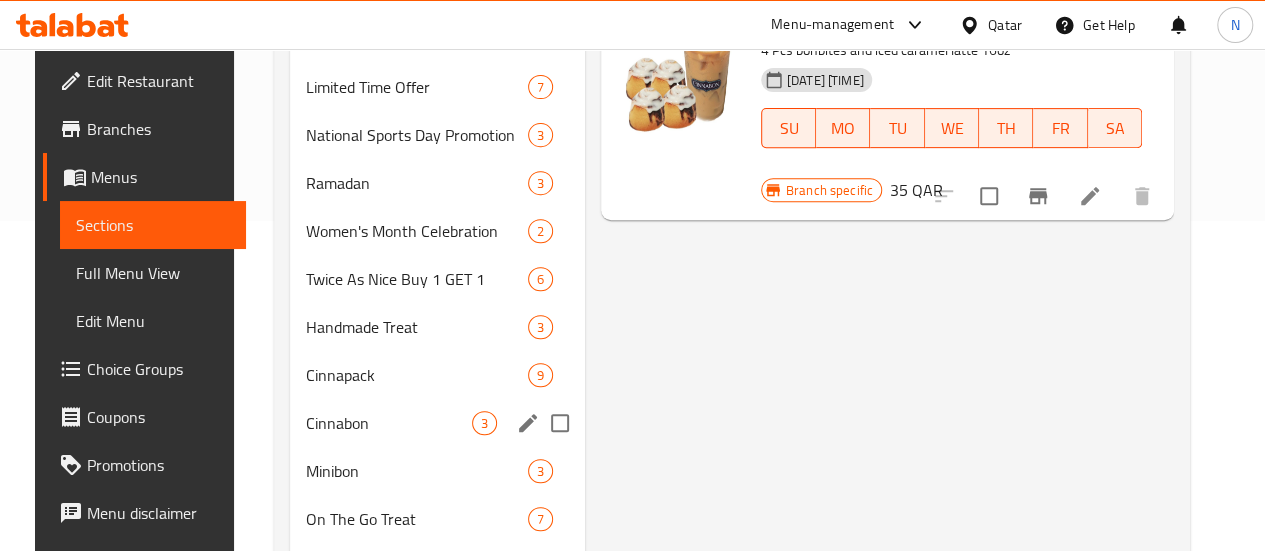 scroll, scrollTop: 328, scrollLeft: 0, axis: vertical 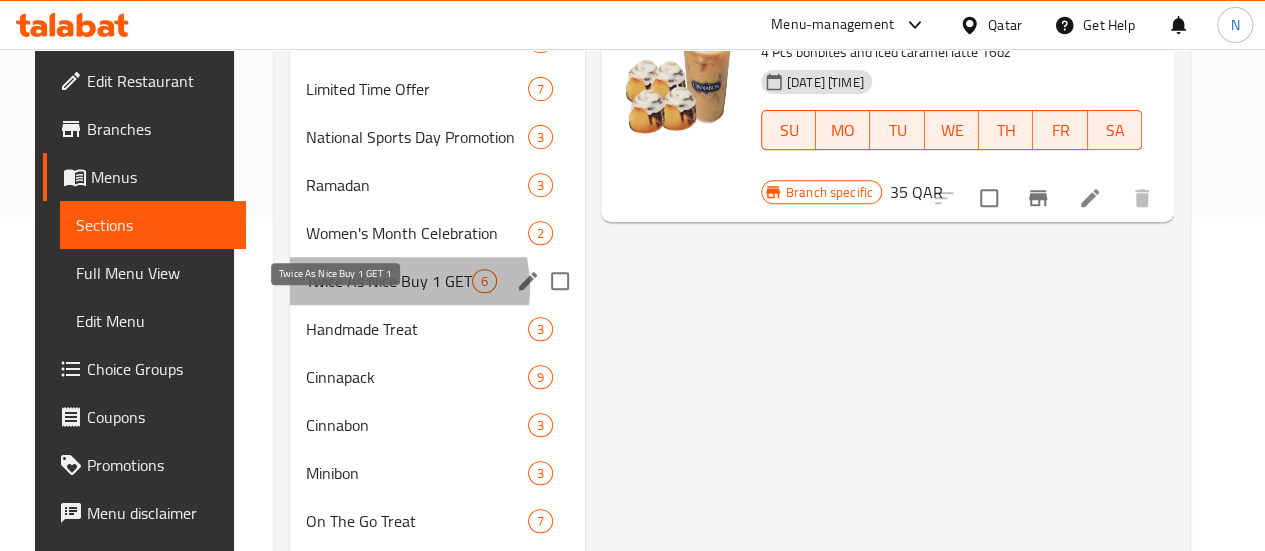 click on "Twice As Nice Buy 1 GET 1" at bounding box center [389, 281] 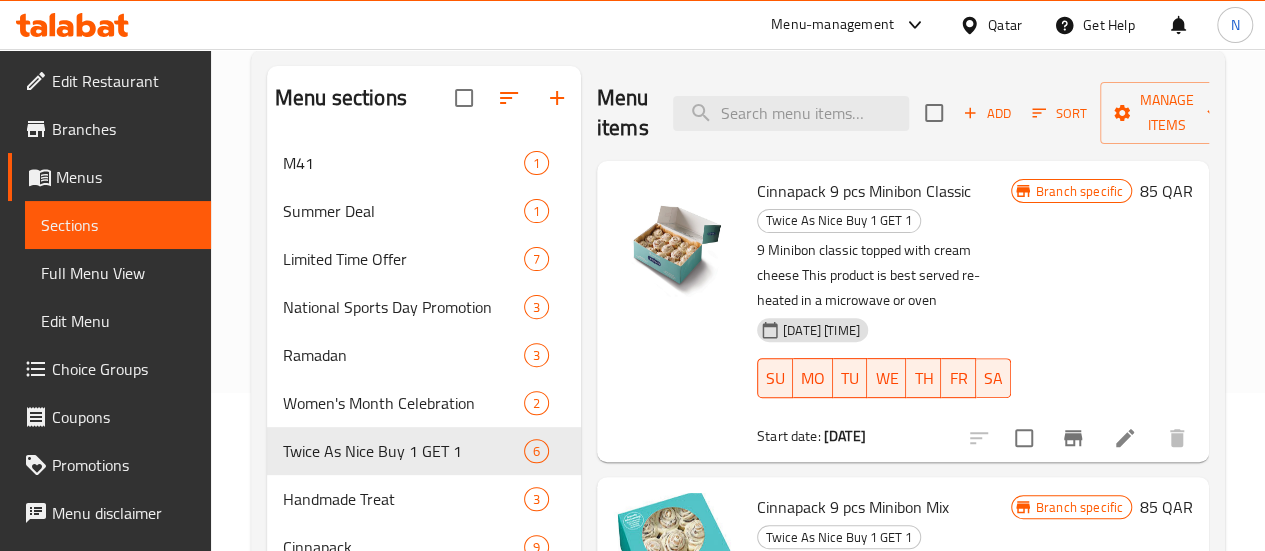 scroll, scrollTop: 159, scrollLeft: 0, axis: vertical 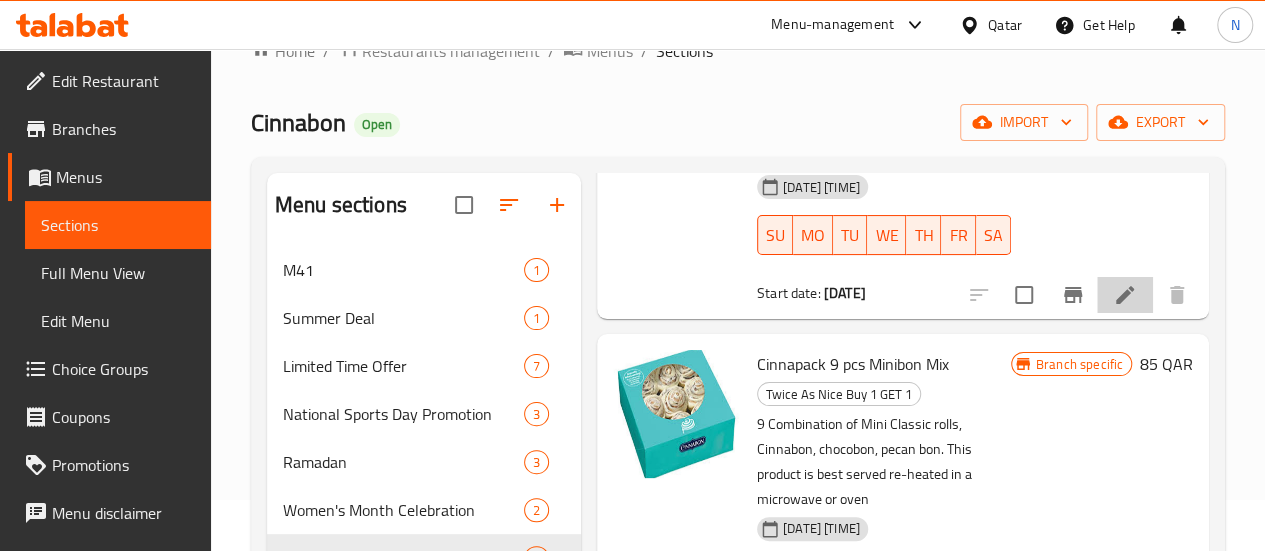 click at bounding box center (1125, 295) 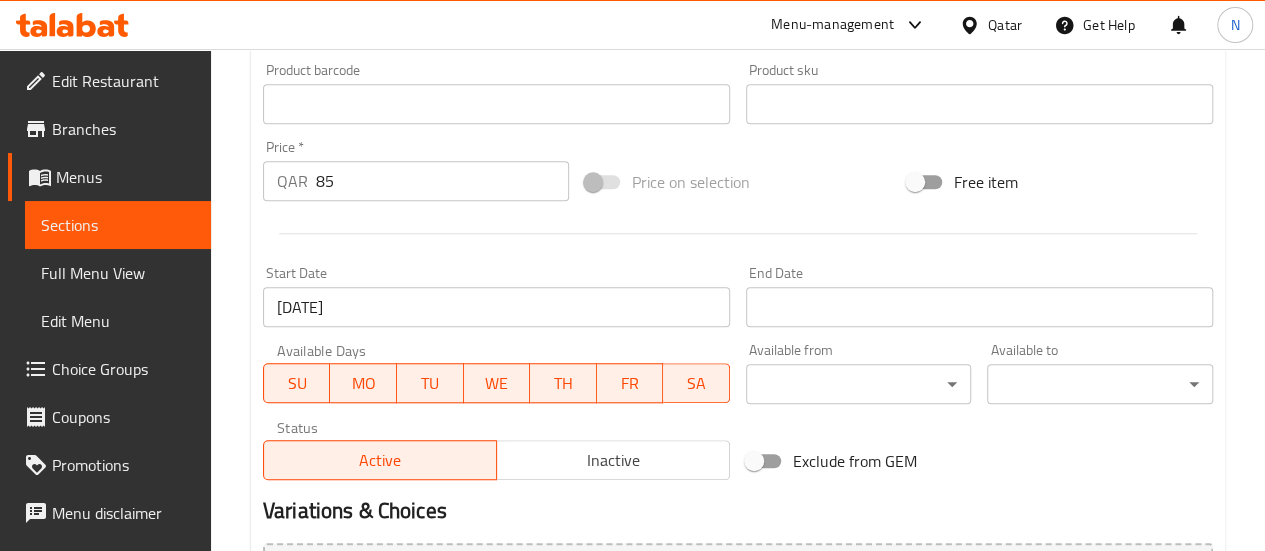 scroll, scrollTop: 891, scrollLeft: 0, axis: vertical 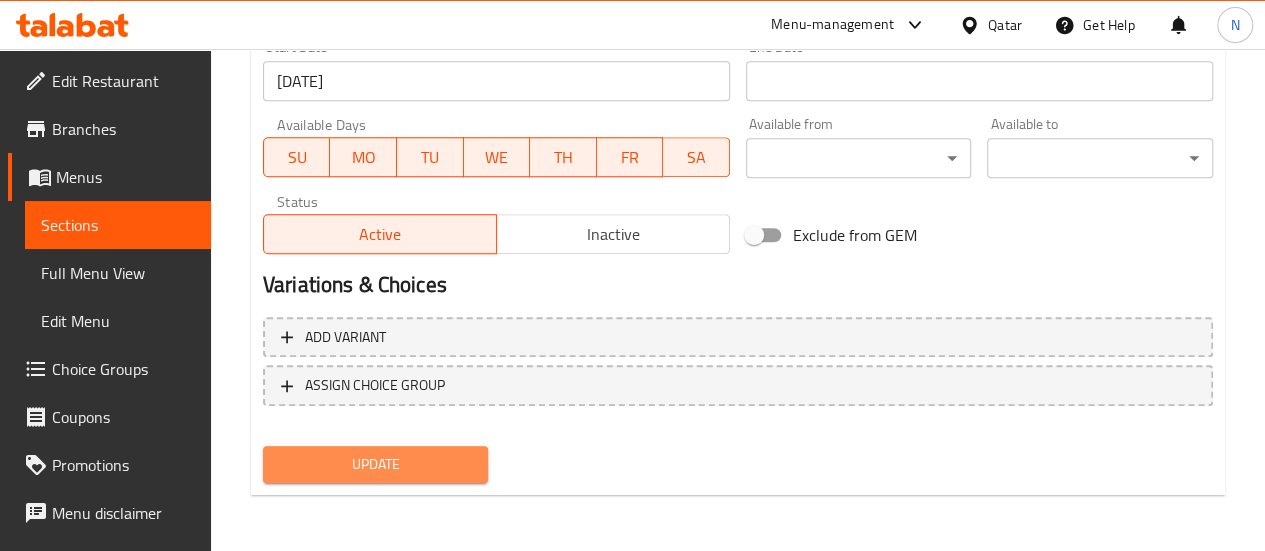 click on "Update" at bounding box center (376, 464) 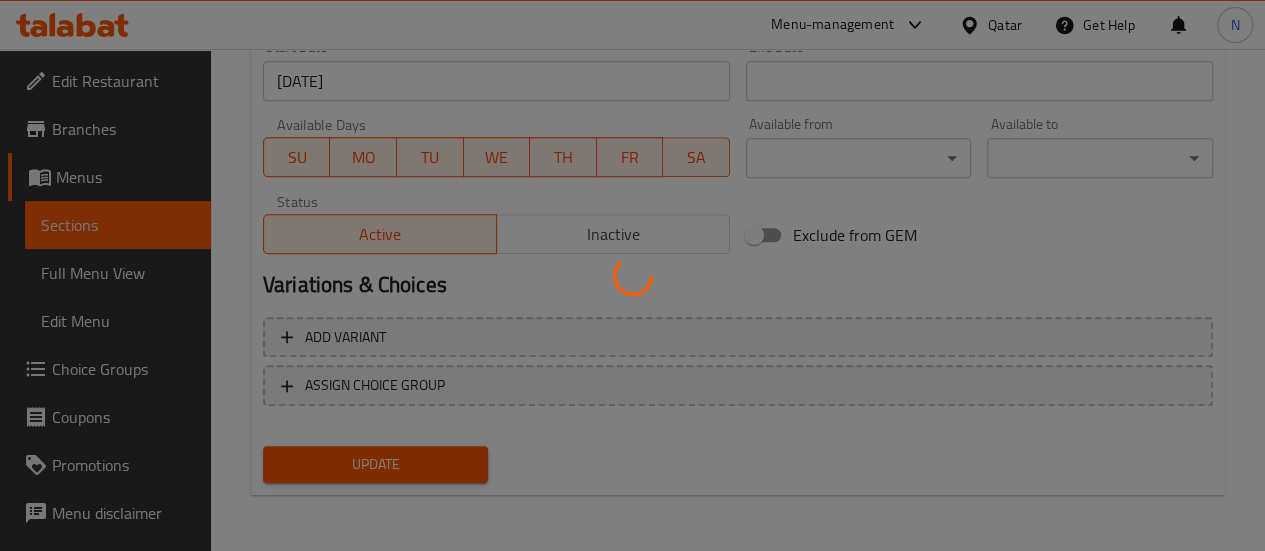 scroll, scrollTop: 0, scrollLeft: 0, axis: both 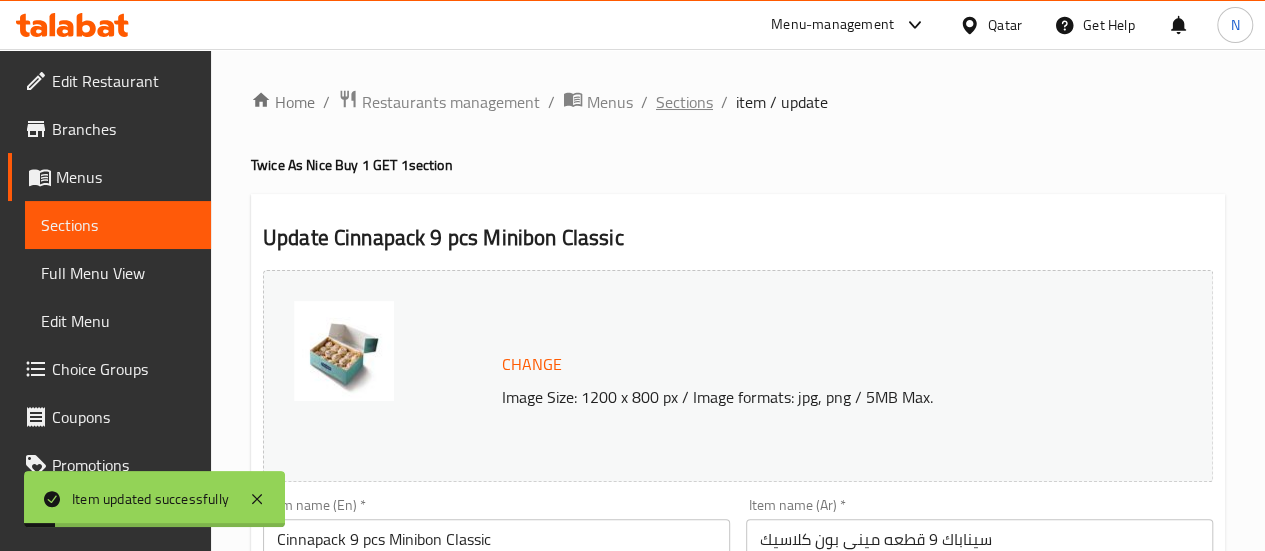 click on "Sections" at bounding box center [684, 102] 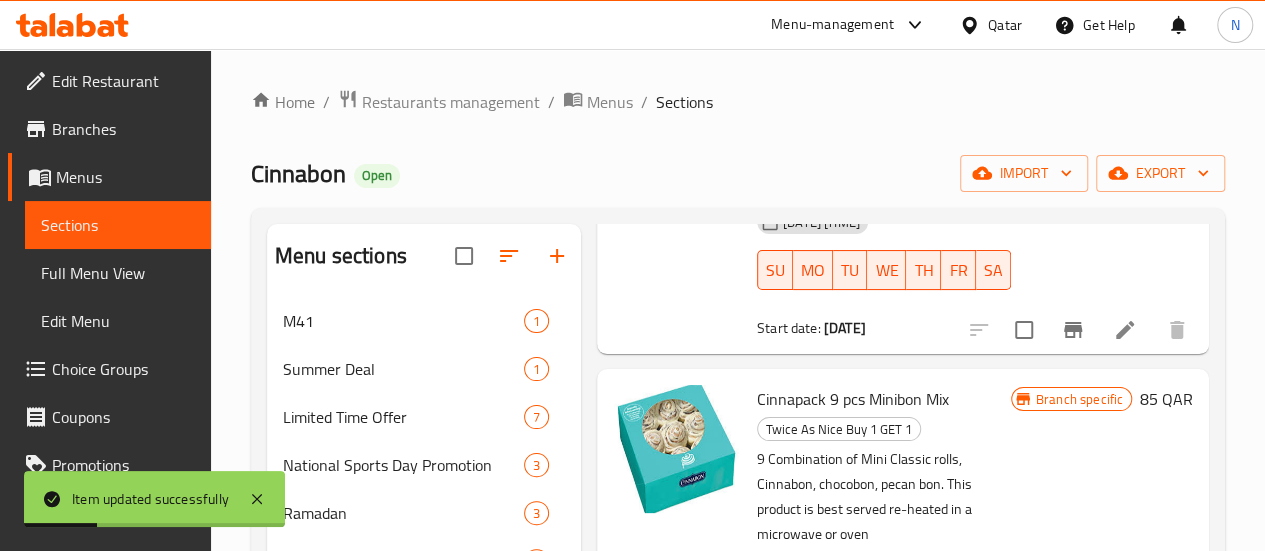 scroll, scrollTop: 361, scrollLeft: 0, axis: vertical 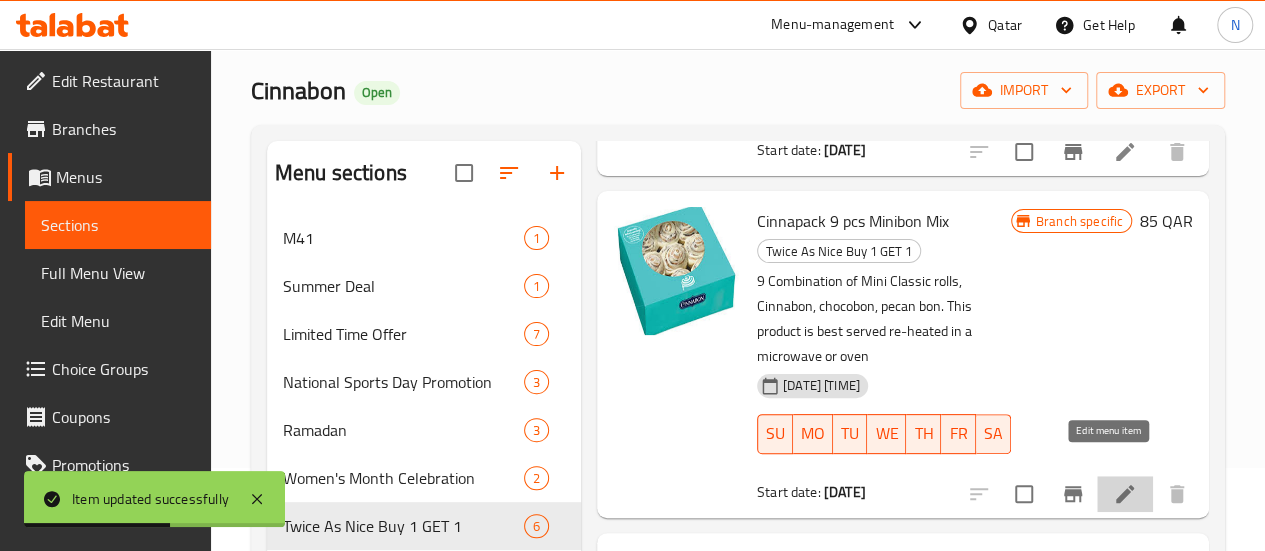 click 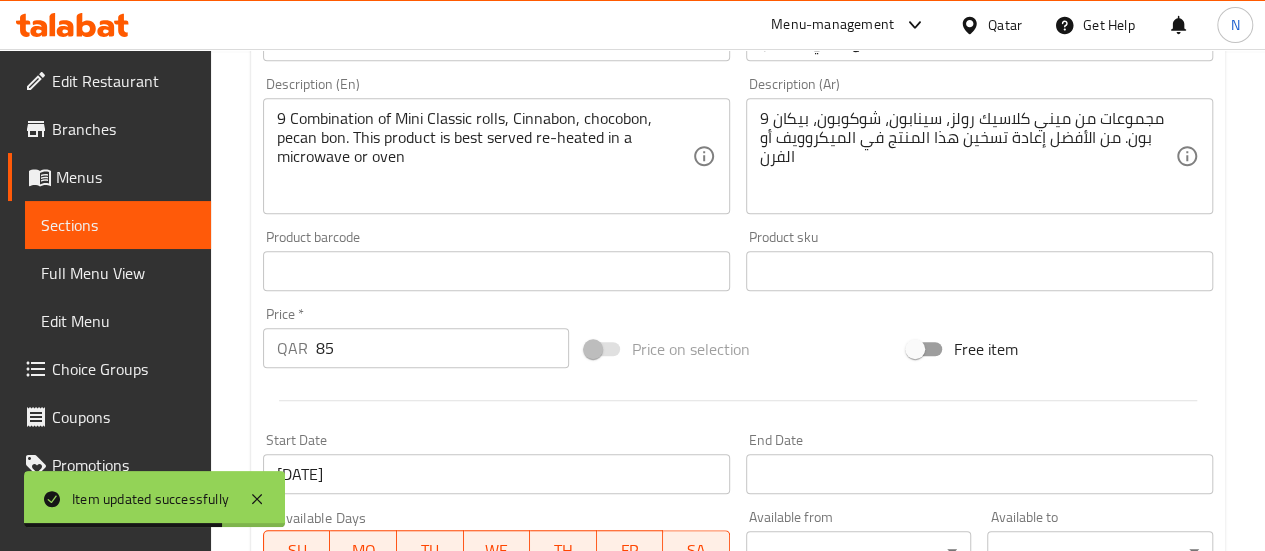 scroll, scrollTop: 500, scrollLeft: 0, axis: vertical 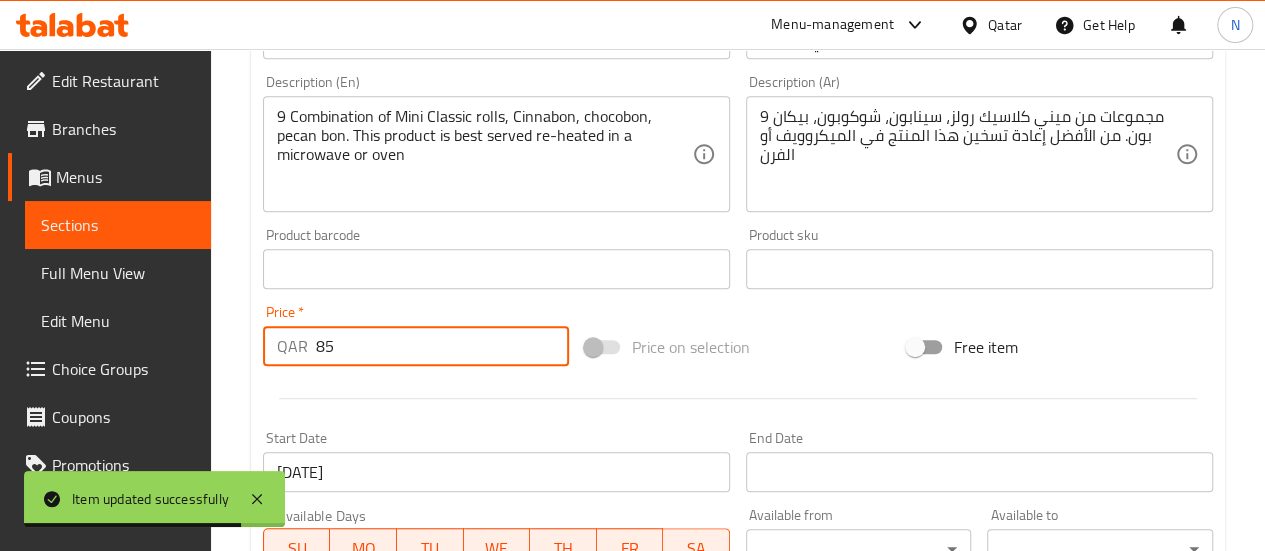 click on "85" at bounding box center (442, 346) 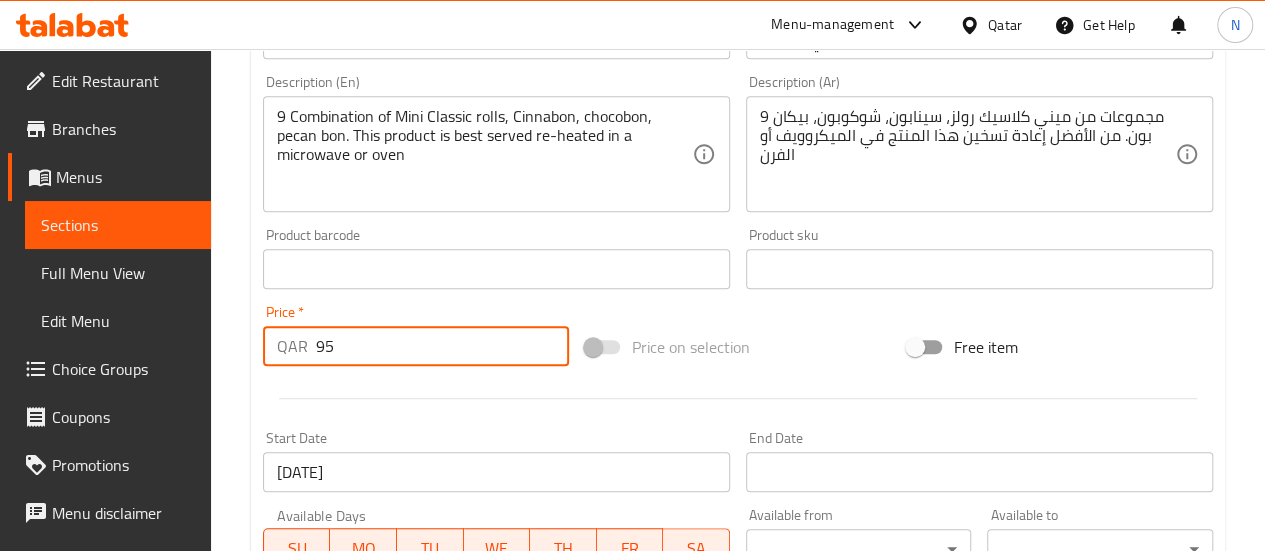type on "95" 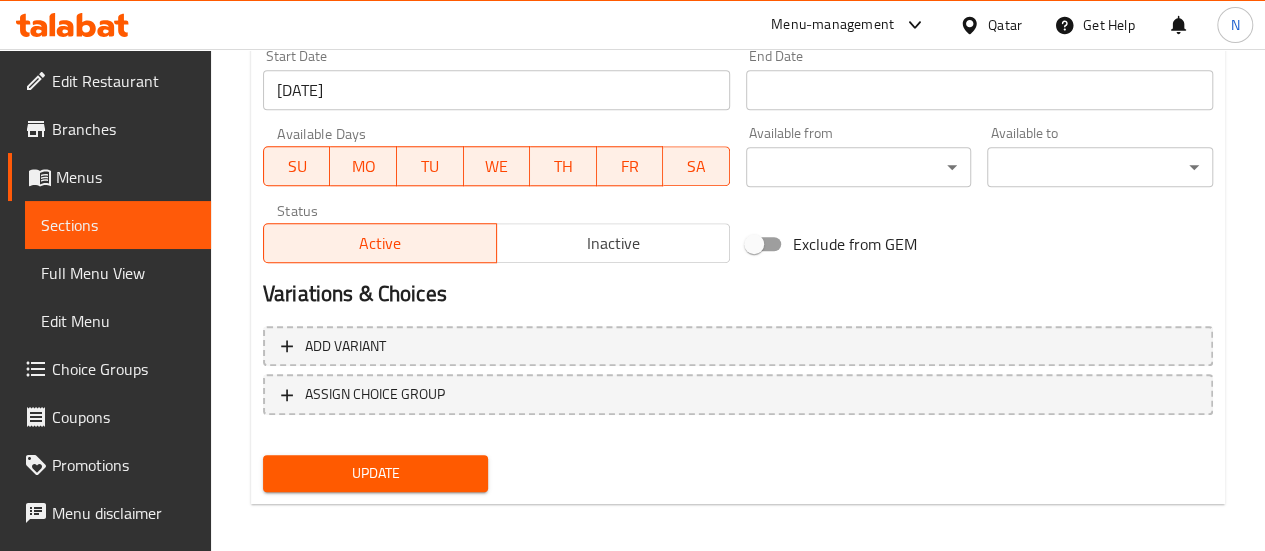 scroll, scrollTop: 891, scrollLeft: 0, axis: vertical 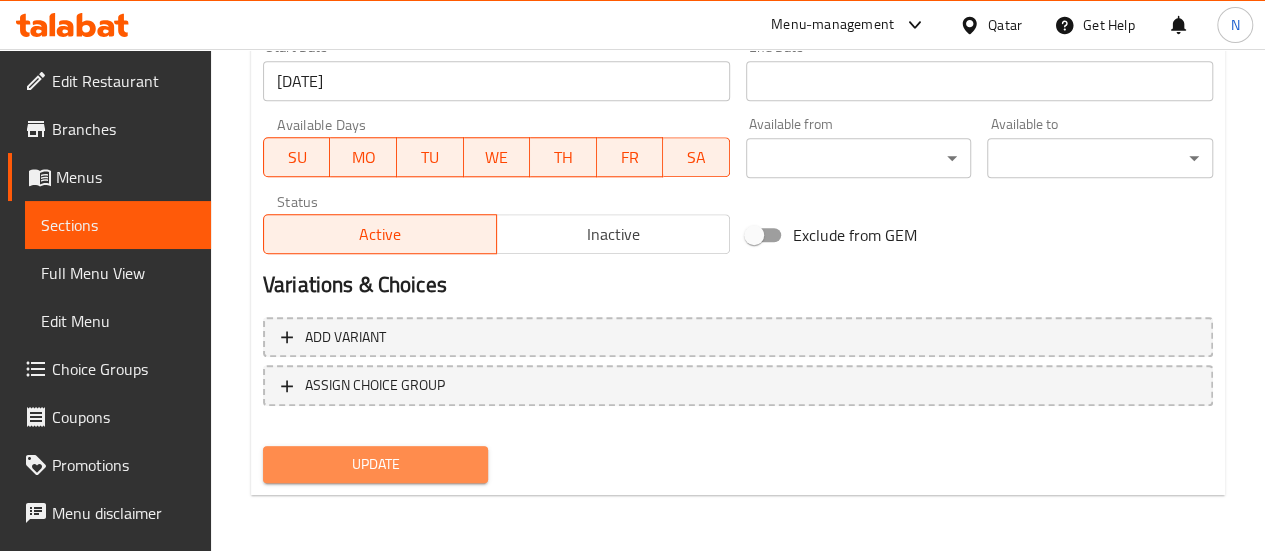 click on "Update" at bounding box center [376, 464] 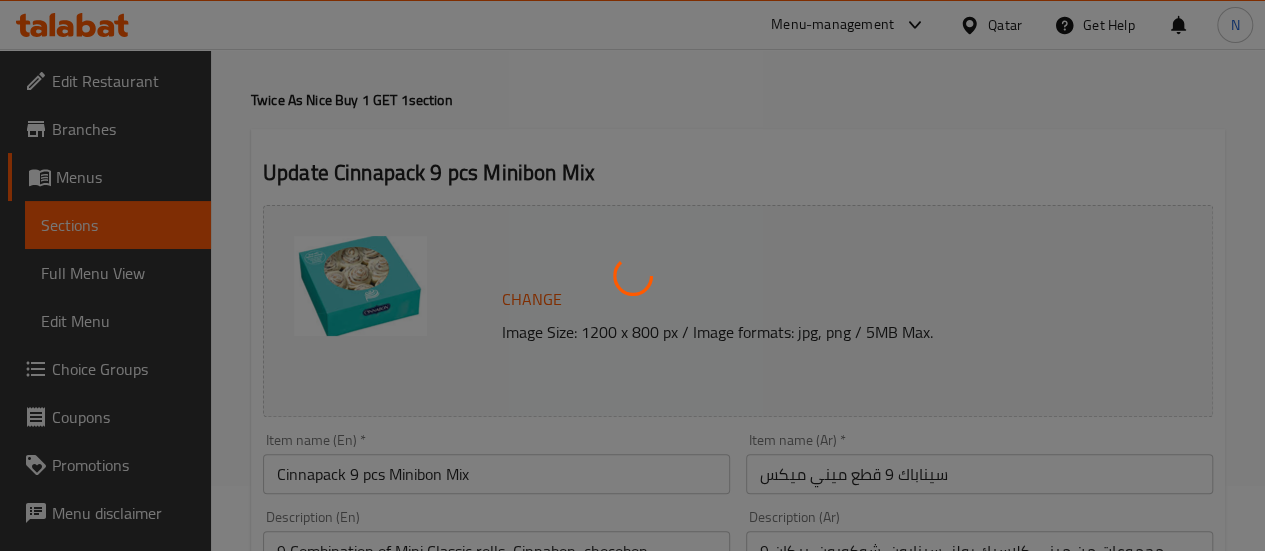 scroll, scrollTop: 0, scrollLeft: 0, axis: both 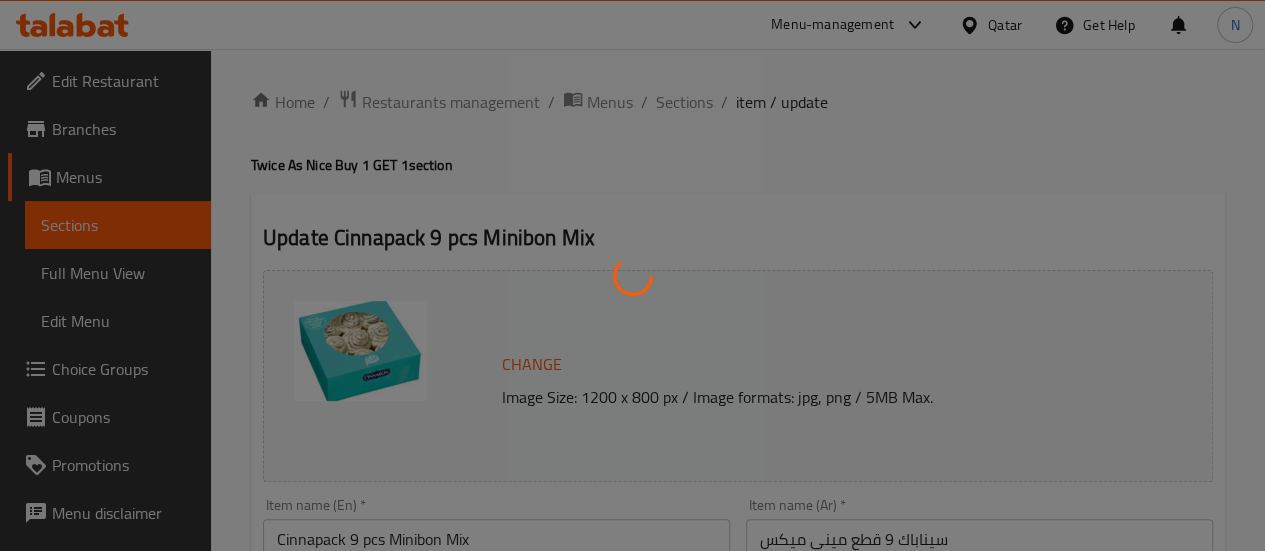 type 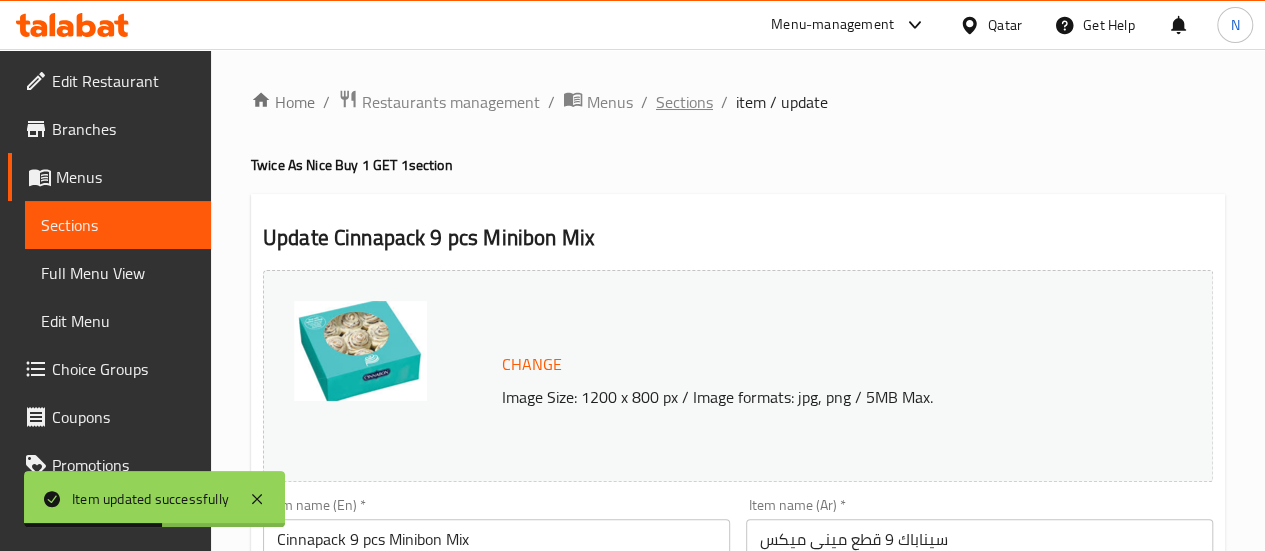 click on "Sections" at bounding box center [684, 102] 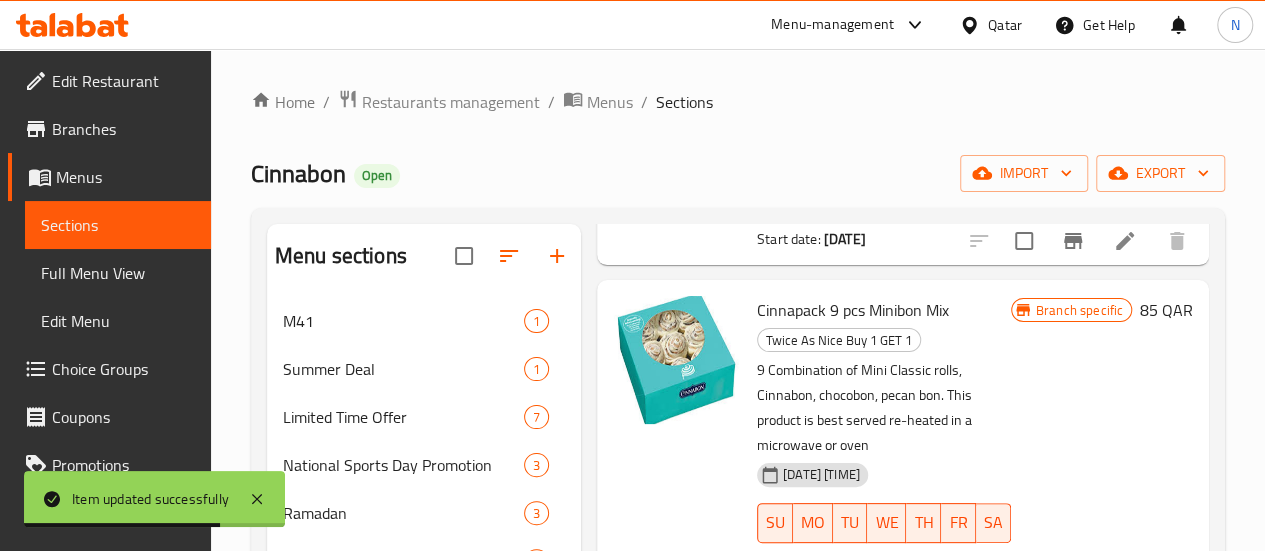 scroll, scrollTop: 361, scrollLeft: 0, axis: vertical 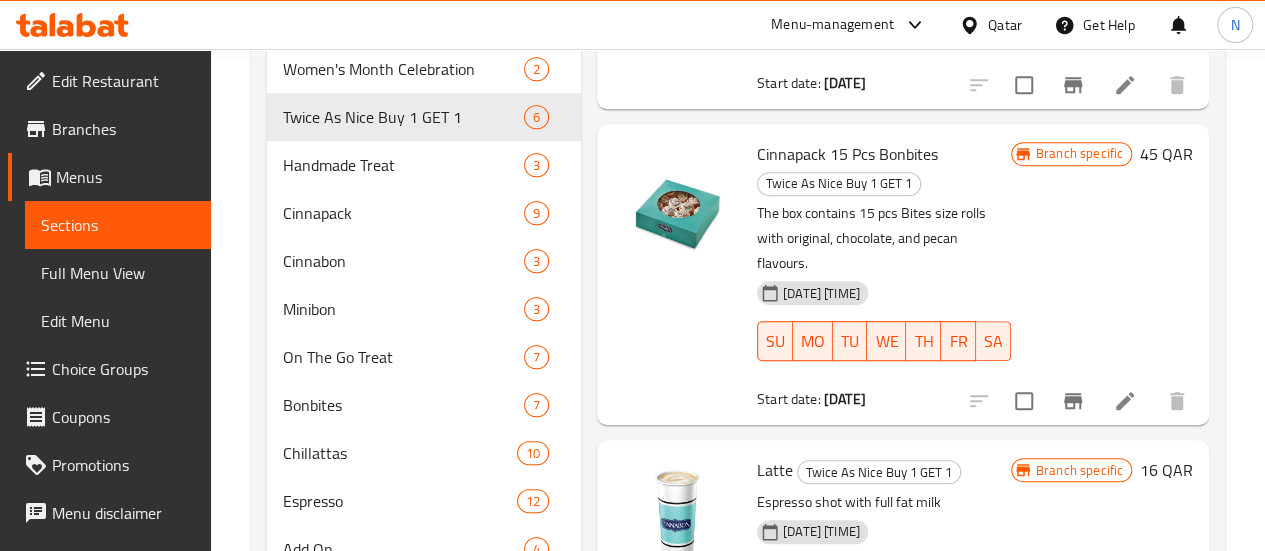 click on "Menu-management" at bounding box center (832, 25) 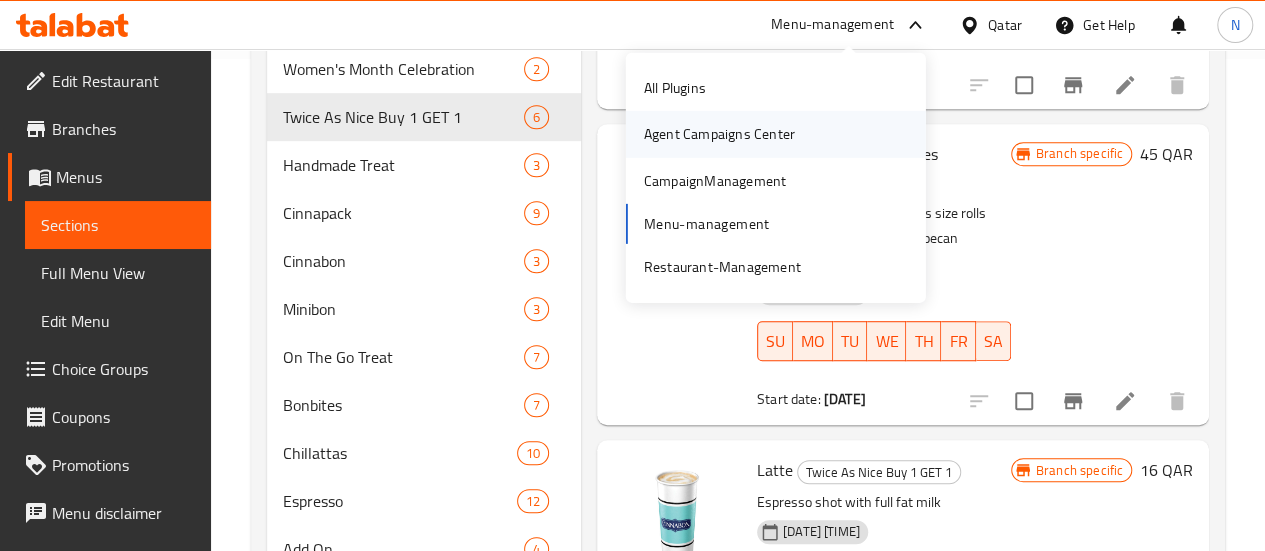 click on "Agent Campaigns Center" at bounding box center (719, 134) 